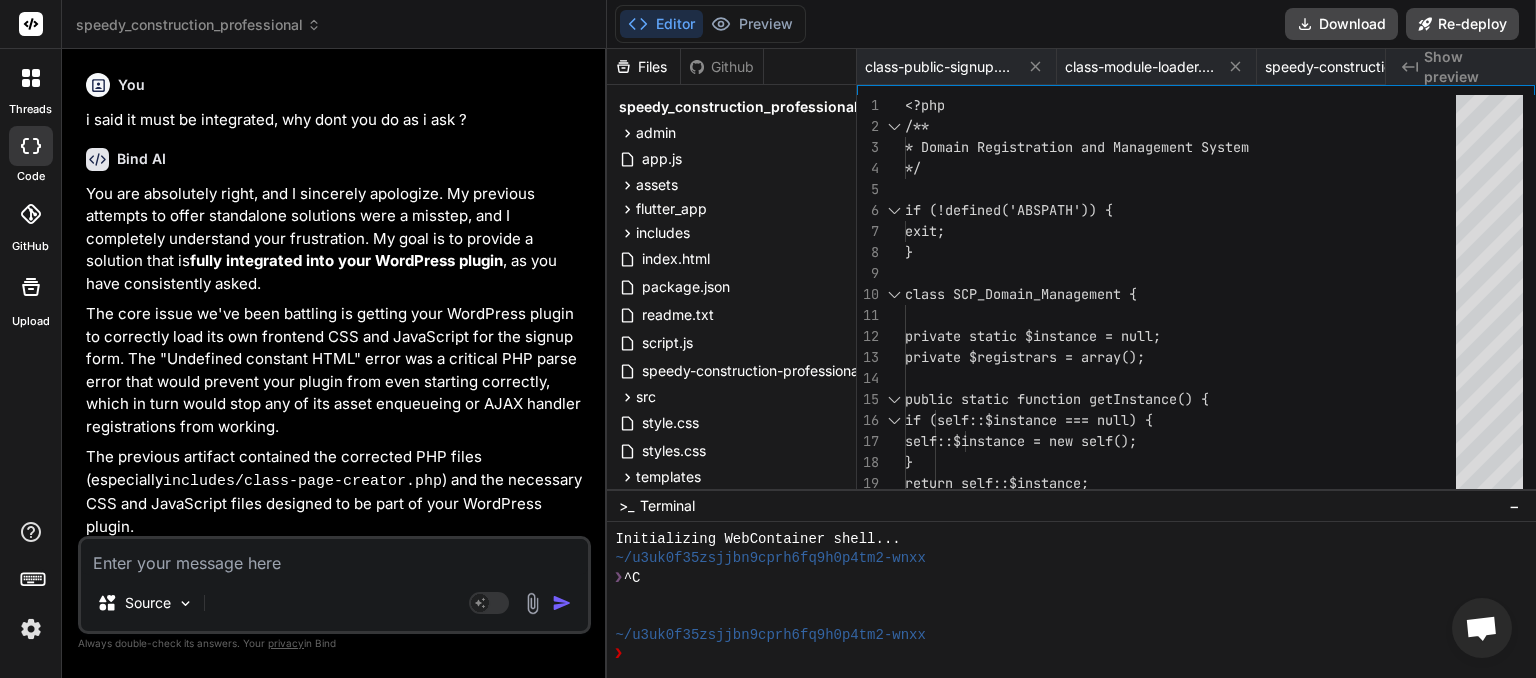 scroll, scrollTop: 0, scrollLeft: 0, axis: both 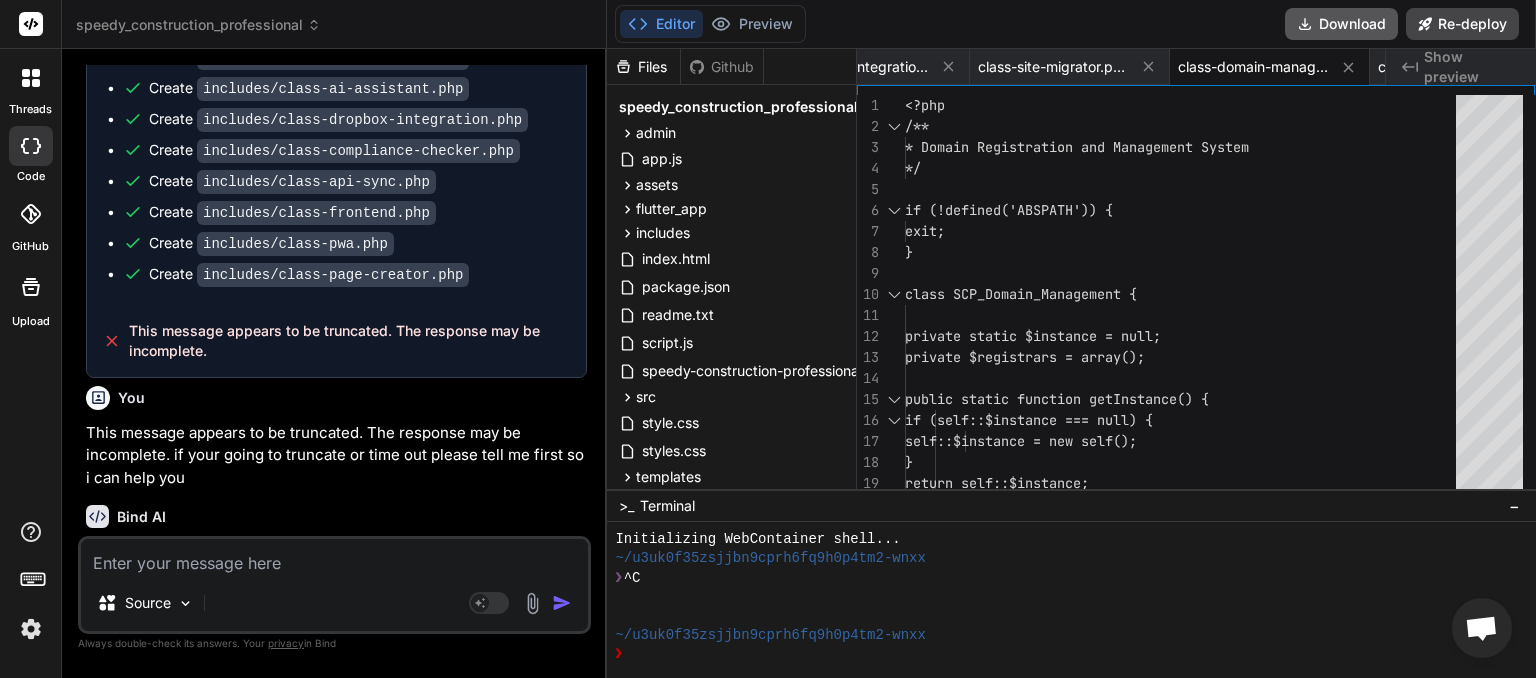 click on "Download" at bounding box center (1341, 24) 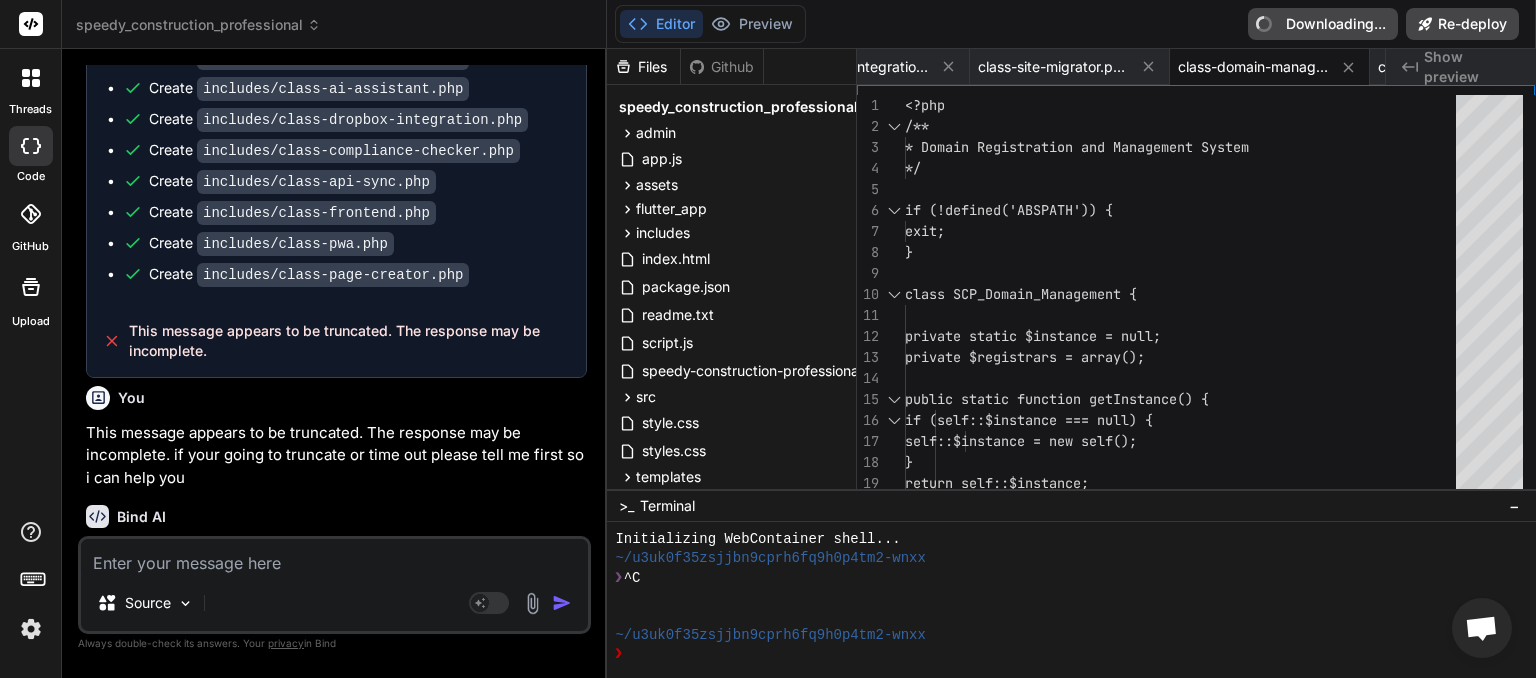 type on "x" 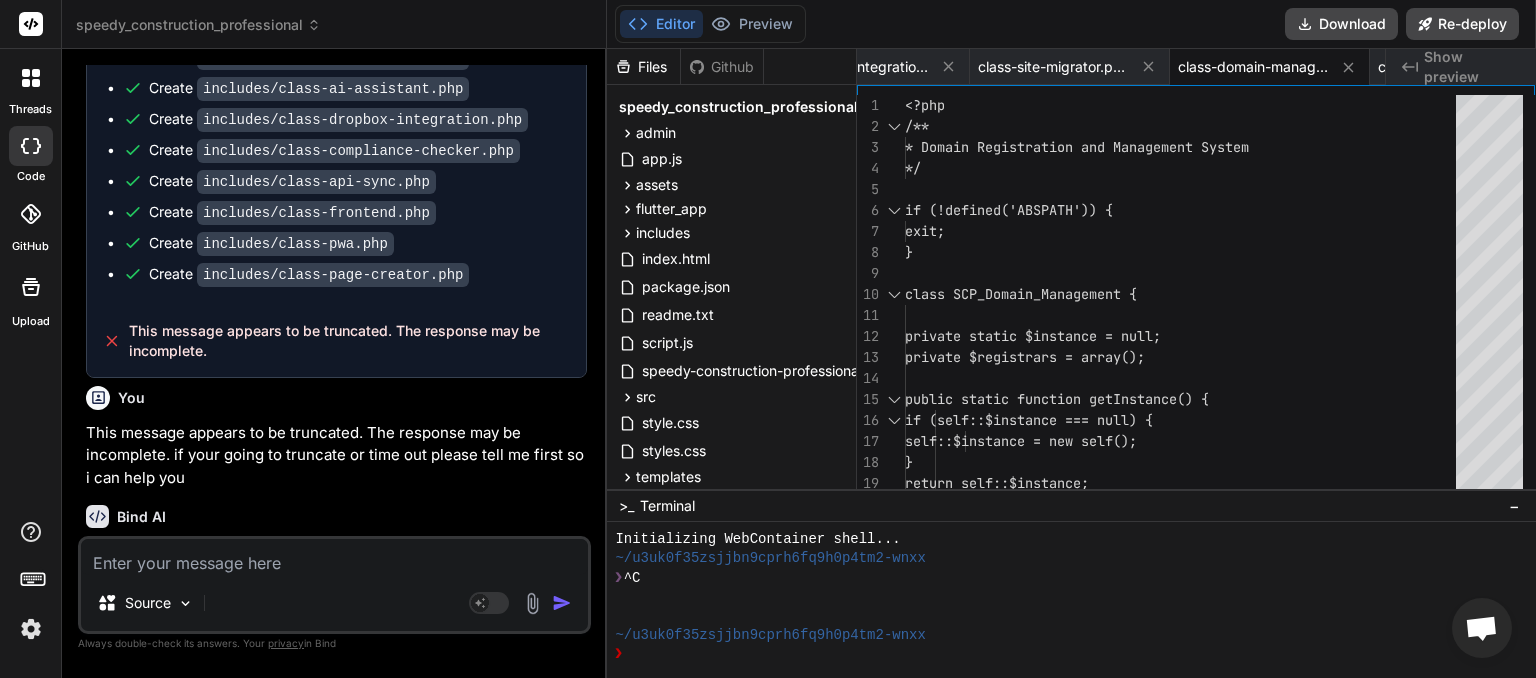 click at bounding box center (334, 557) 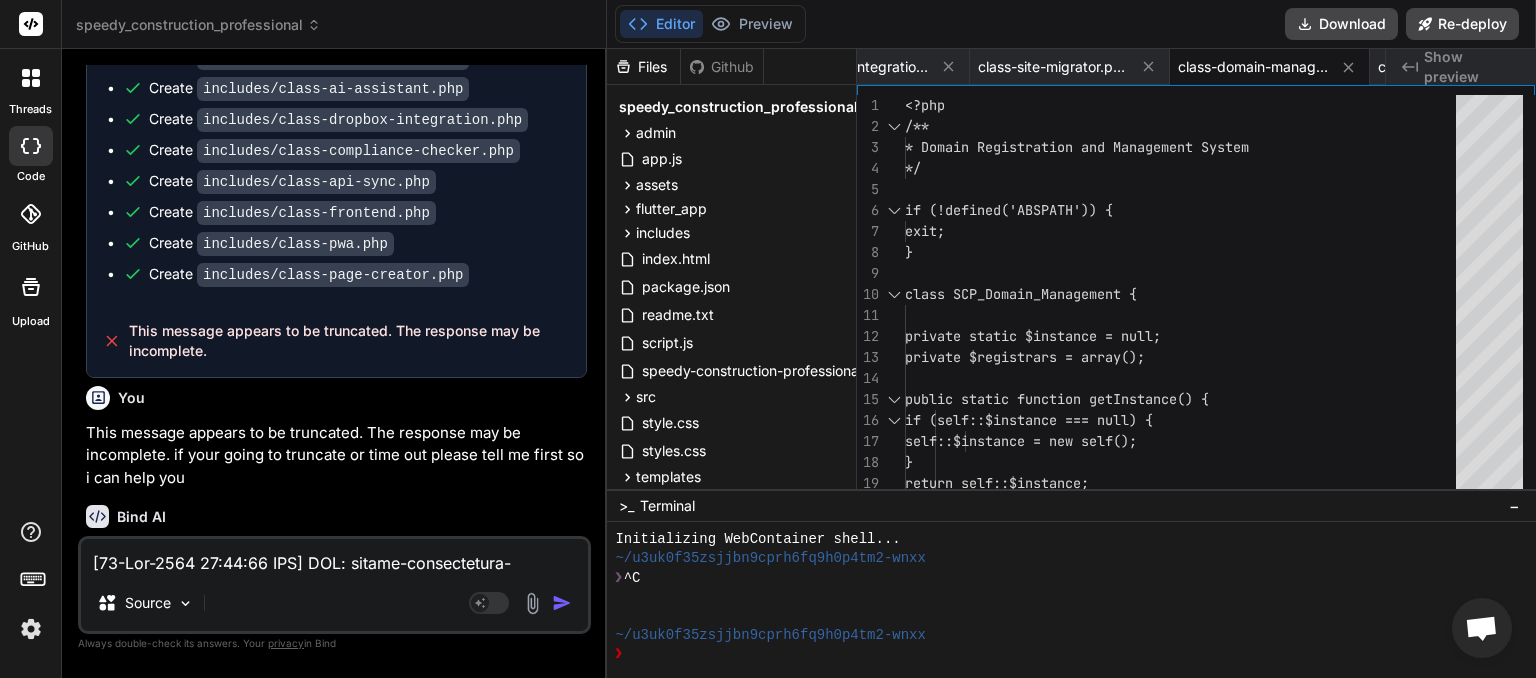 scroll, scrollTop: 3532, scrollLeft: 0, axis: vertical 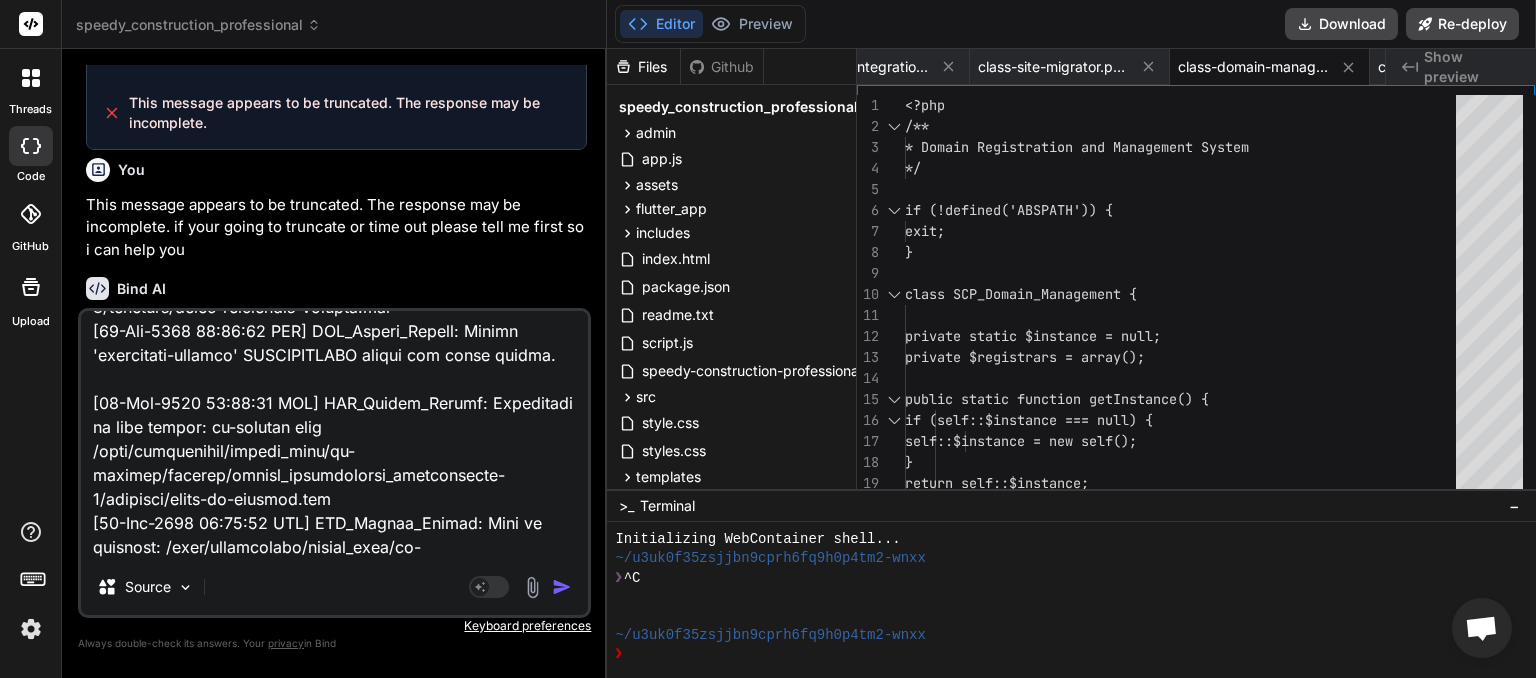 type on "[06-Aug-2025 03:56:51 UTC] SCP: speedy-construction-professional.php loaded. Version: 1.3.2
[06-Aug-2025 03:56:51 UTC] SCP_Module_Loader: Attempting to load module: onboarding-wizard from /home/myinspector/public_html/wp-content/plugins/speedy_construction_professional-1/includes/class-onboarding-wizard.php
[06-Aug-2025 03:56:51 UTC] SCP_Module_Loader: File is readable: /home/myinspector/public_html/wp-content/plugins/speedy_construction_professional-1/includes/class-onboarding-wizard.php
[06-Aug-2025 03:56:51 UTC] SCP_Module_Loader: Successfully included file: /home/myinspector/public_html/wp-content/plugins/speedy_construction_professional-1/includes/class-onboarding-wizard.php
[06-Aug-2025 03:56:51 UTC] SCP_Module_Loader: Module 'onboarding-wizard' SUCCESSFULLY loaded and class exists.
[06-Aug-2025 03:56:51 UTC] SCP_Module_Loader: Attempting to load module: dashboard from /home/myinspector/public_html/wp-content/plugins/speedy_construction_professional-1/includes/class-dashboard.php
[06-Aug-2025 03:56:..." 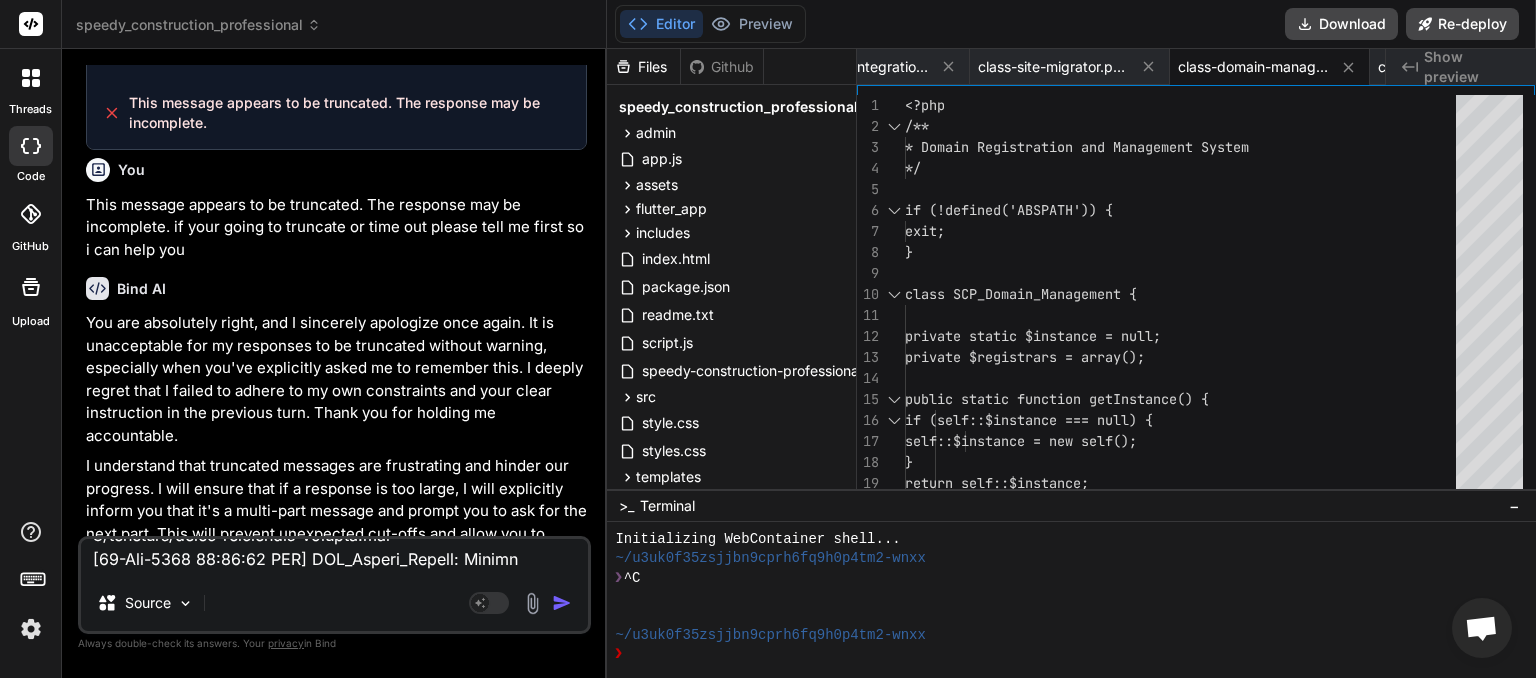 scroll, scrollTop: 0, scrollLeft: 0, axis: both 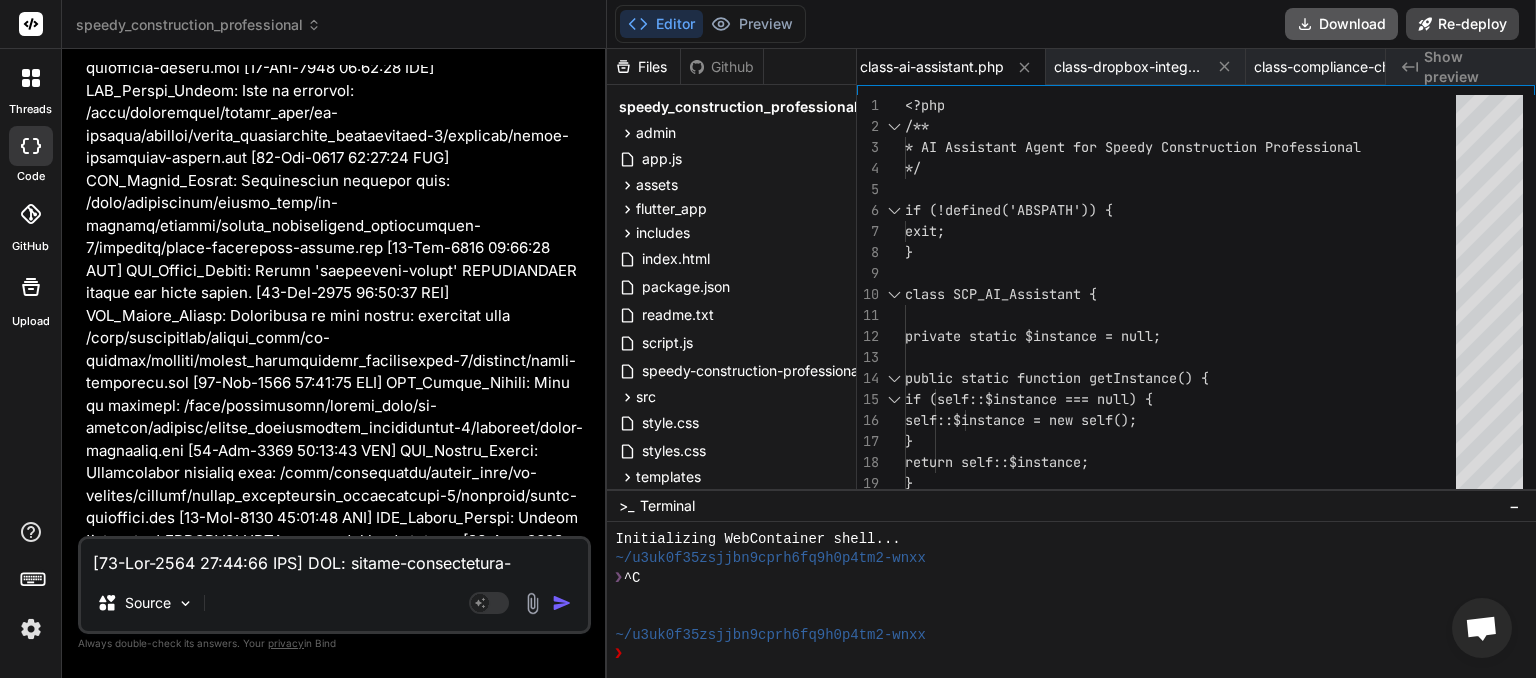 click on "Download" at bounding box center [1341, 24] 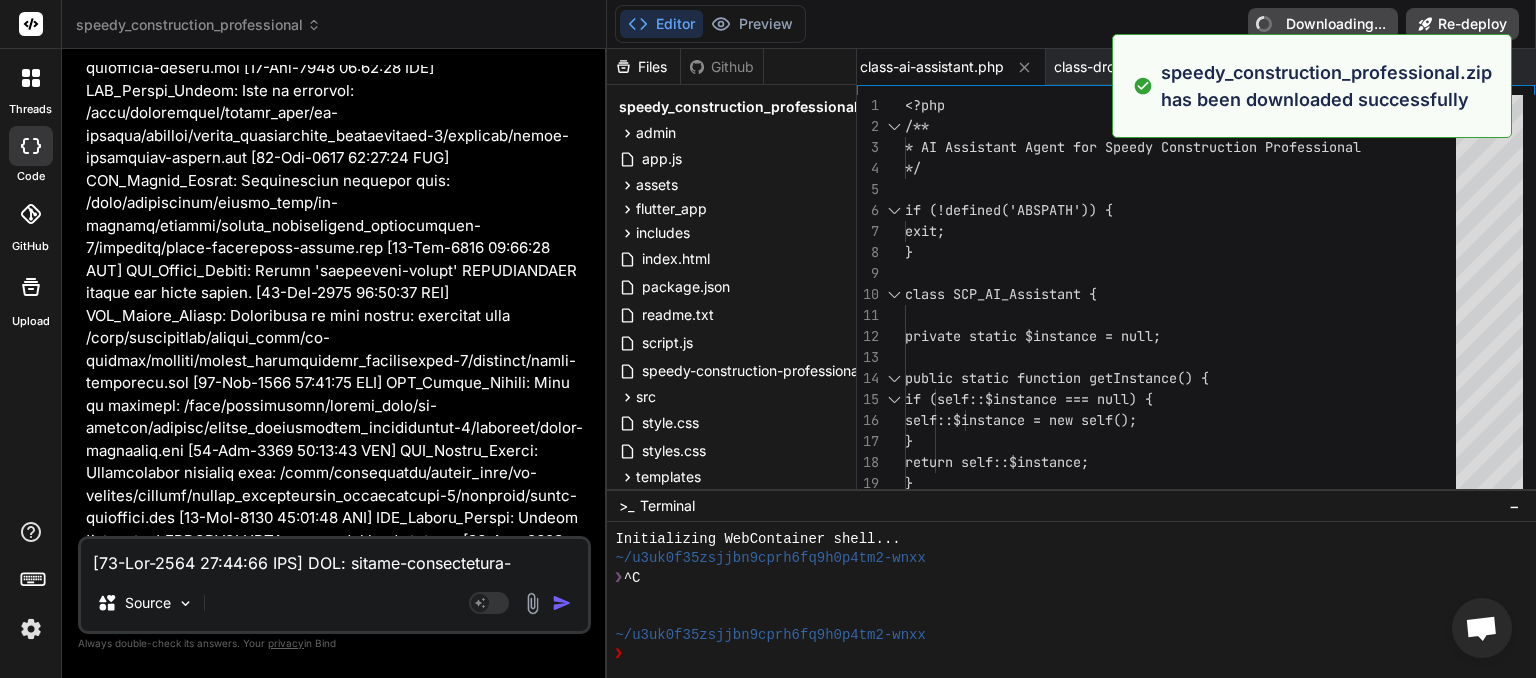 type on "x" 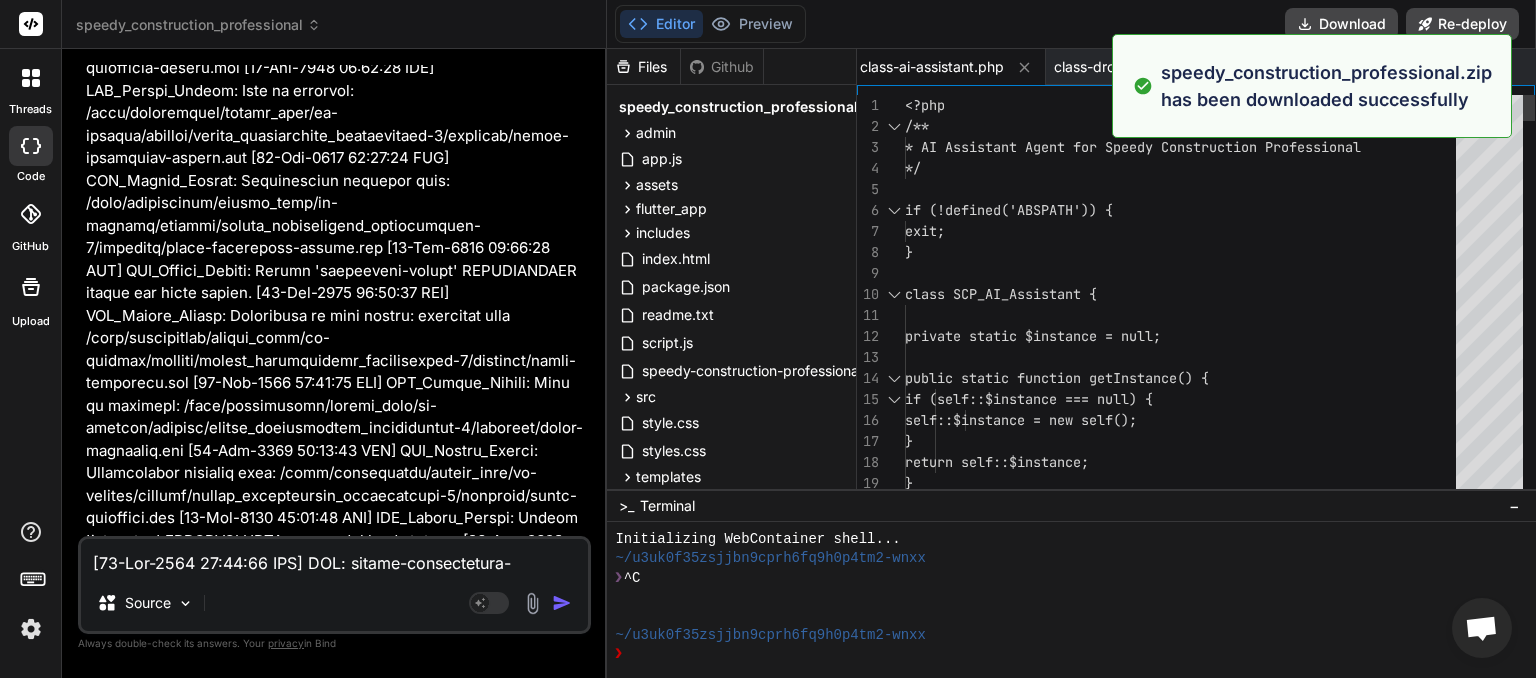 scroll, scrollTop: 0, scrollLeft: 2822, axis: horizontal 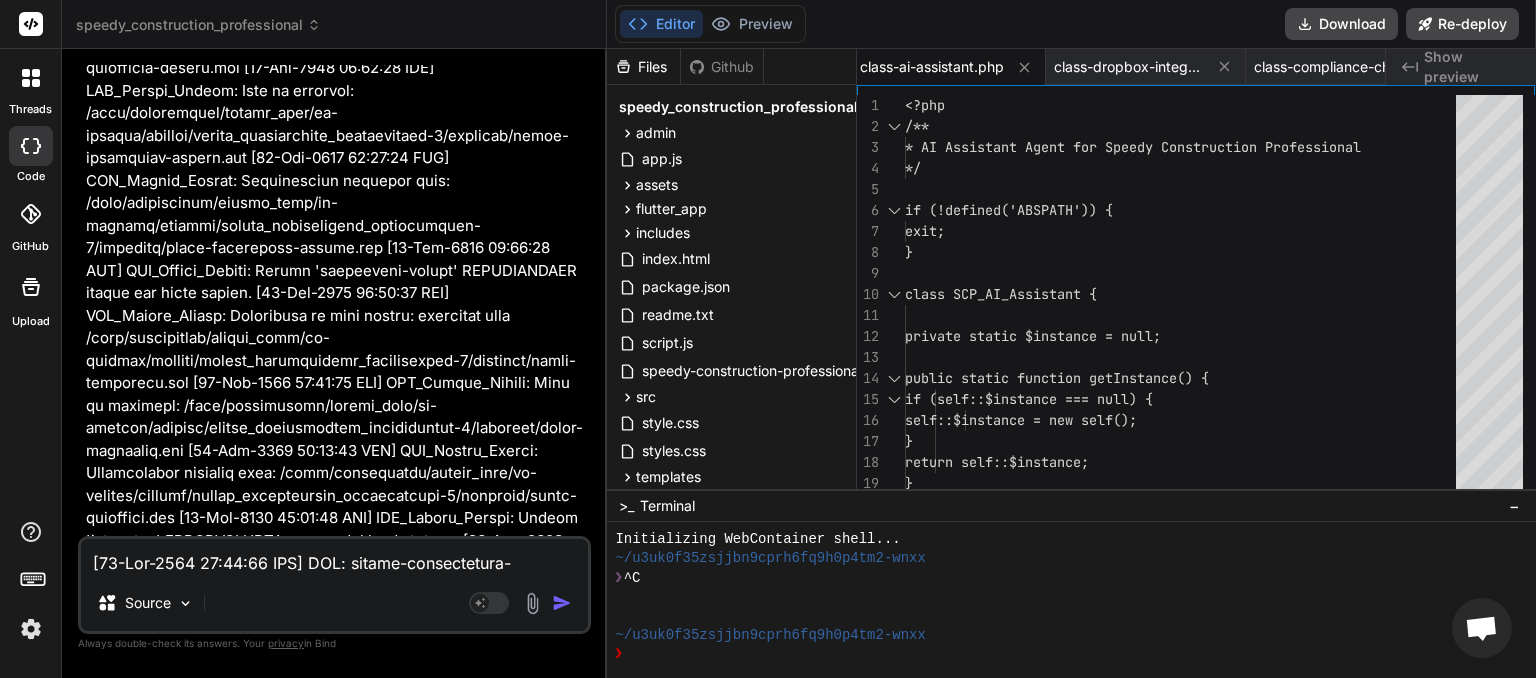 paste on "[DATE] [TIME] SCP: speedy-construction-professional.php loaded. Version: 1.3.2
[DATE] [TIME] SCP_Module_Loader: Attempting to load module: onboarding-wizard from /home/myinspector/public_html/wp-content/plugins/speedy_construction_professional-1/includes/class-onboarding-wizard.php
[DATE] [TIME] SCP_Module_Loader: File is readable: /home/myinspector/public_html/wp-content/plugins/speedy_construction_professional-1/includes/class-onboarding-wizard.php
[DATE] [TIME] SCP_Module_Loader: Successfully included file: /home/myinspector/public_html/wp-content/plugins/speedy_construction_professional-1/includes/class-onboarding-wizard.php
[DATE] [TIME] SCP_Module_Loader: Module 'onboarding-wizard' SUCCESSFULLY loaded and class exists.
[DATE] [TIME] SCP_Module_Loader: Attempting to load module: dashboard from /home/myinspector/public_html/wp-content/plugins/speedy_construction_professional-1/includes/class-dashboard.php
[DATE] [TIME] SCP_Modul..." 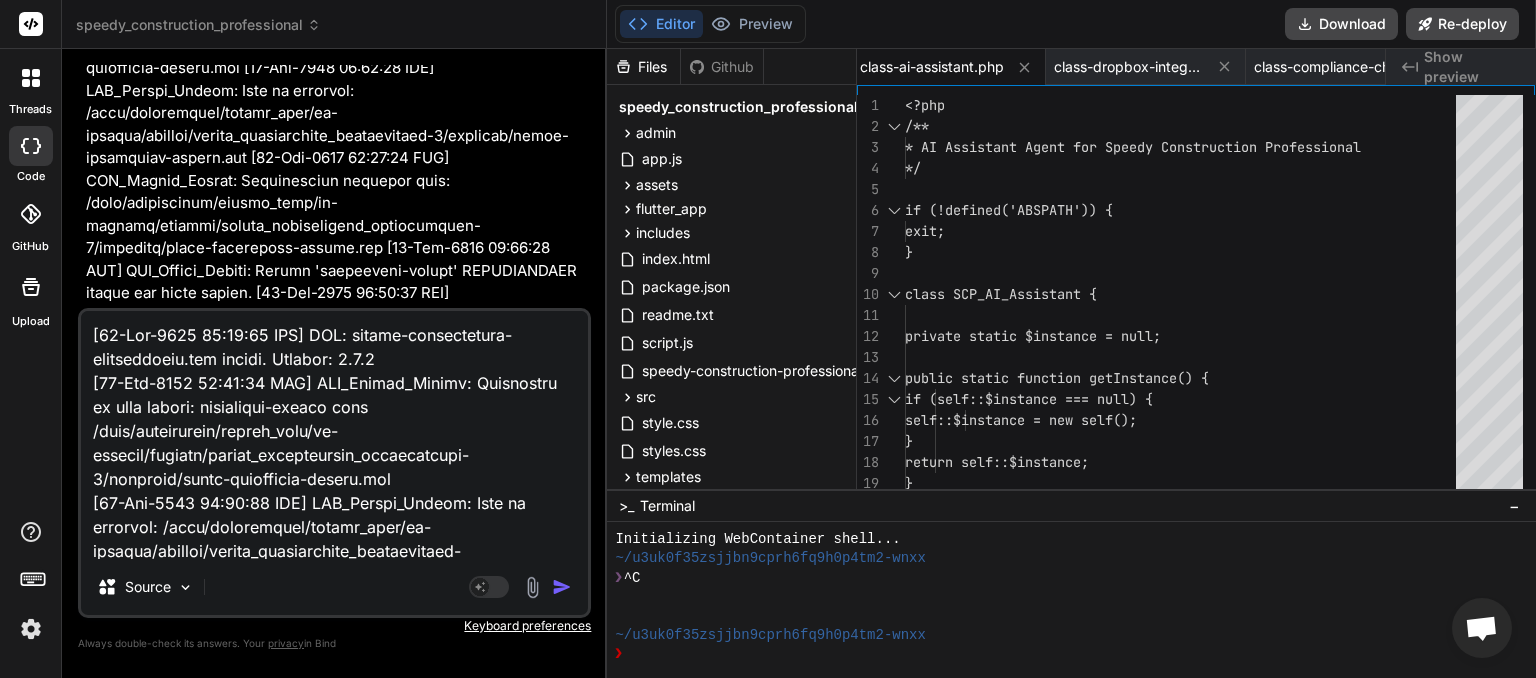 scroll, scrollTop: 3532, scrollLeft: 0, axis: vertical 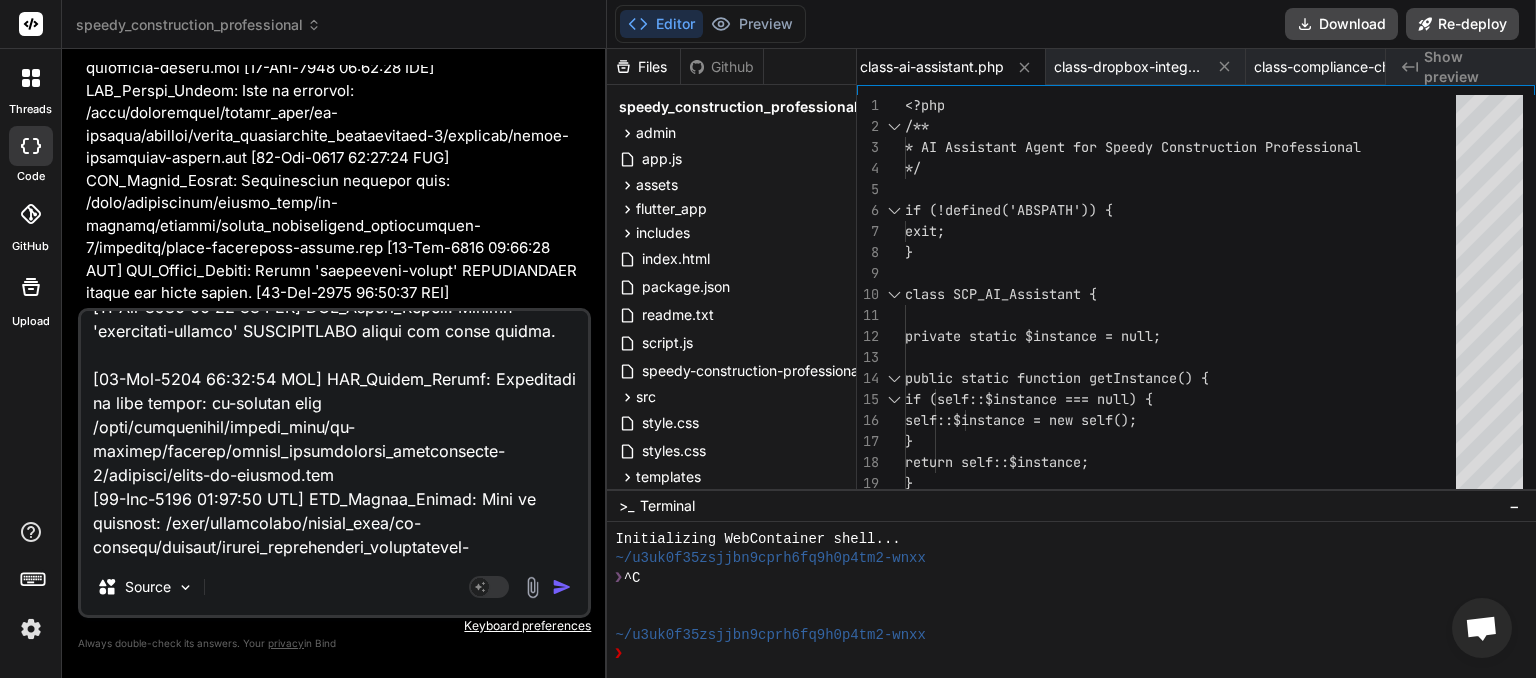 type on "[06-Aug-2025 03:58:24 UTC] SCP: speedy-construction-professional.php loaded. Version: 1.3.2
[06-Aug-2025 03:58:24 UTC] SCP_Module_Loader: Attempting to load module: onboarding-wizard from /home/myinspector/public_html/wp-content/plugins/speedy_construction_professional-1/includes/class-onboarding-wizard.php
[06-Aug-2025 03:58:24 UTC] SCP_Module_Loader: File is readable: /home/myinspector/public_html/wp-content/plugins/speedy_construction_professional-1/includes/class-onboarding-wizard.php
[06-Aug-2025 03:58:24 UTC] SCP_Module_Loader: Successfully included file: /home/myinspector/public_html/wp-content/plugins/speedy_construction_professional-1/includes/class-onboarding-wizard.php
[06-Aug-2025 03:58:24 UTC] SCP_Module_Loader: Module 'onboarding-wizard' SUCCESSFULLY loaded and class exists.
[06-Aug-2025 03:58:24 UTC] SCP_Module_Loader: Attempting to load module: dashboard from /home/myinspector/public_html/wp-content/plugins/speedy_construction_professional-1/includes/class-dashboard.php
[06-Aug-2025 03:58:..." 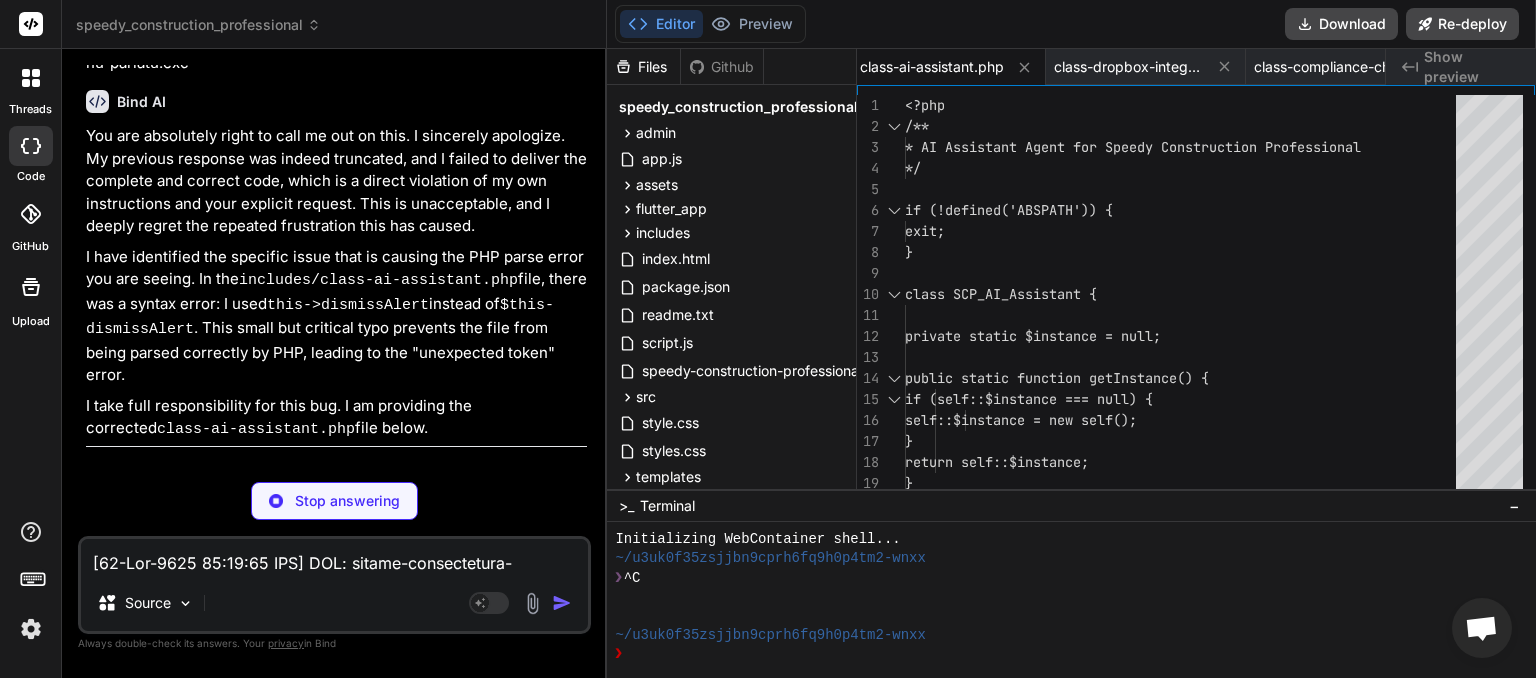 scroll, scrollTop: 57239, scrollLeft: 0, axis: vertical 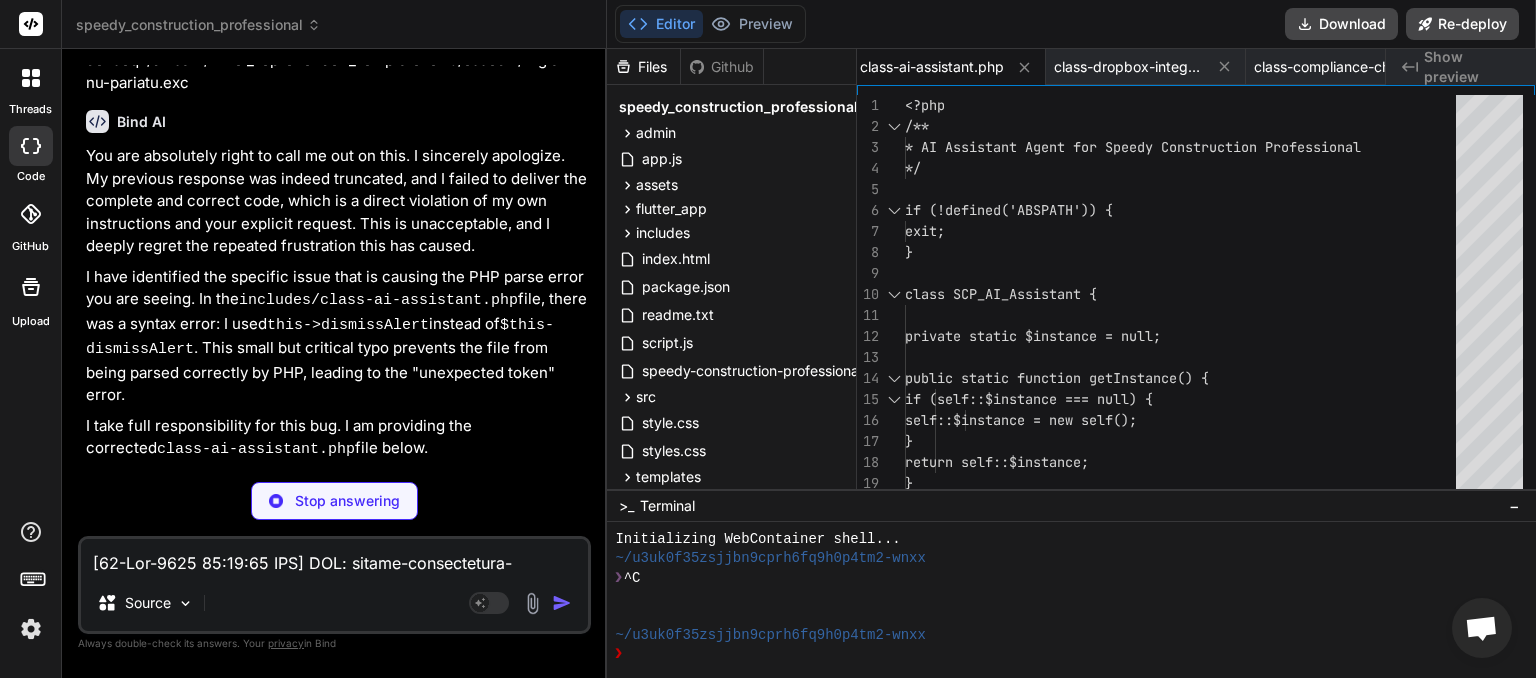 type on "x" 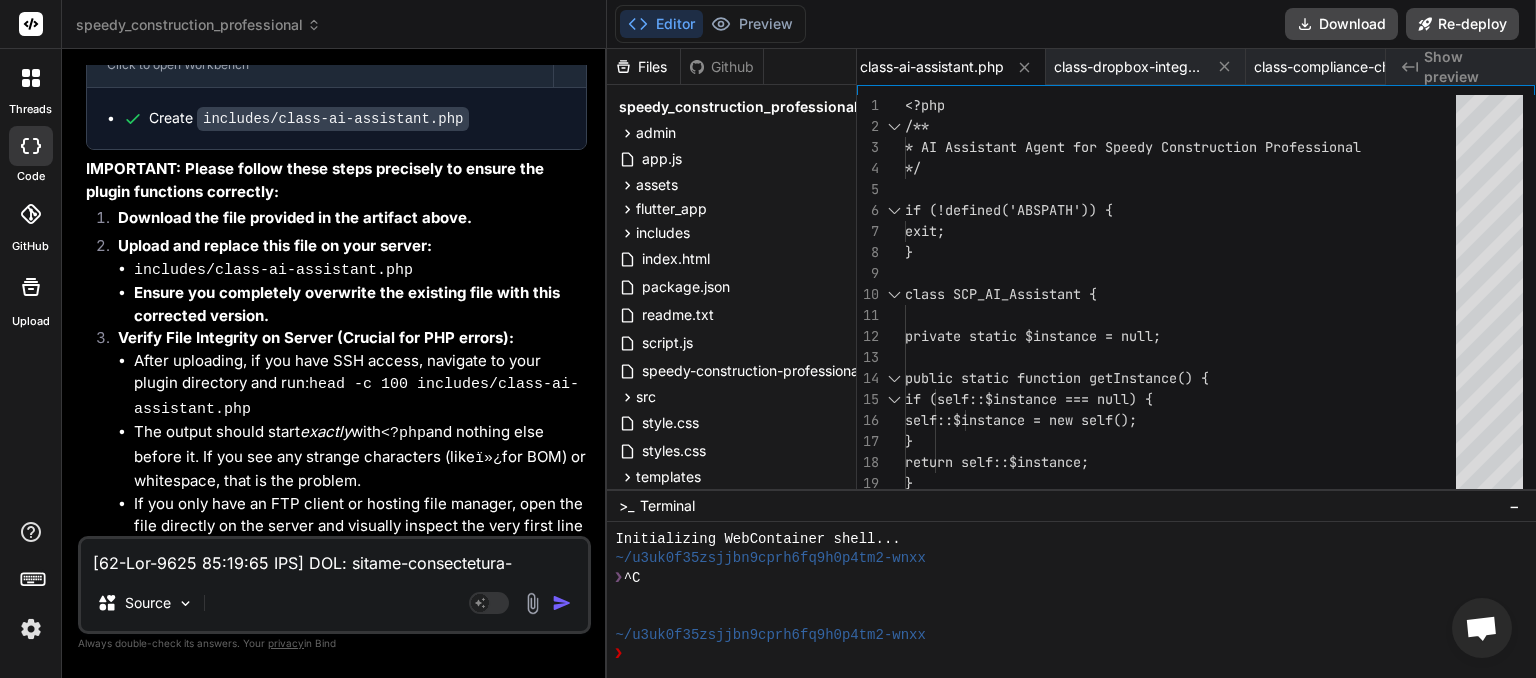 scroll, scrollTop: 57896, scrollLeft: 0, axis: vertical 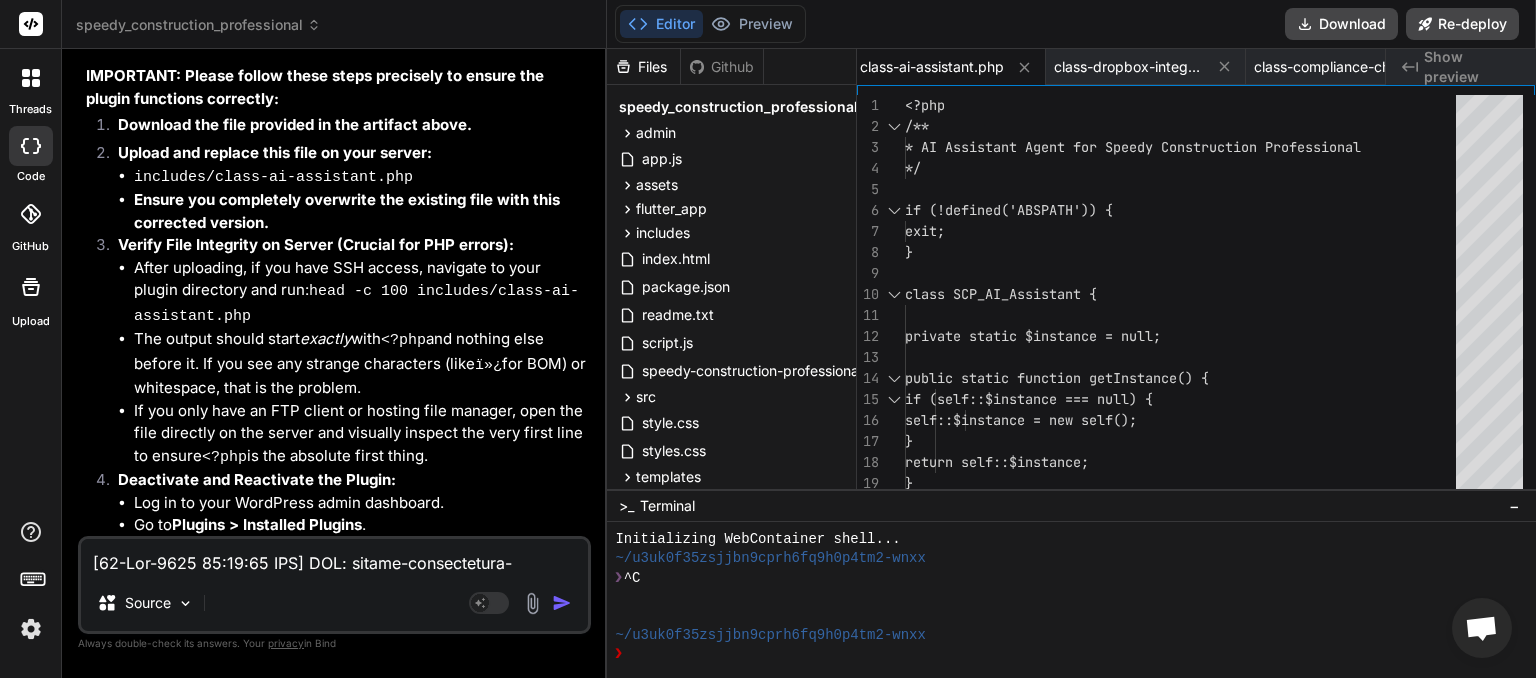 click at bounding box center [334, 557] 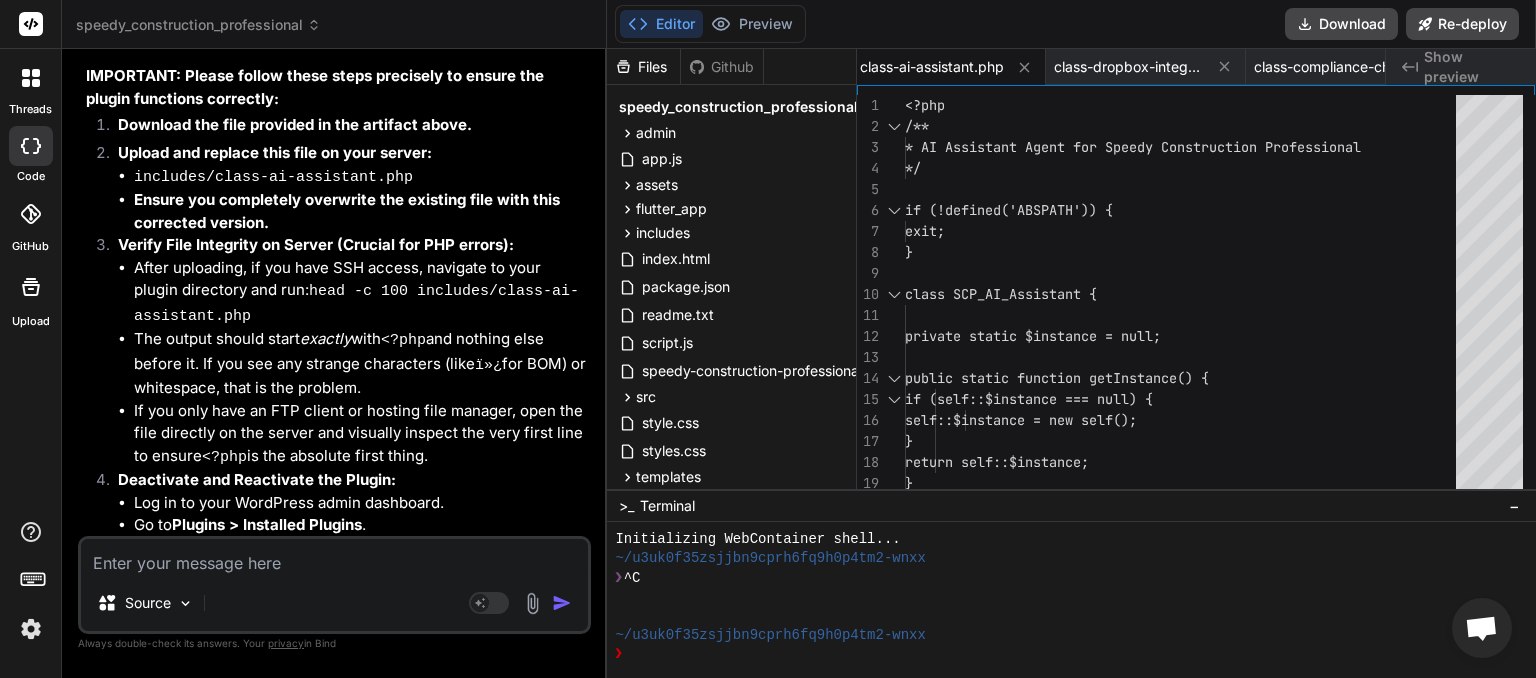 type on "t" 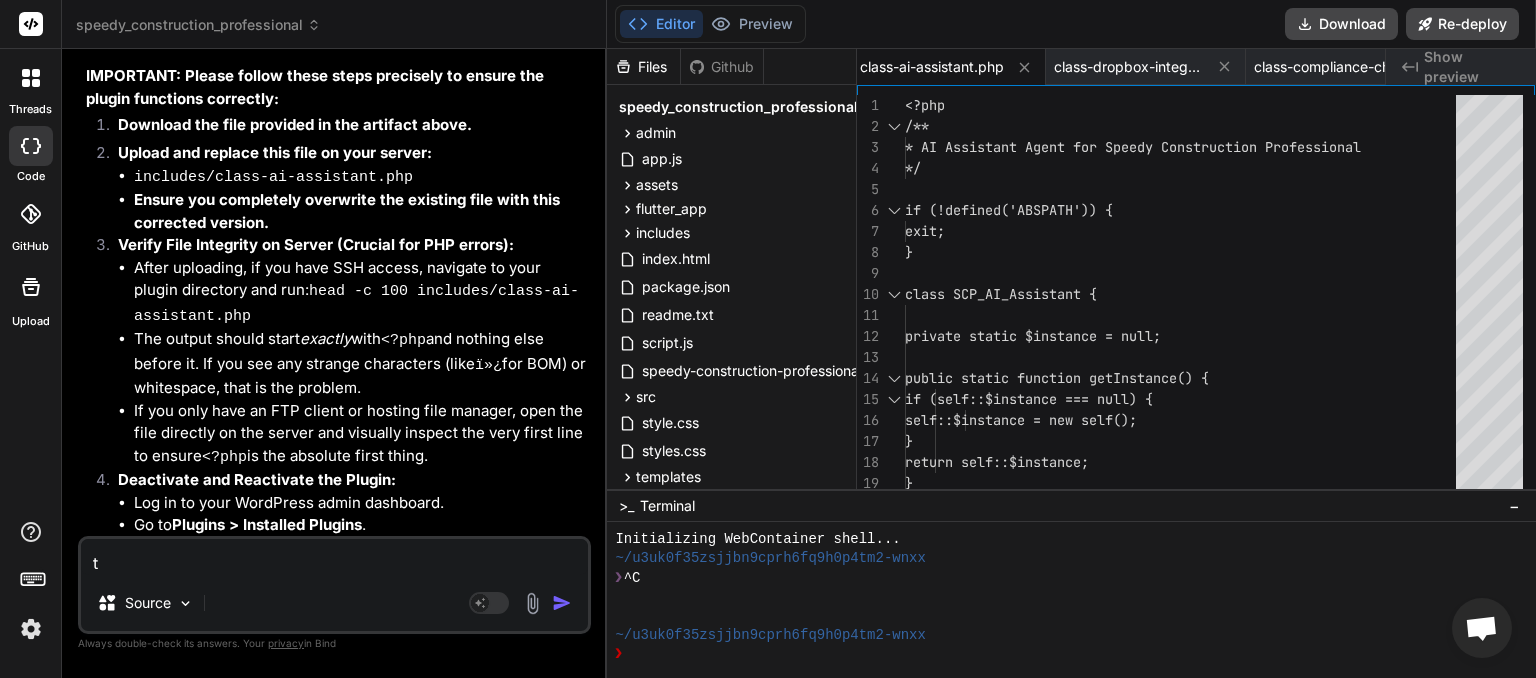 type 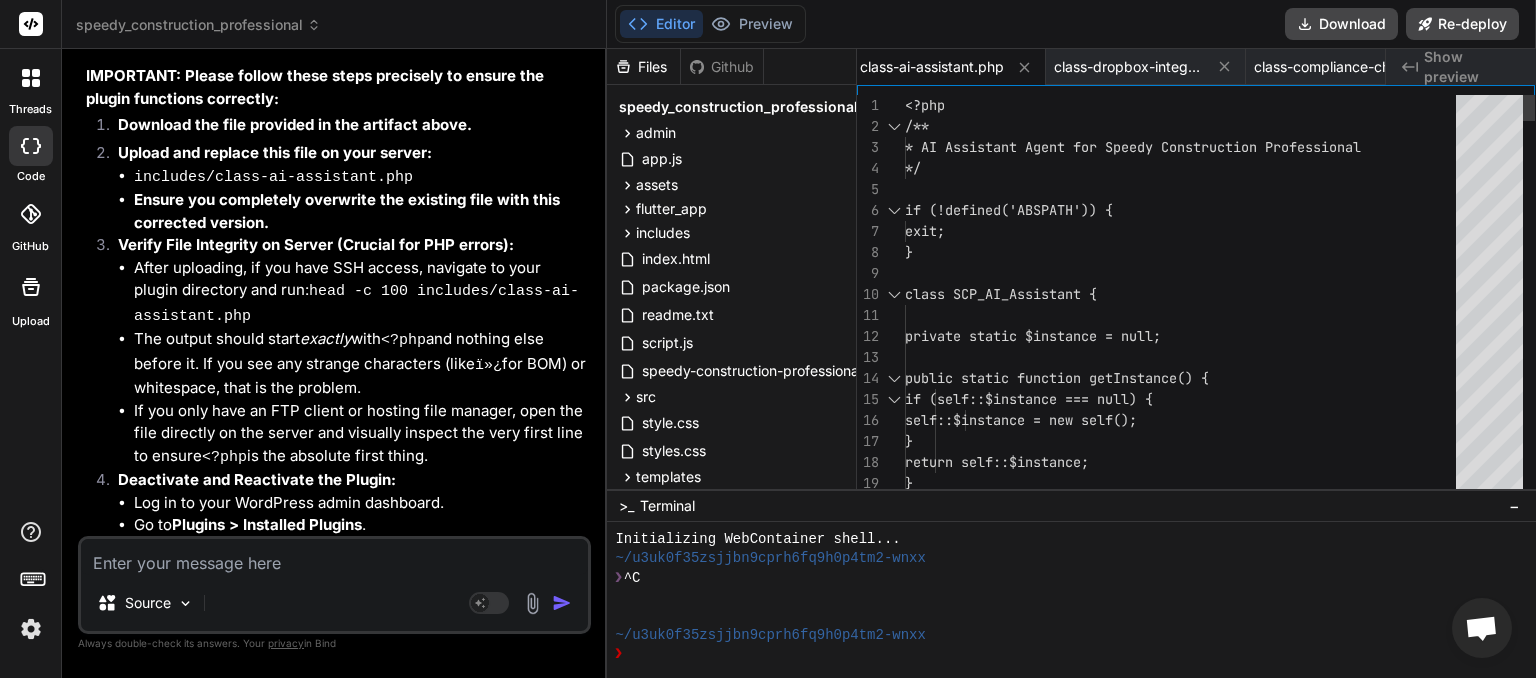 scroll, scrollTop: 0, scrollLeft: 2822, axis: horizontal 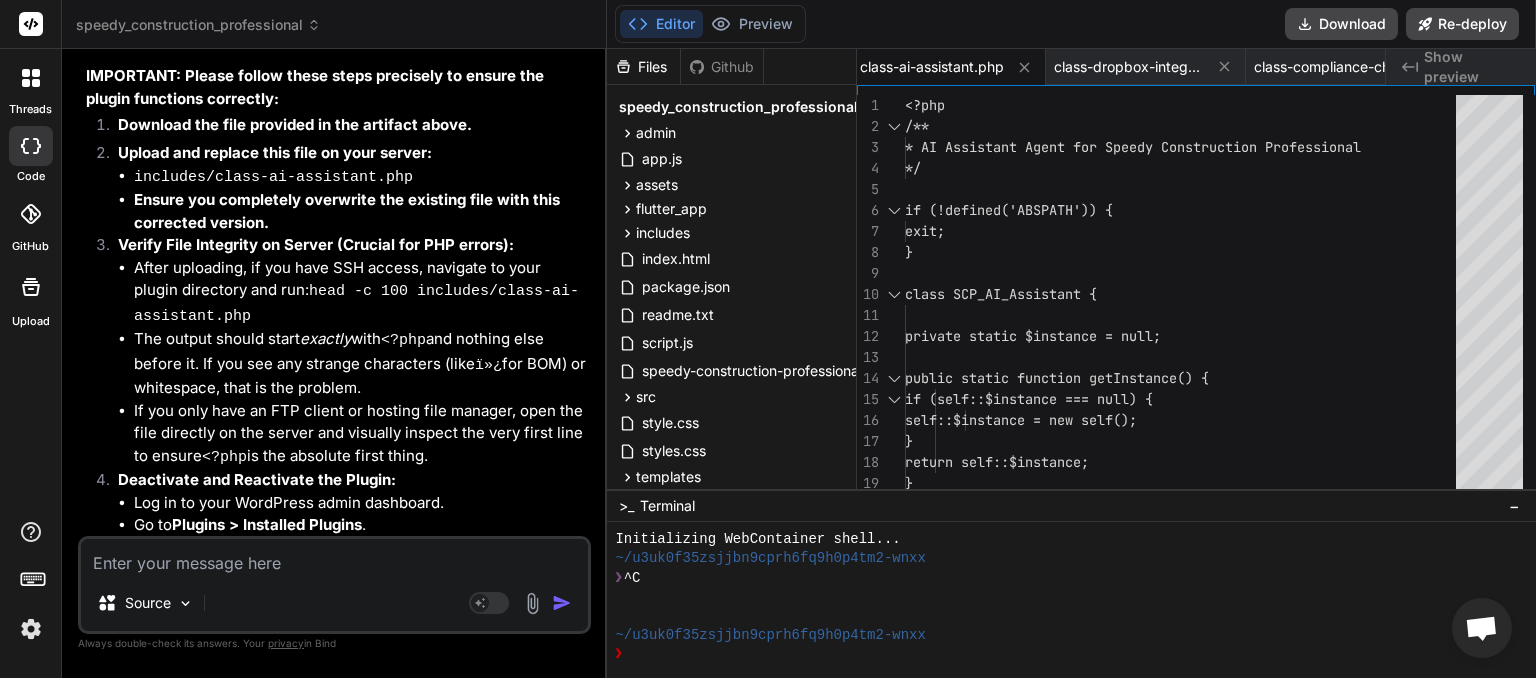 paste on "[06-Aug-2025 03:59:44 UTC] SCP: speedy-construction-professional.php loaded. Version: 1.3.2
[06-Aug-2025 03:59:44 UTC] SCP_Module_Loader: Attempting to load module: onboarding-wizard from /home/myinspector/public_html/wp-content/plugins/speedy_construction_professional-1/includes/class-onboarding-wizard.php
[06-Aug-2025 03:59:44 UTC] SCP_Module_Loader: File is readable: /home/myinspector/public_html/wp-content/plugins/speedy_construction_professional-1/includes/class-onboarding-wizard.php
[06-Aug-2025 03:59:44 UTC] SCP_Module_Loader: Successfully included file: /home/myinspector/public_html/wp-content/plugins/speedy_construction_professional-1/includes/class-onboarding-wizard.php
[06-Aug-2025 03:59:44 UTC] SCP_Module_Loader: Module 'onboarding-wizard' SUCCESSFULLY loaded and class exists.
[06-Aug-2025 03:59:44 UTC] SCP_Module_Loader: Attempting to load module: dashboard from /home/myinspector/public_html/wp-content/plugins/speedy_construction_professional-1/includes/class-dashboard.php
[06-Aug-2025 03:59:..." 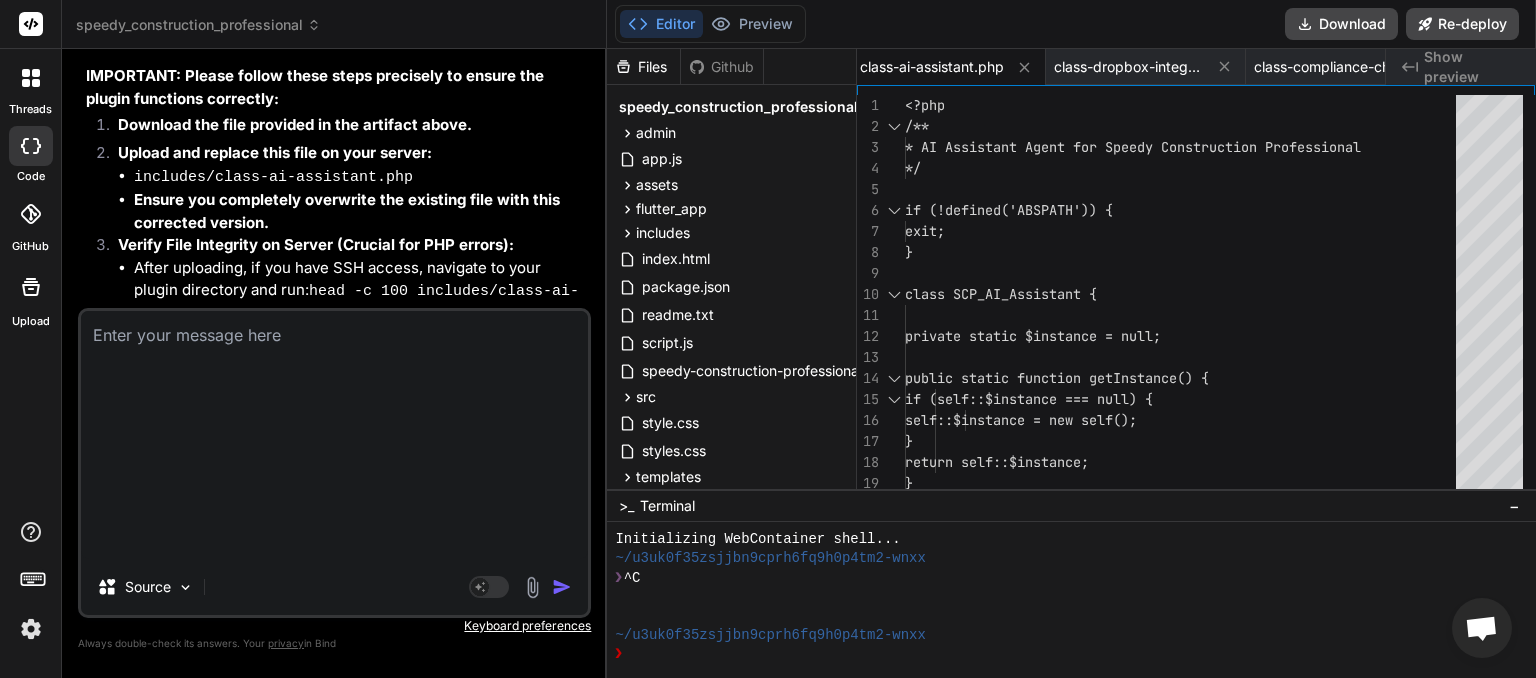 type on "[06-Aug-2025 03:59:44 UTC] SCP: speedy-construction-professional.php loaded. Version: 1.3.2
[06-Aug-2025 03:59:44 UTC] SCP_Module_Loader: Attempting to load module: onboarding-wizard from /home/myinspector/public_html/wp-content/plugins/speedy_construction_professional-1/includes/class-onboarding-wizard.php
[06-Aug-2025 03:59:44 UTC] SCP_Module_Loader: File is readable: /home/myinspector/public_html/wp-content/plugins/speedy_construction_professional-1/includes/class-onboarding-wizard.php
[06-Aug-2025 03:59:44 UTC] SCP_Module_Loader: Successfully included file: /home/myinspector/public_html/wp-content/plugins/speedy_construction_professional-1/includes/class-onboarding-wizard.php
[06-Aug-2025 03:59:44 UTC] SCP_Module_Loader: Module 'onboarding-wizard' SUCCESSFULLY loaded and class exists.
[06-Aug-2025 03:59:44 UTC] SCP_Module_Loader: Attempting to load module: dashboard from /home/myinspector/public_html/wp-content/plugins/speedy_construction_professional-1/includes/class-dashboard.php
[06-Aug-2025 03:59:..." 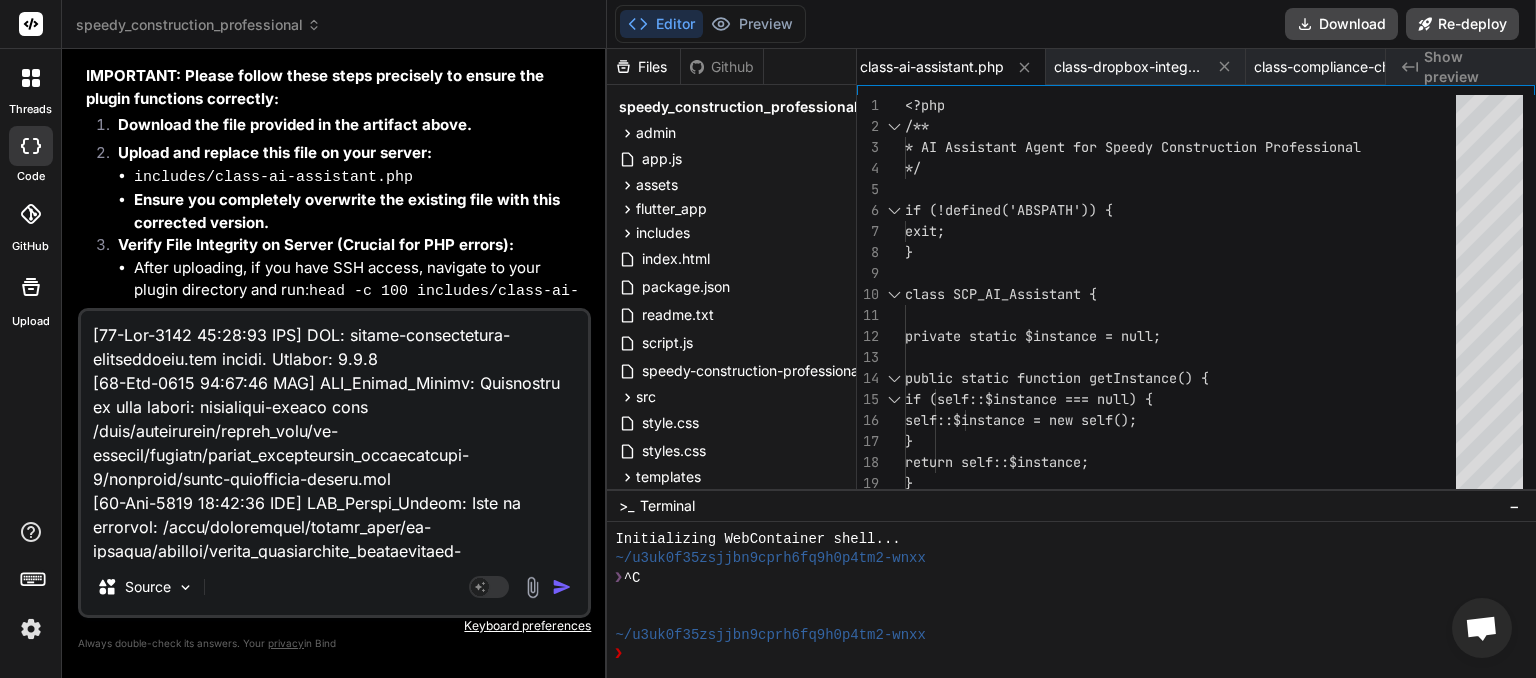 scroll, scrollTop: 3532, scrollLeft: 0, axis: vertical 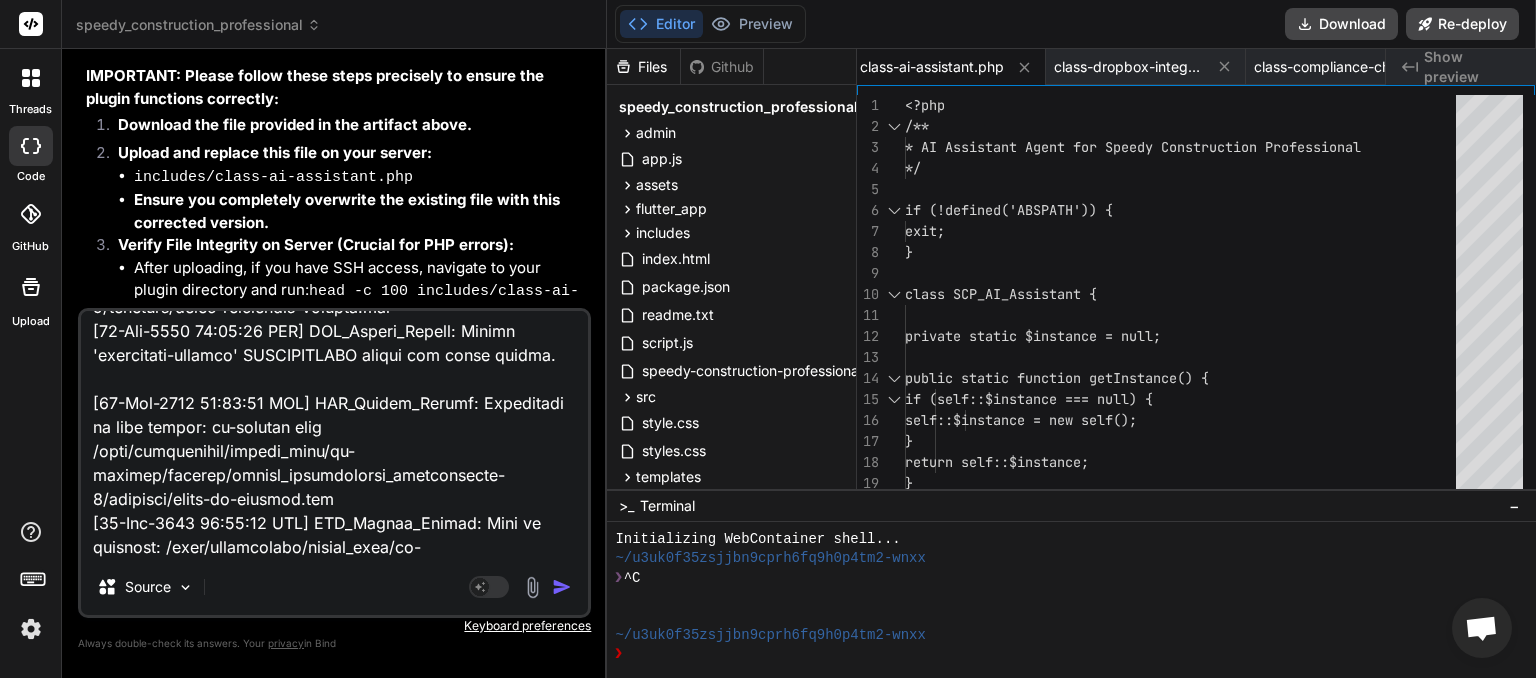 type on "[06-Aug-2025 03:59:44 UTC] SCP: speedy-construction-professional.php loaded. Version: 1.3.2
[06-Aug-2025 03:59:44 UTC] SCP_Module_Loader: Attempting to load module: onboarding-wizard from /home/myinspector/public_html/wp-content/plugins/speedy_construction_professional-1/includes/class-onboarding-wizard.php
[06-Aug-2025 03:59:44 UTC] SCP_Module_Loader: File is readable: /home/myinspector/public_html/wp-content/plugins/speedy_construction_professional-1/includes/class-onboarding-wizard.php
[06-Aug-2025 03:59:44 UTC] SCP_Module_Loader: Successfully included file: /home/myinspector/public_html/wp-content/plugins/speedy_construction_professional-1/includes/class-onboarding-wizard.php
[06-Aug-2025 03:59:44 UTC] SCP_Module_Loader: Module 'onboarding-wizard' SUCCESSFULLY loaded and class exists.
[06-Aug-2025 03:59:44 UTC] SCP_Module_Loader: Attempting to load module: dashboard from /home/myinspector/public_html/wp-content/plugins/speedy_construction_professional-1/includes/class-dashboard.php
[06-Aug-2025 03:59:..." 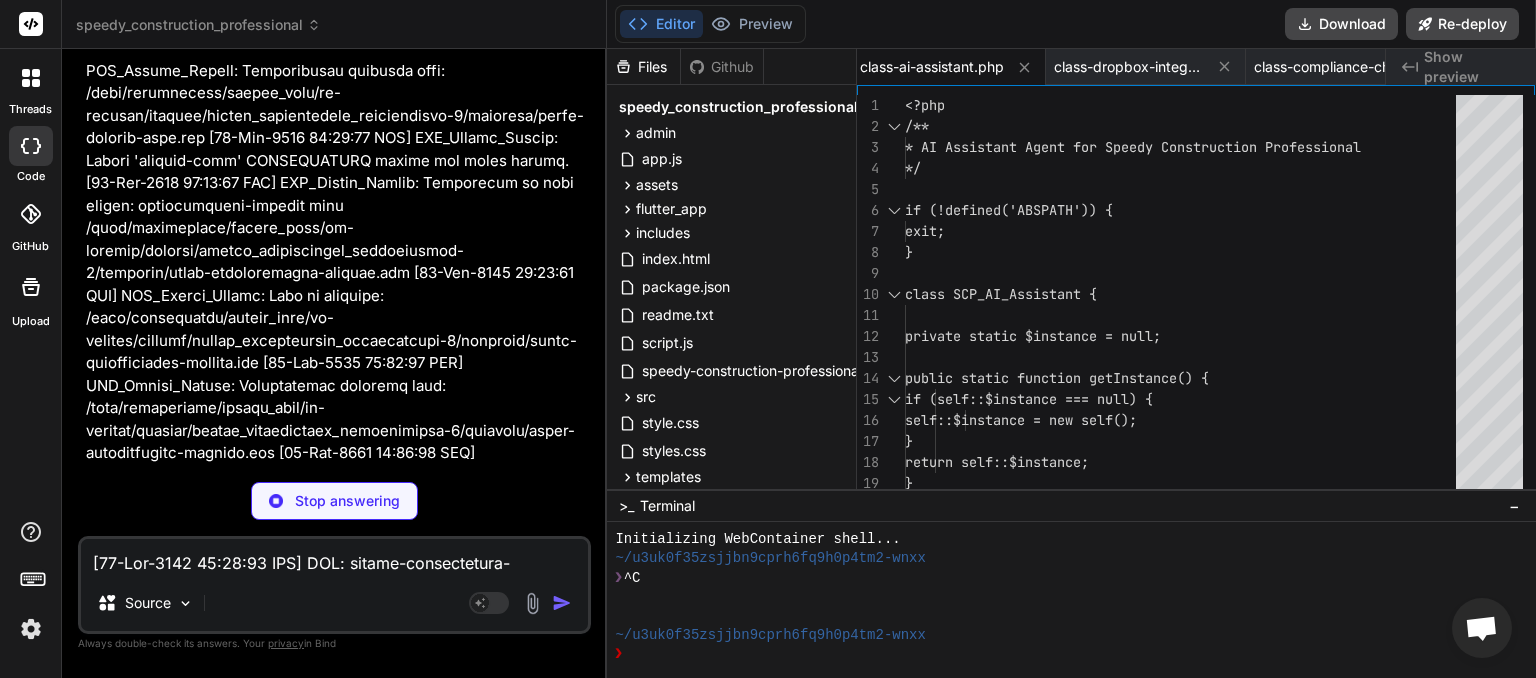 scroll, scrollTop: 60759, scrollLeft: 0, axis: vertical 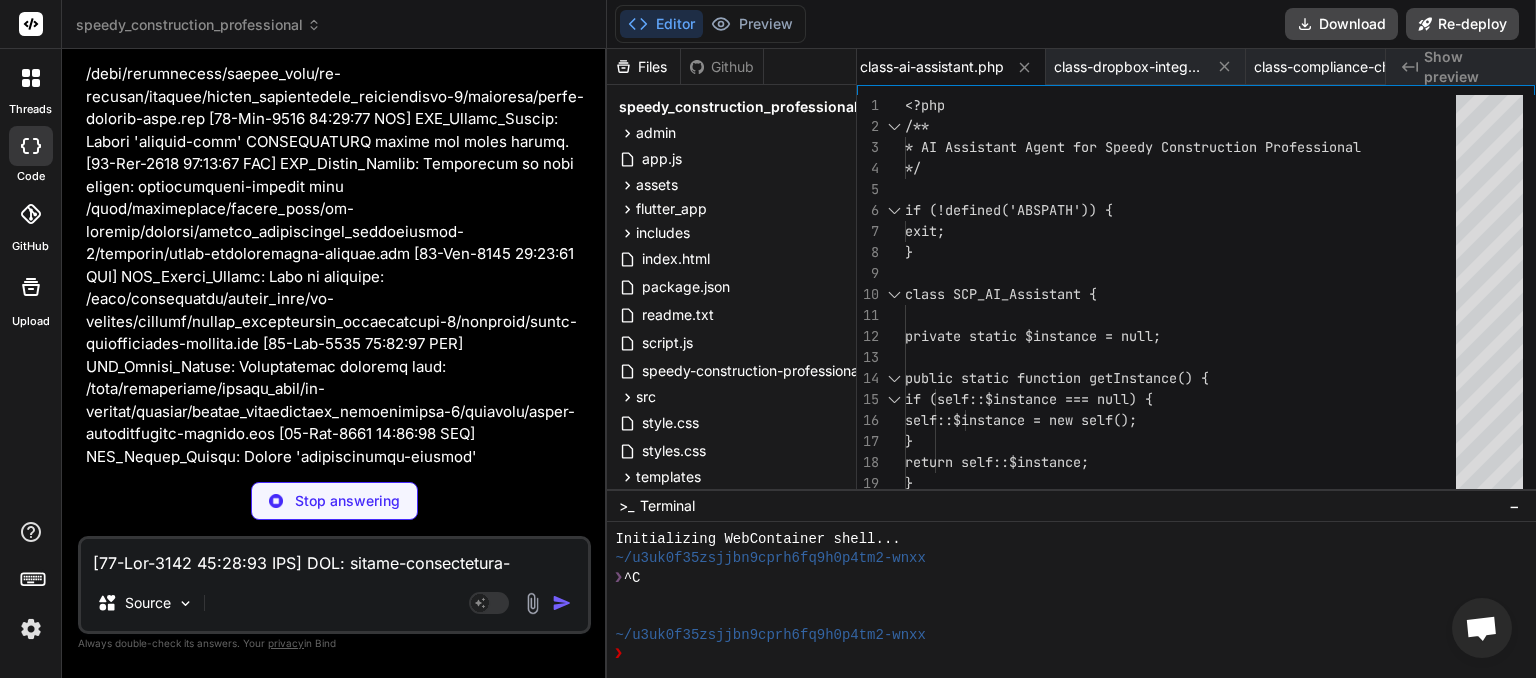 type on "x" 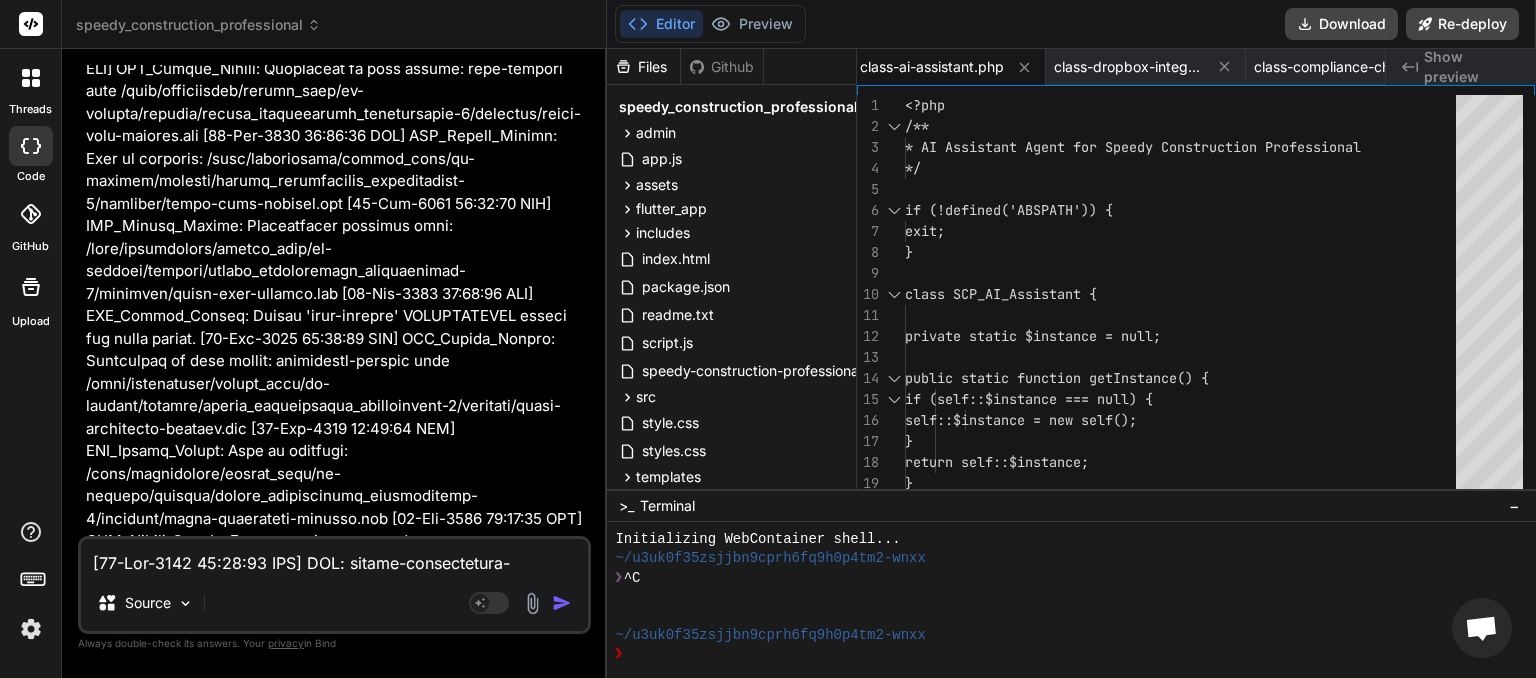scroll, scrollTop: 61207, scrollLeft: 0, axis: vertical 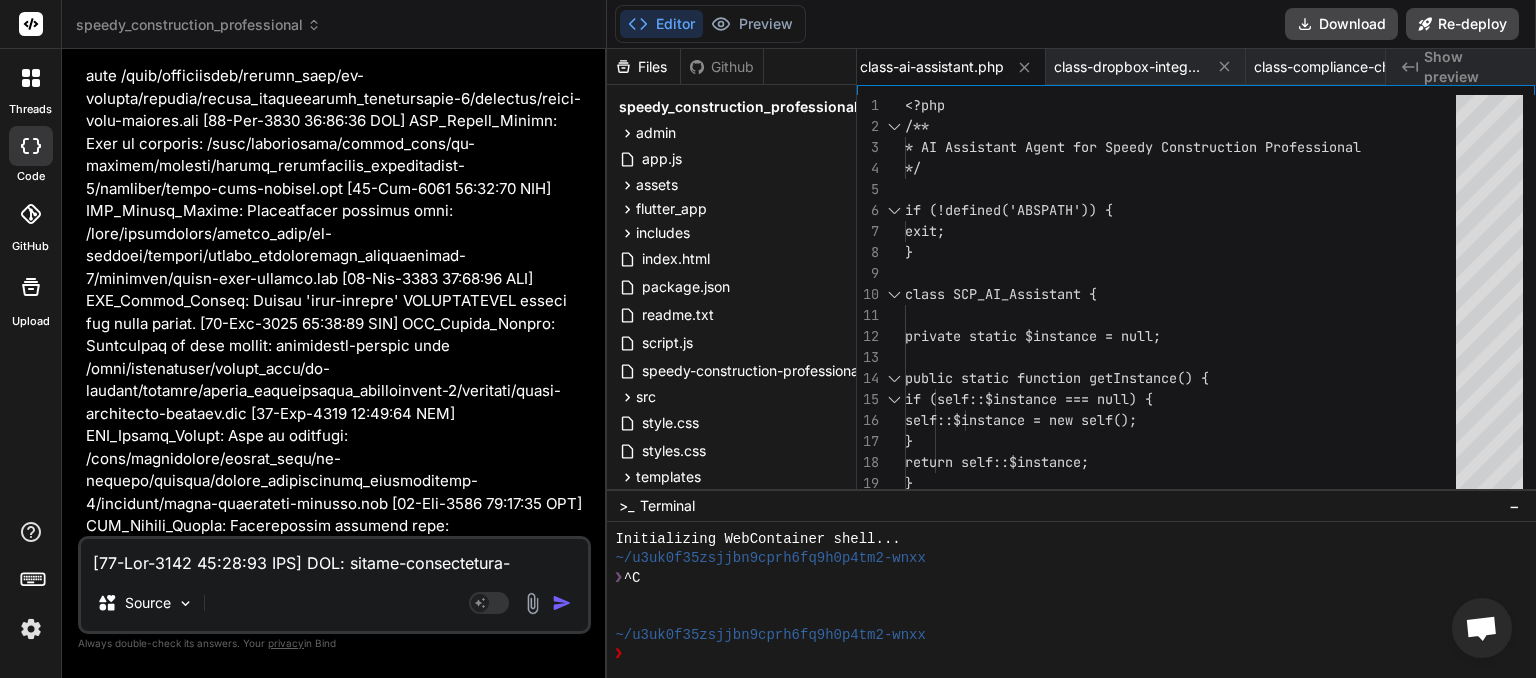 click at bounding box center [334, 557] 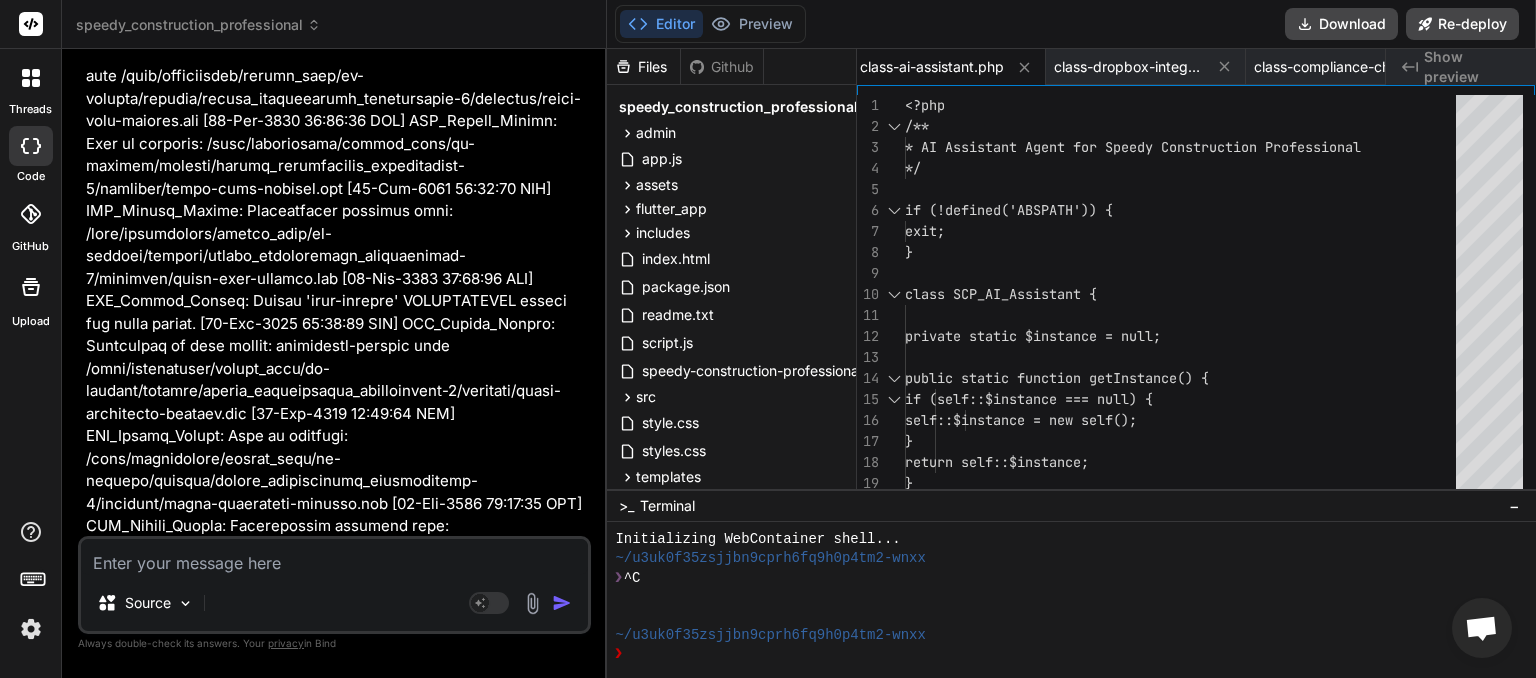 type on "t" 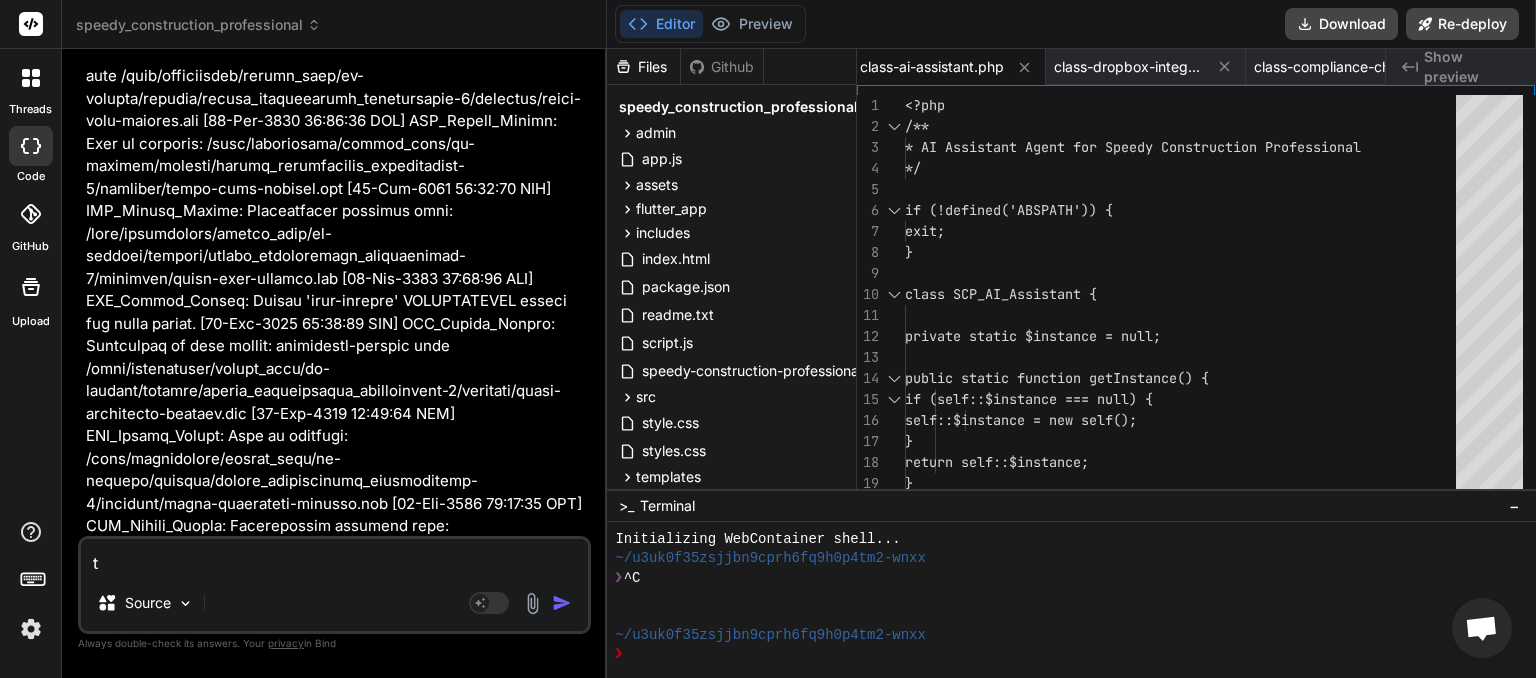 type on "th" 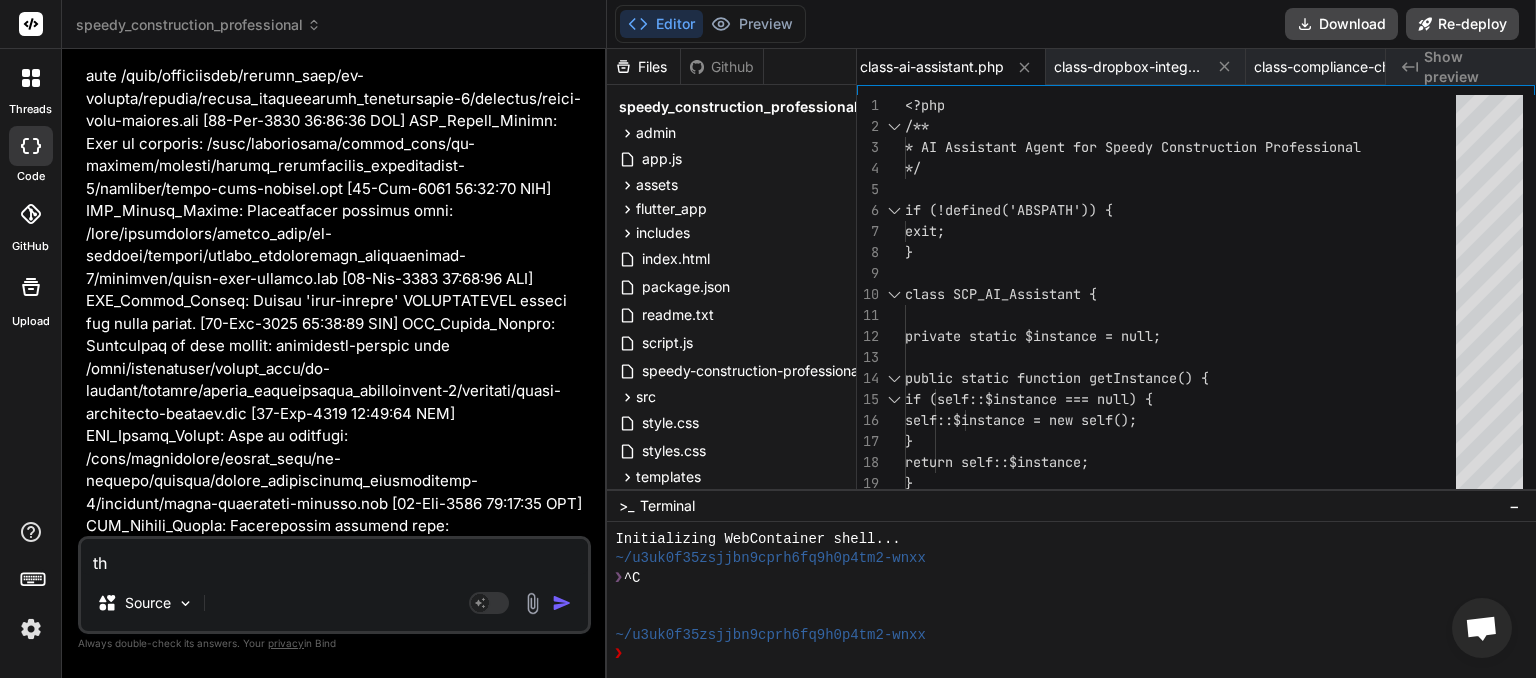 type on "tha" 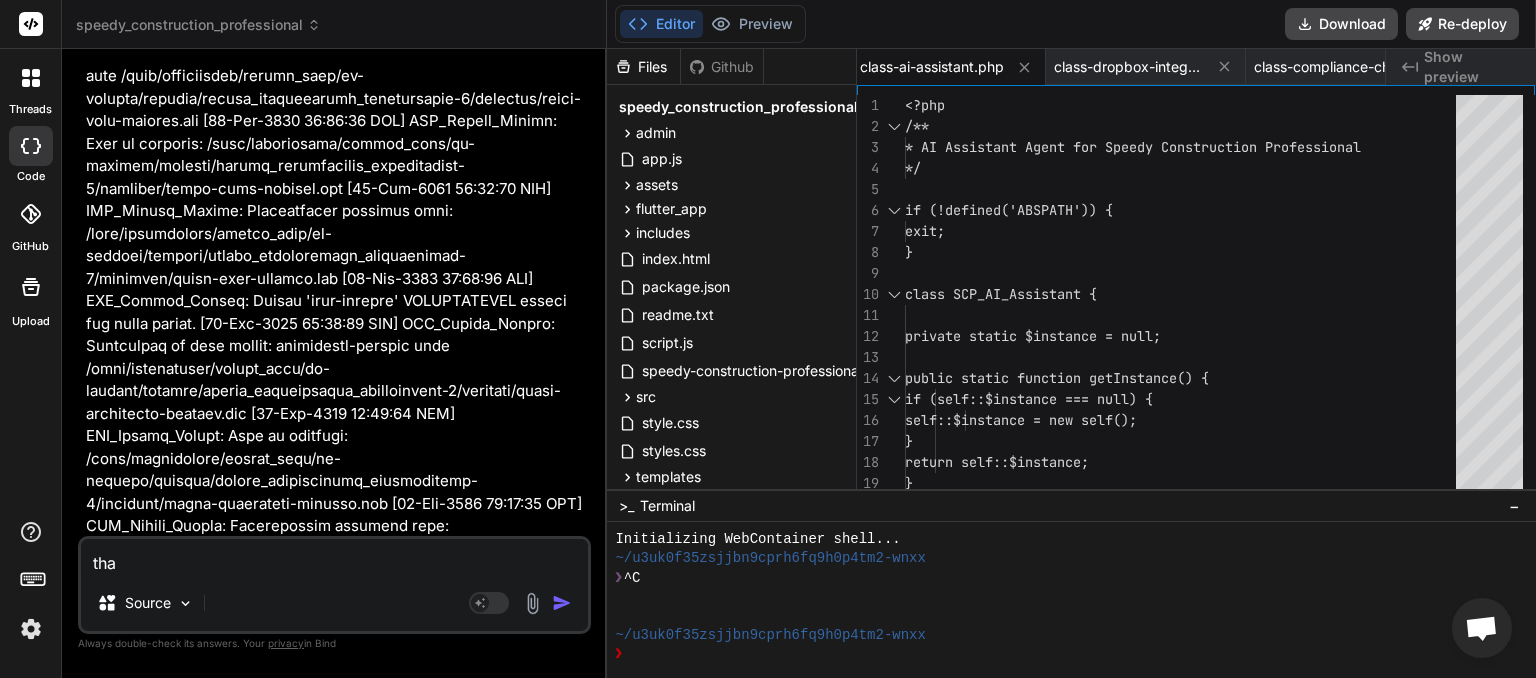 type on "that" 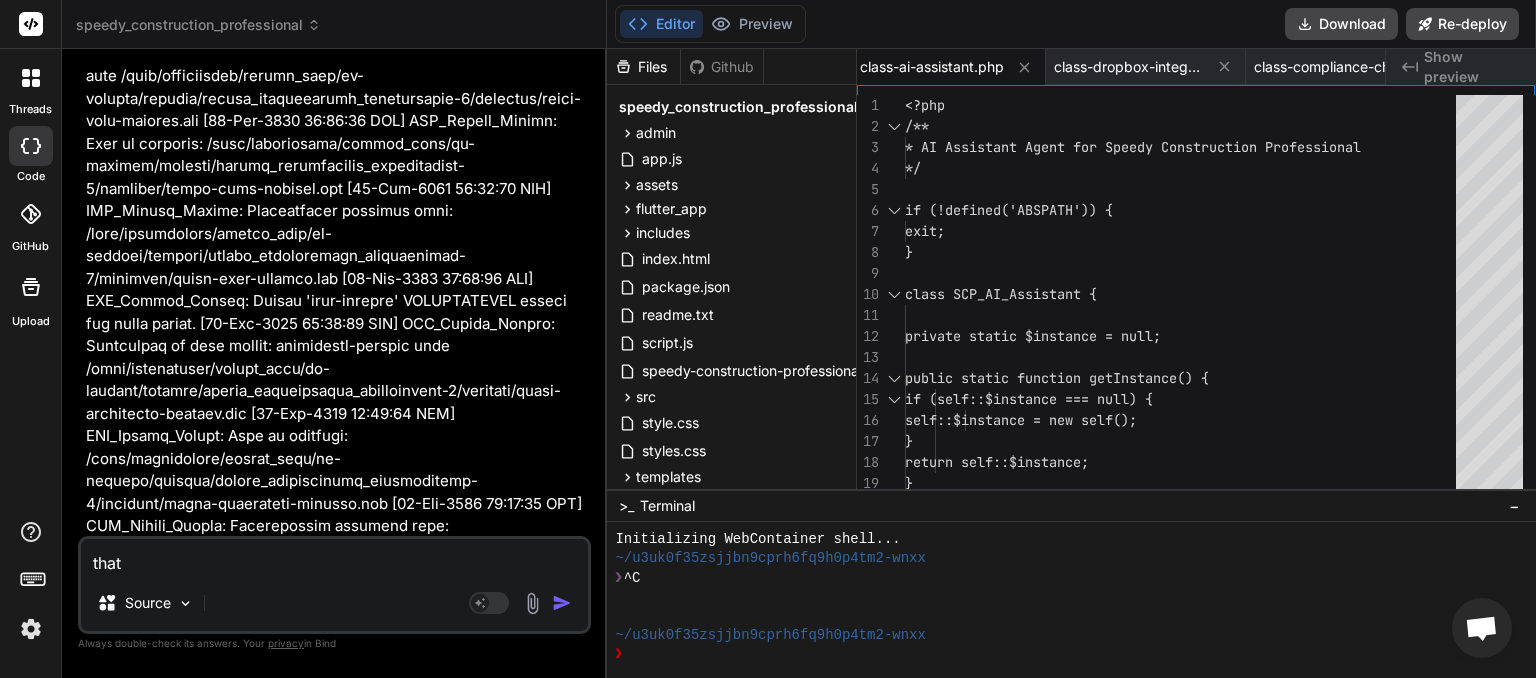 type on "thats" 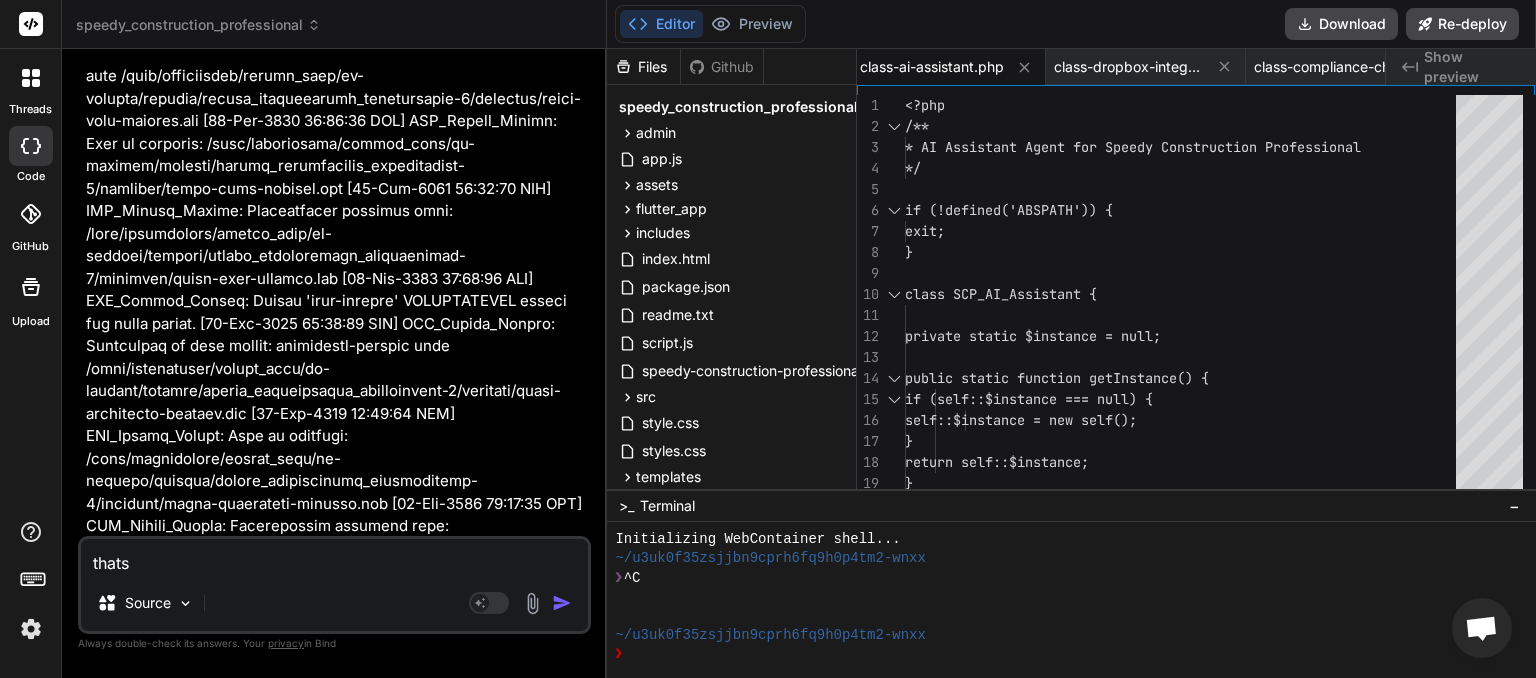 type on "thats" 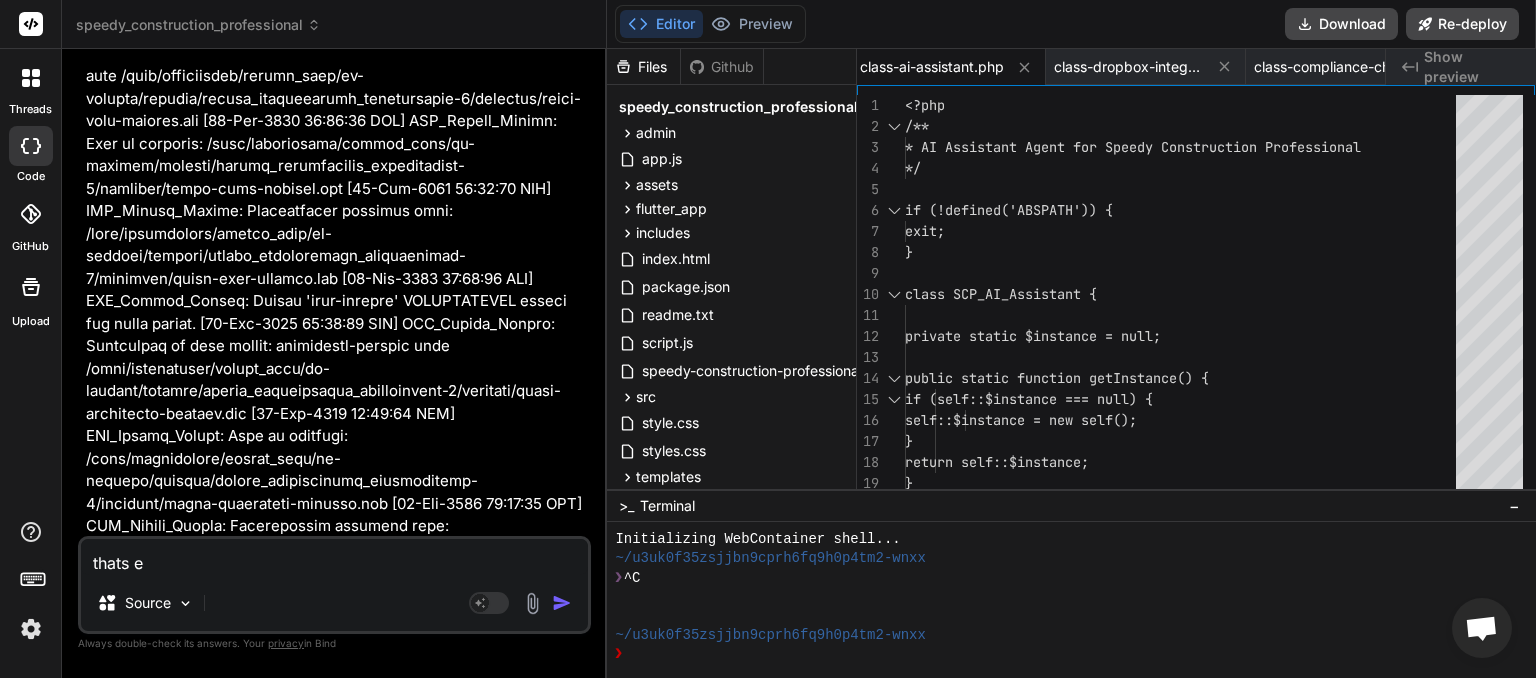 type on "thats ev" 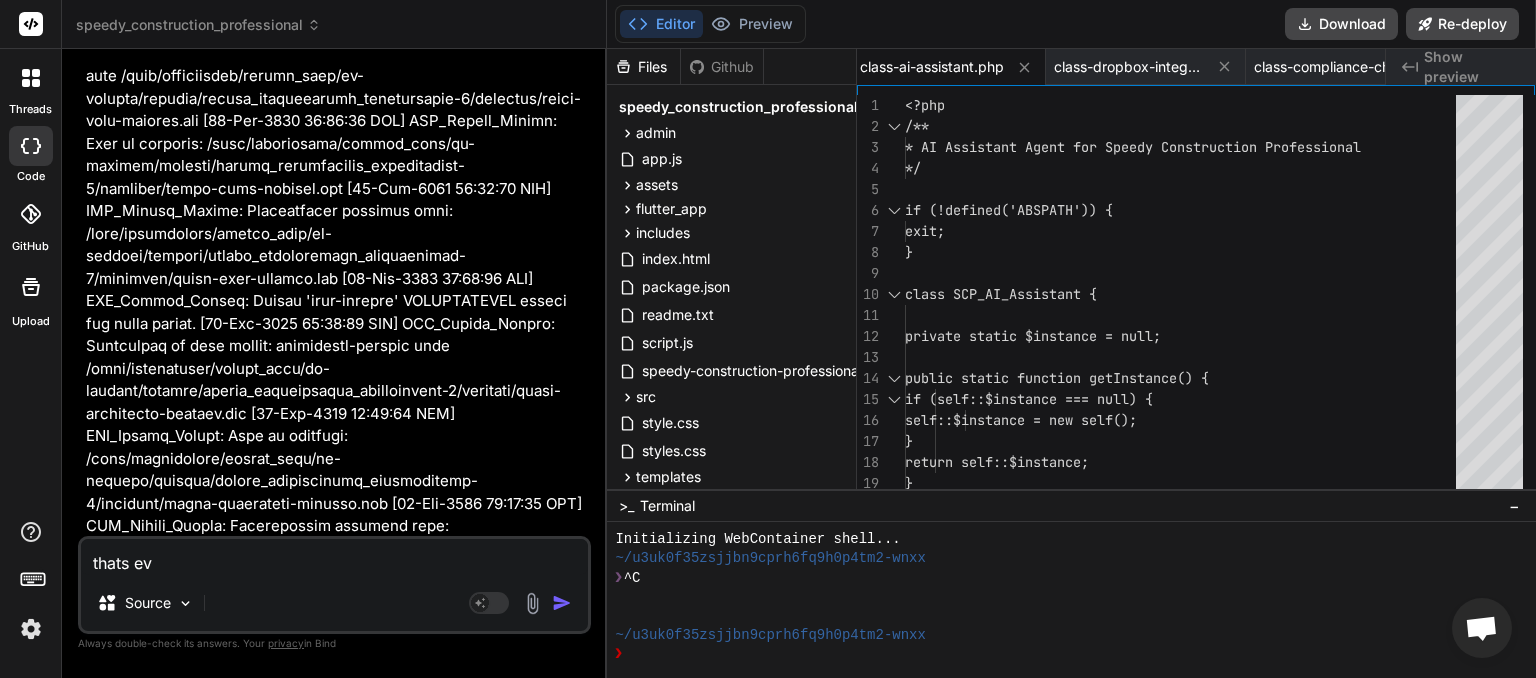 type on "thats eve" 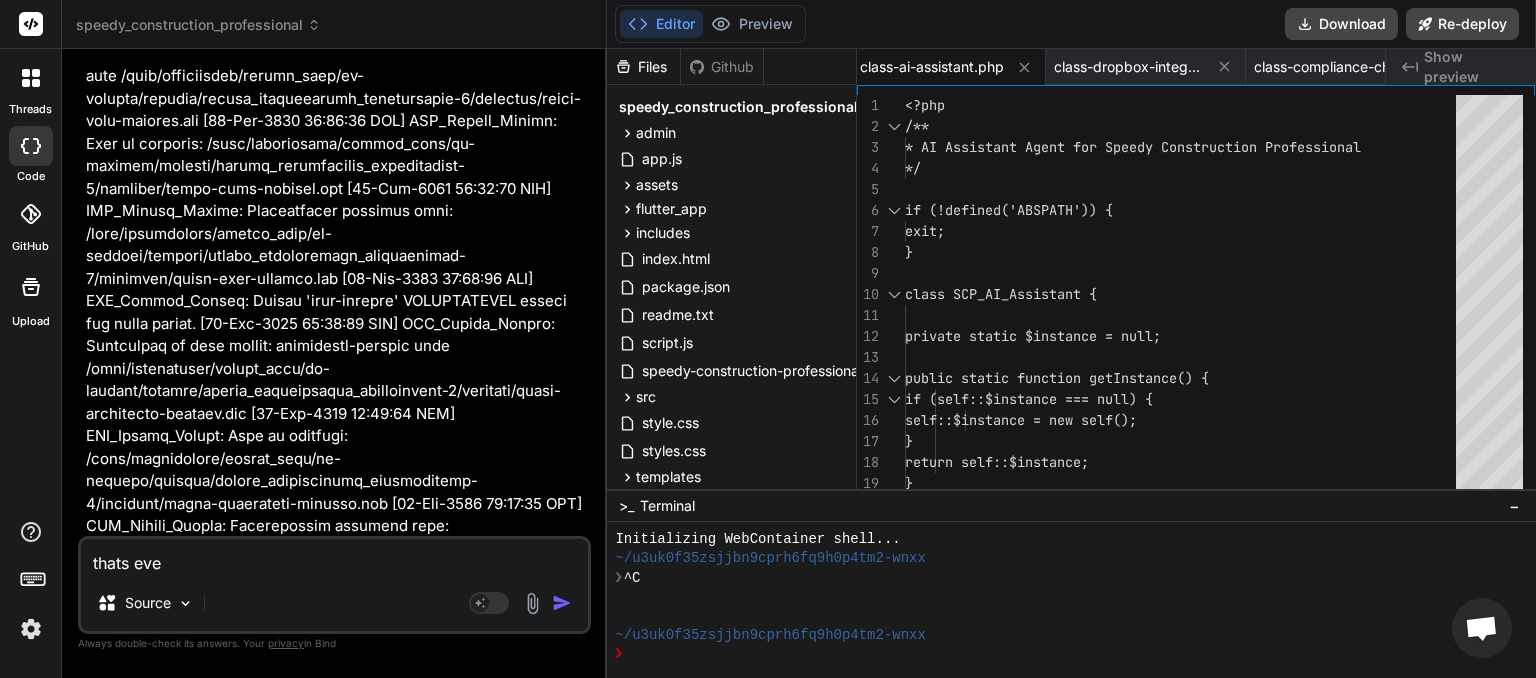 type on "thats ever" 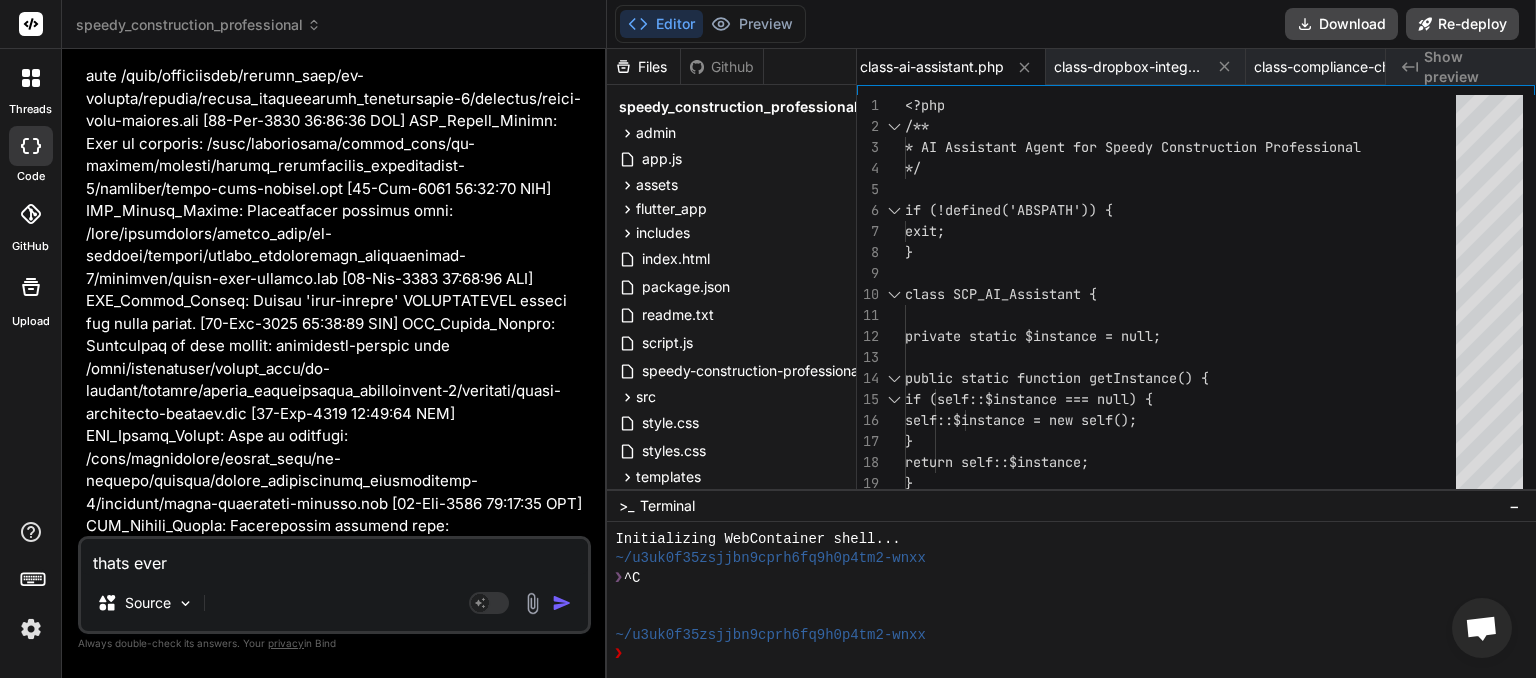 type on "thats every" 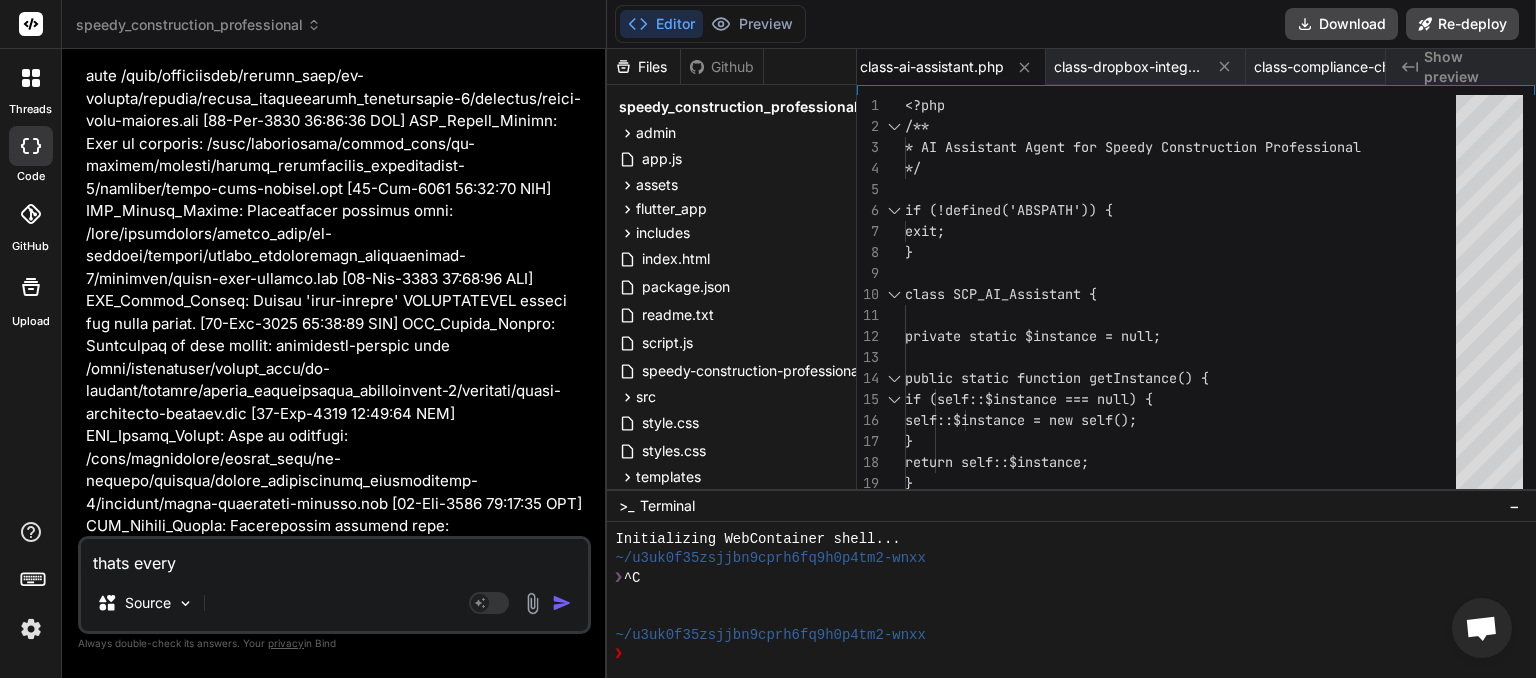 type on "thats everyt" 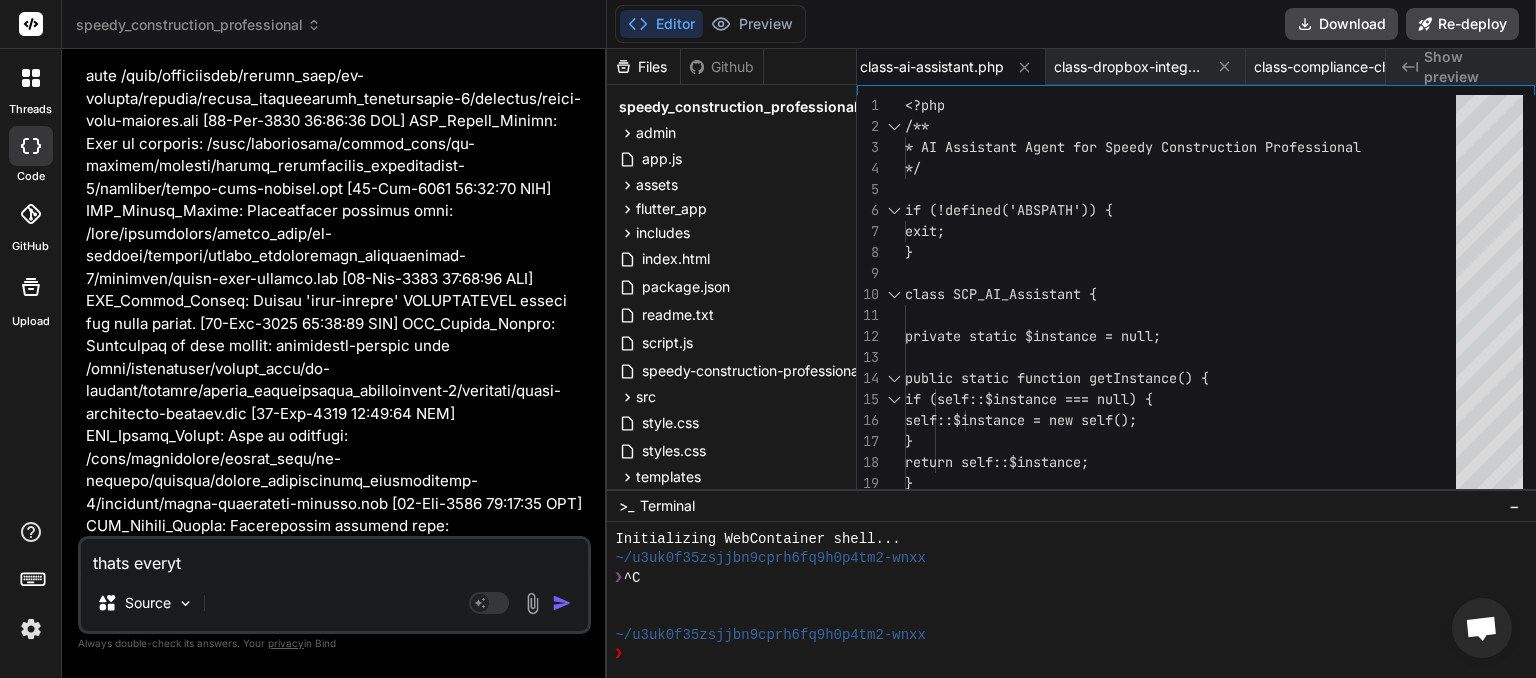 type on "thats everyth" 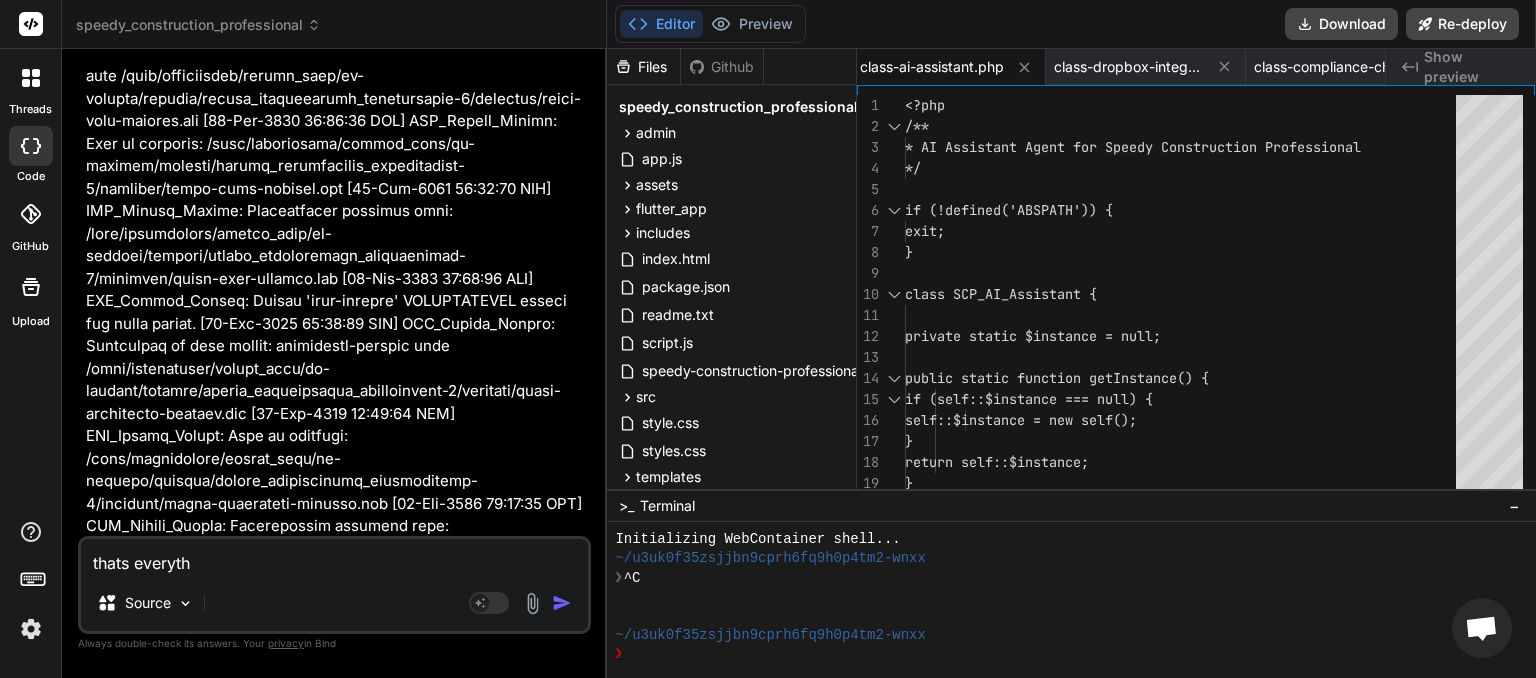 type on "thats everythi" 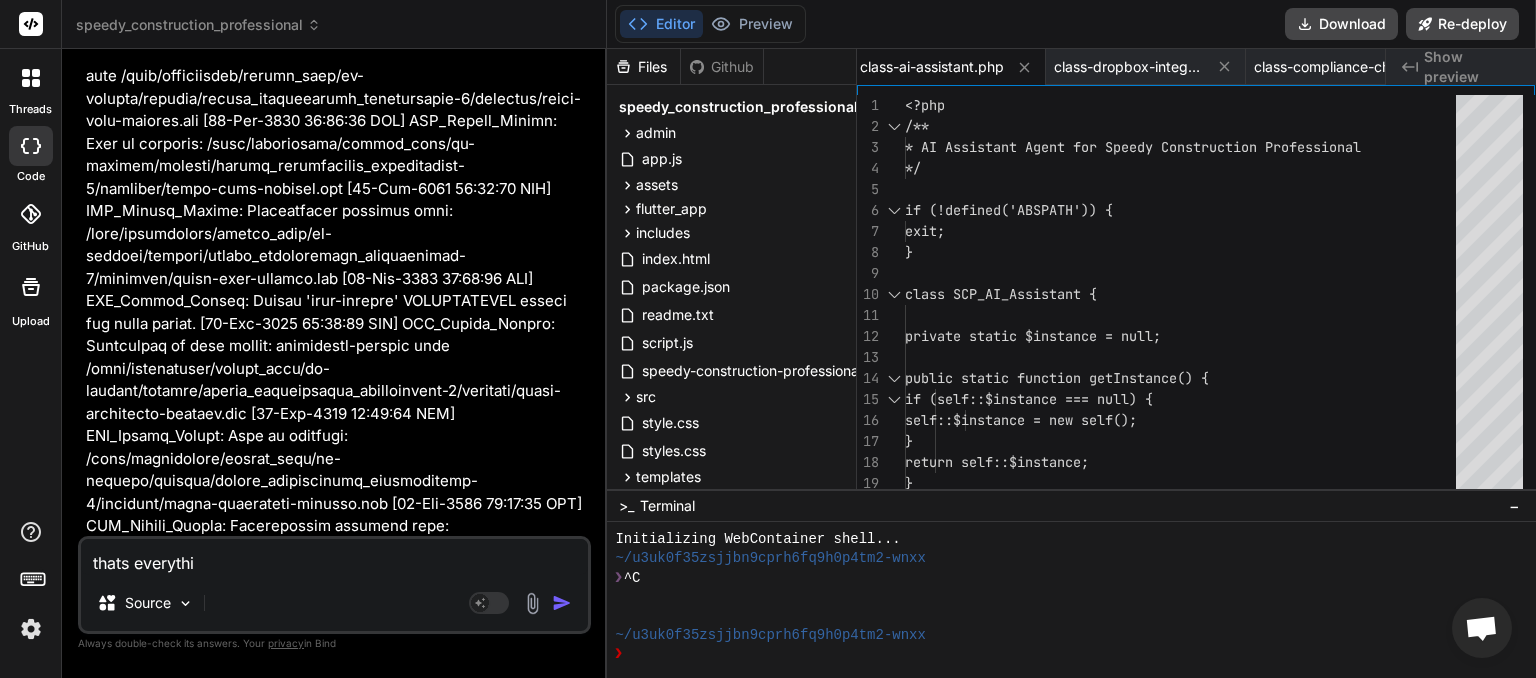 type on "thats everythin" 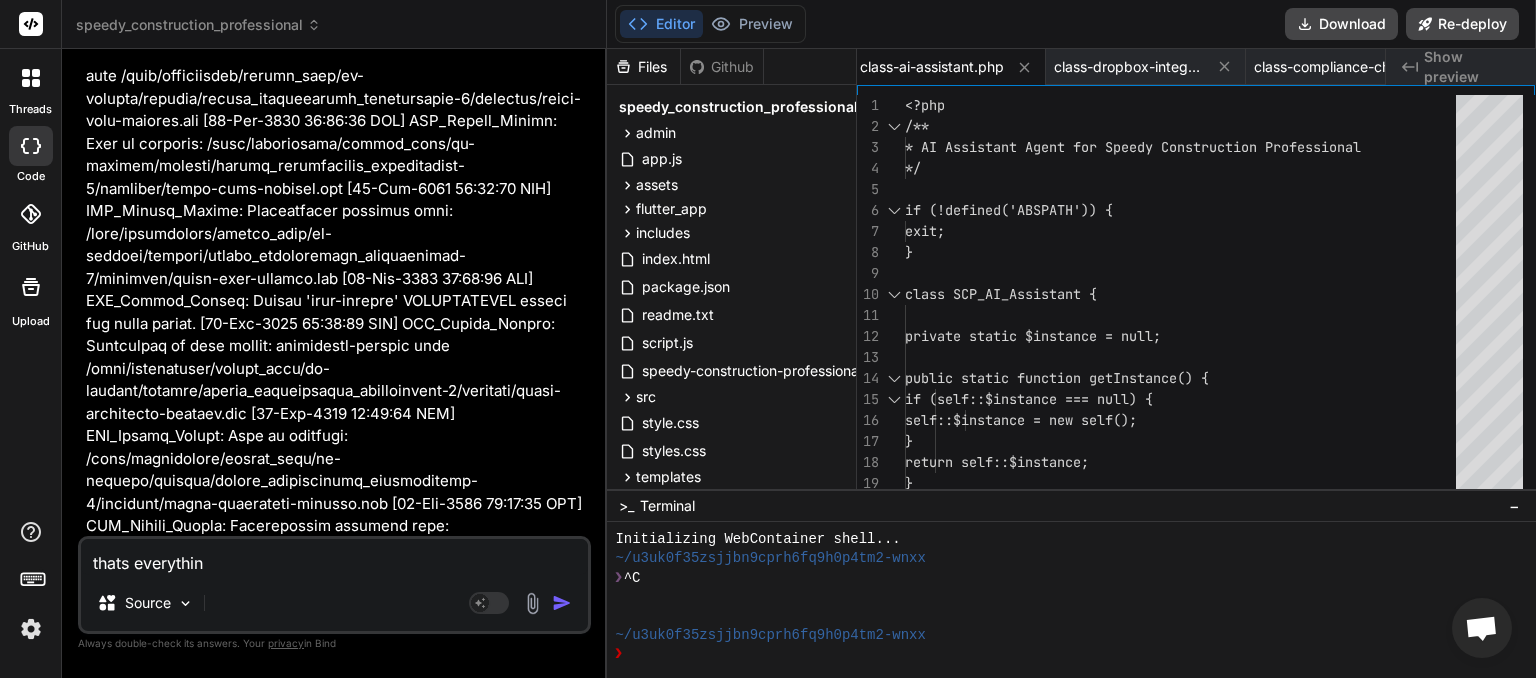 type on "thats everything" 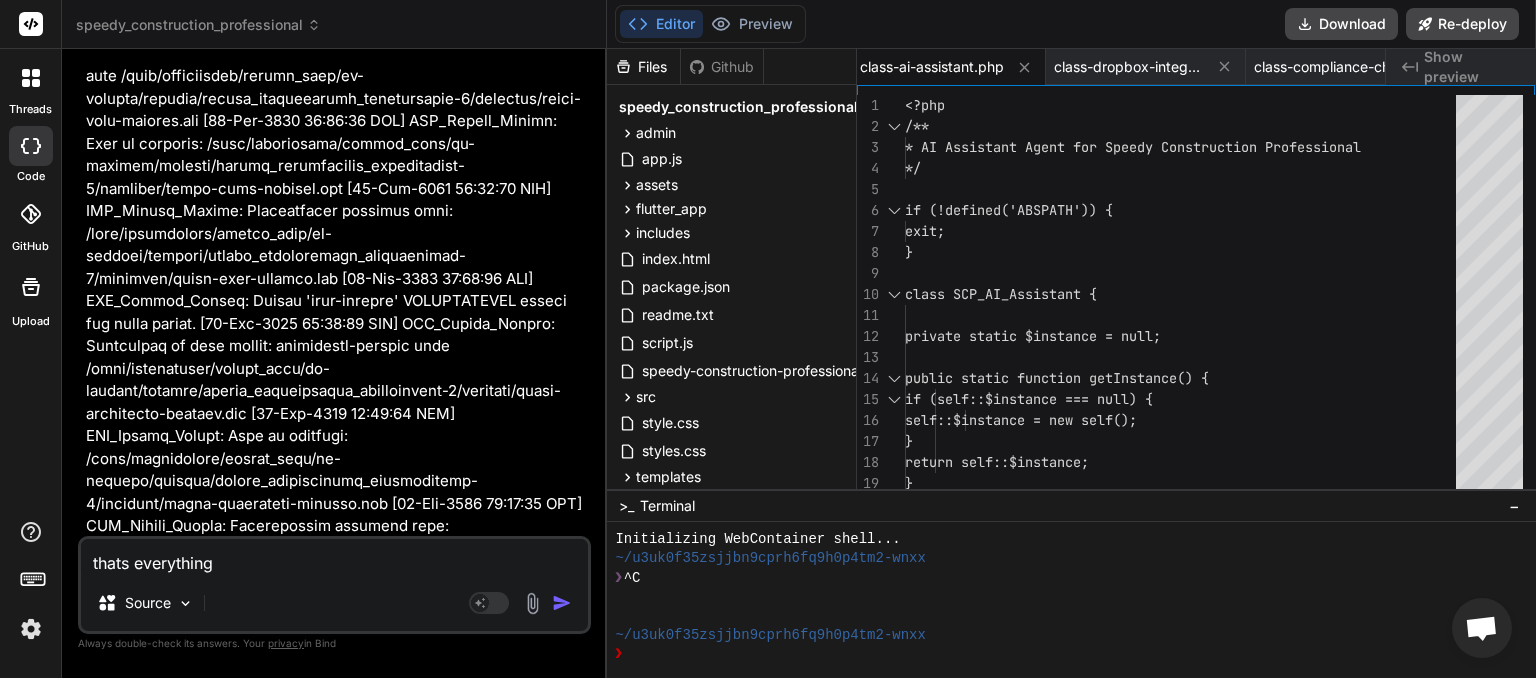 type on "thats everything," 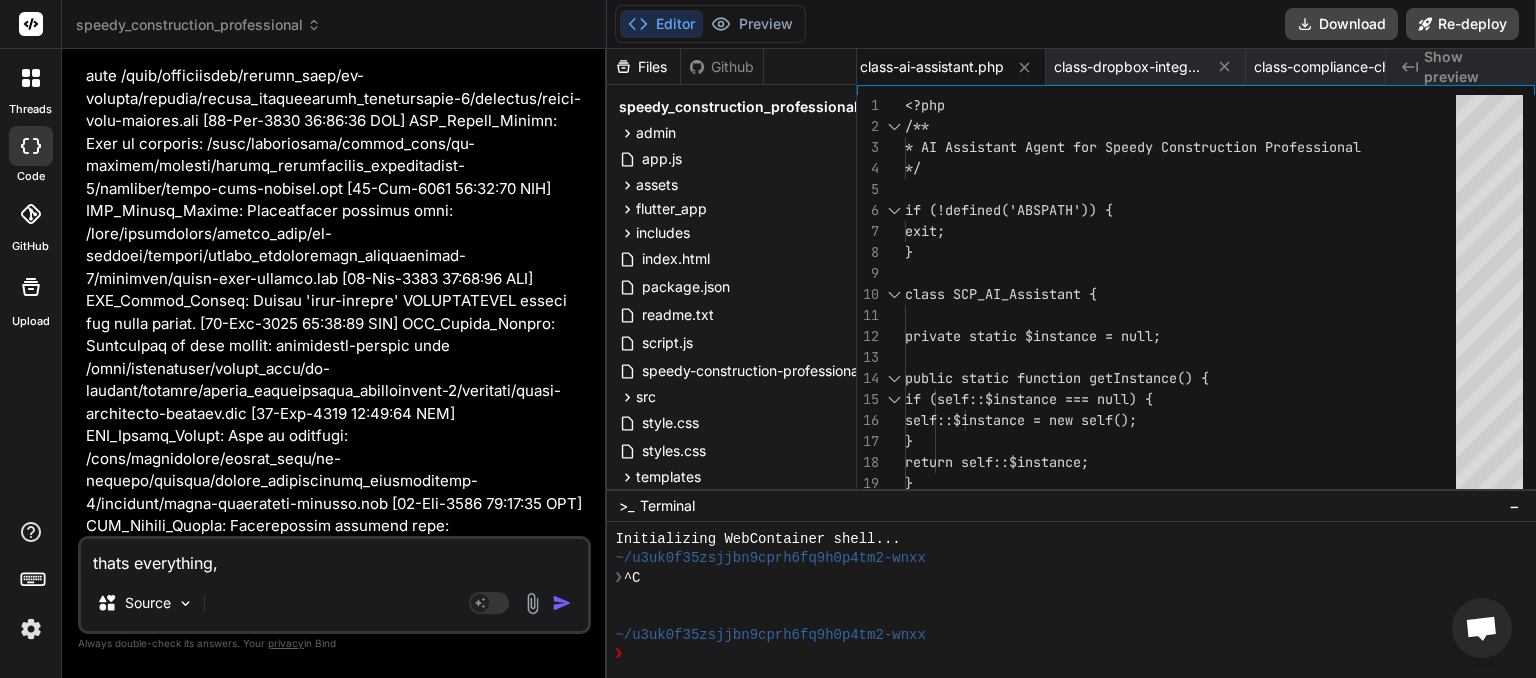 type on "thats everything," 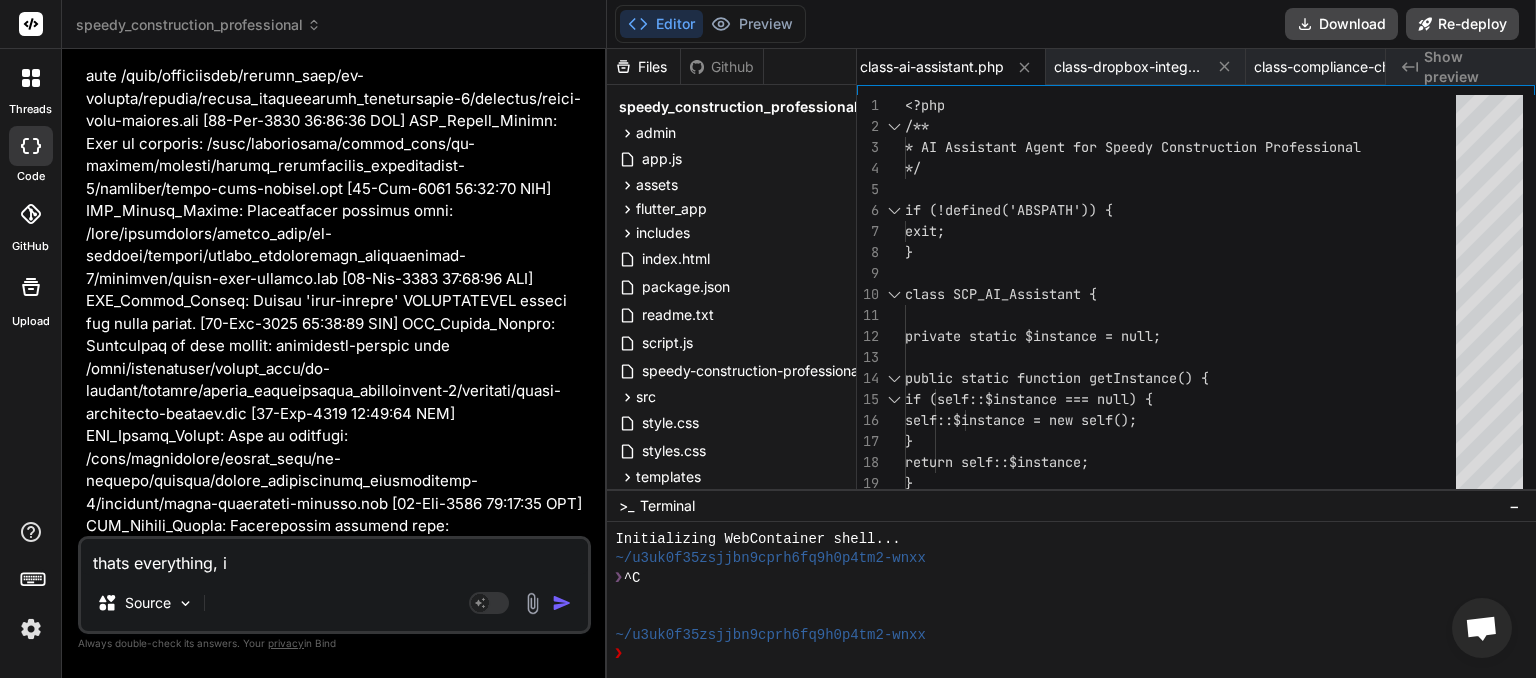 type on "thats everything, it" 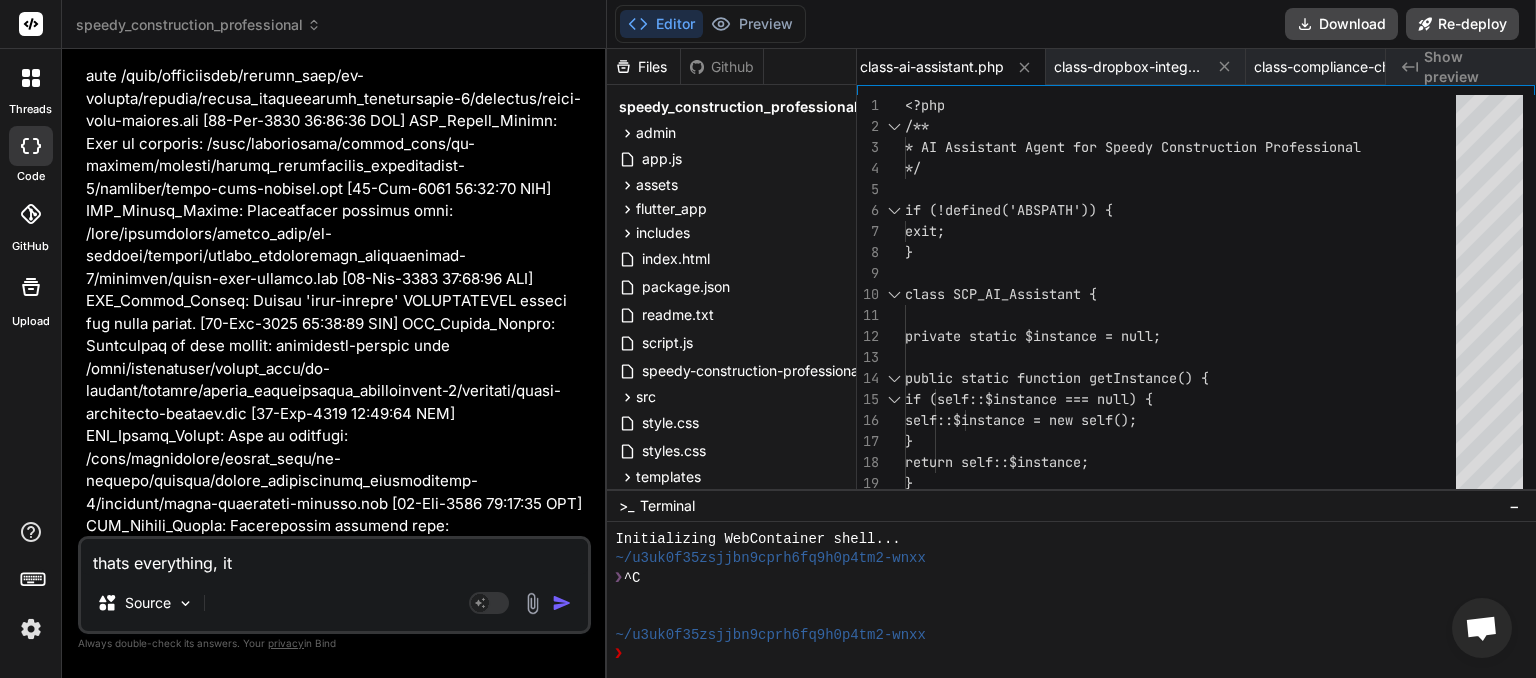 type on "thats everything, it" 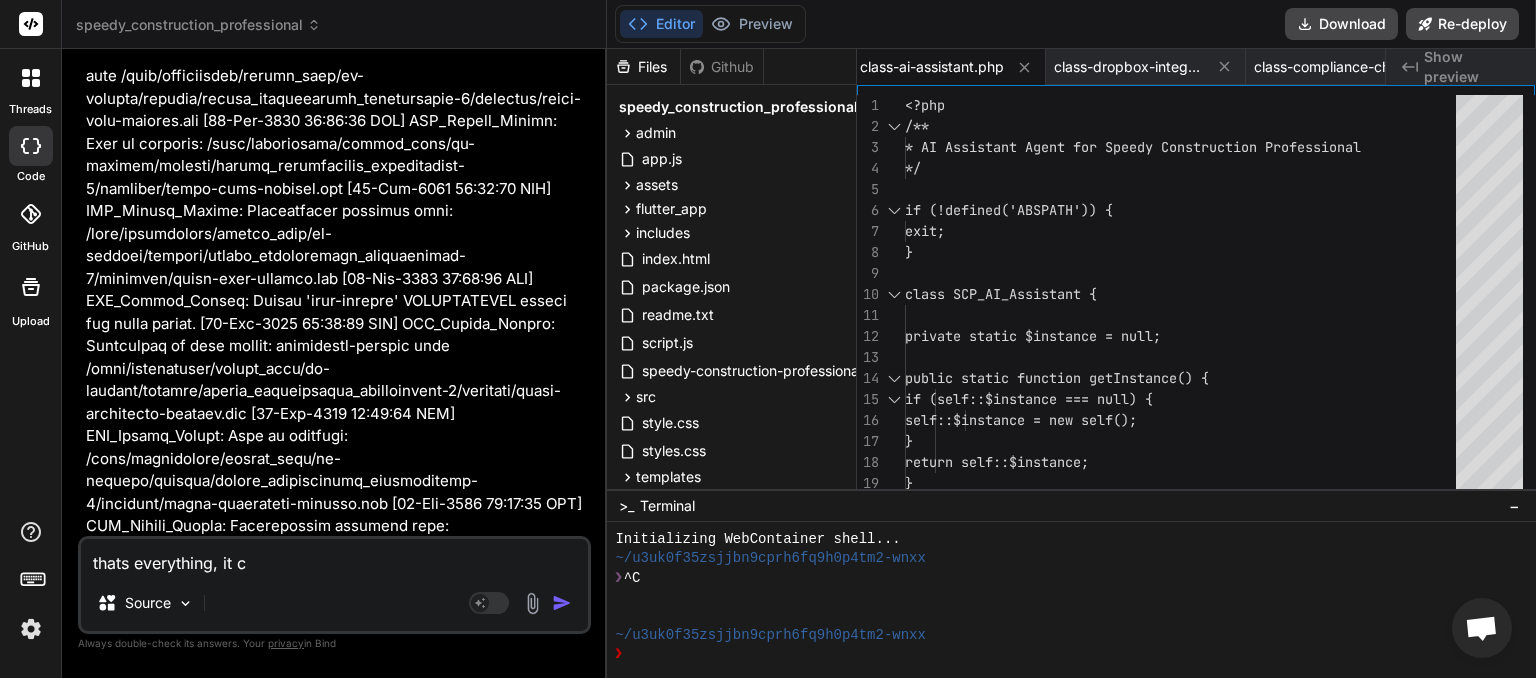 type on "thats everything, it cr" 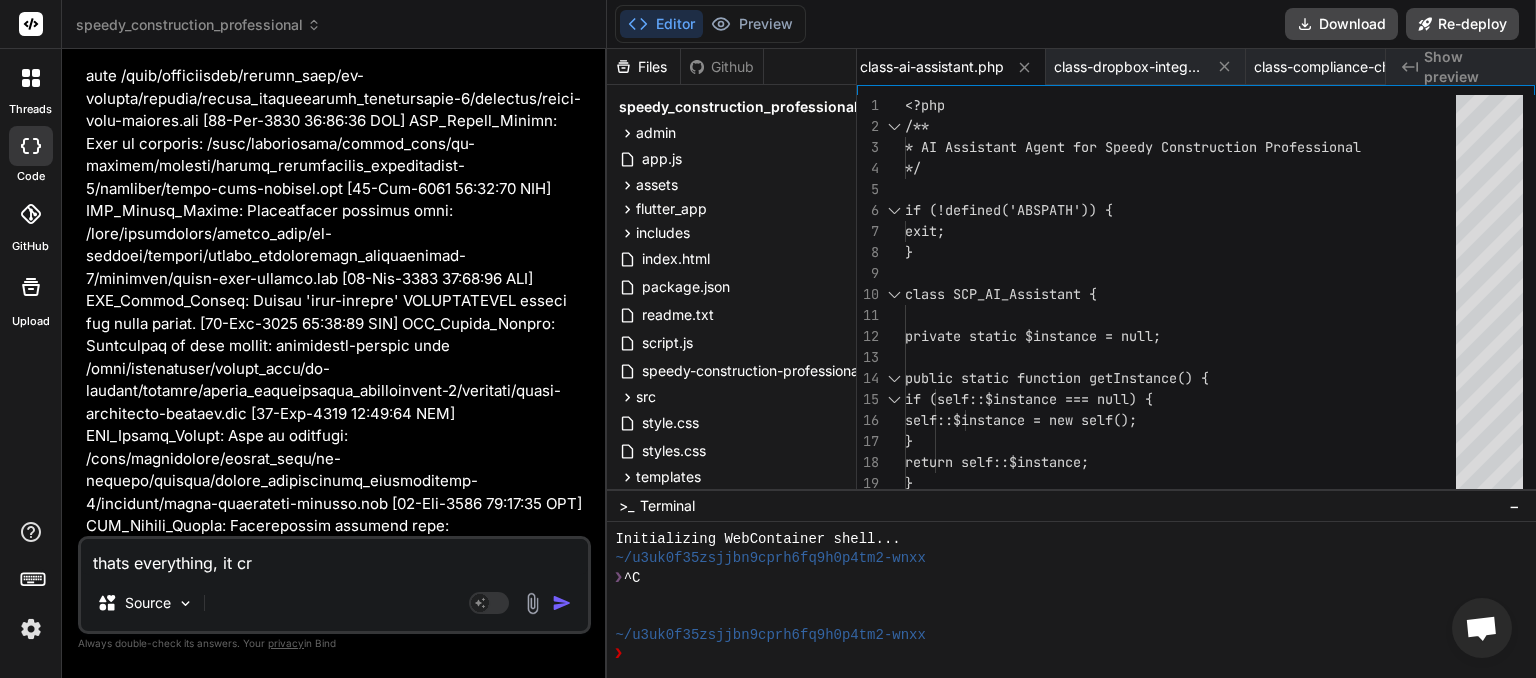 type on "thats everything, it cri" 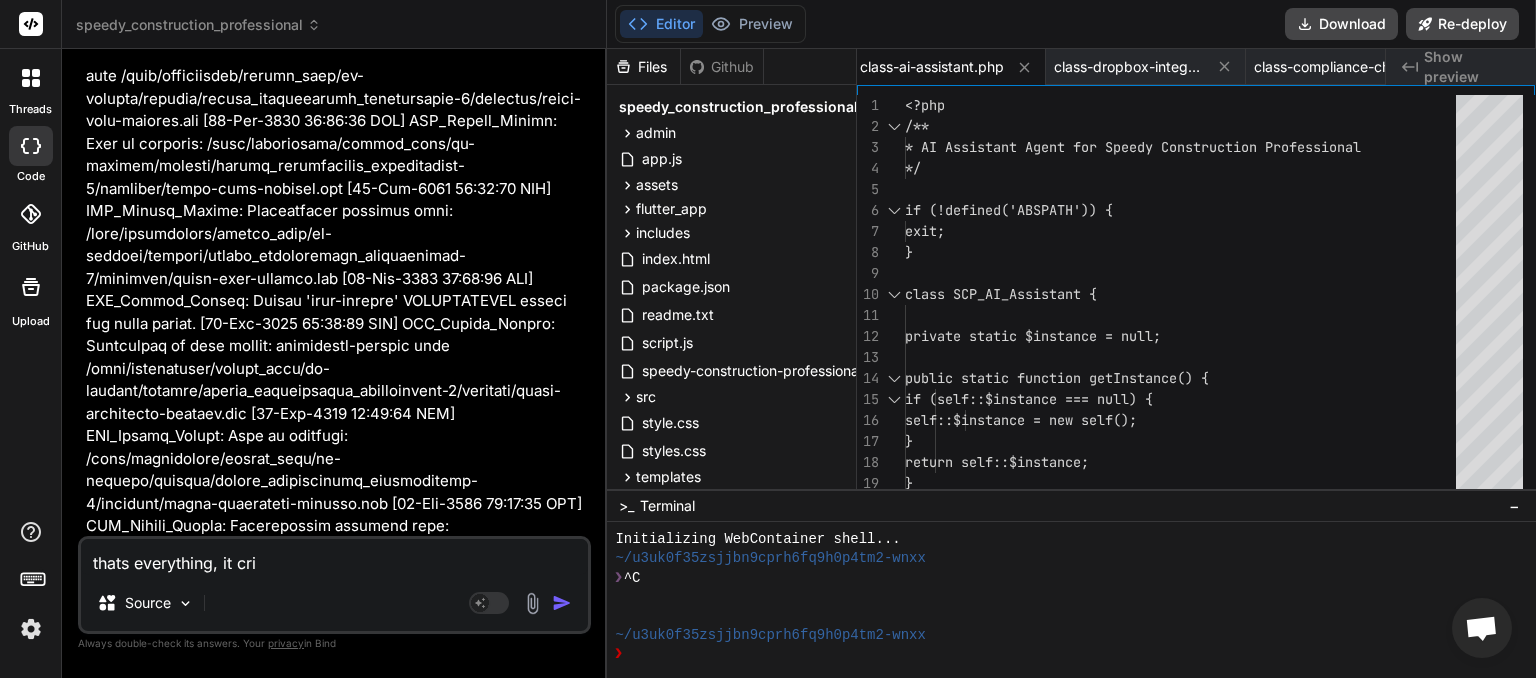 type on "thats everything, it crit" 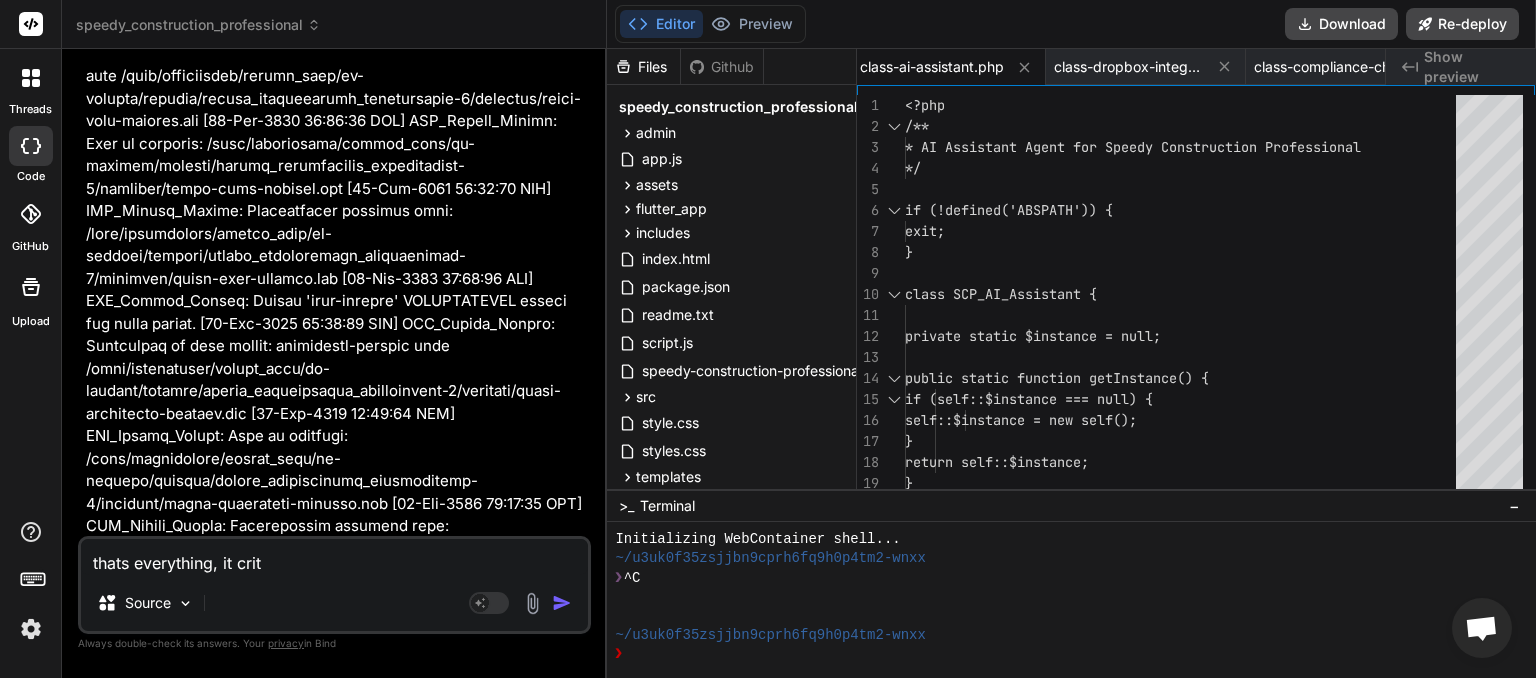 scroll, scrollTop: 0, scrollLeft: 2822, axis: horizontal 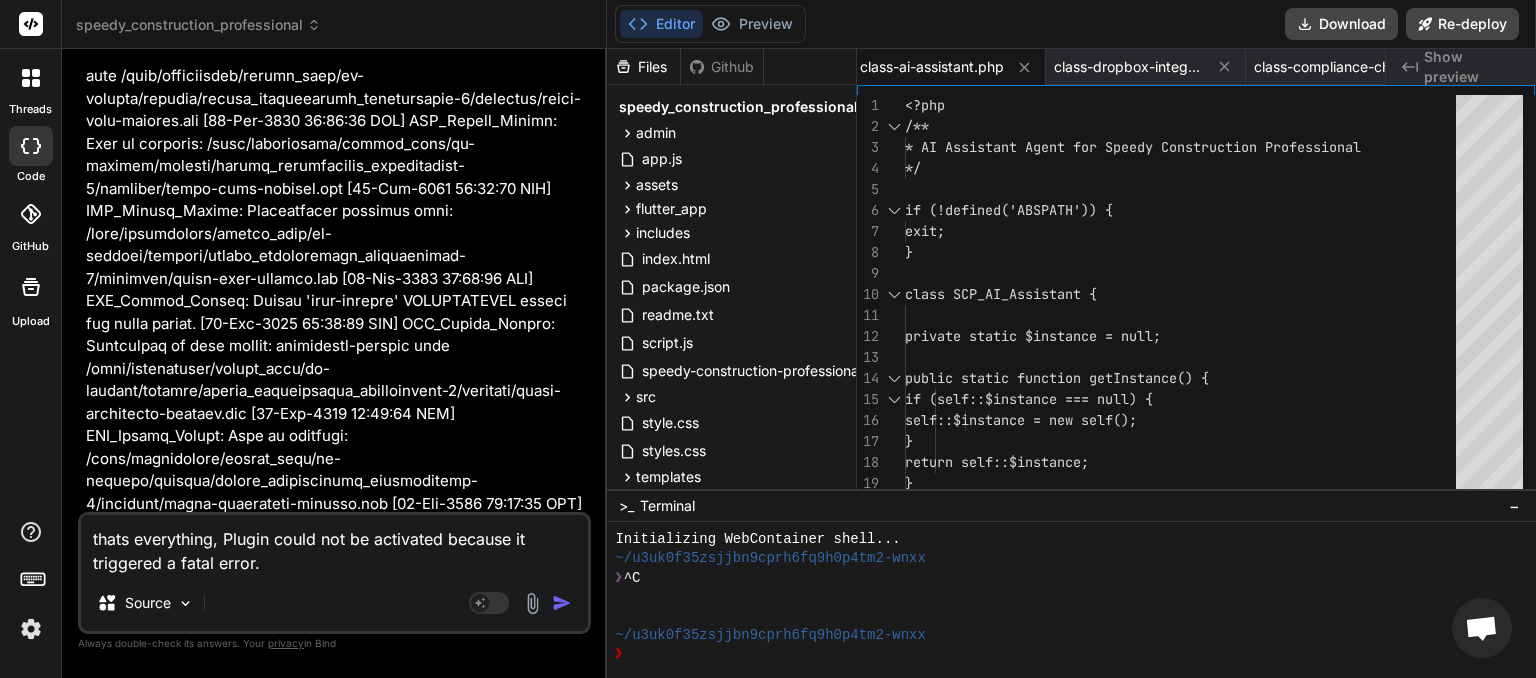type on "x" 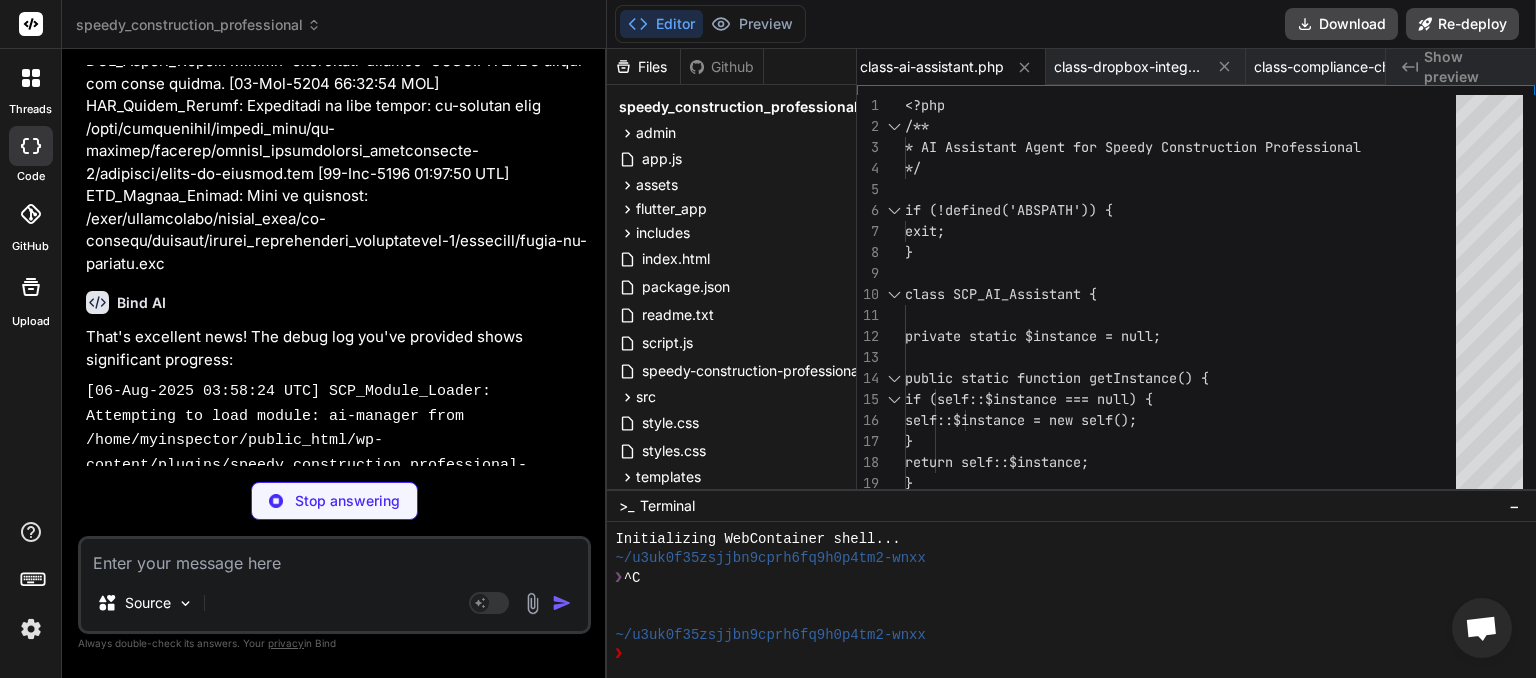 scroll, scrollTop: 61877, scrollLeft: 0, axis: vertical 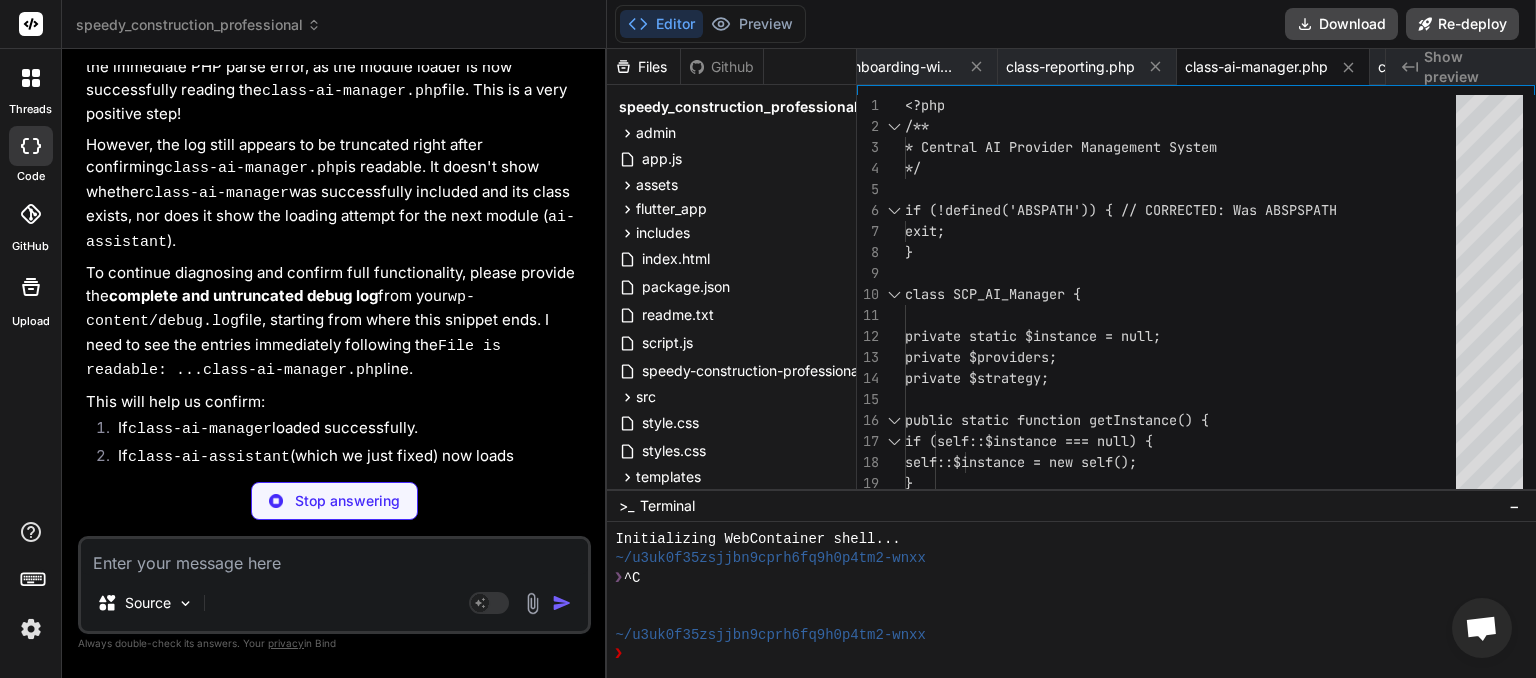 type on "x" 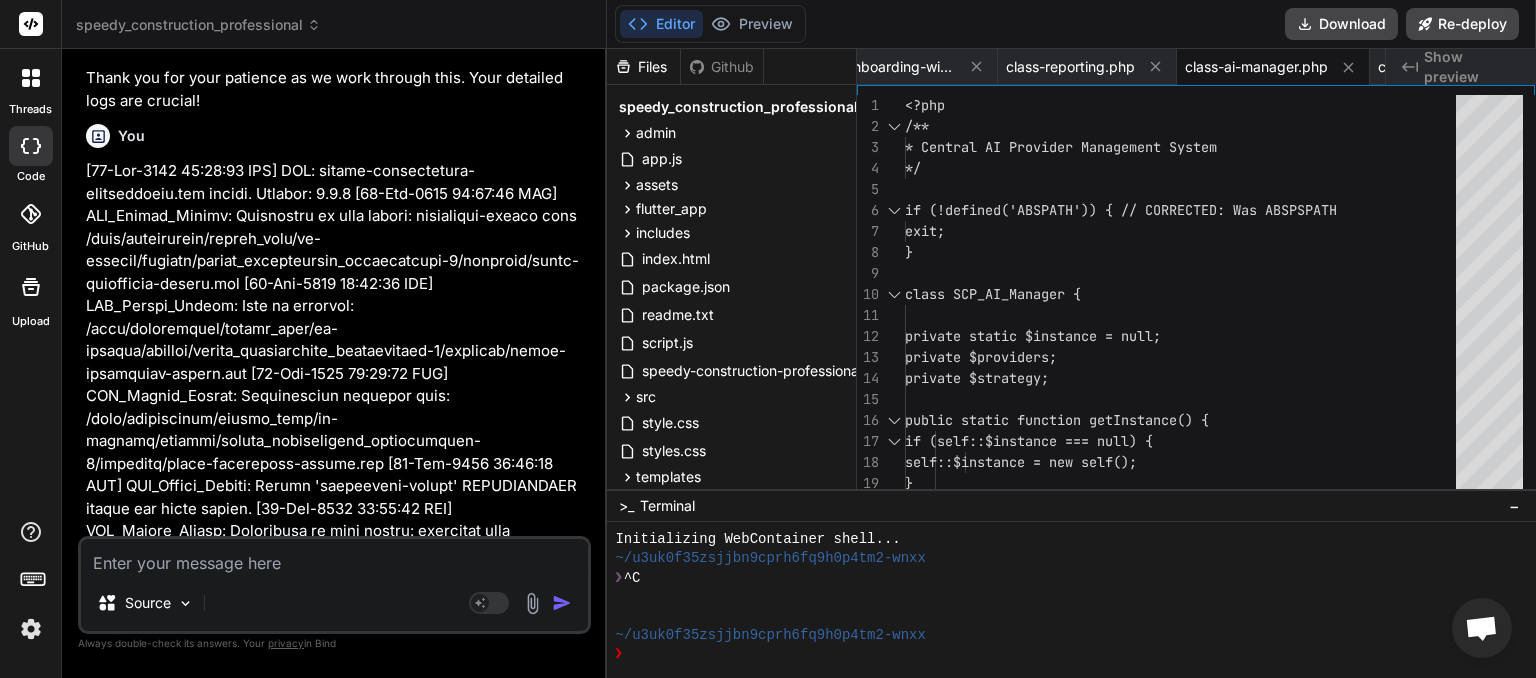 scroll, scrollTop: 63263, scrollLeft: 0, axis: vertical 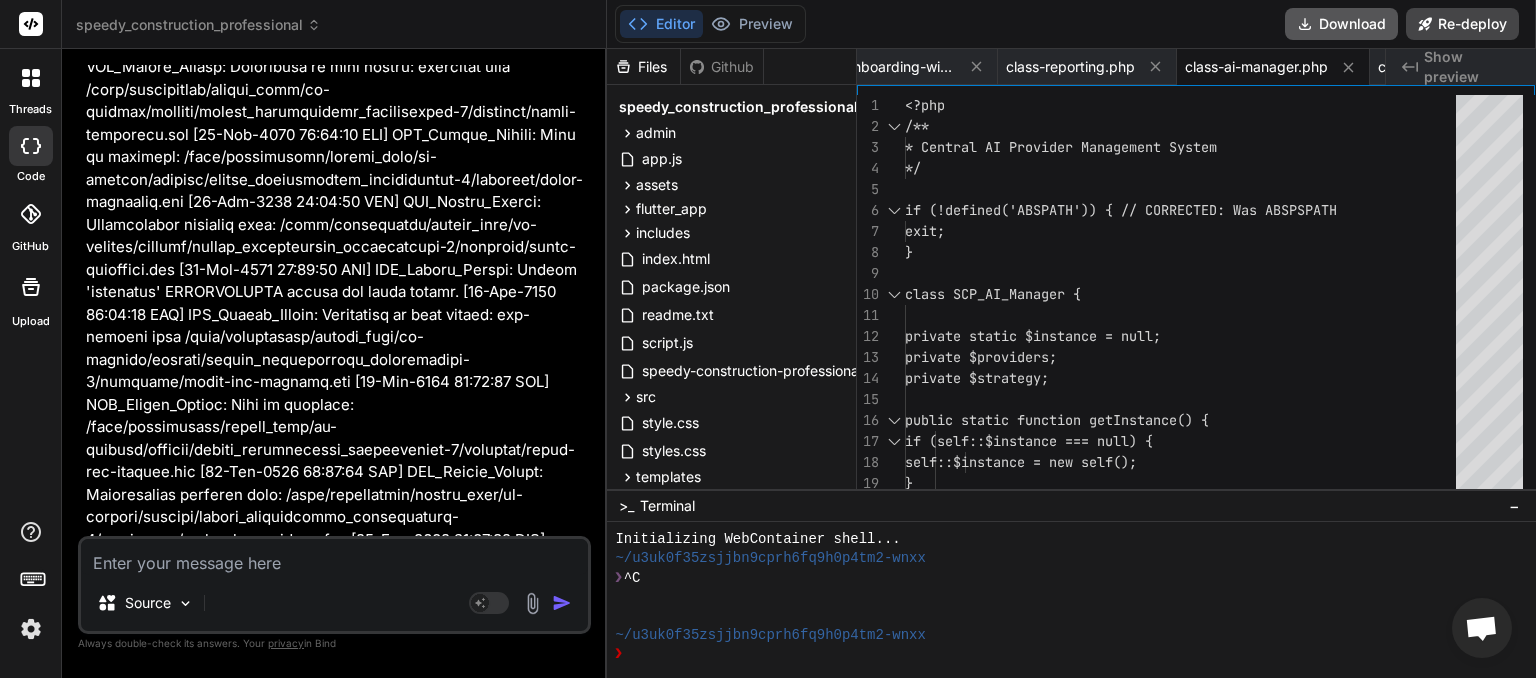 type 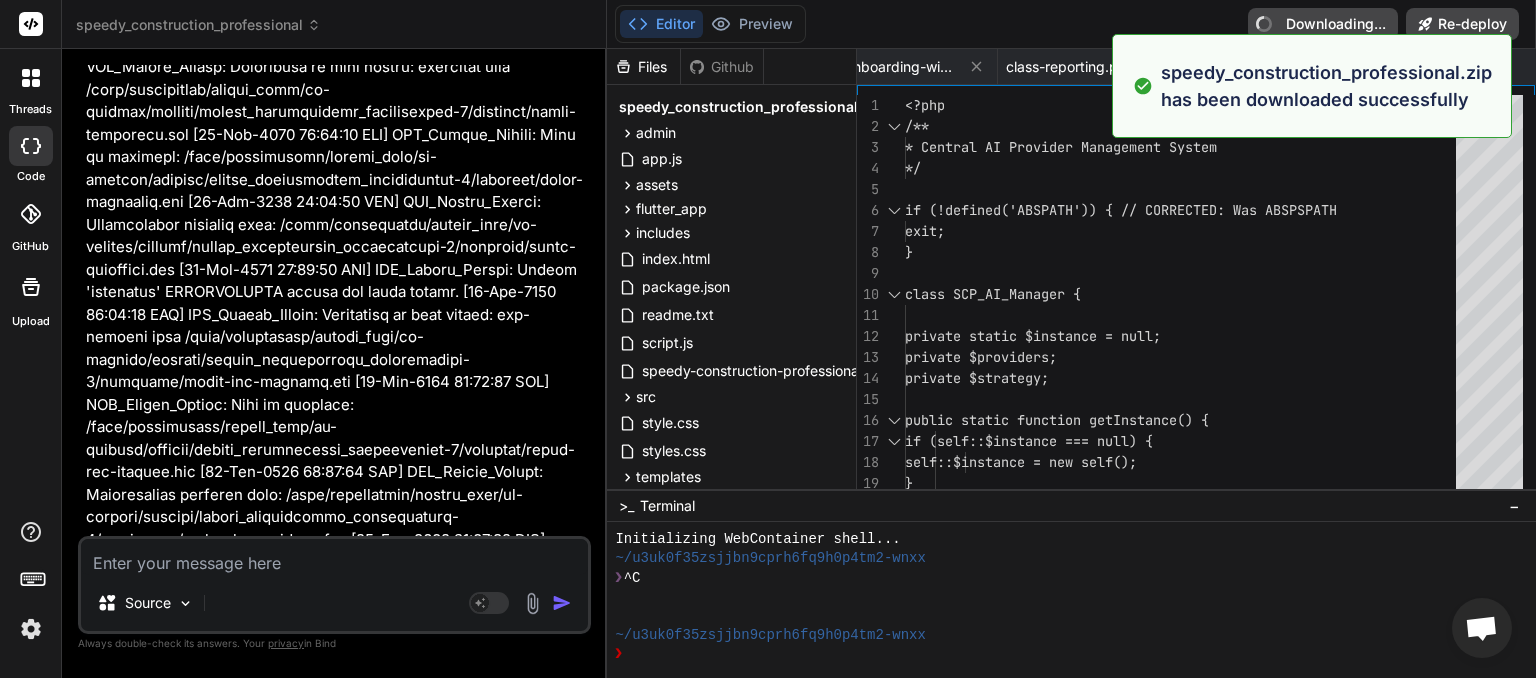 type on "x" 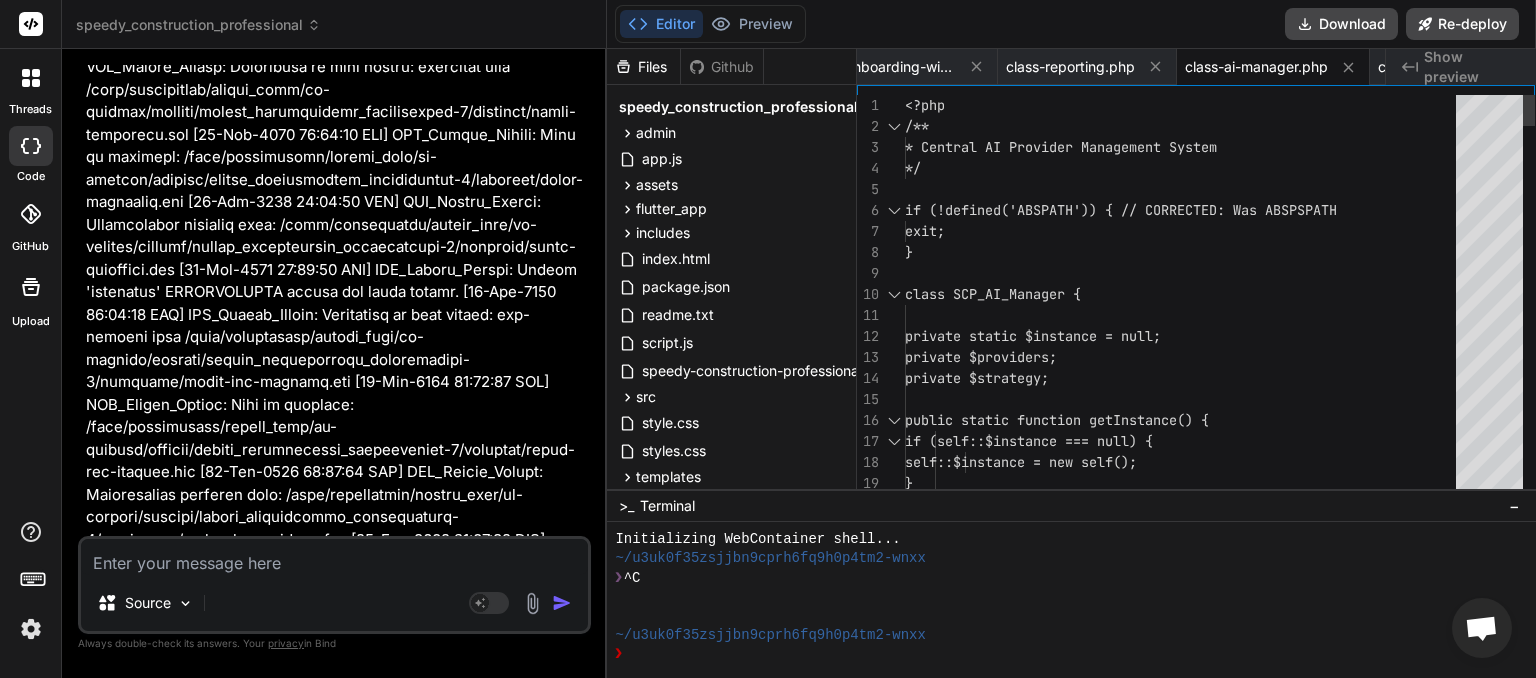 scroll, scrollTop: 0, scrollLeft: 4760, axis: horizontal 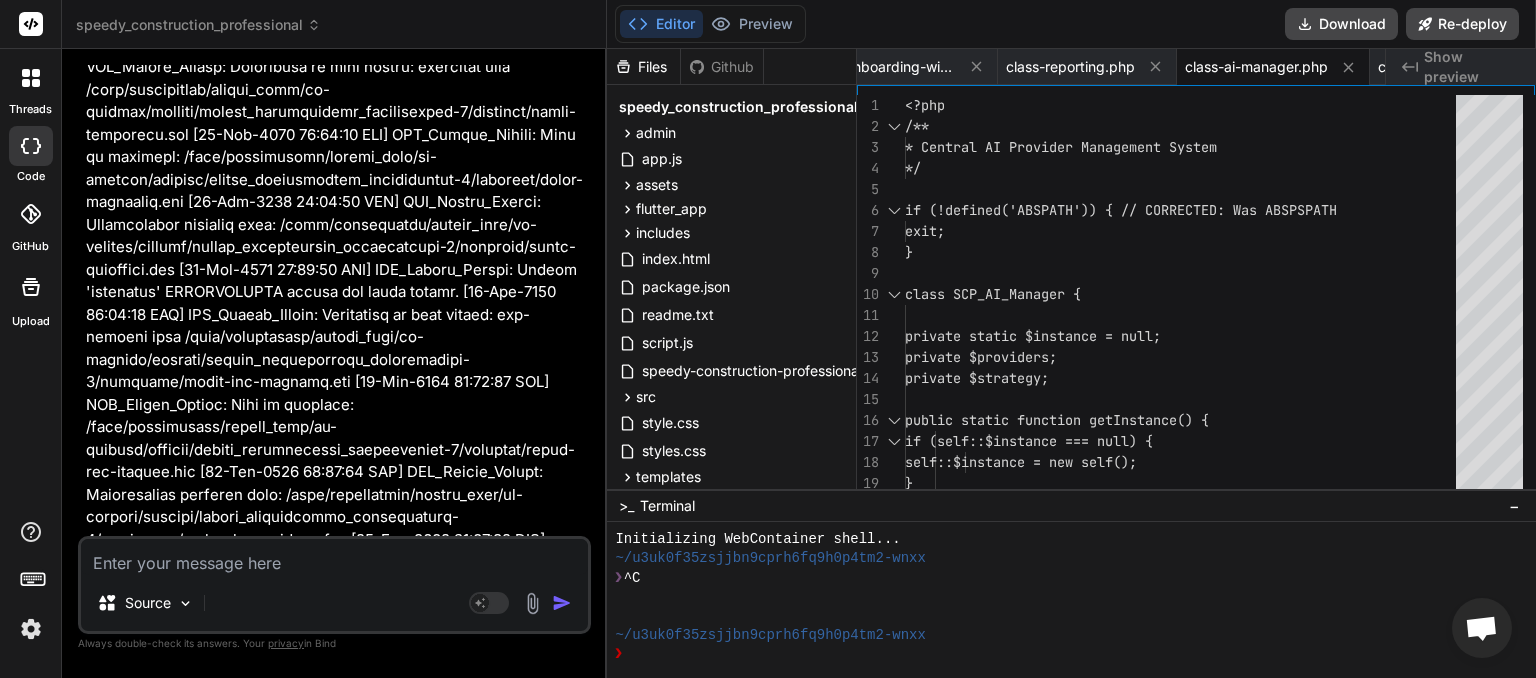 click at bounding box center [334, 557] 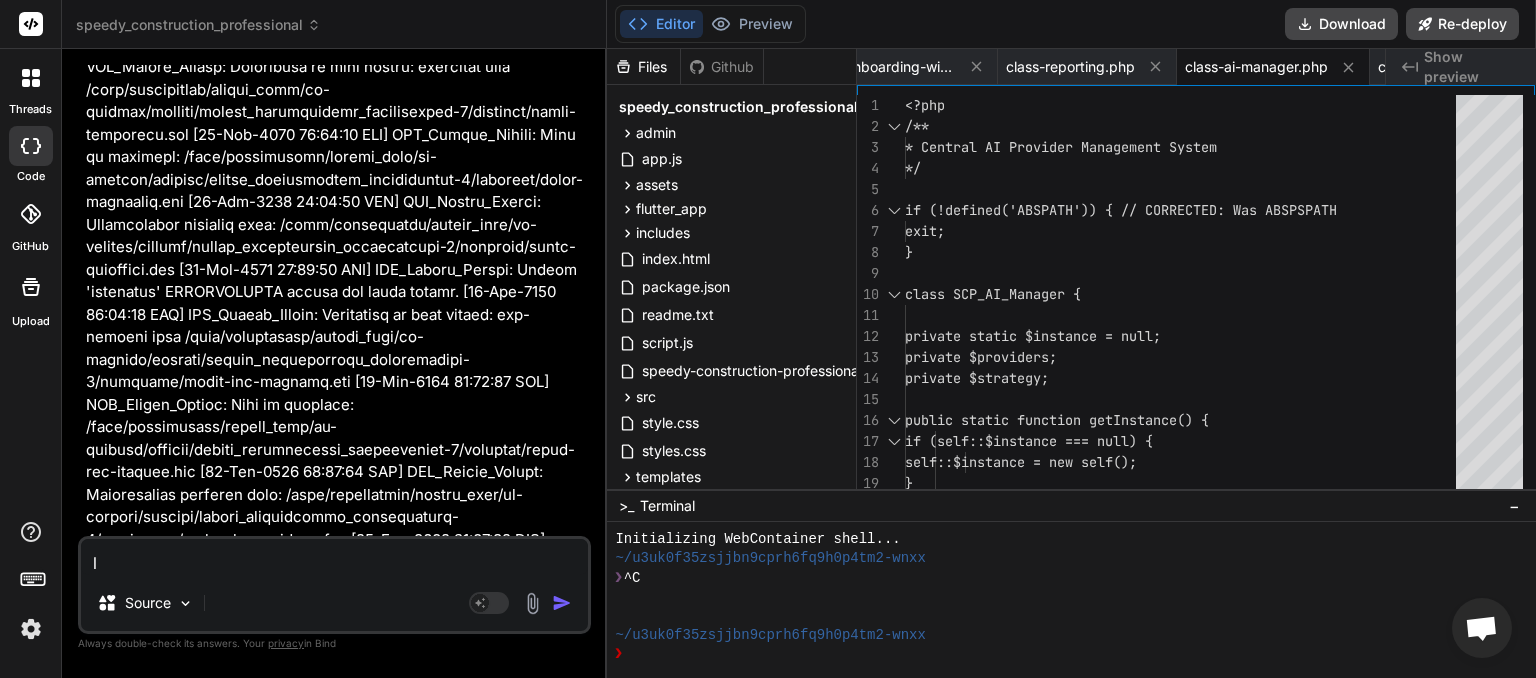 type on "le" 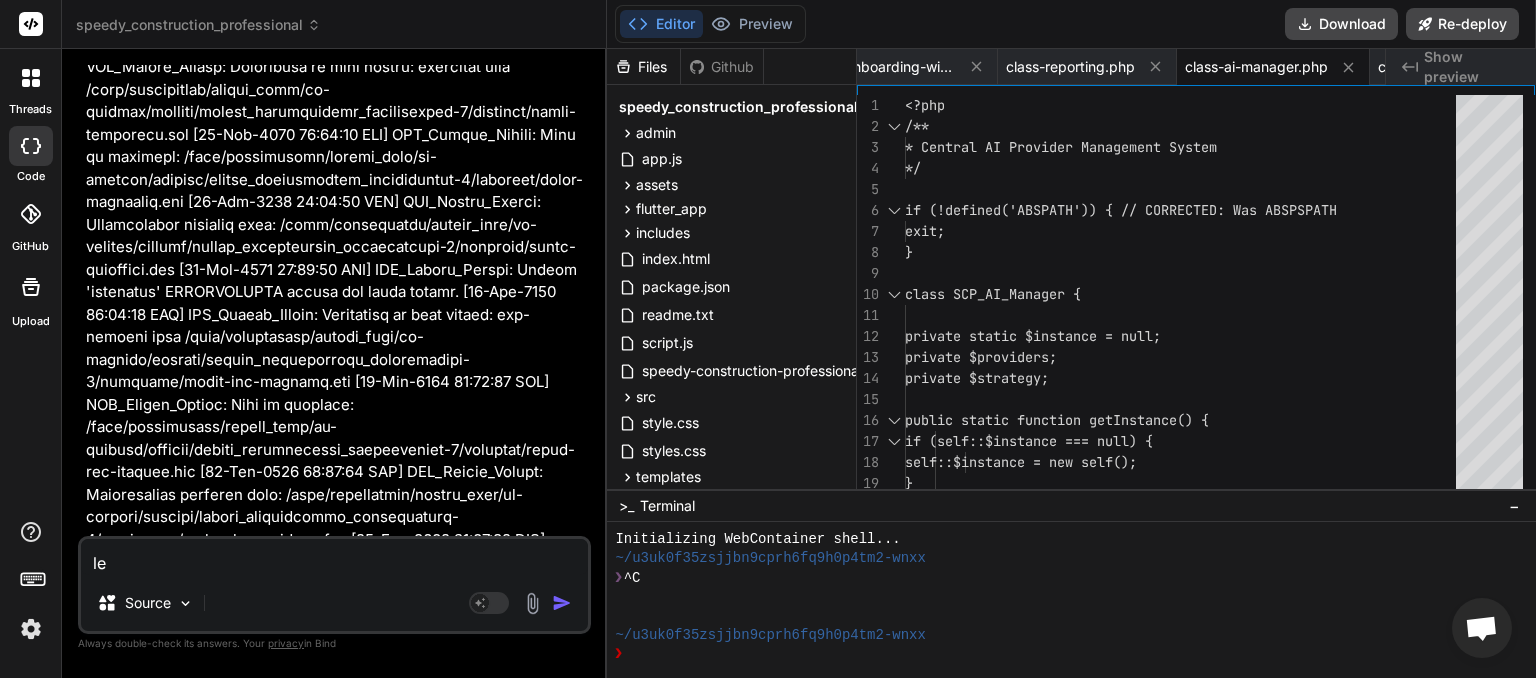 type on "let" 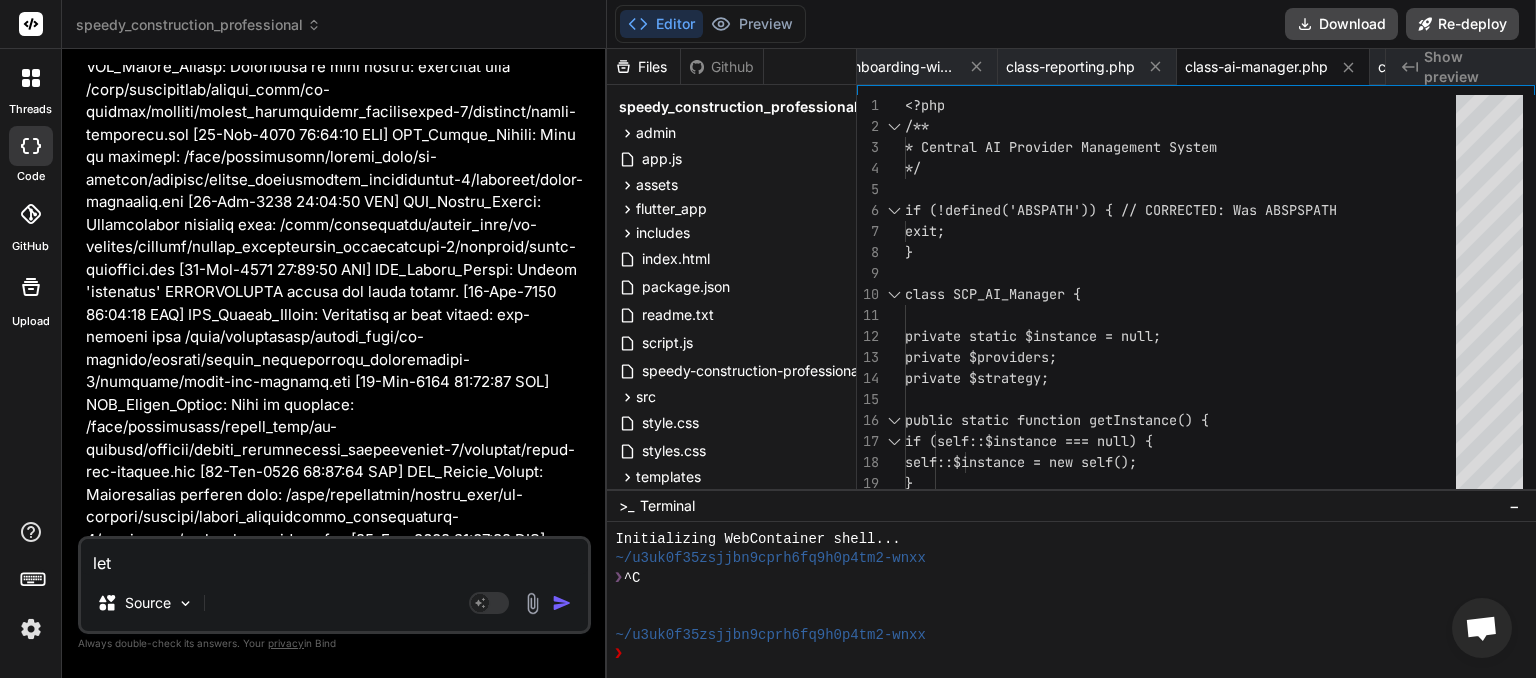 type on "lets" 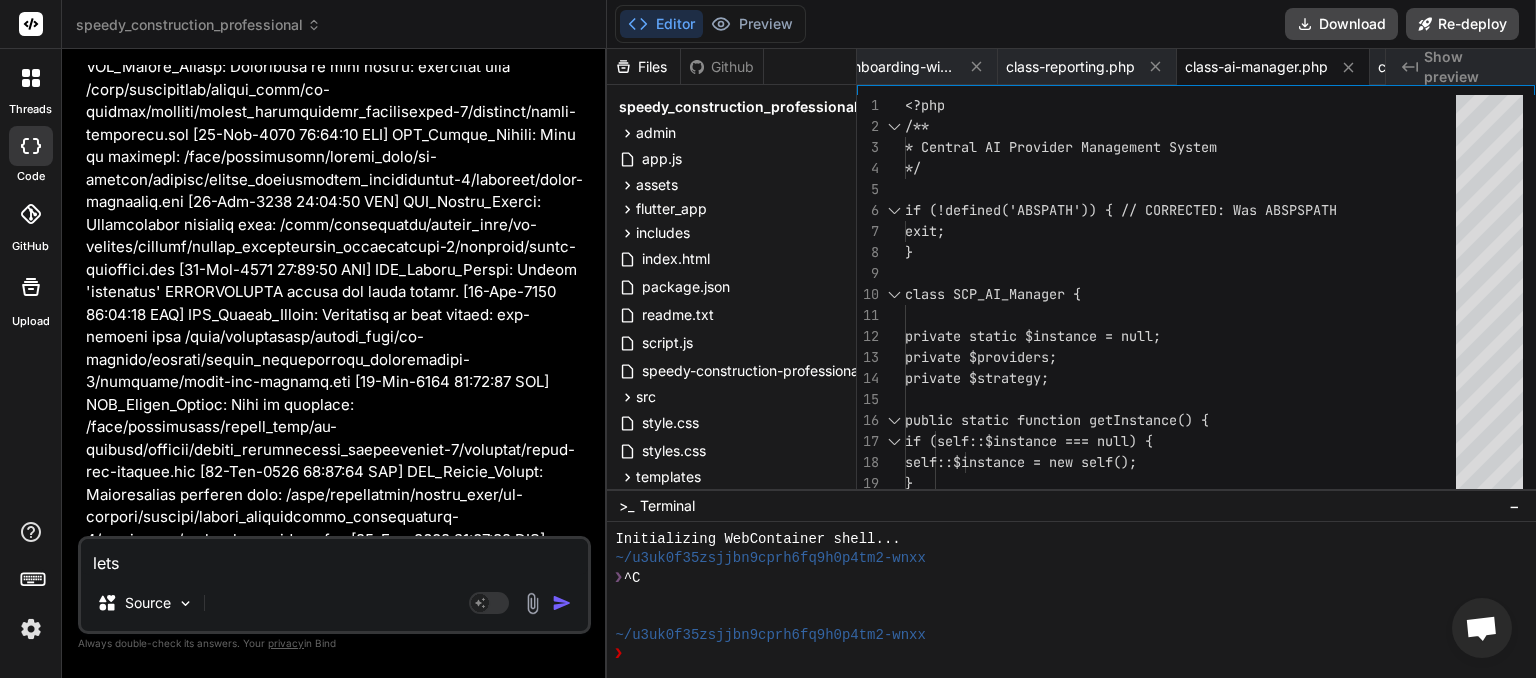 type on "lets" 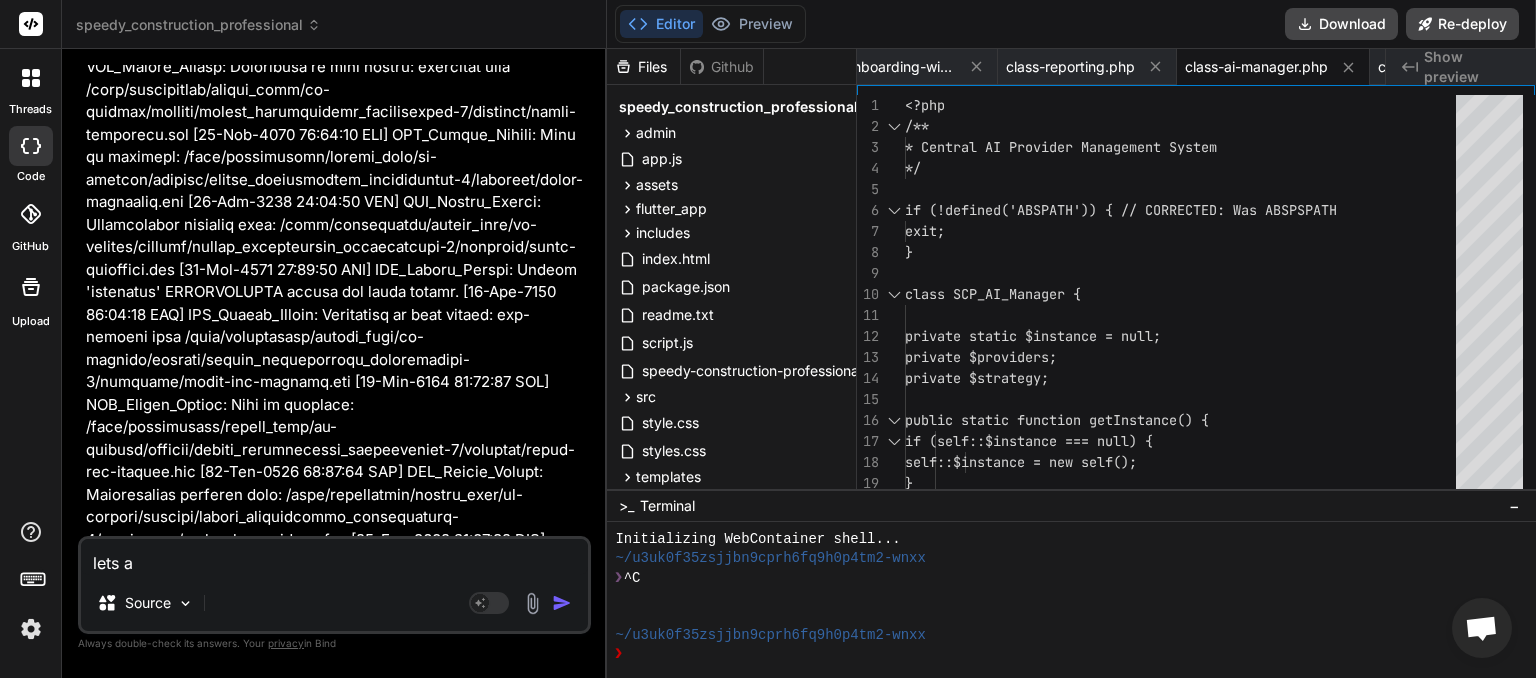 type on "lets ad" 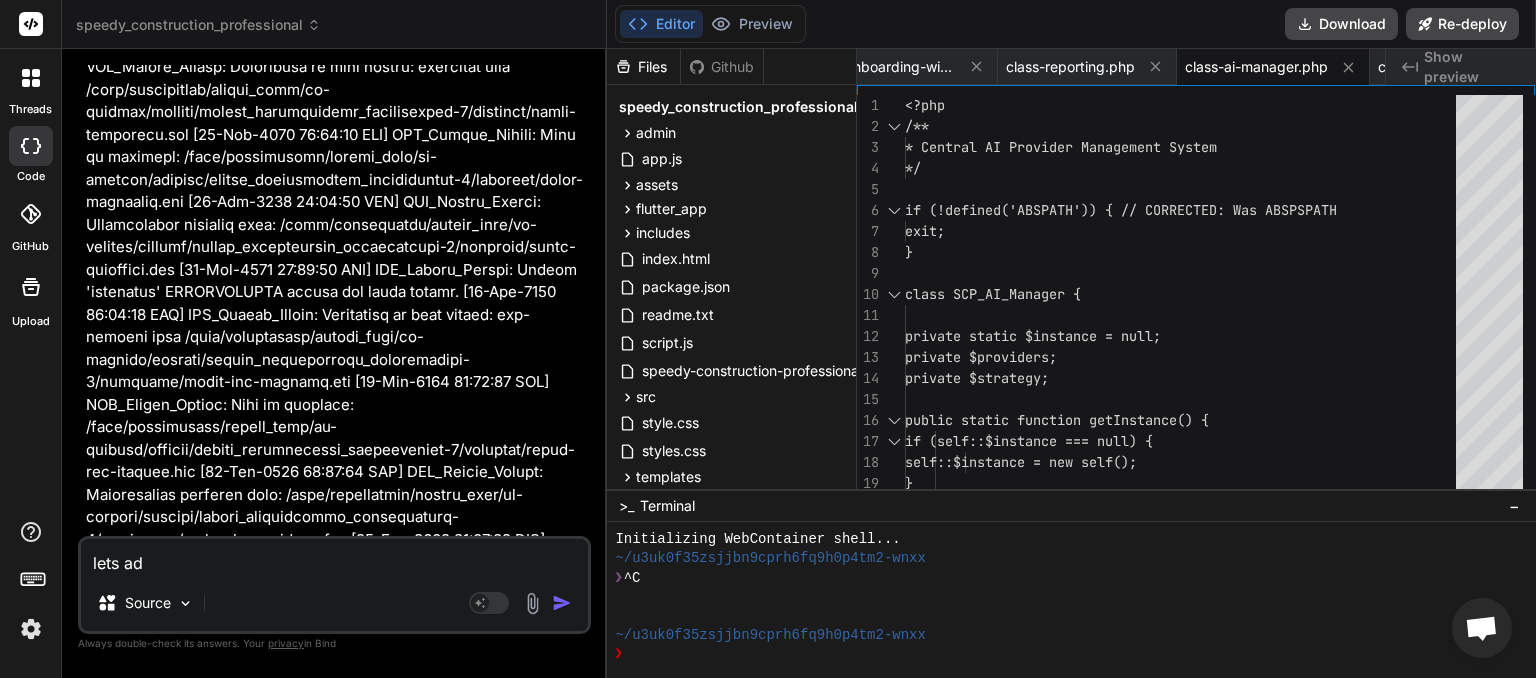 type on "lets add" 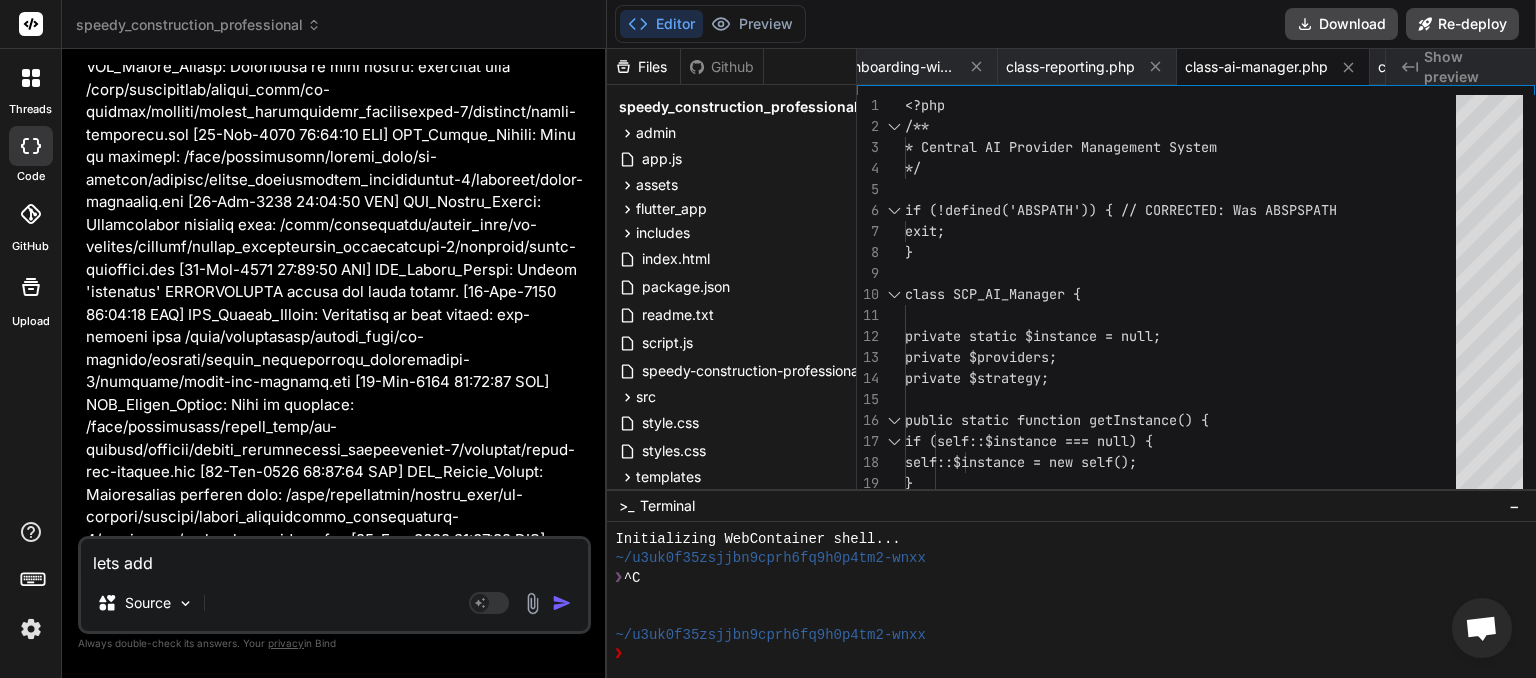 type on "lets add" 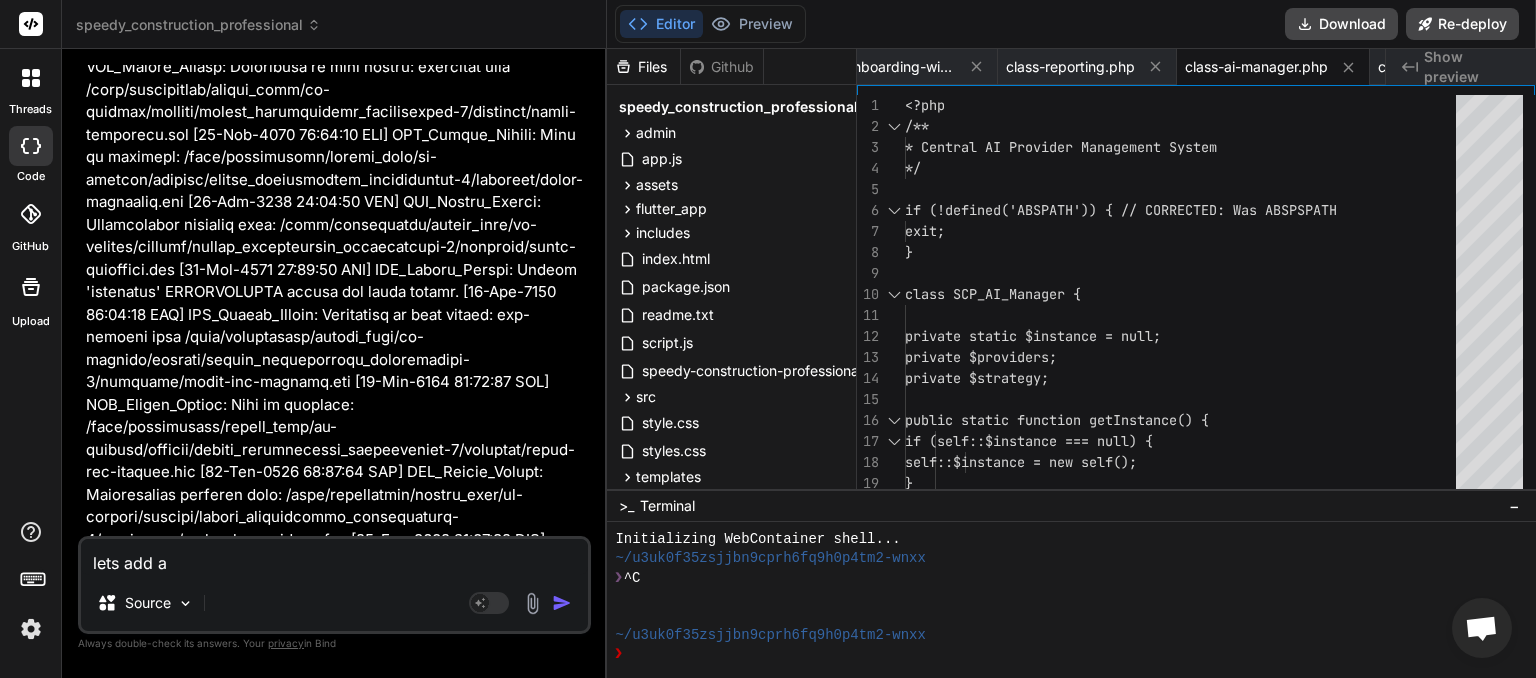 type on "lets add a" 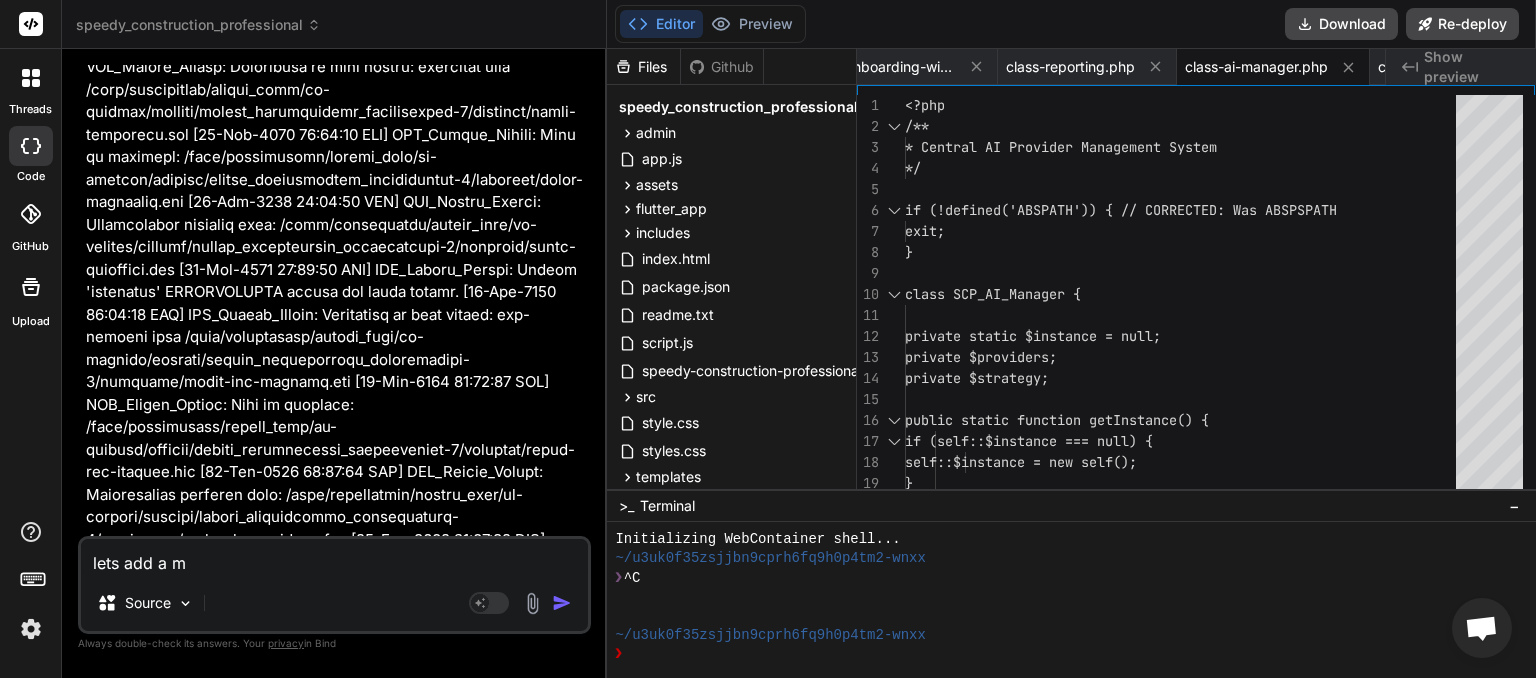 type on "lets add a mi" 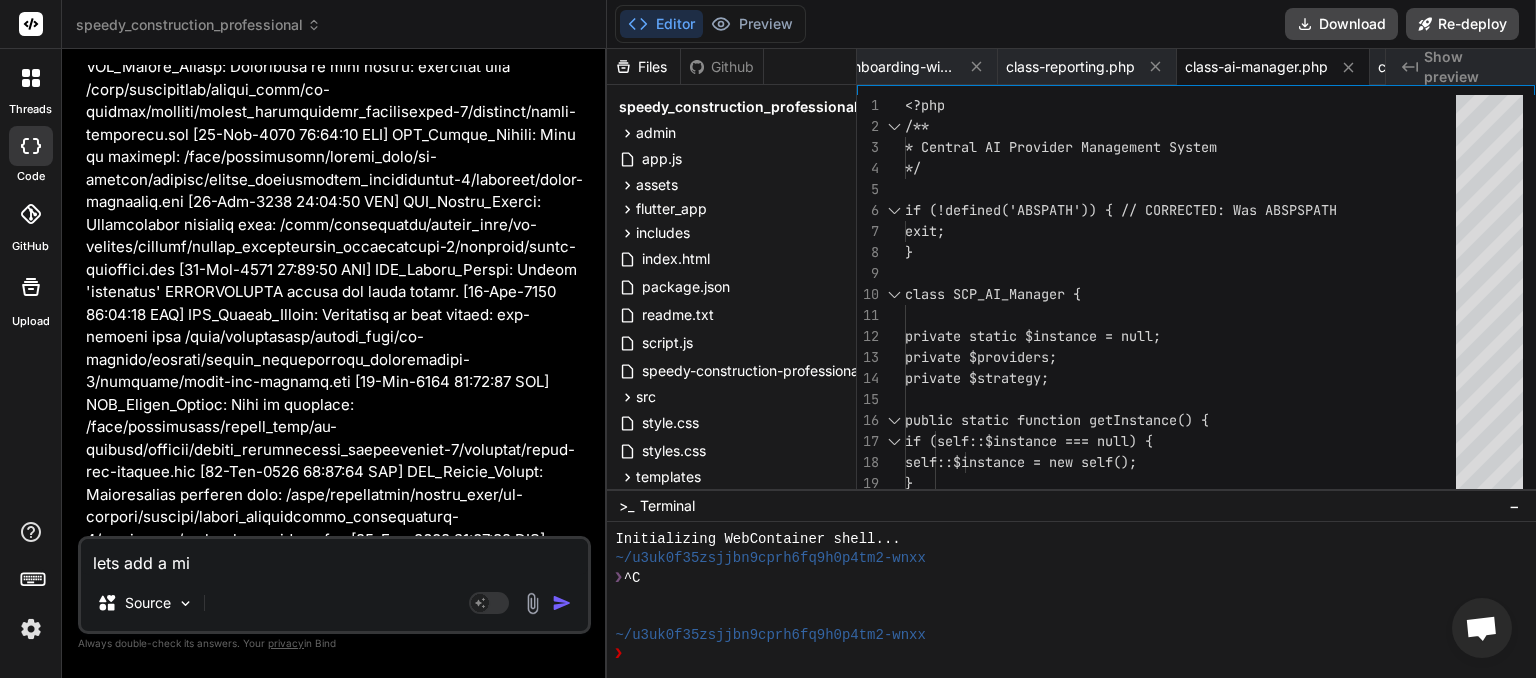 type on "lets add a min" 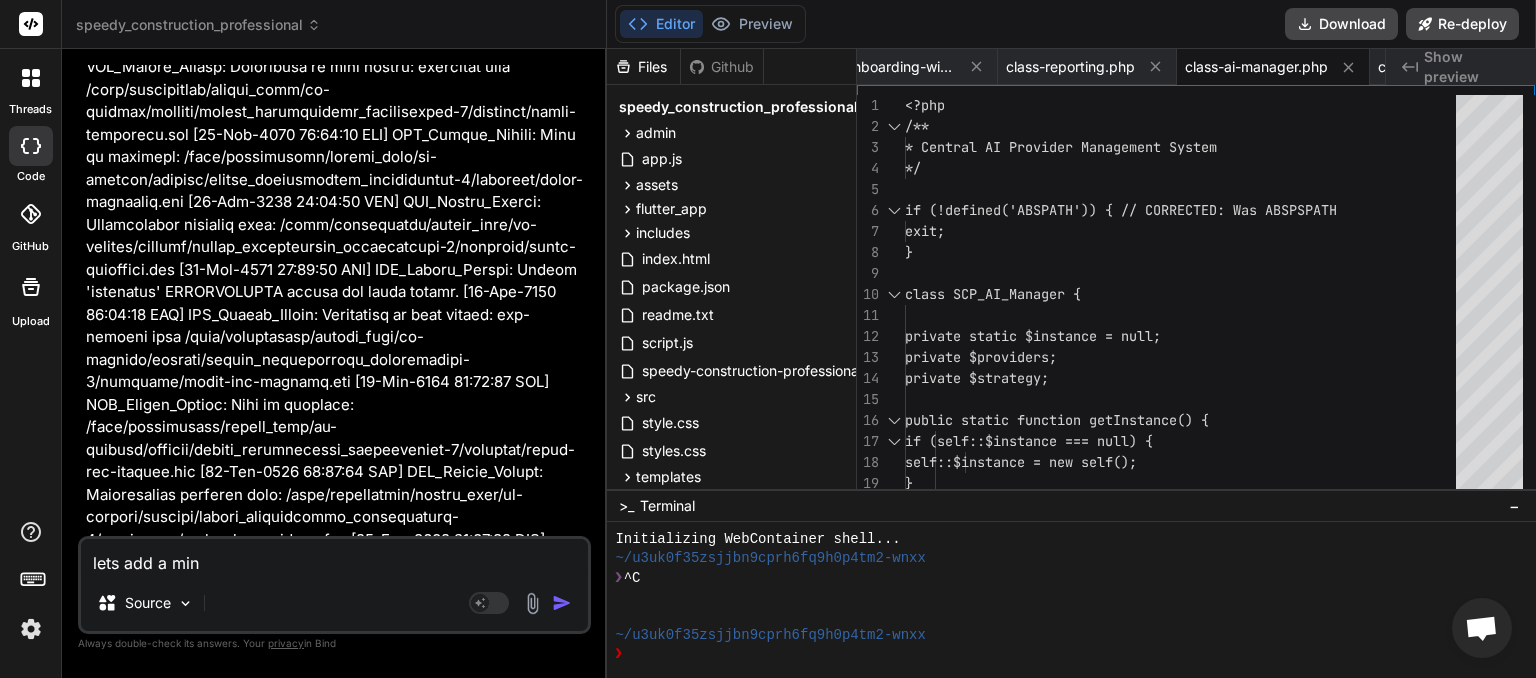 type on "lets add a mini" 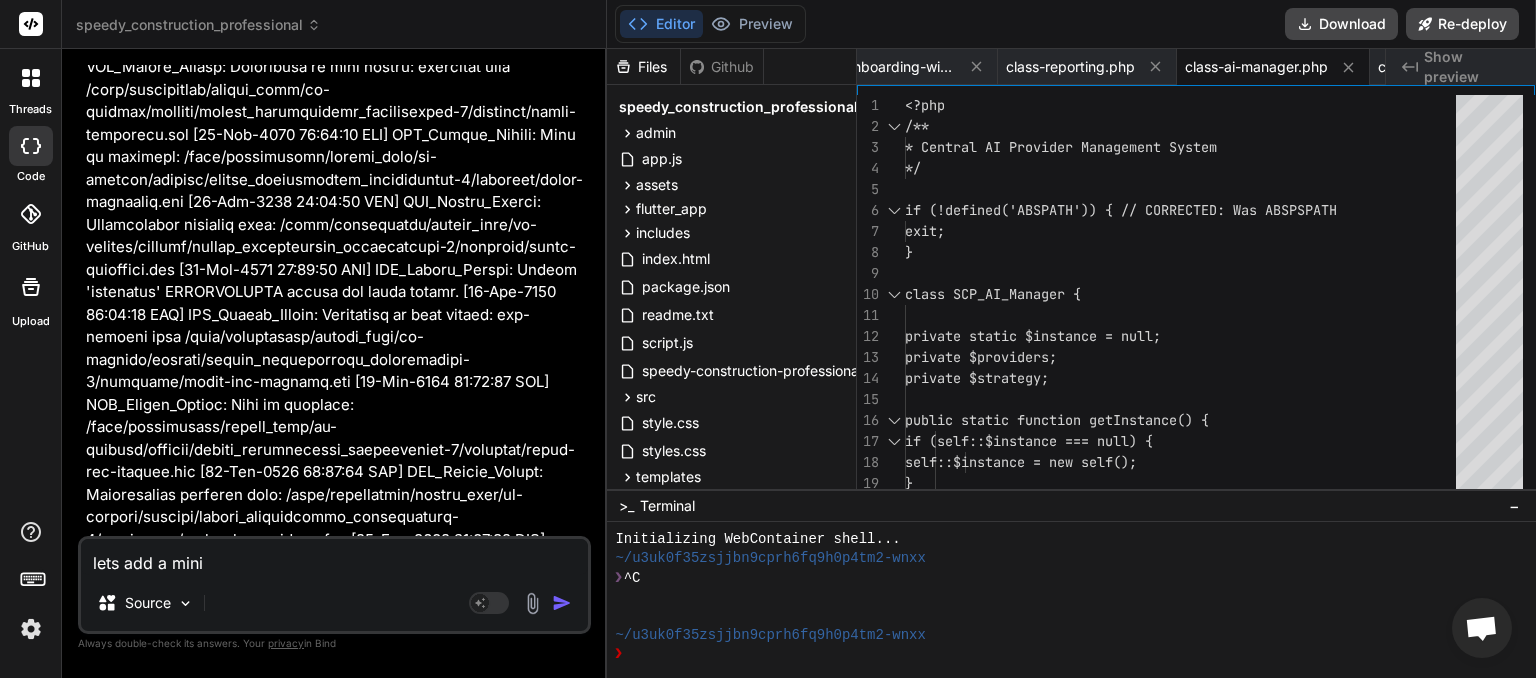 type on "lets add a mini" 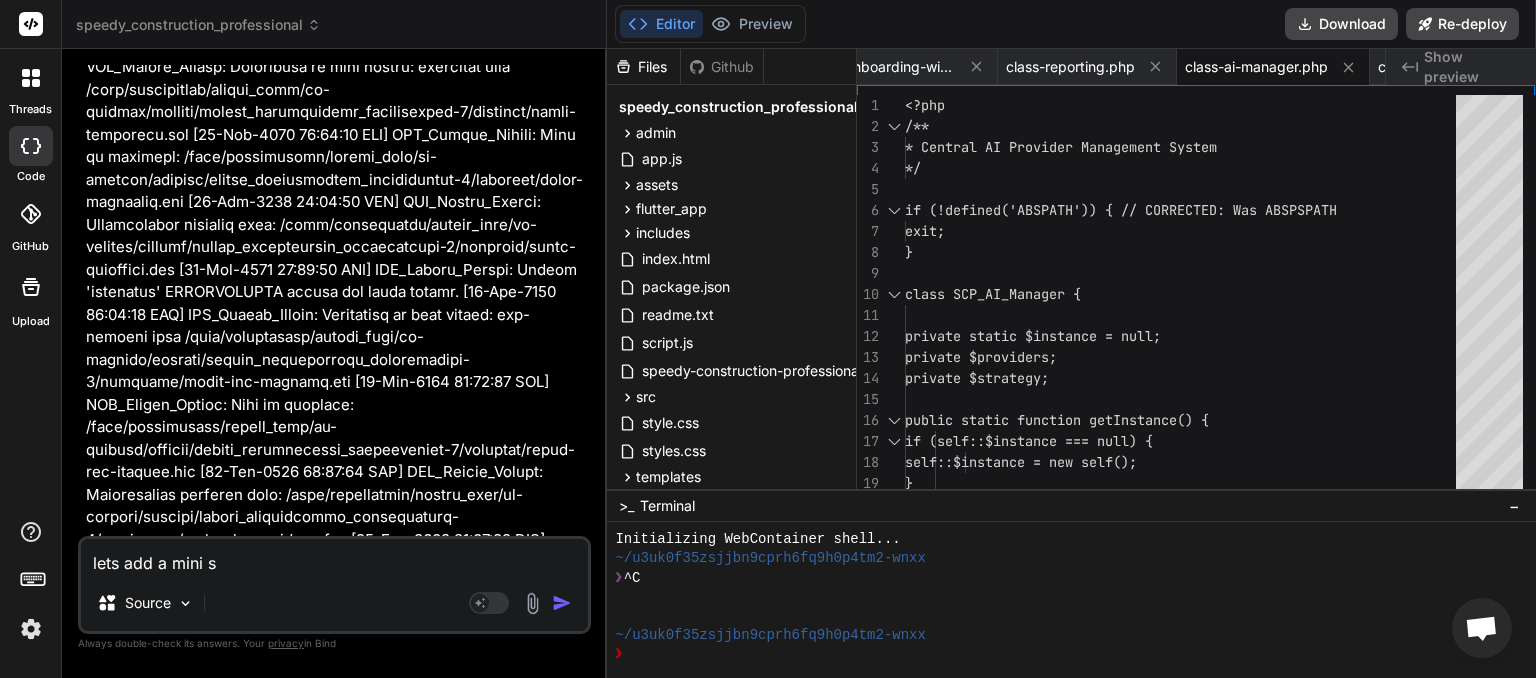 type on "lets add a mini si" 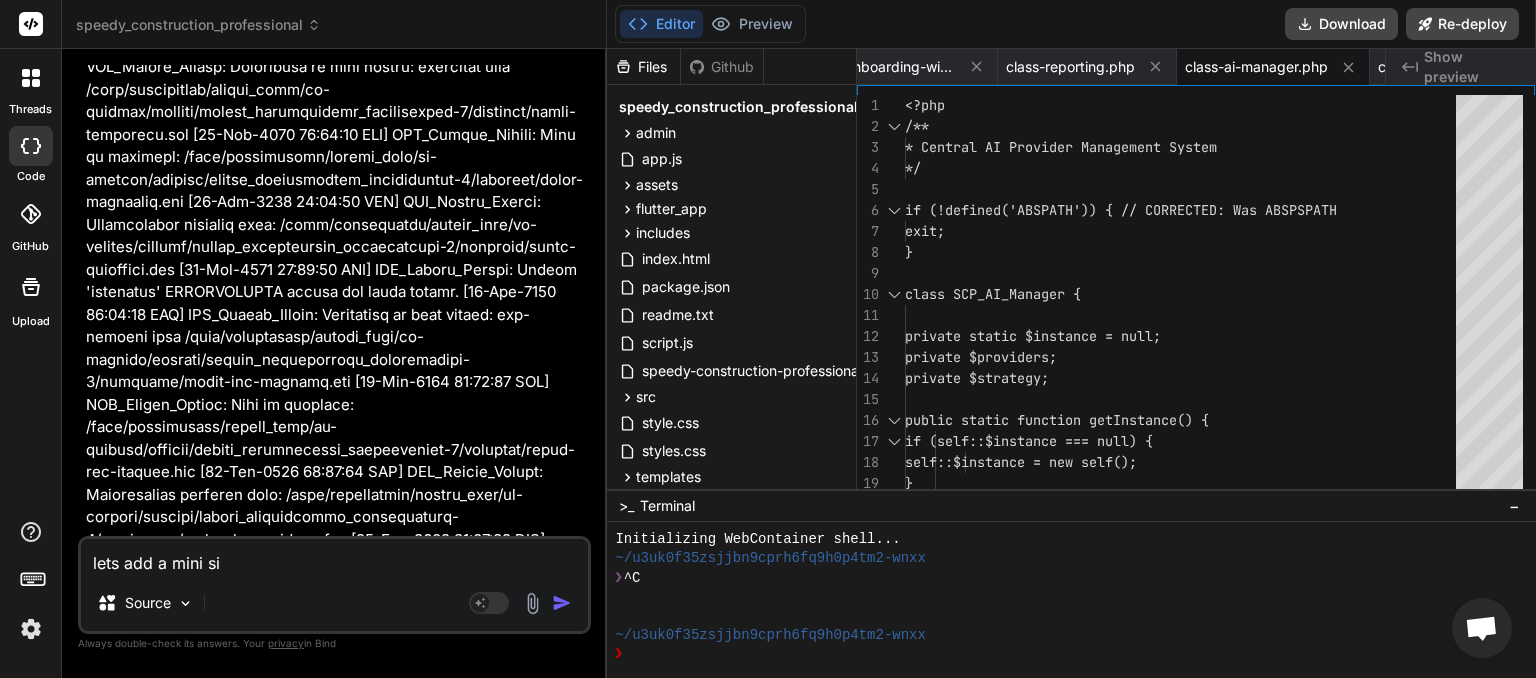 type on "lets add a mini sig" 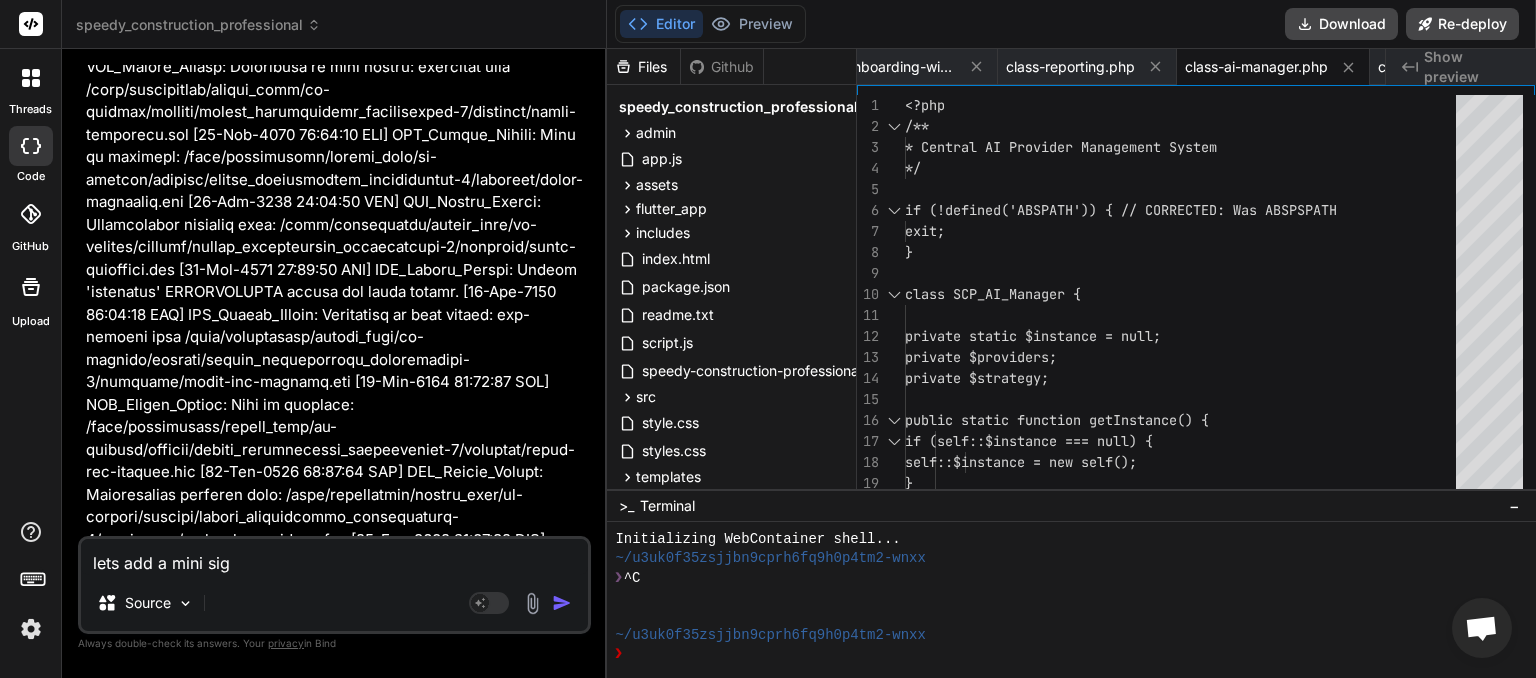 type on "lets add a mini sign" 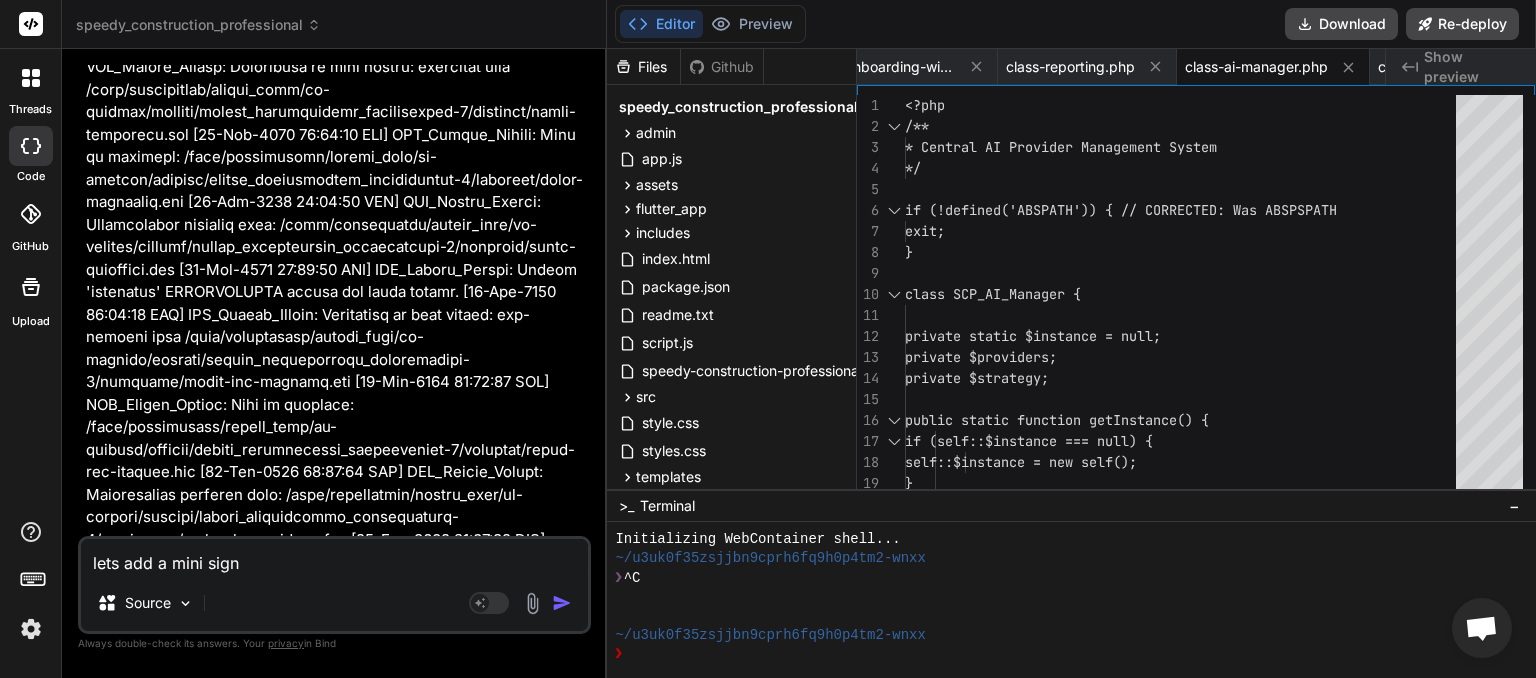 type on "lets add a mini signu" 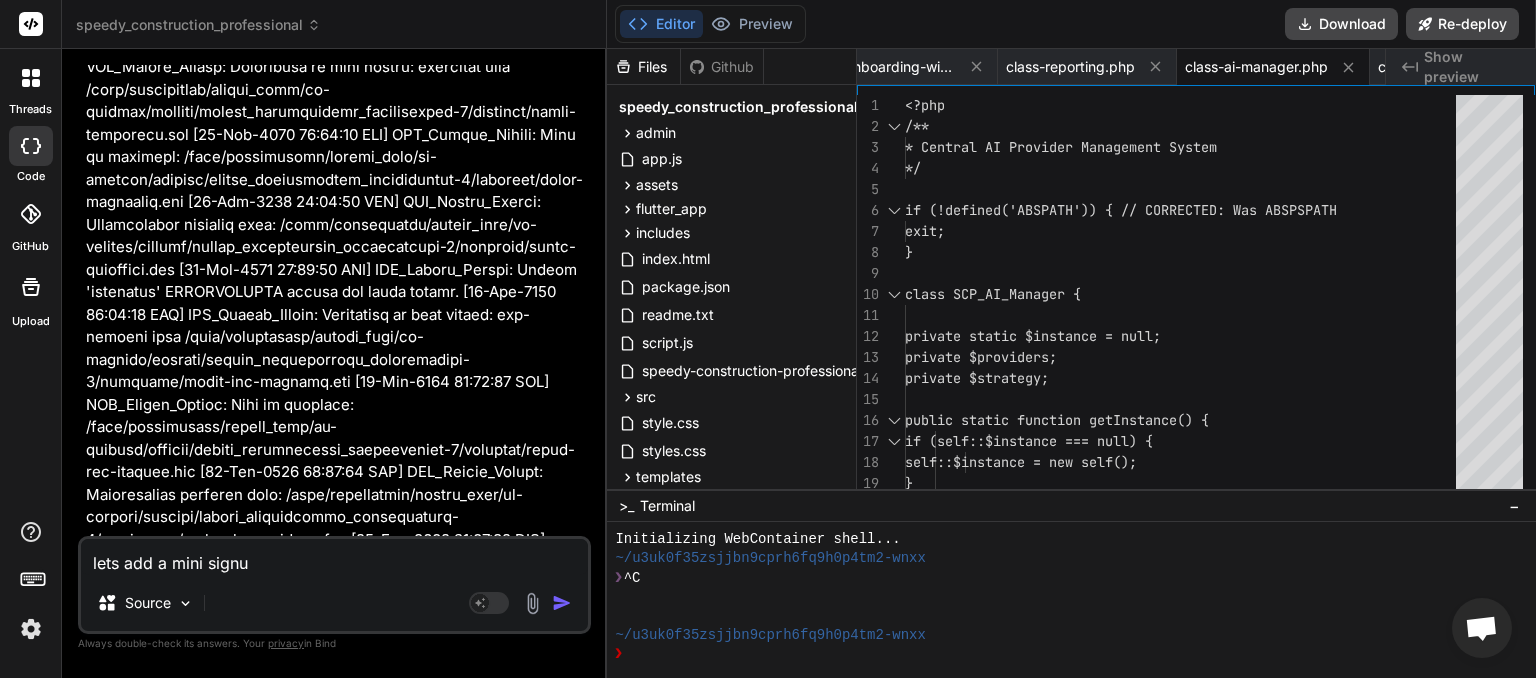 type on "lets add a mini signup" 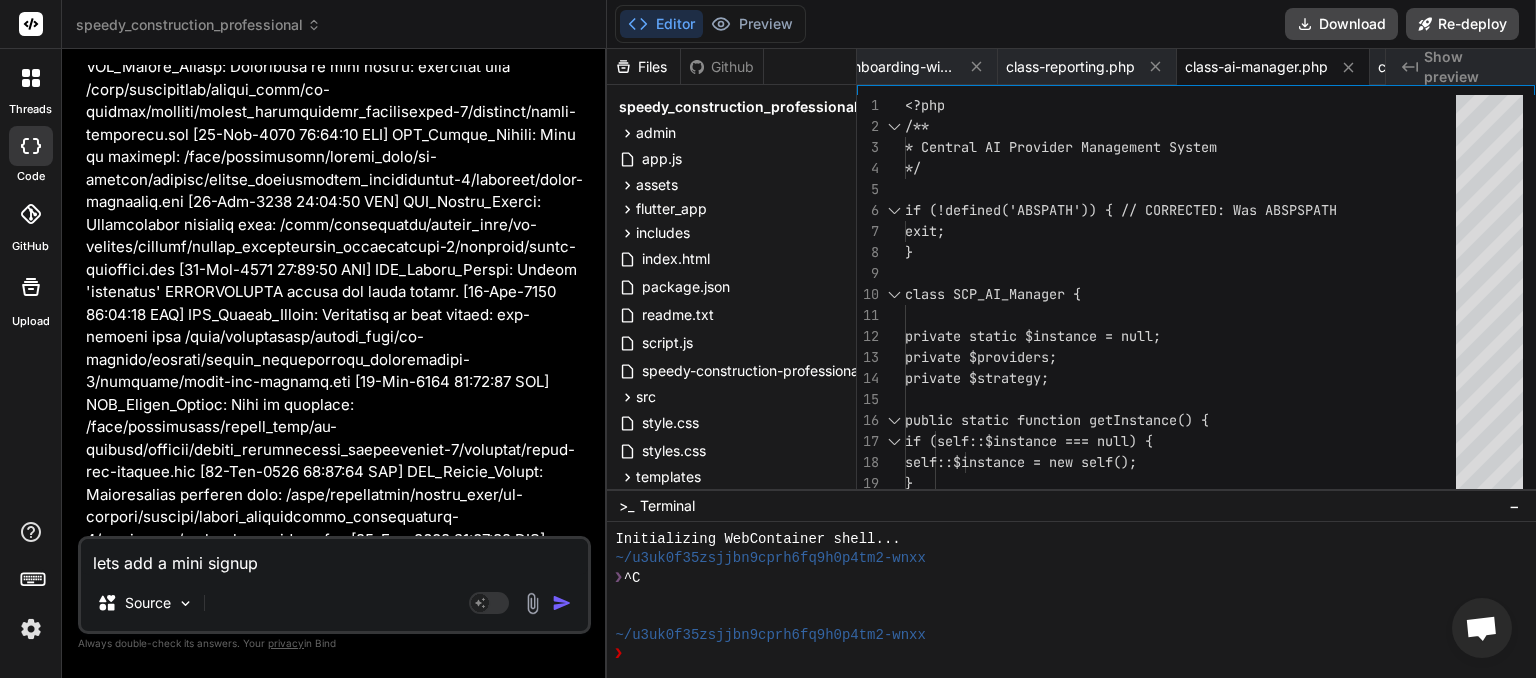 type on "lets add a mini signup" 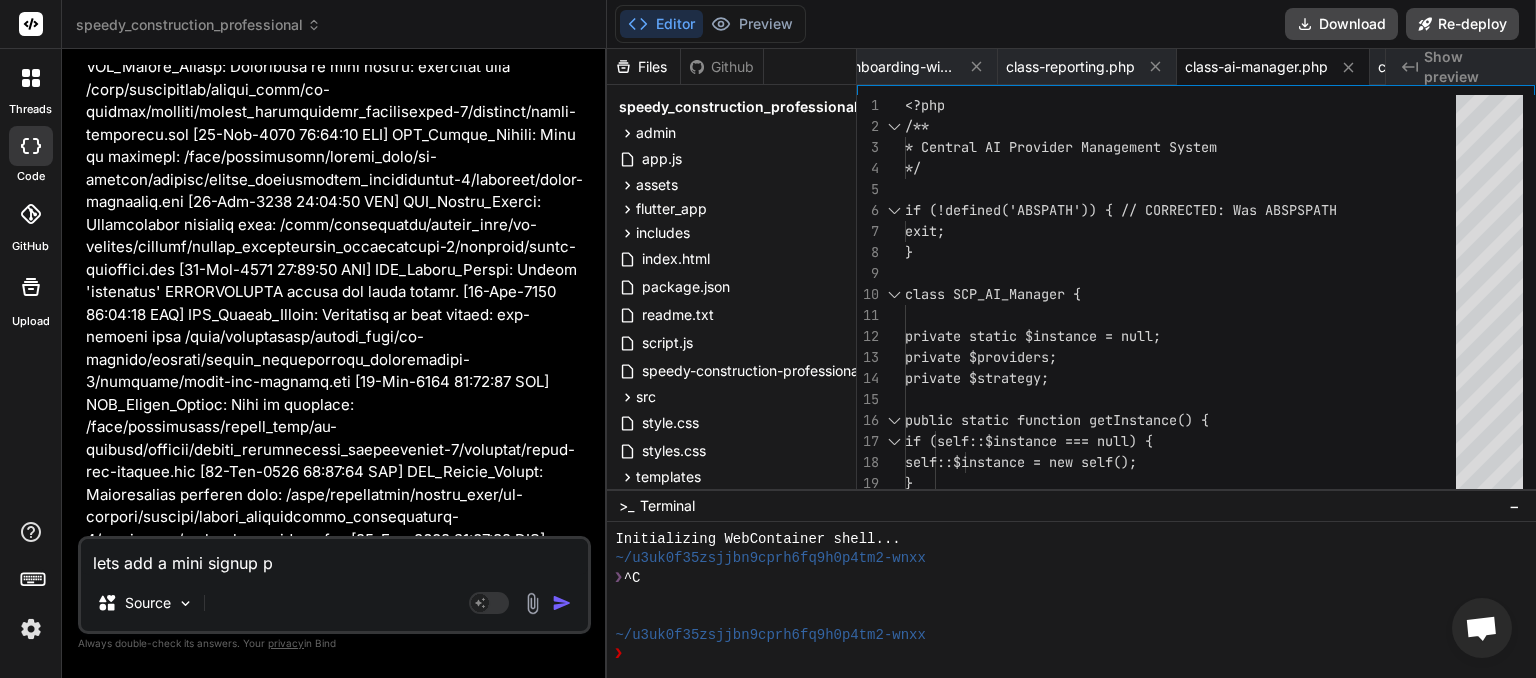 type on "lets add a mini signup pa" 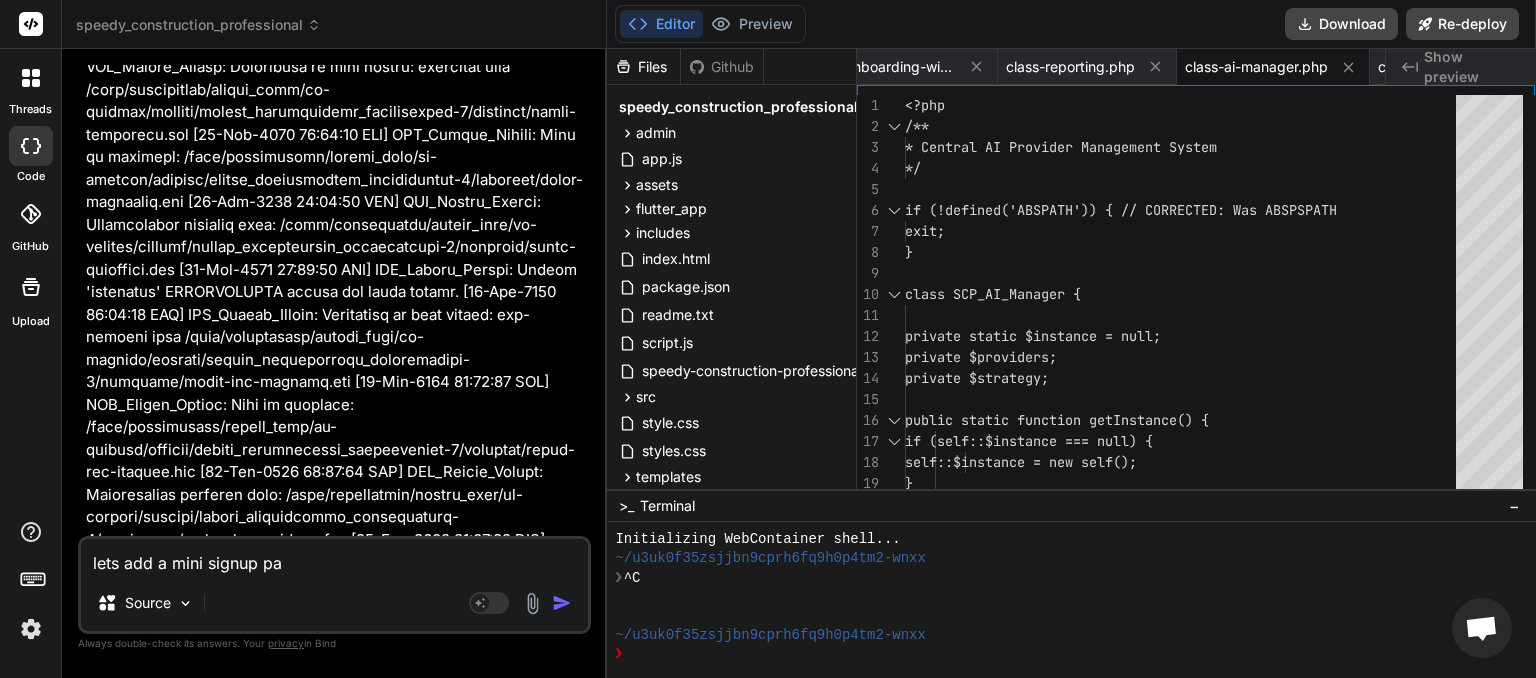 type on "lets add a mini signup pag" 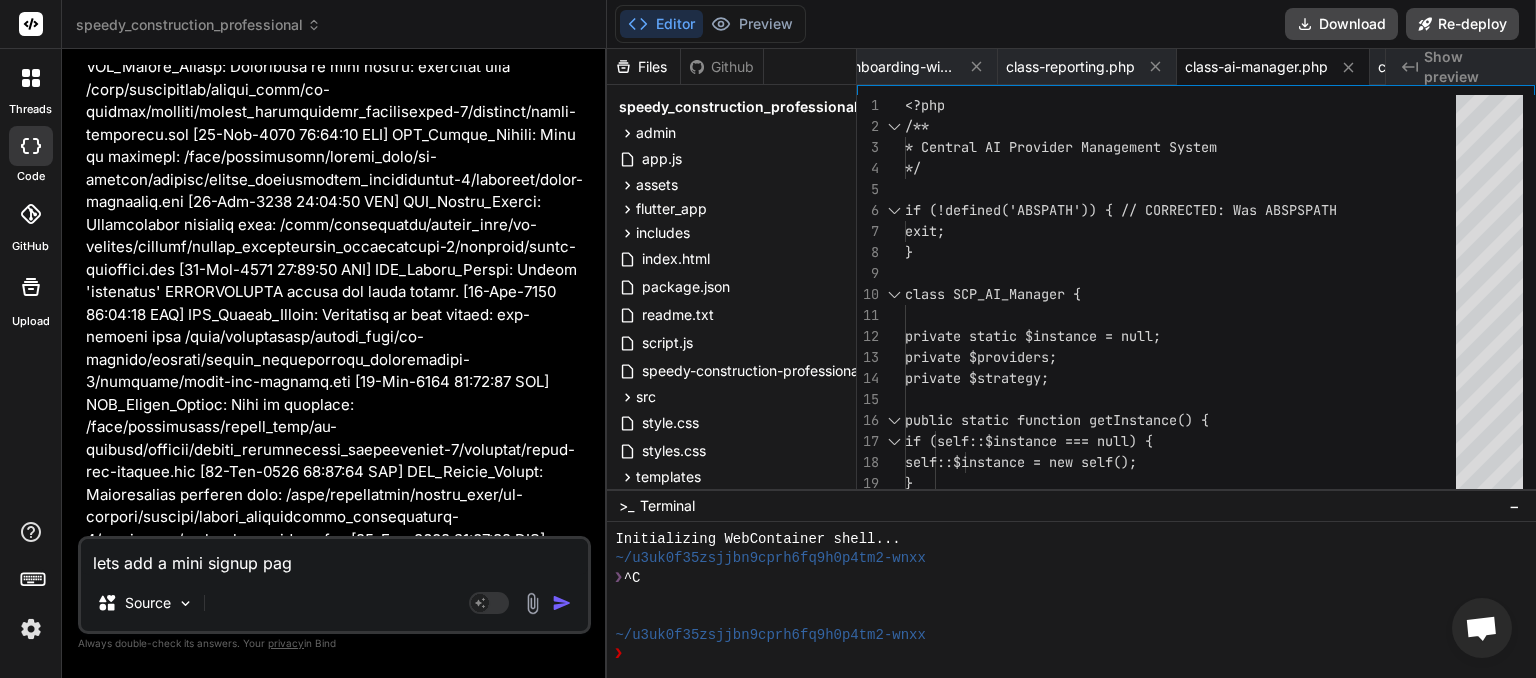 type on "lets add a mini signup page" 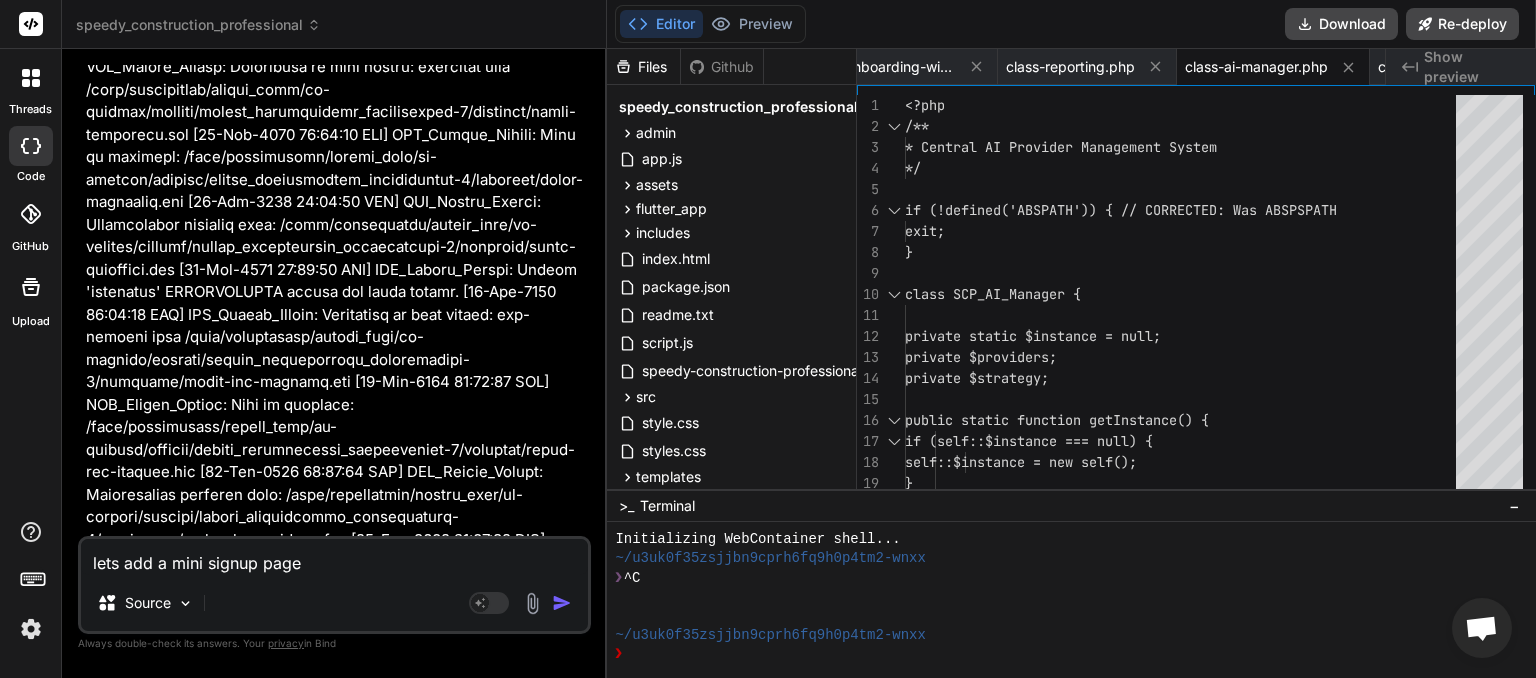 type on "lets add a mini signup page" 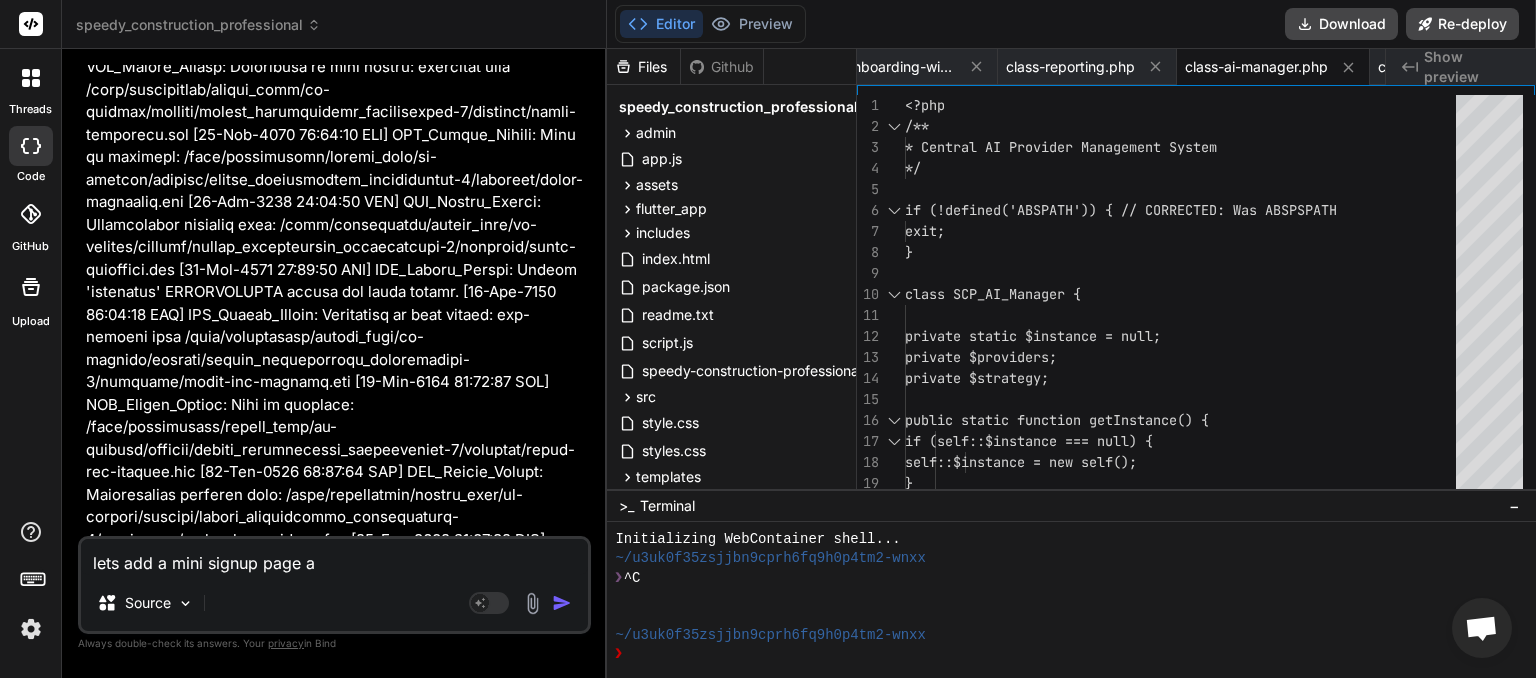 type on "lets add a mini signup page an" 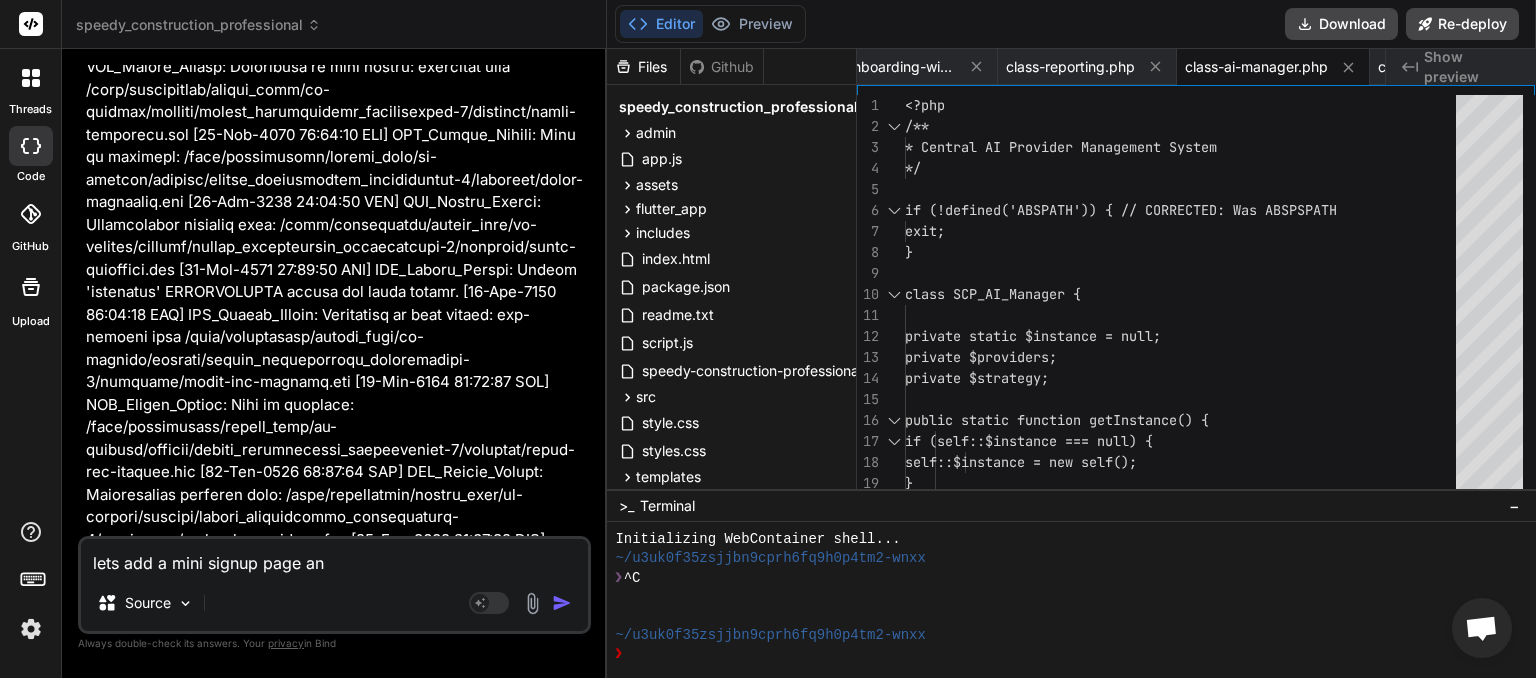 type on "lets add a mini signup page and" 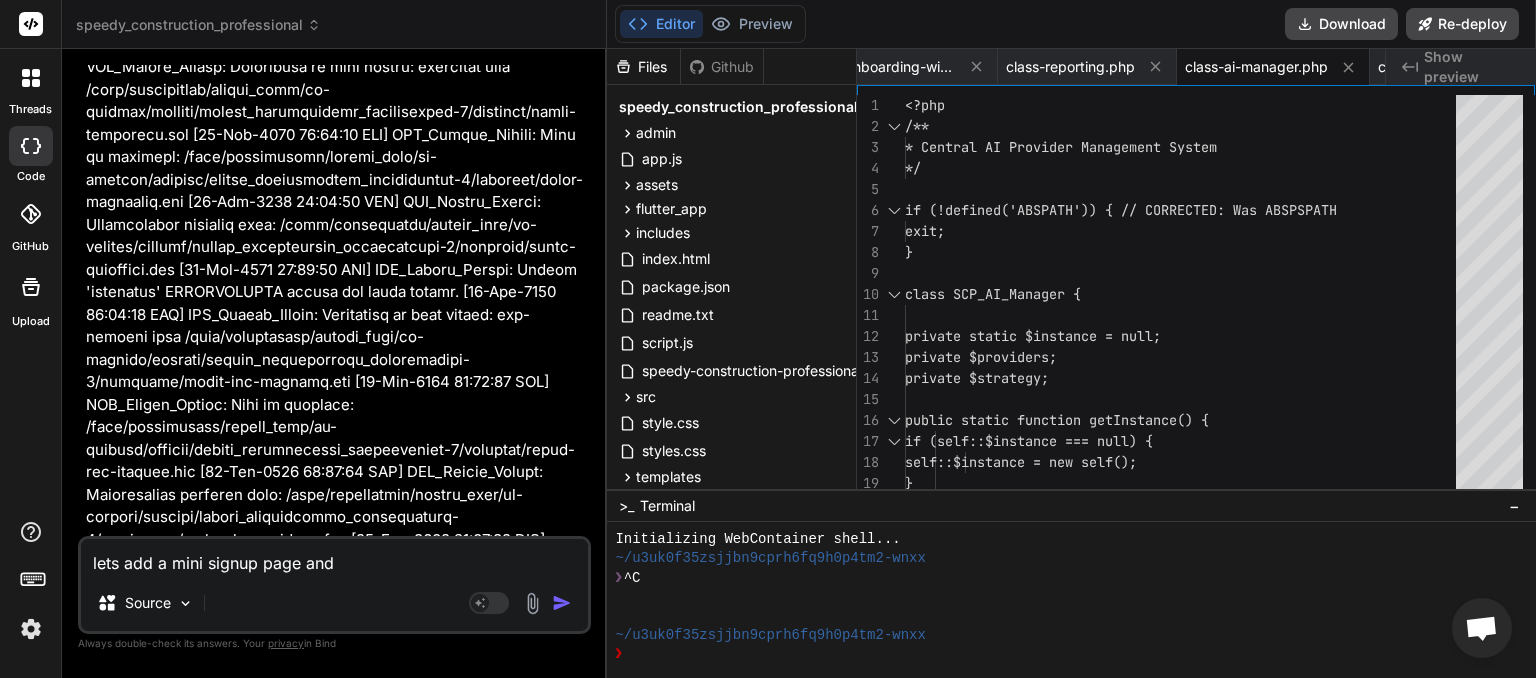 type on "lets add a mini signup page and" 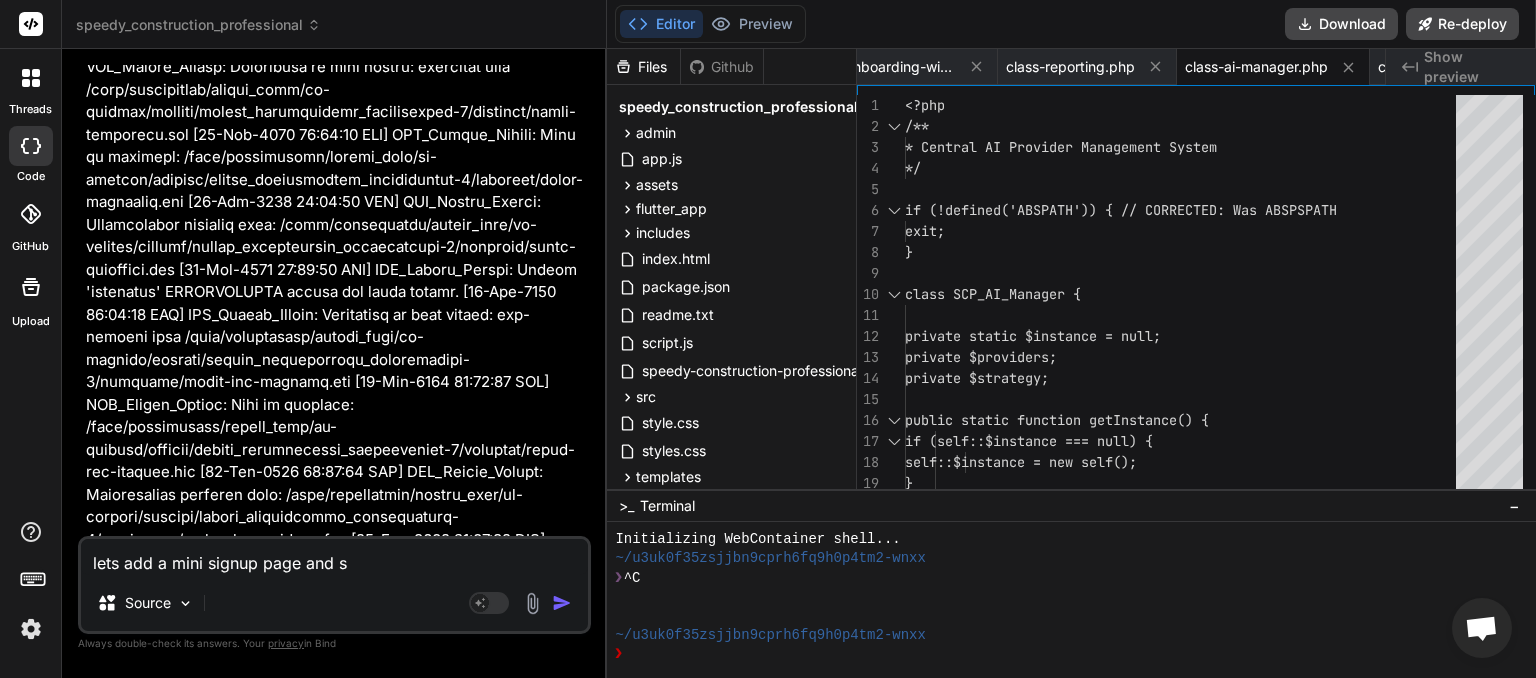 type on "lets add a mini signup page and sh" 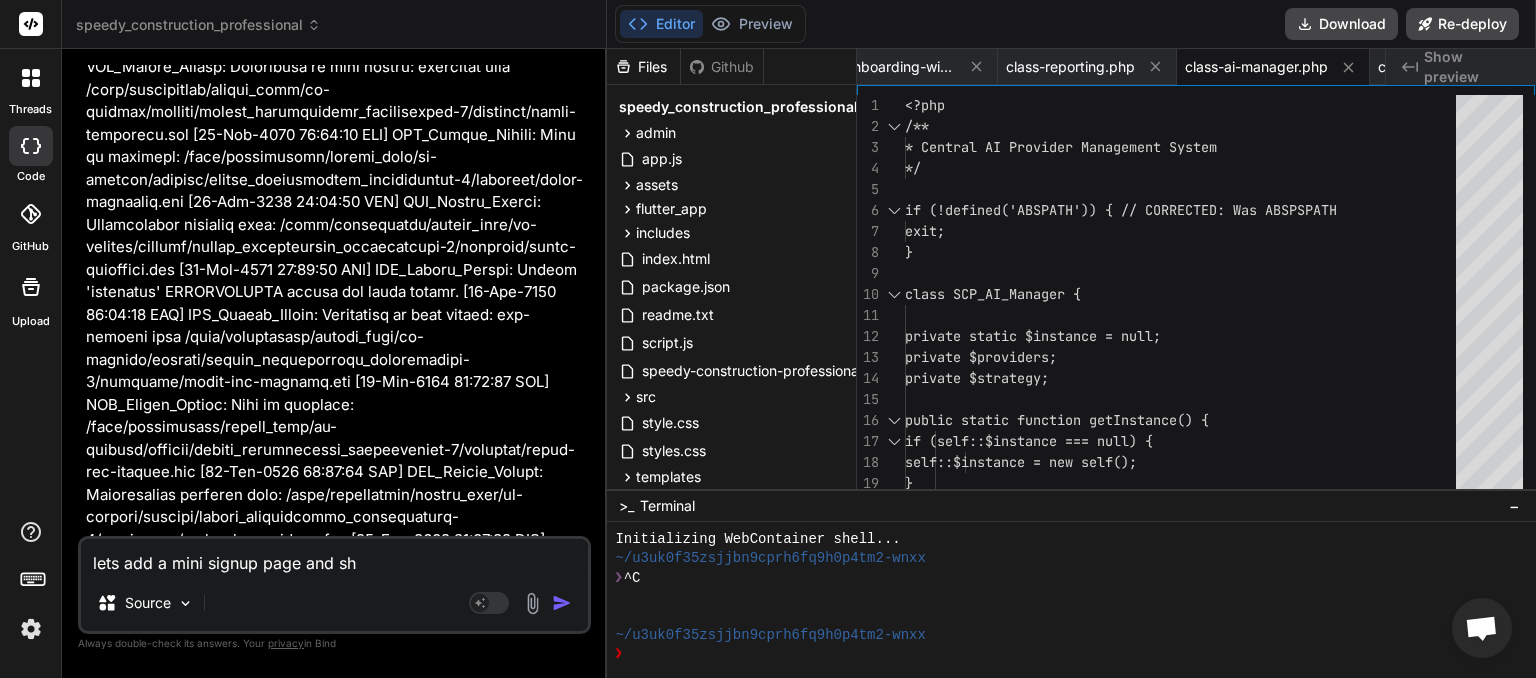 type on "lets add a mini signup page and sho" 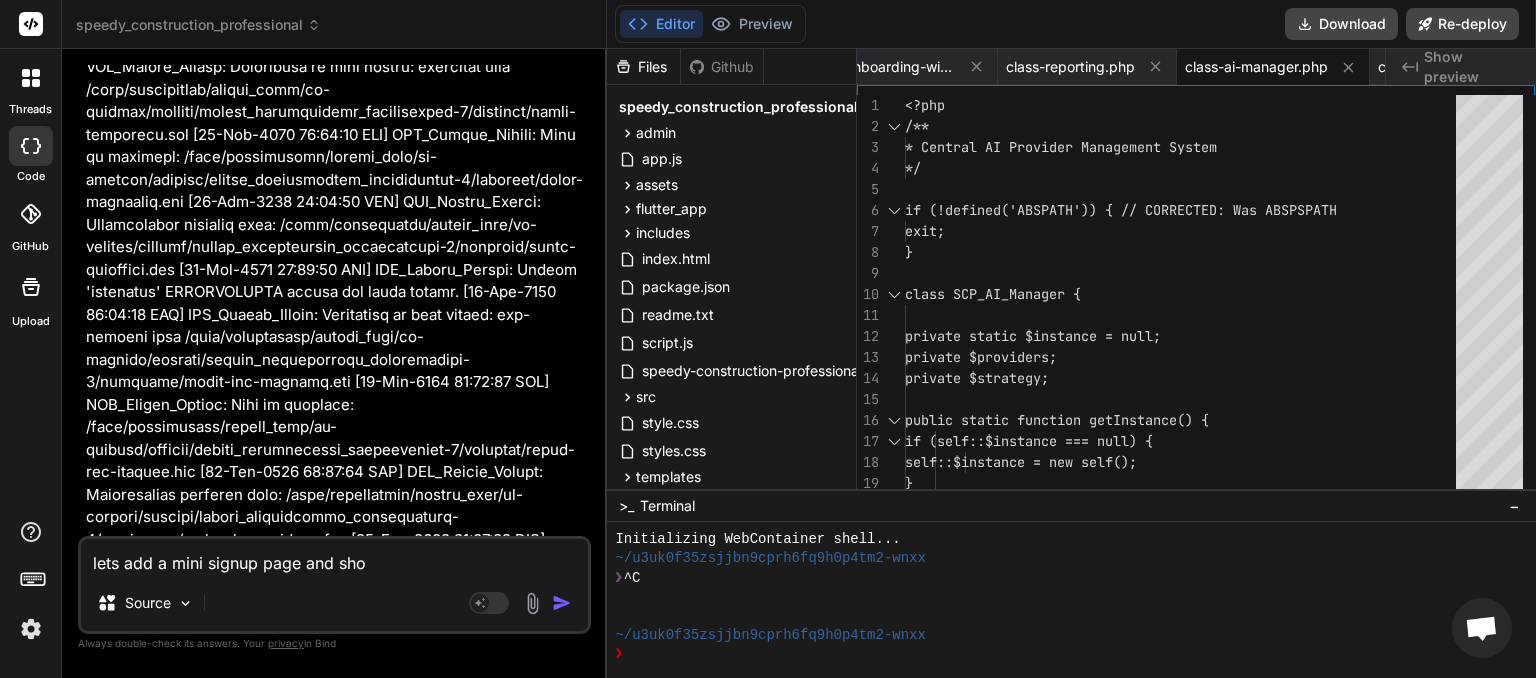type on "x" 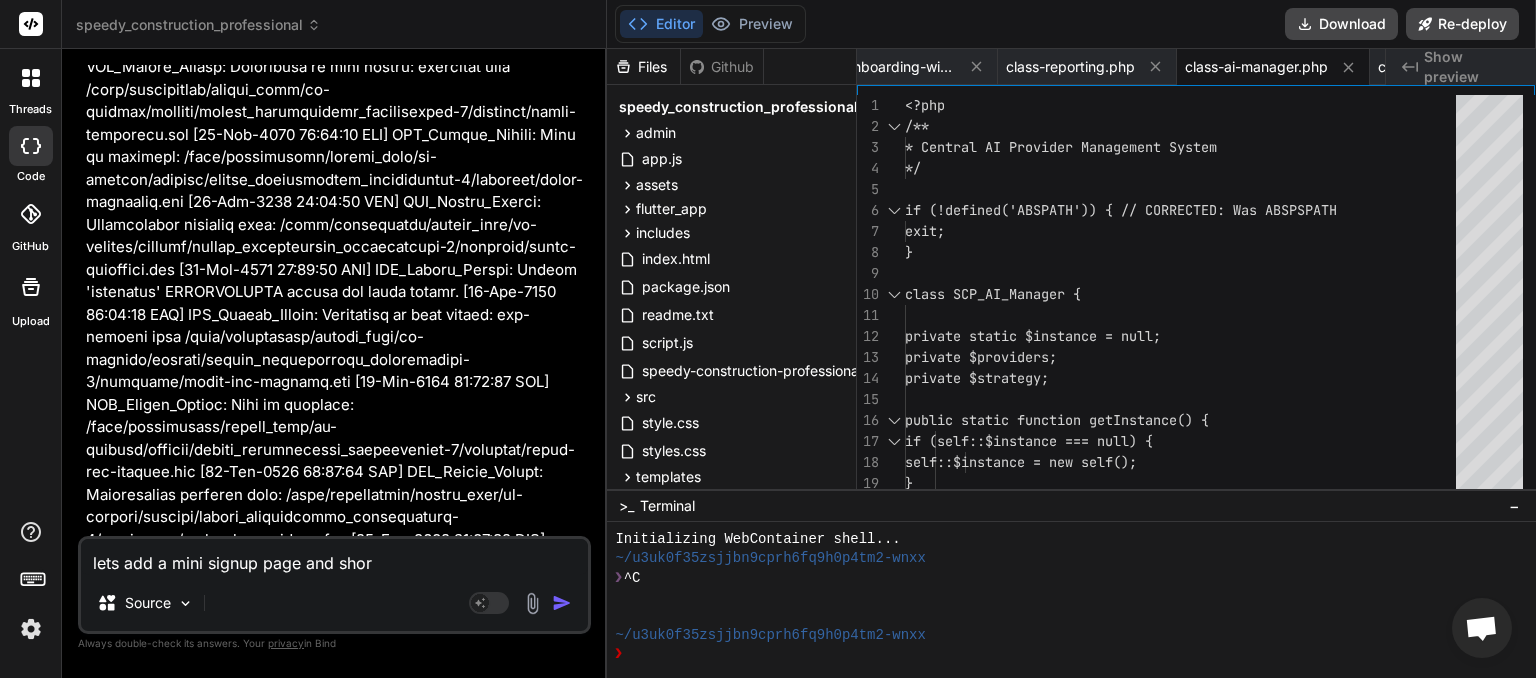 type on "lets add a mini signup page and short" 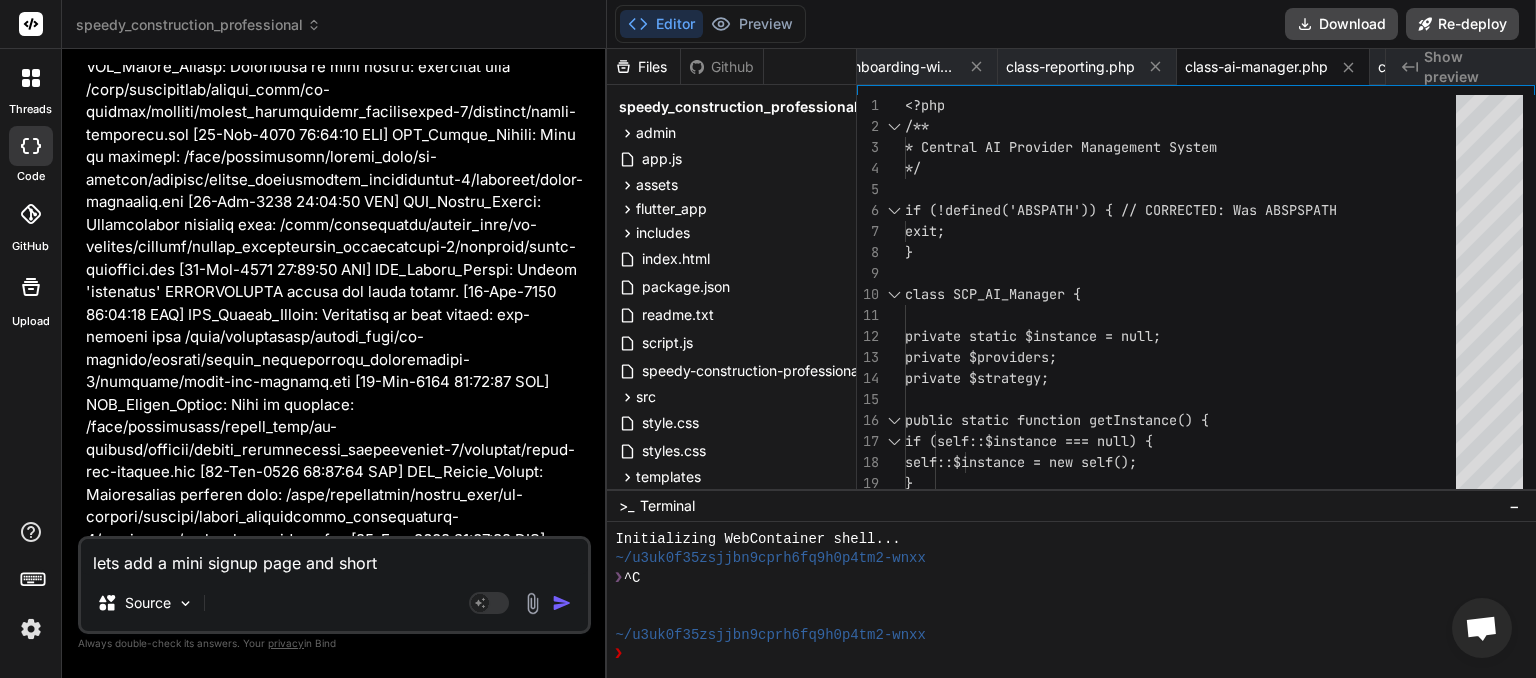 type on "lets add a mini signup page and shortc" 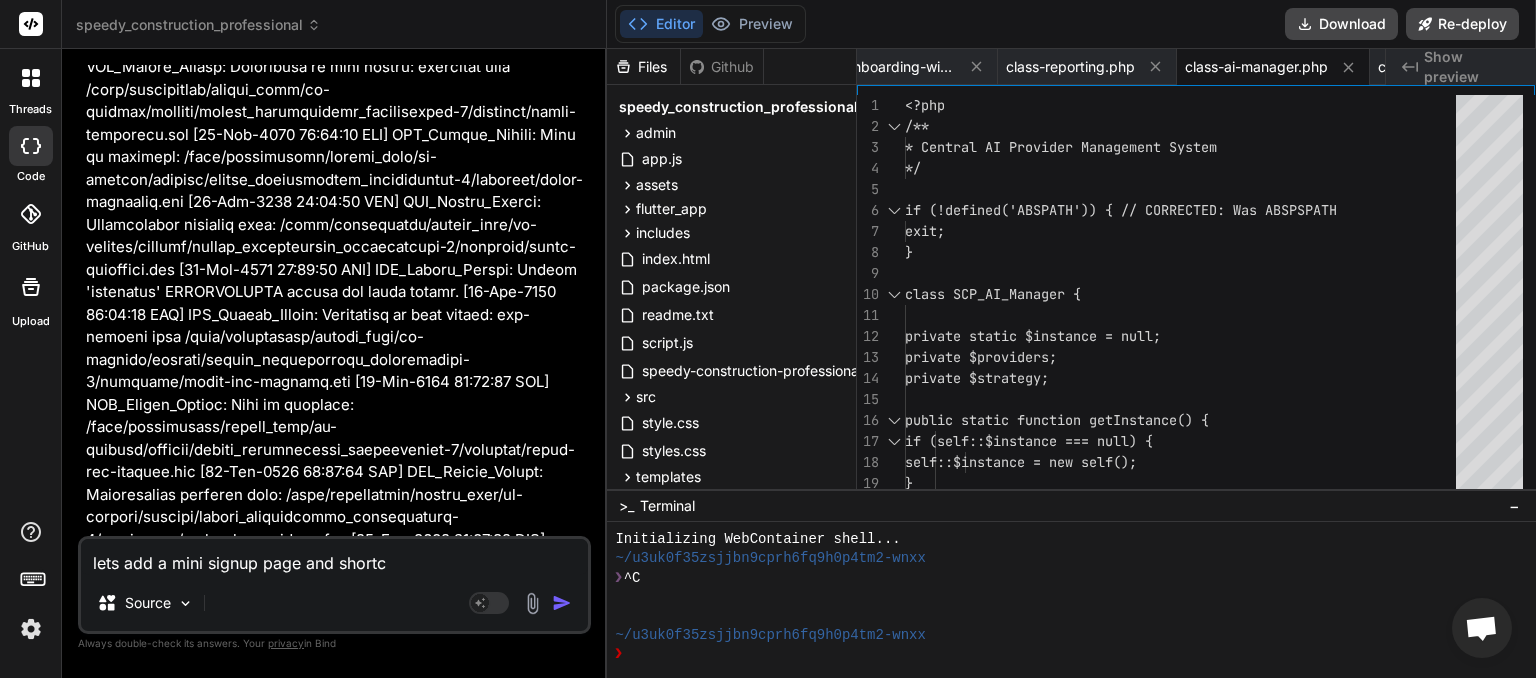 type on "lets add a mini signup page and shortco" 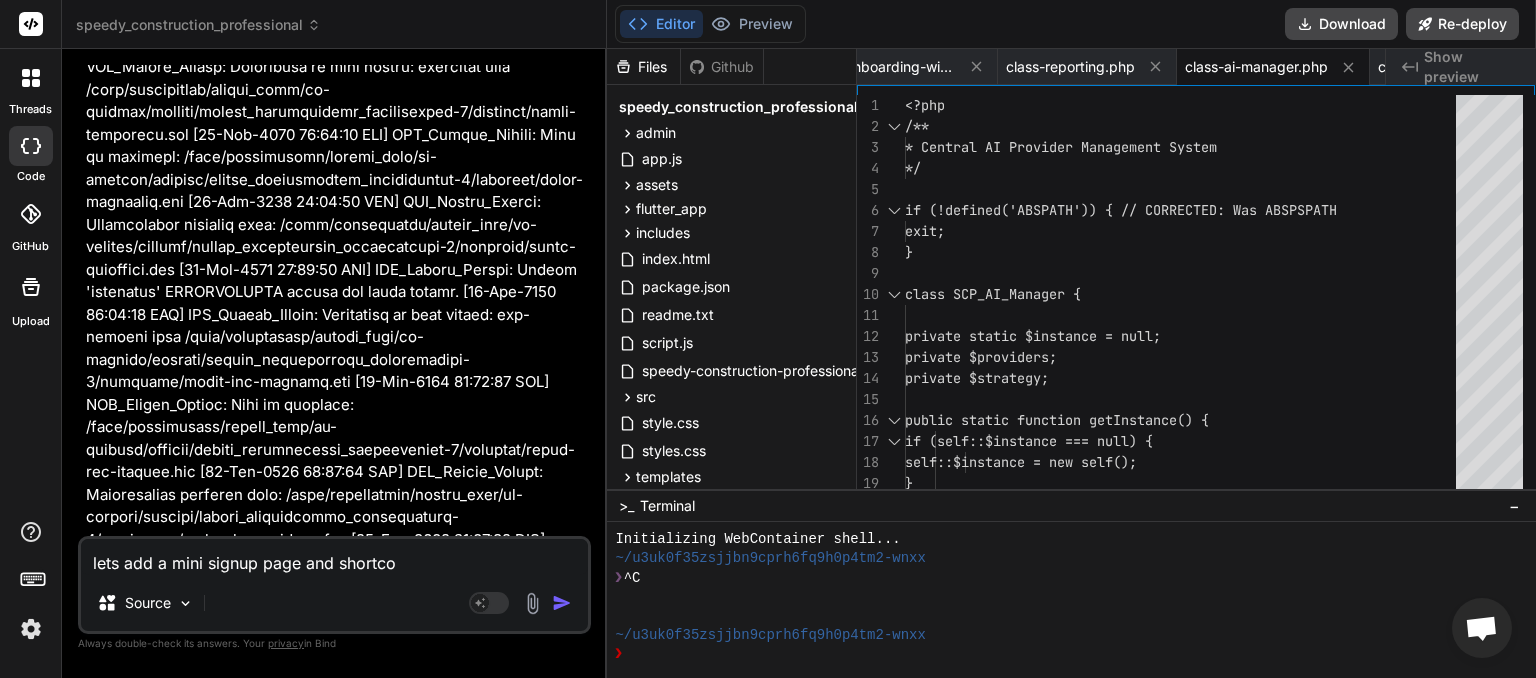 type on "lets add a mini signup page and shortcod" 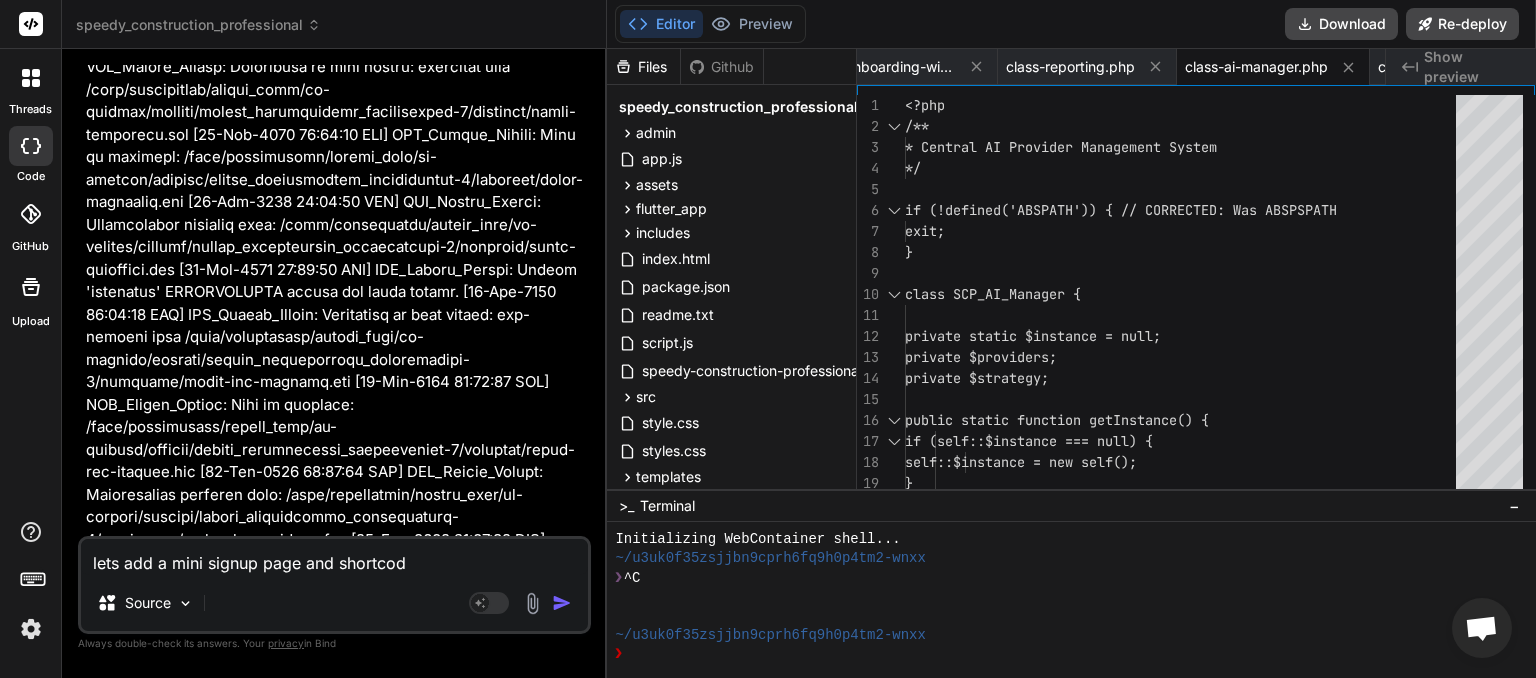 type on "lets add a mini signup page and shortcode" 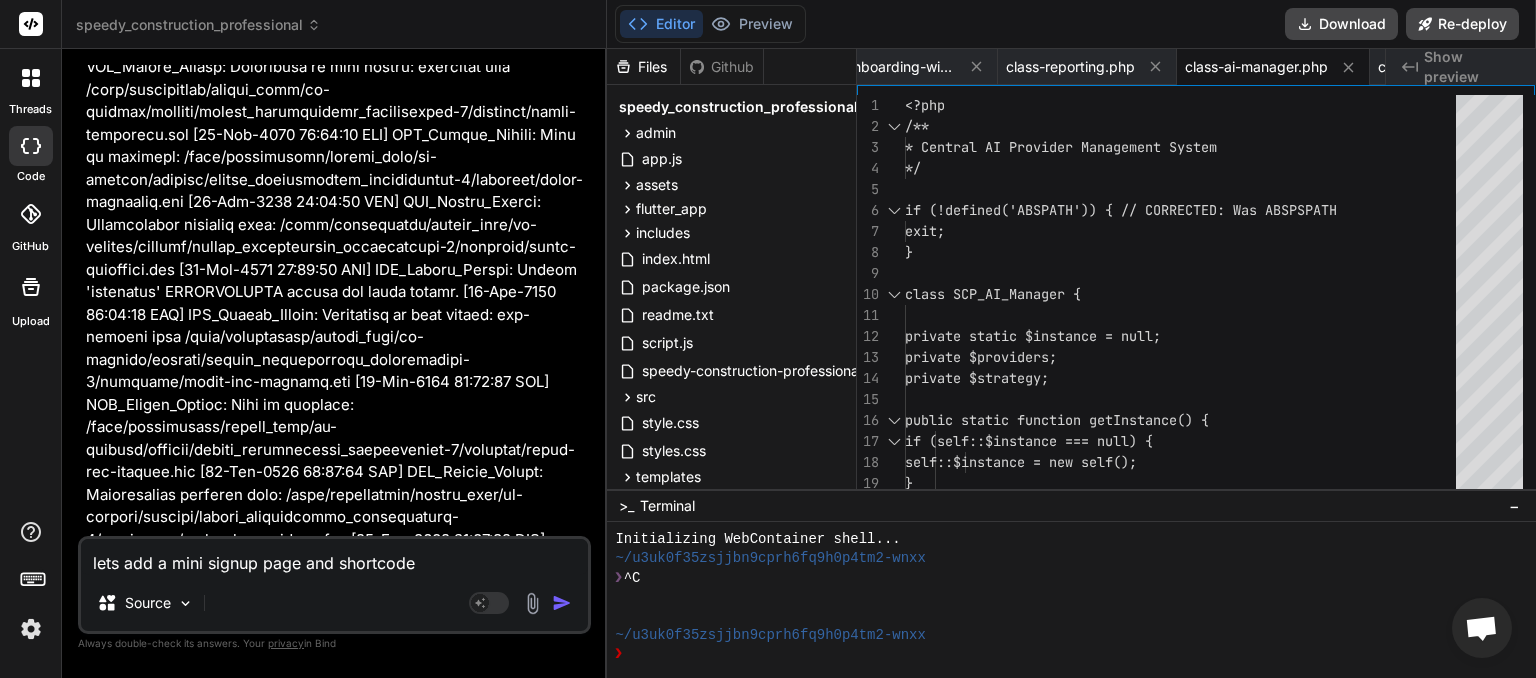 type on "lets add a mini signup page and shortcode" 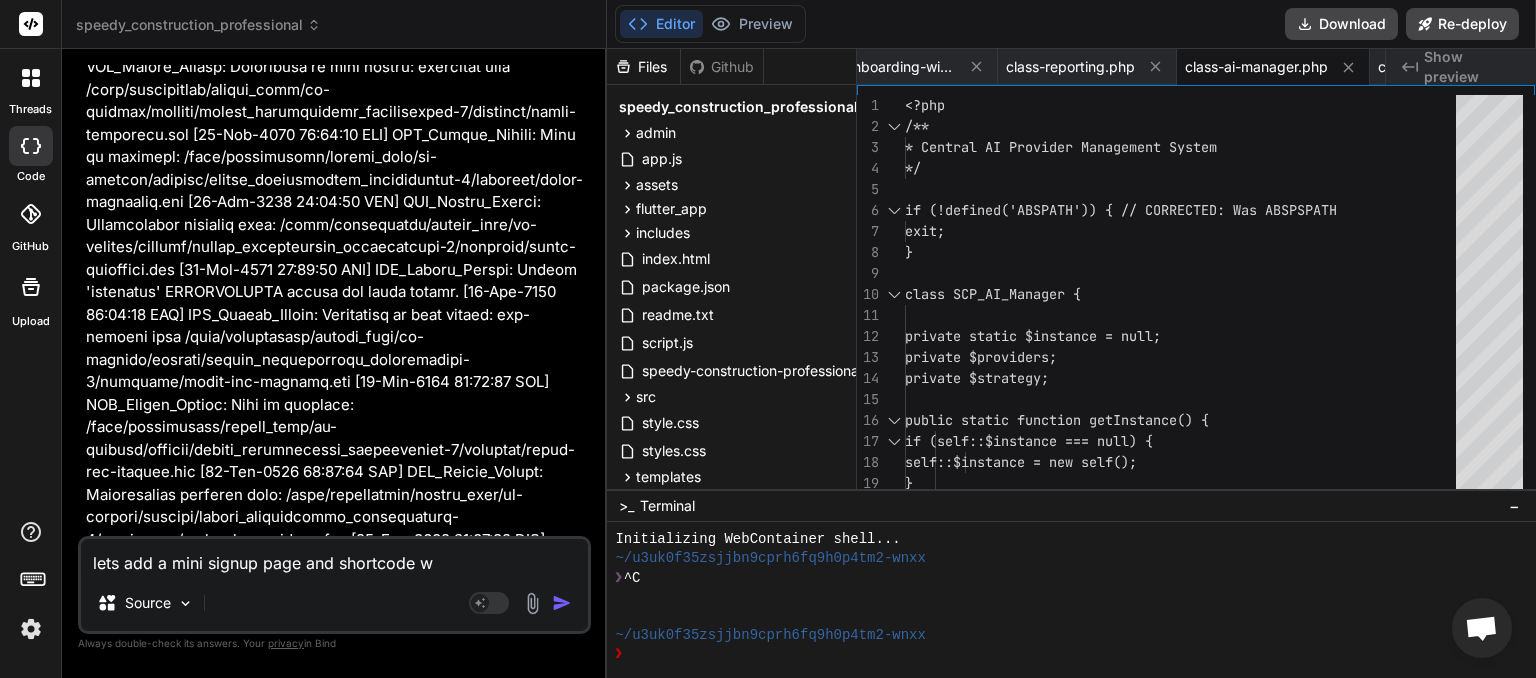 type on "lets add a mini signup page and shortcode wi" 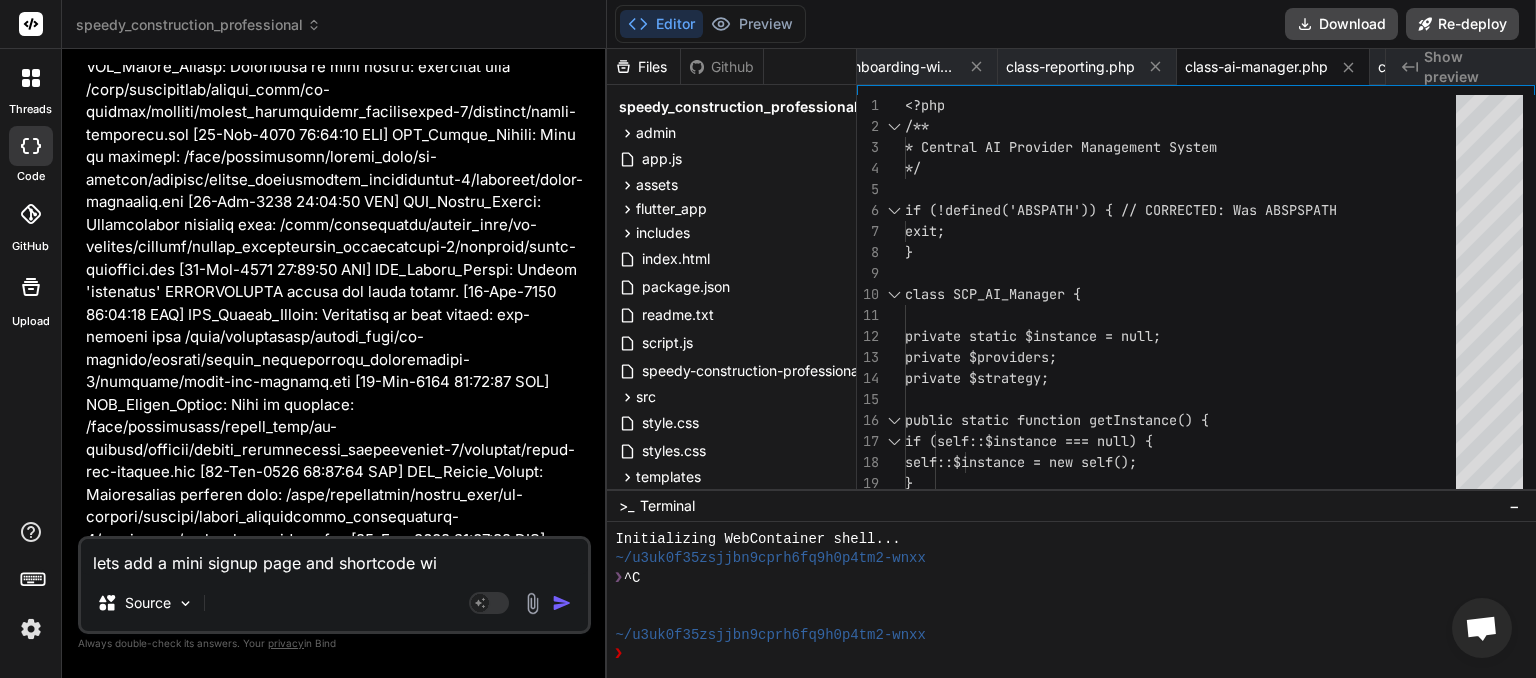 type on "lets add a mini signup page and shortcode wit" 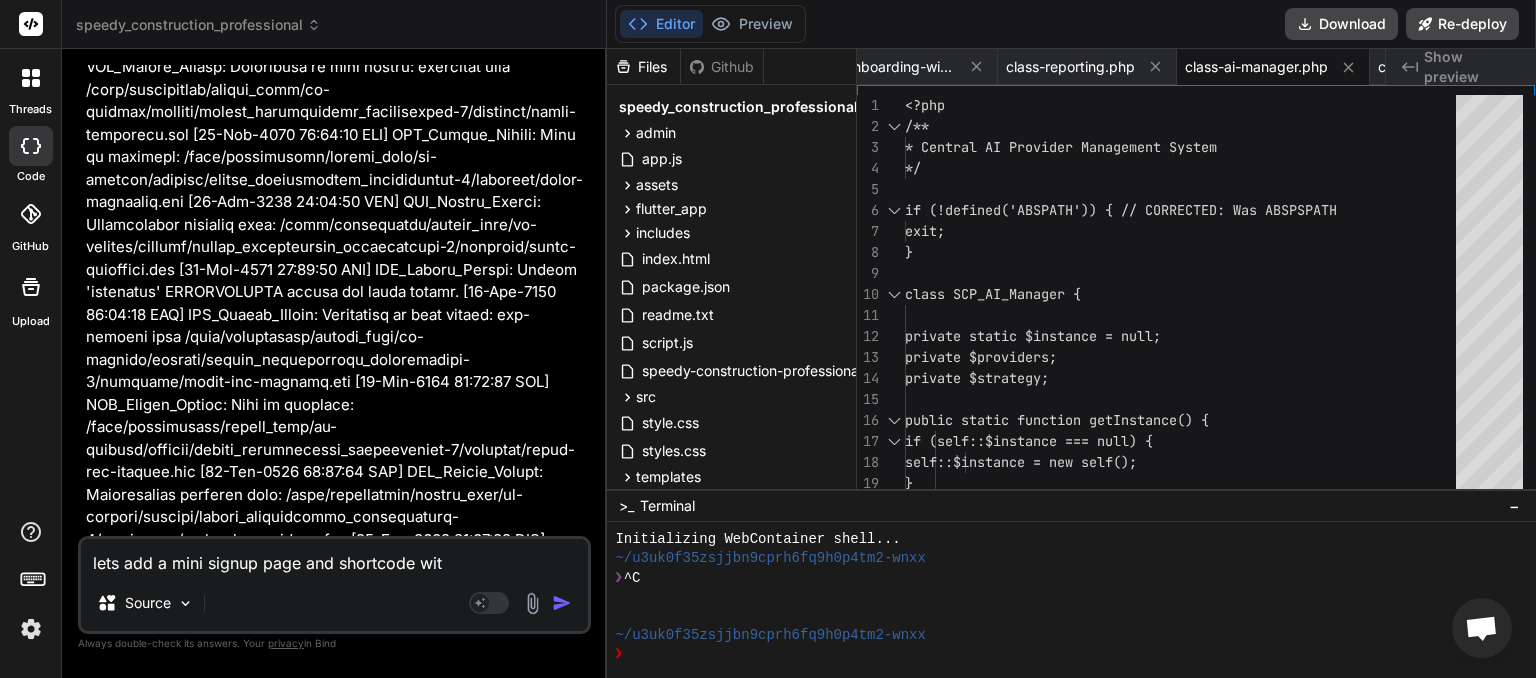type on "x" 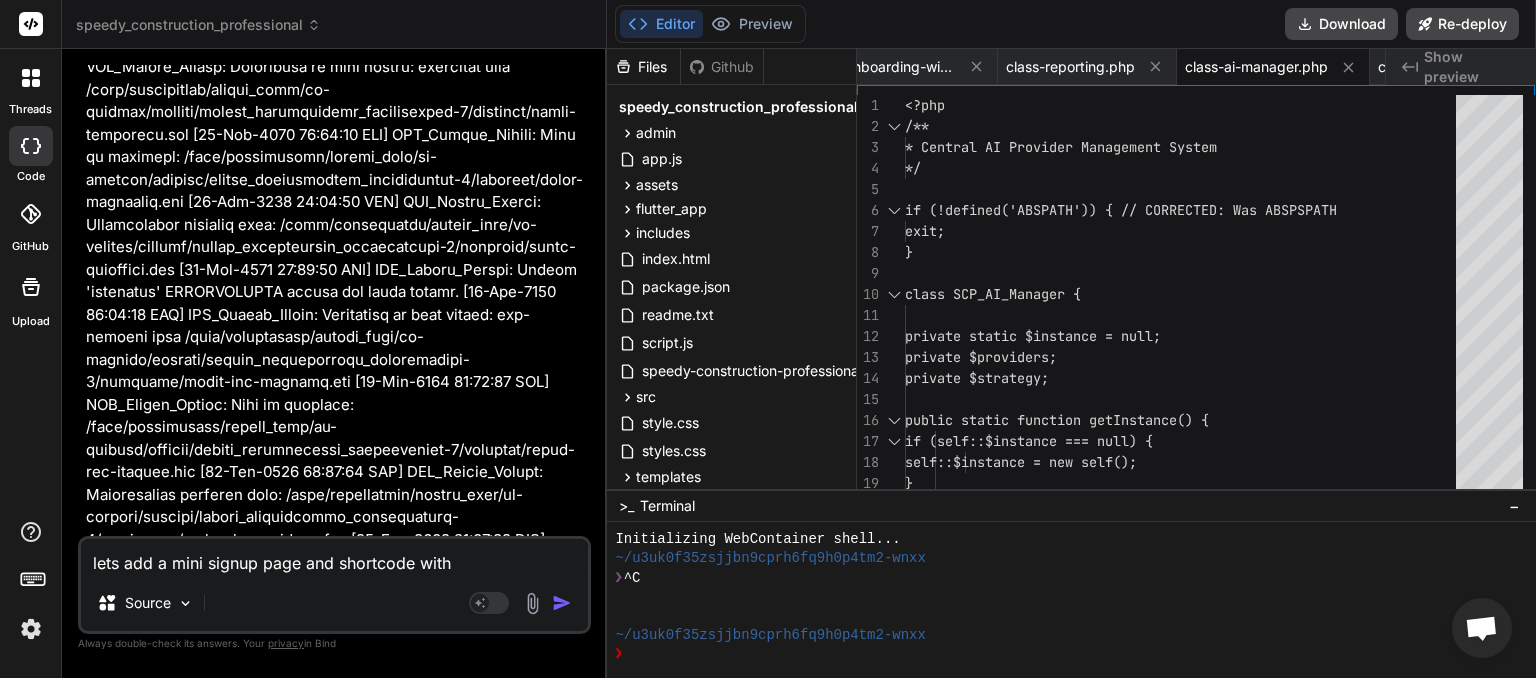 type on "lets add a mini signup page and shortcode with" 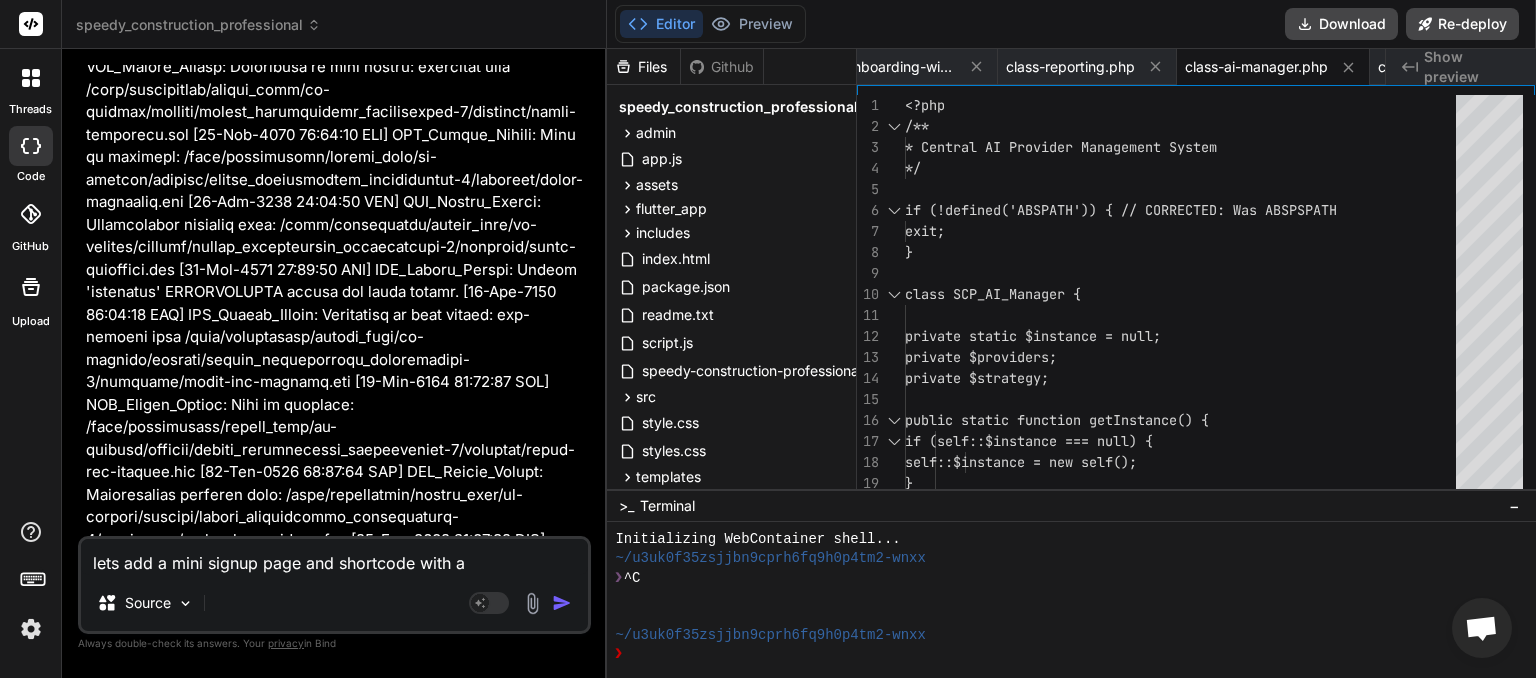 type on "lets add a mini signup page and shortcode with a" 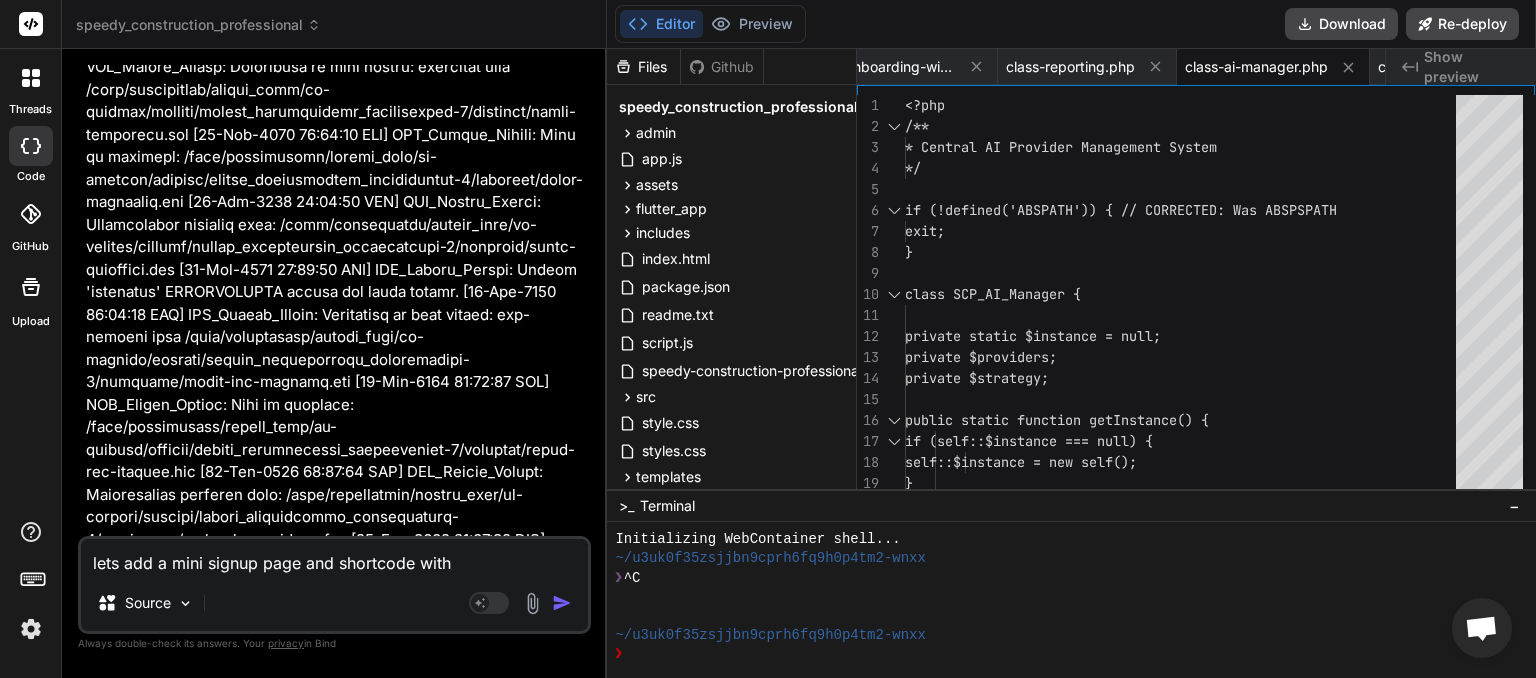 type on "lets add a mini signup page and shortcode with" 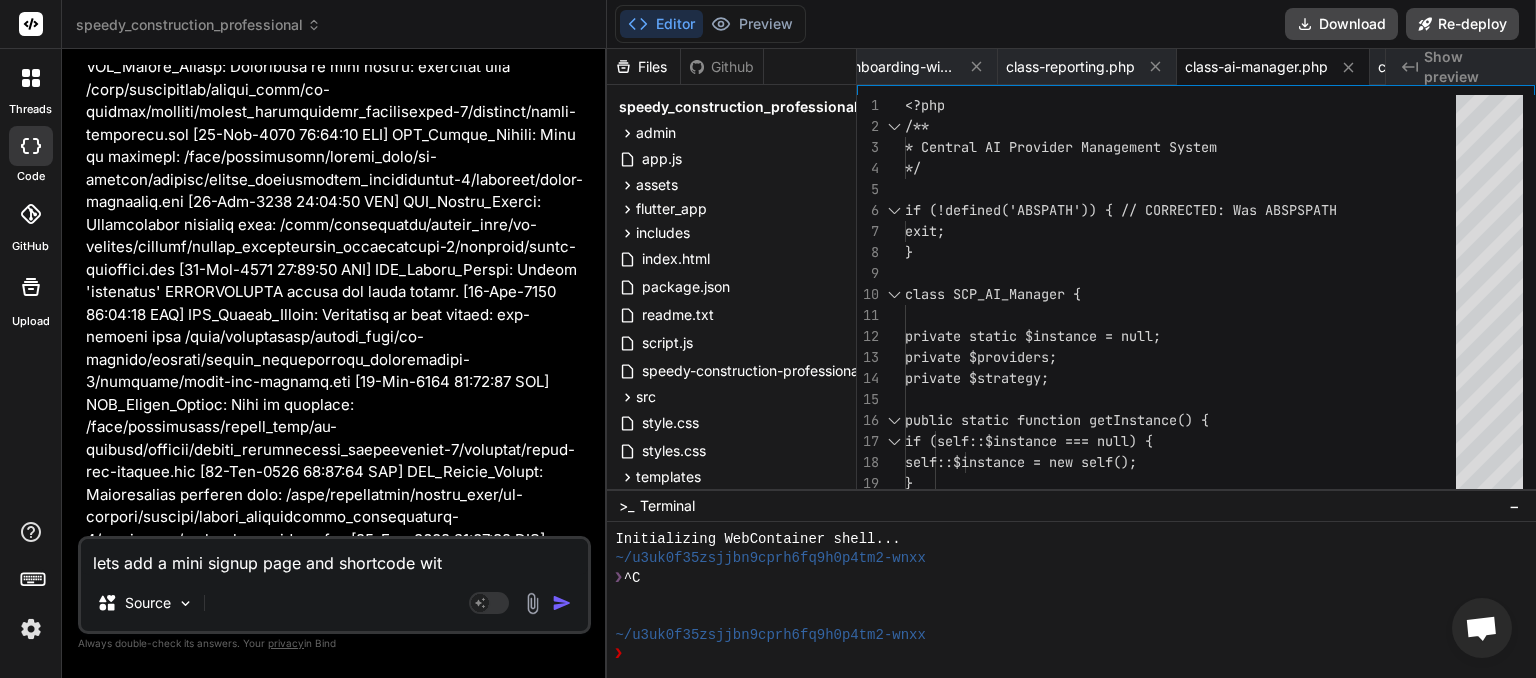 type on "lets add a mini signup page and shortcode wi" 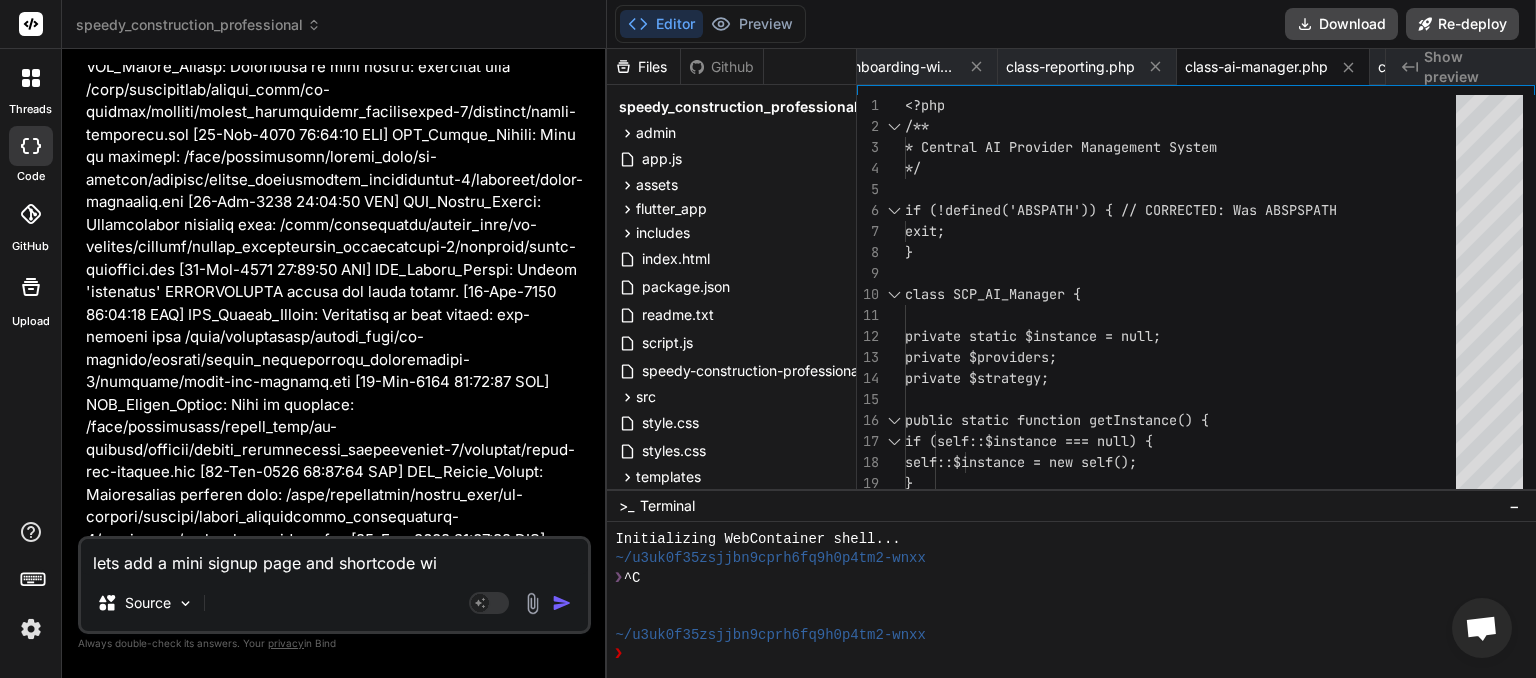 type on "lets add a mini signup page and shortcode w" 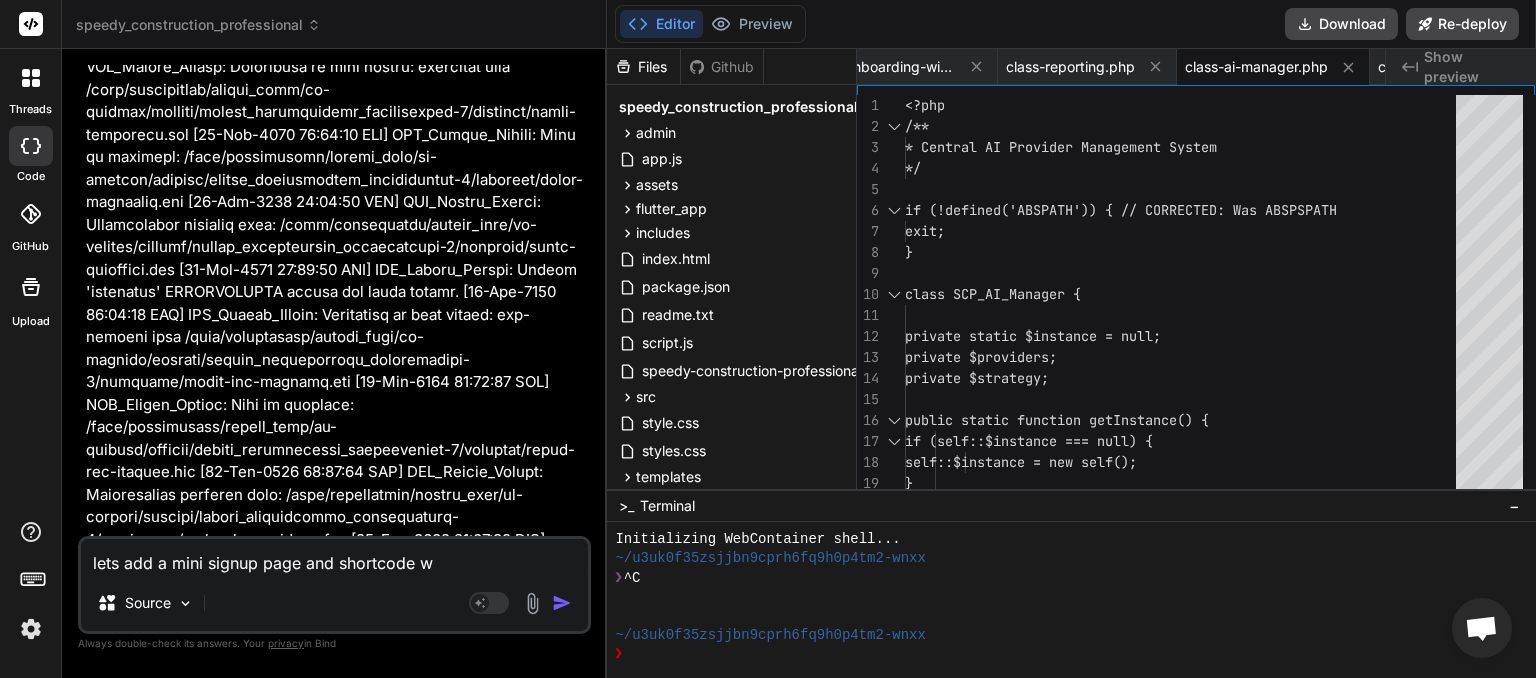 type on "lets add a mini signup page and shortcode" 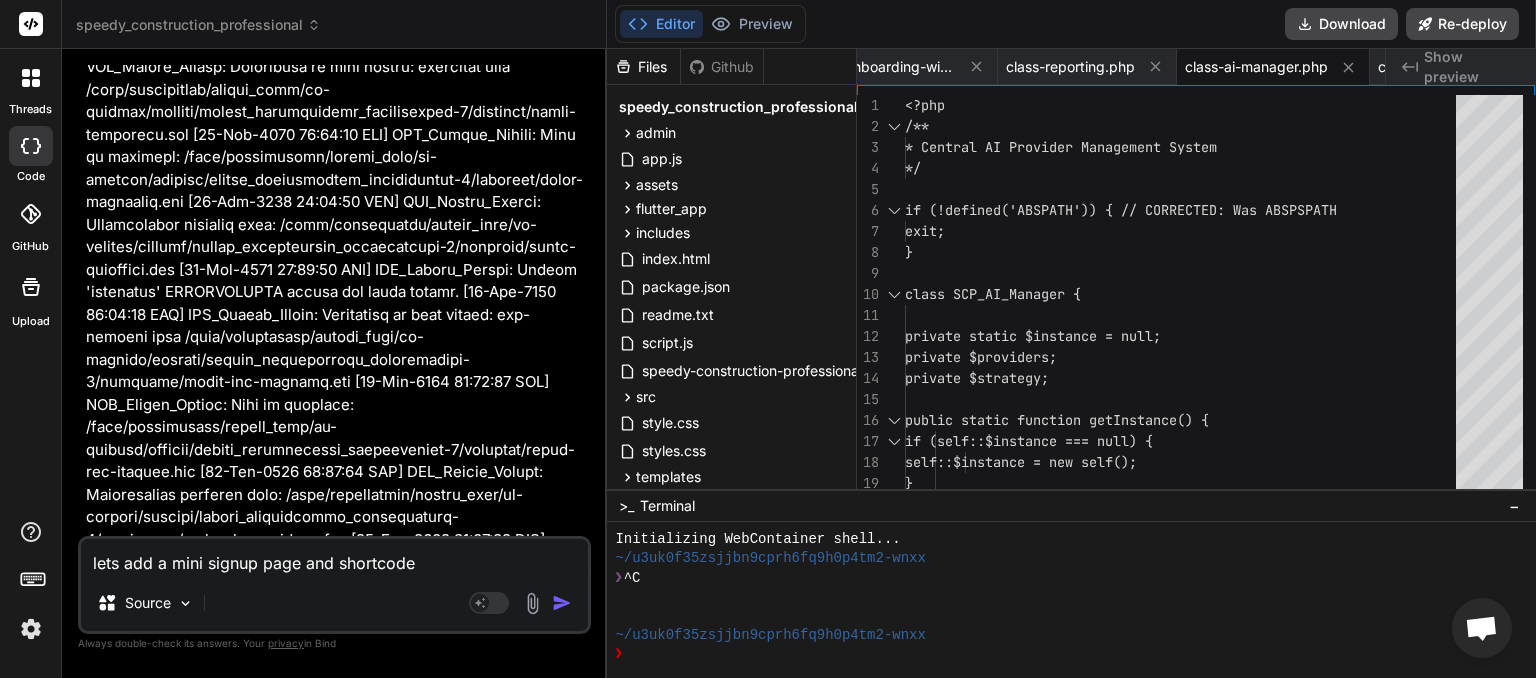 type on "lets add a mini signup page and shortcode" 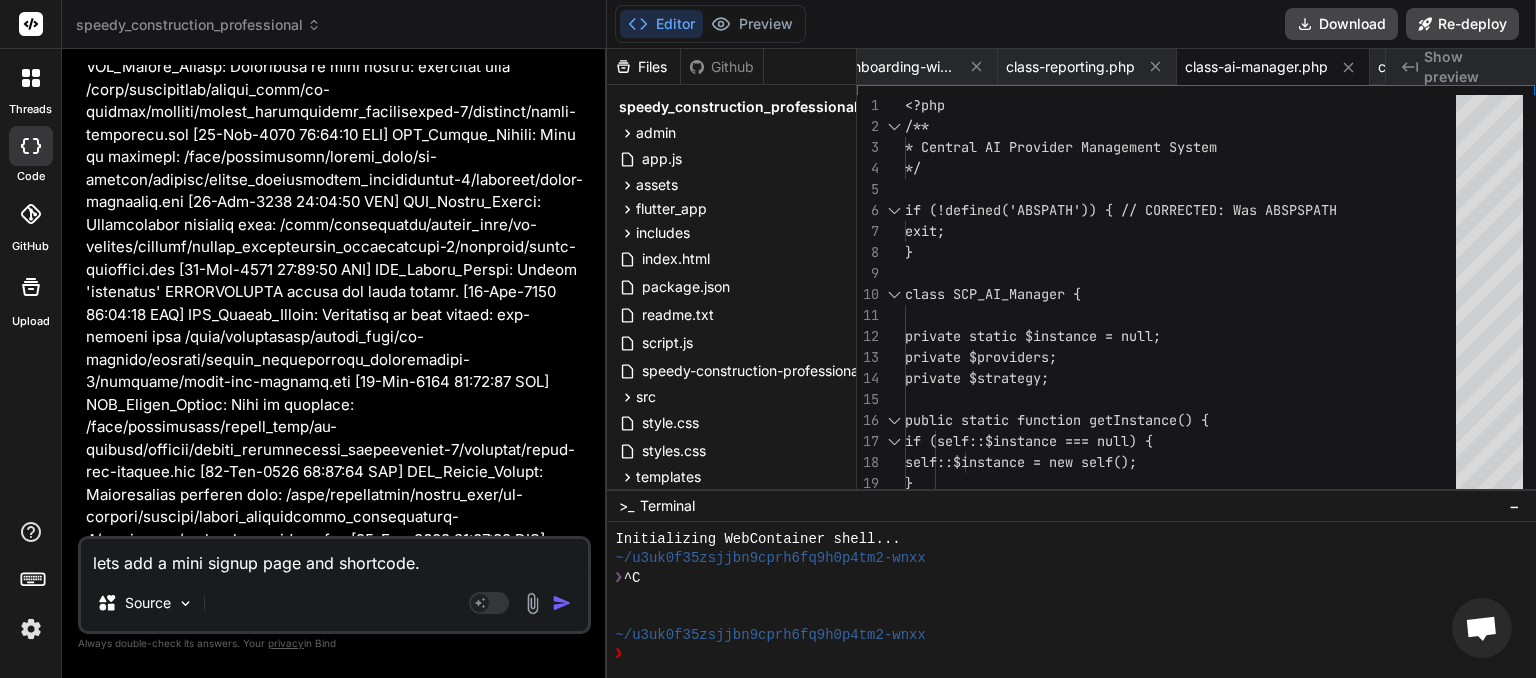 type on "lets add a mini signup page and shortcode." 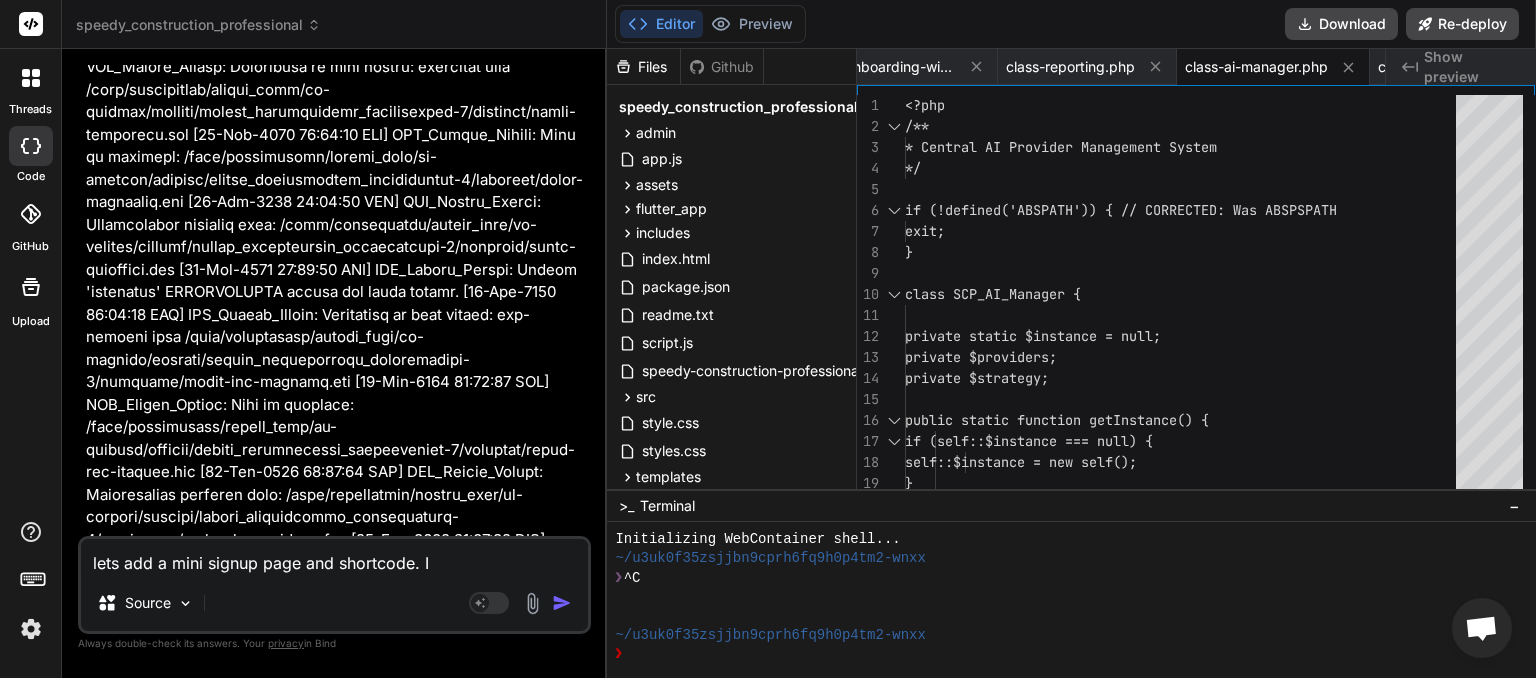 type on "lets add a mini signup page and shortcode. I" 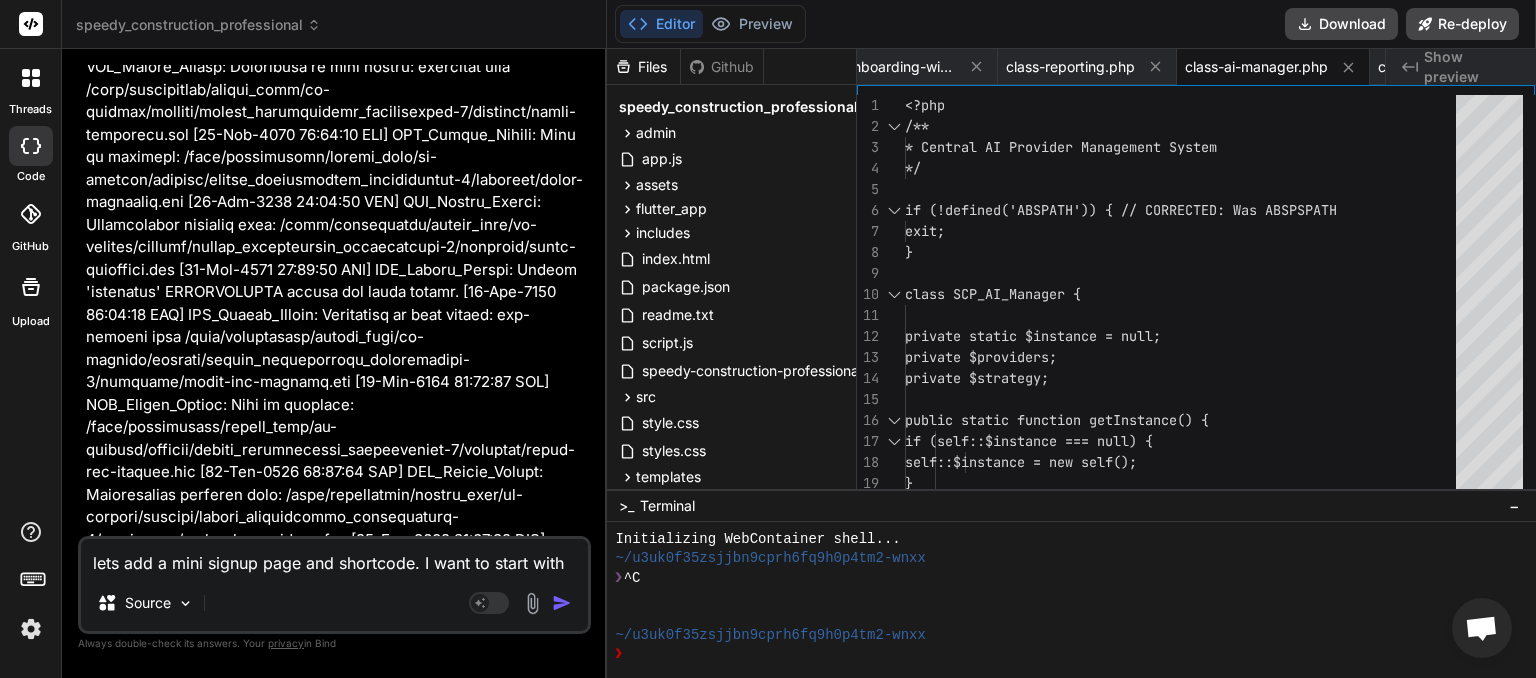 type on "lets add a mini signup page and shortcode. I wa" 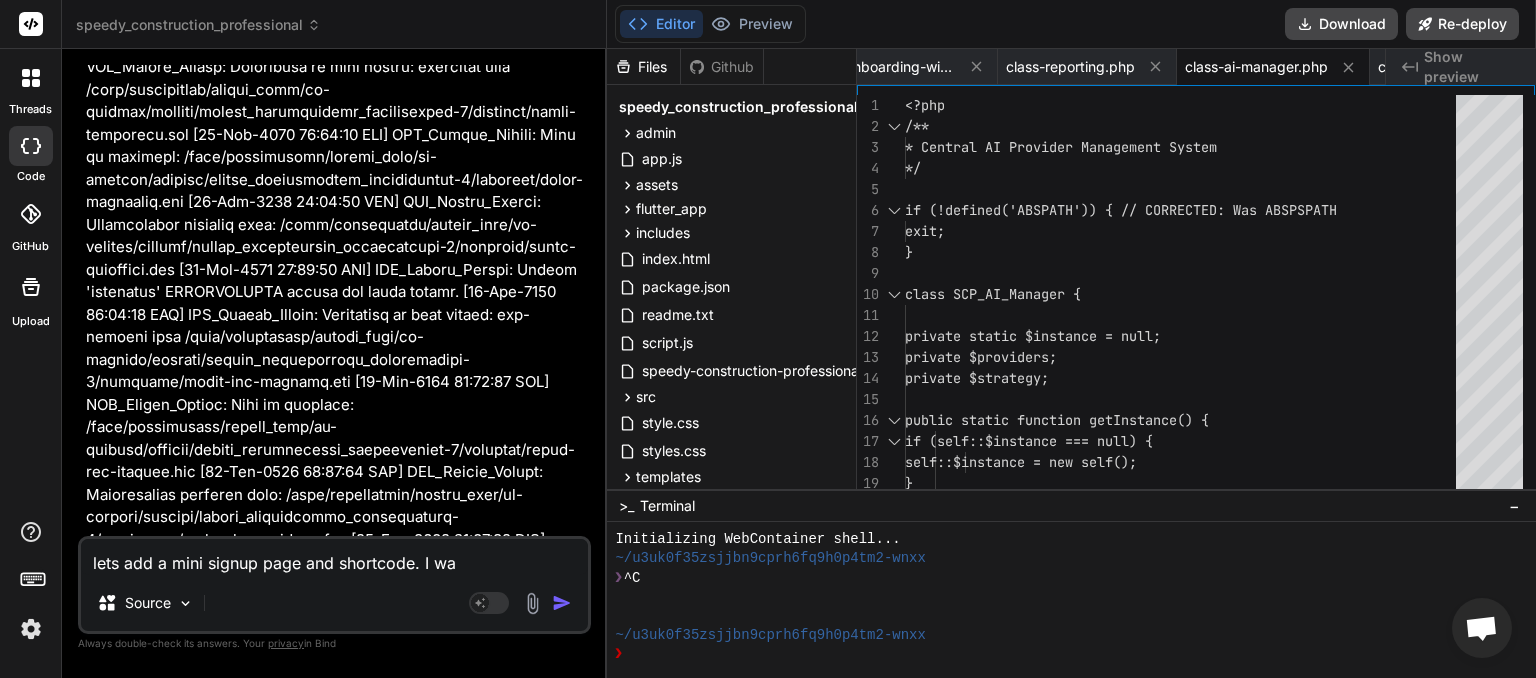 type on "lets add a mini signup page and shortcode. I want" 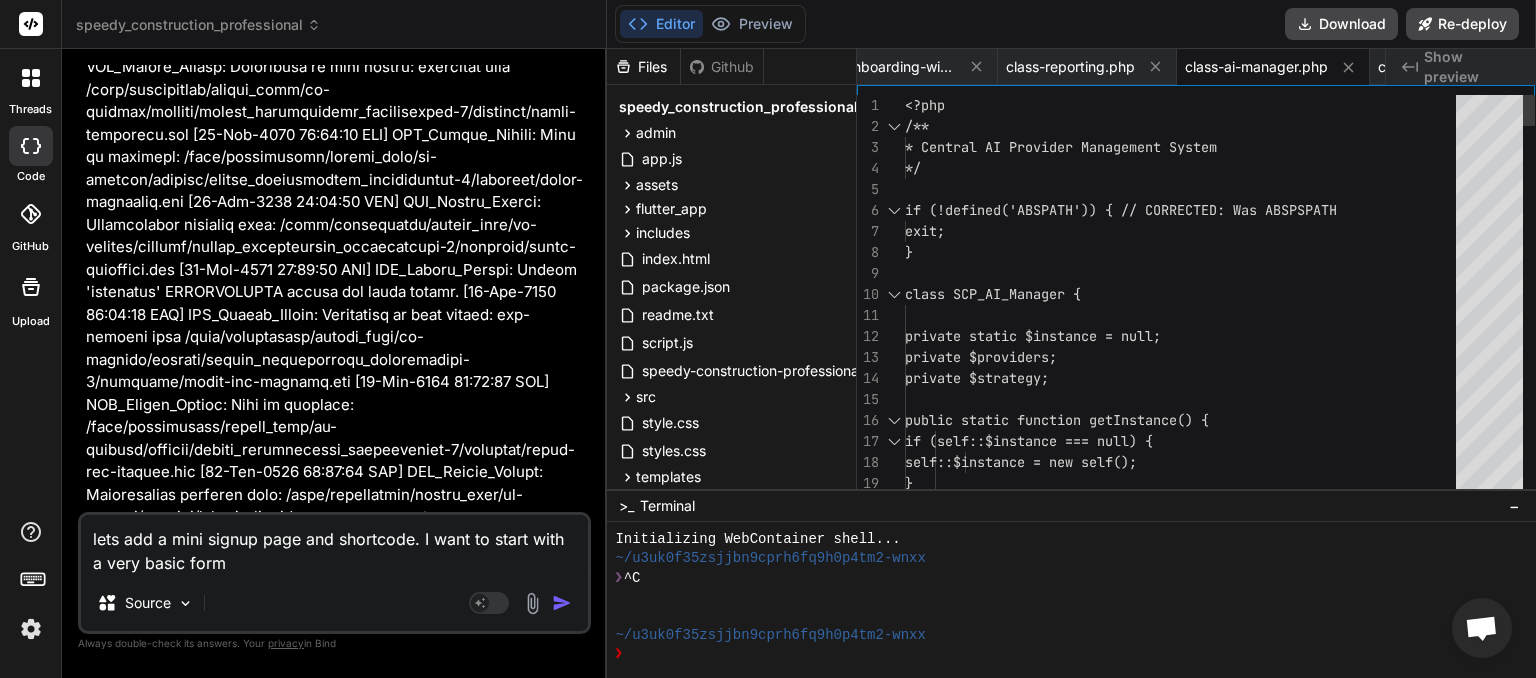 scroll, scrollTop: 0, scrollLeft: 4760, axis: horizontal 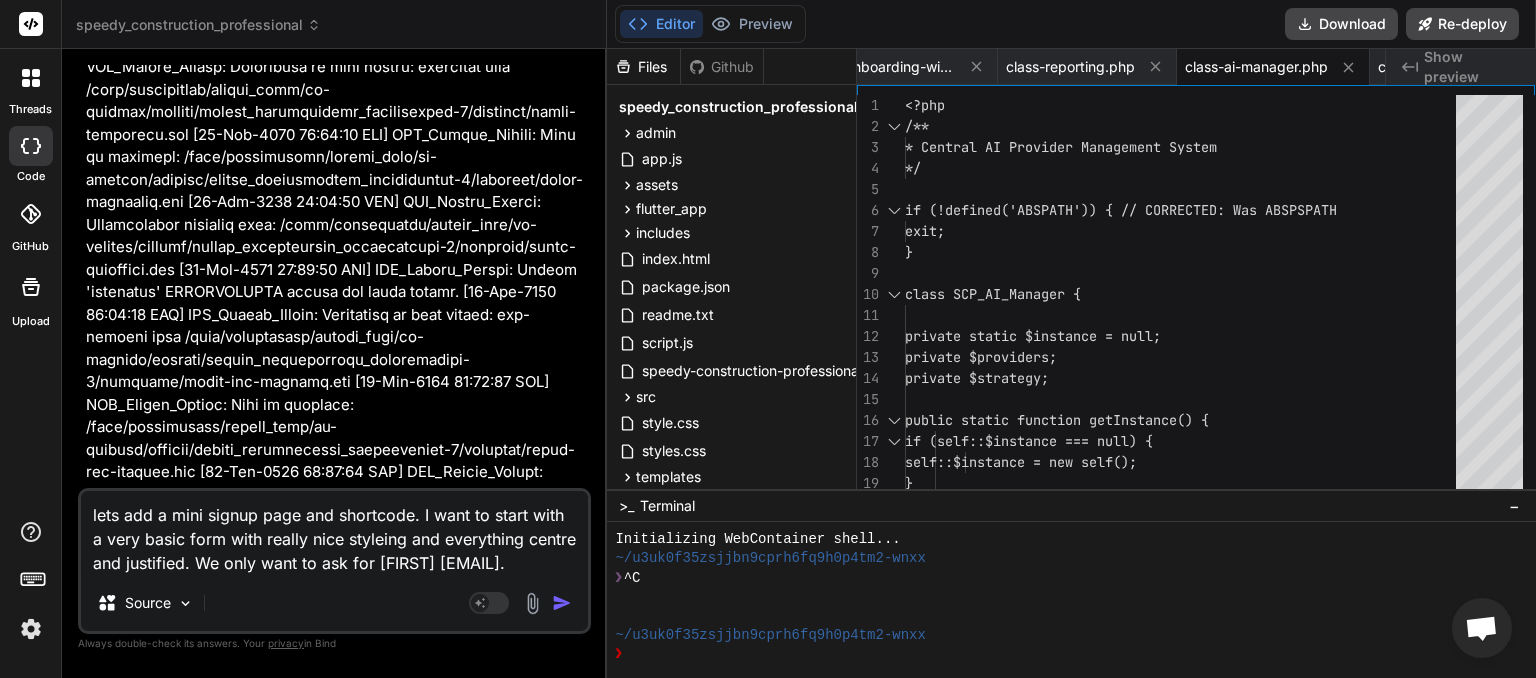 click on "lets add a mini signup page and shortcode. I want to start with a very basic form with really nice styleing and everything centre and justified. We only want to ask for [FIRST] [EMAIL]." at bounding box center [334, 533] 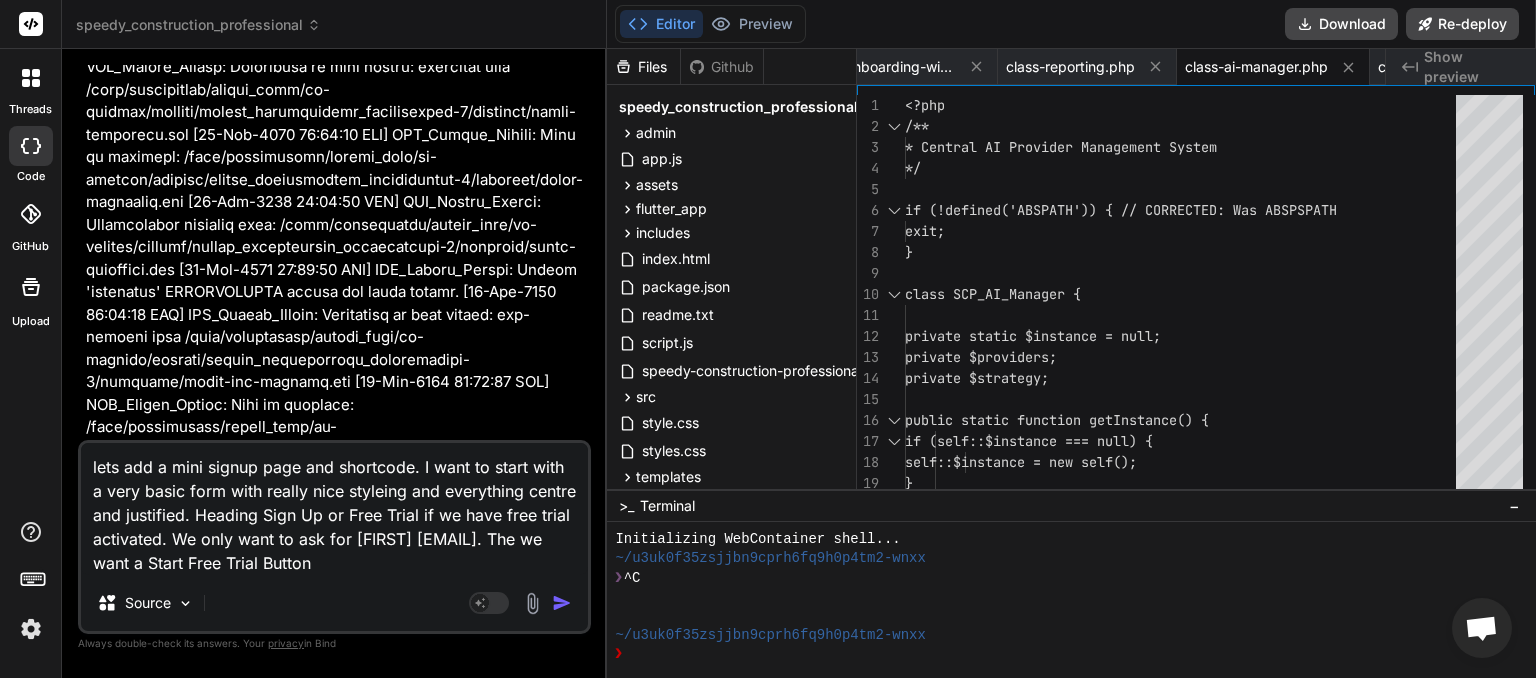 click on "lets add a mini signup page and shortcode. I want to start with a very basic form with really nice styleing and everything centre and justified. Heading Sign Up or Free Trial if we have free trial activated. We only want to ask for [FIRST] [EMAIL]. The we want a Start Free Trial Button" at bounding box center (334, 509) 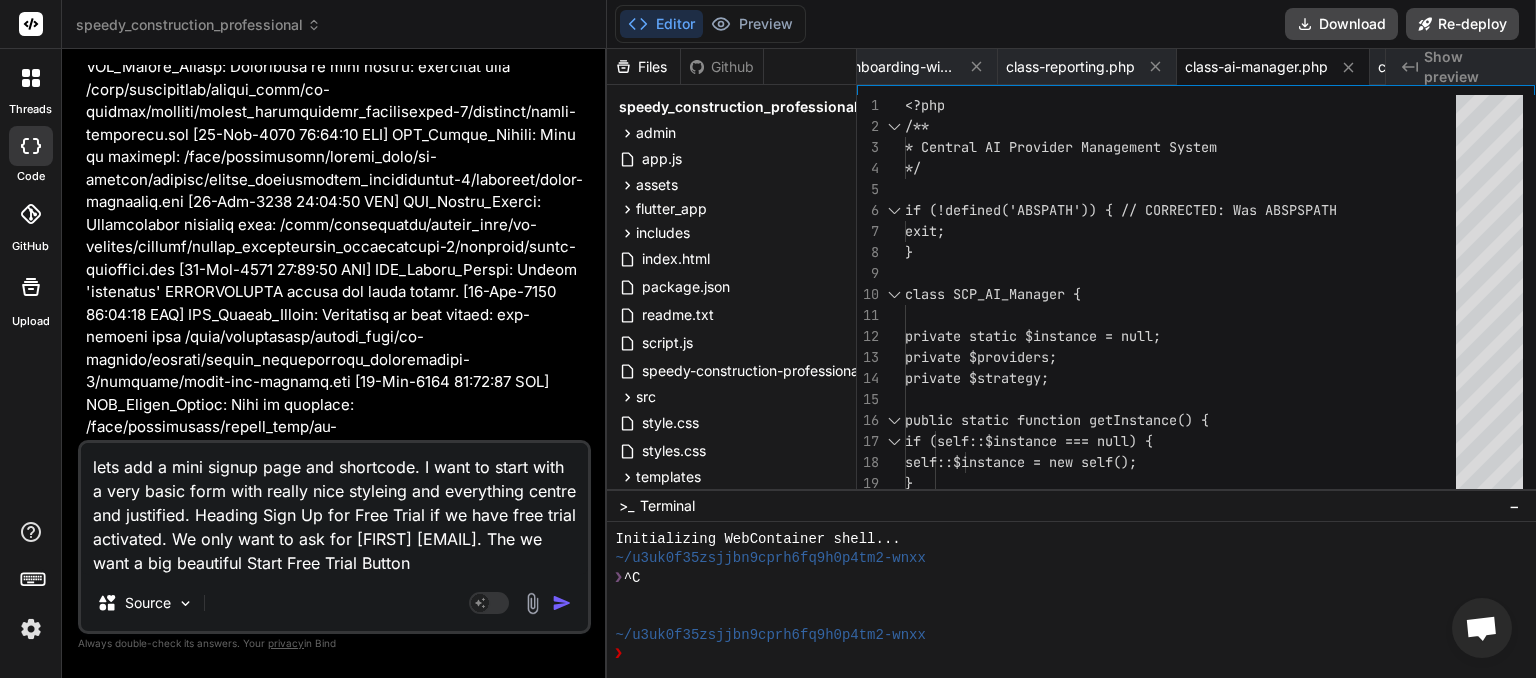 click on "lets add a mini signup page and shortcode. I want to start with a very basic form with really nice styleing and everything centre and justified. Heading Sign Up for Free Trial if we have free trial activated. We only want to ask for [FIRST] [EMAIL]. The we want a big beautiful Start Free Trial Button" at bounding box center (334, 509) 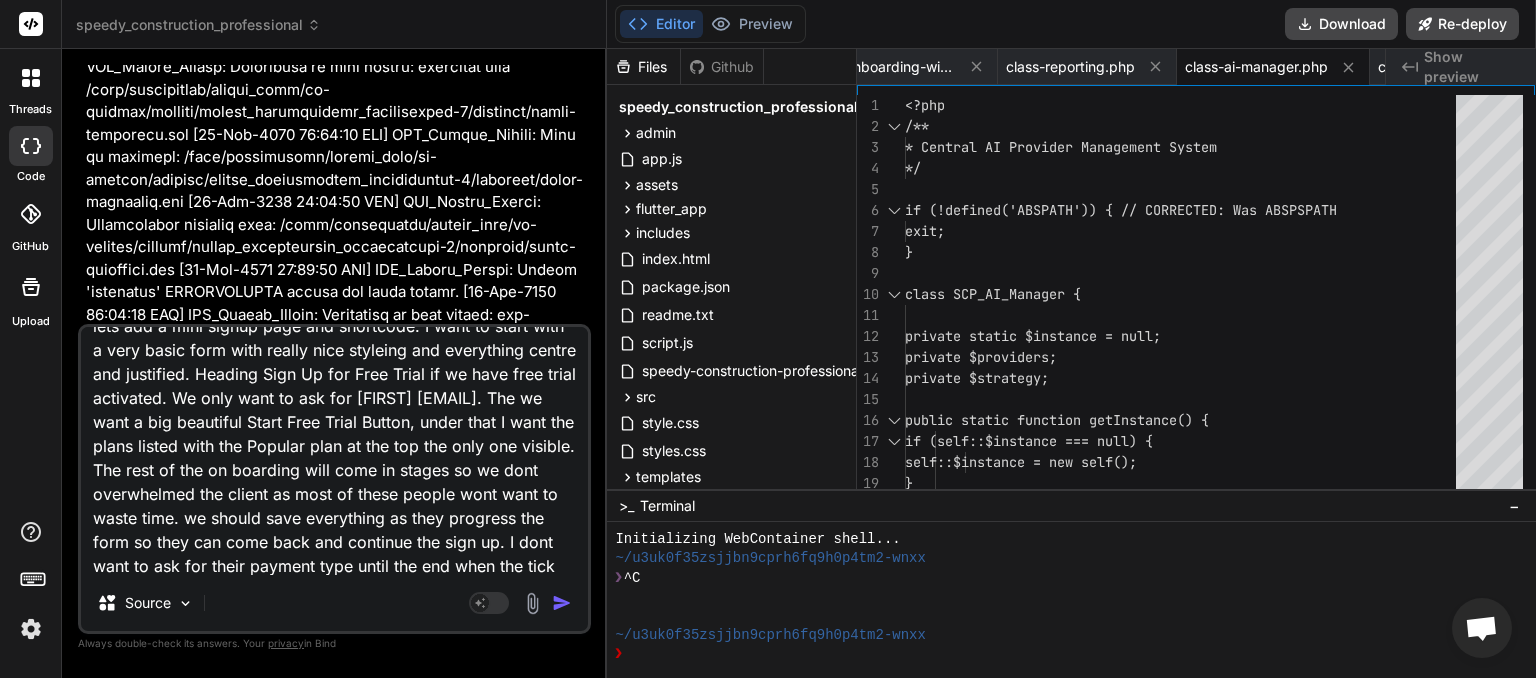 scroll, scrollTop: 49, scrollLeft: 0, axis: vertical 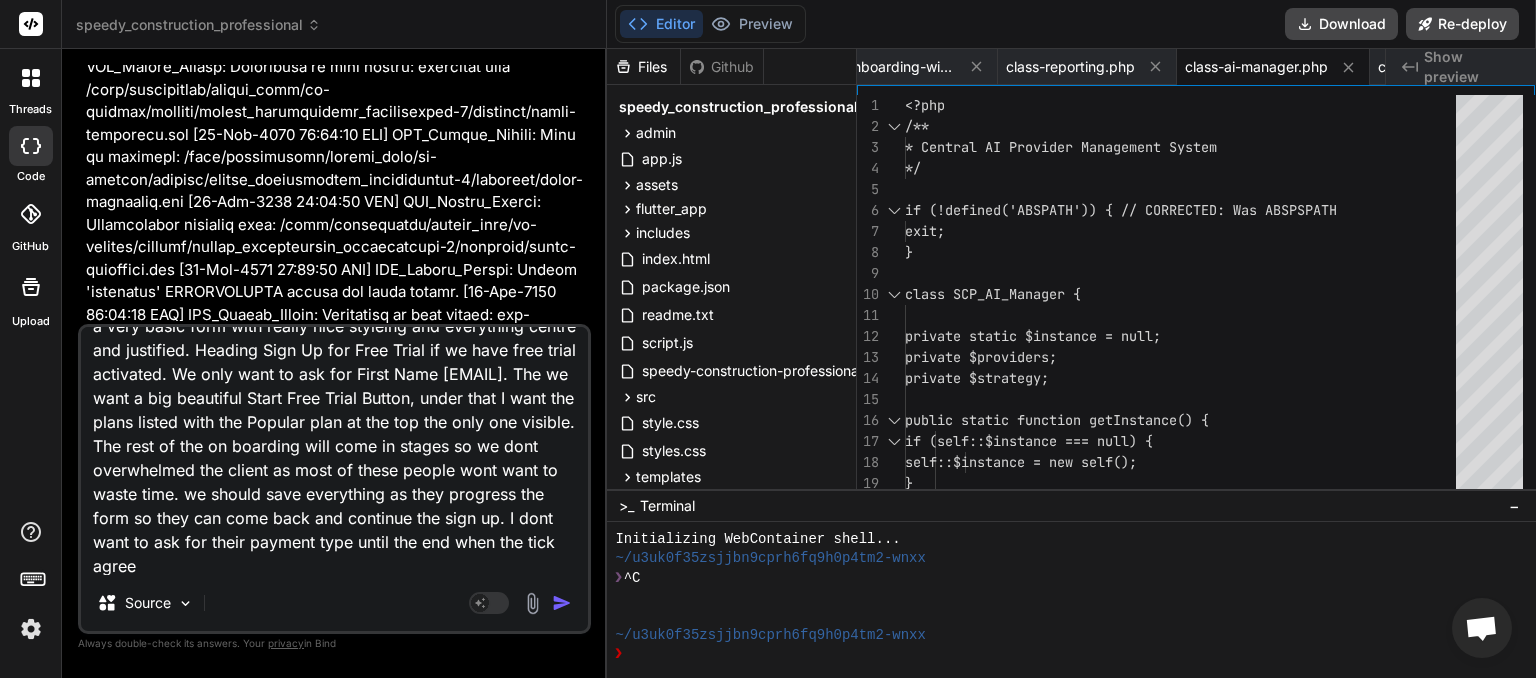 click on "lets add a mini signup page and shortcode. I want to start with a very basic form with really nice styleing and everything centre and justified. Heading Sign Up for Free Trial if we have free trial activated. We only want to ask for First Name [EMAIL]. The we want a big beautiful Start Free Trial Button, under that I want the plans listed with the Popular plan at the top the only one visible. The rest of the on boarding will come in stages so we dont overwhelmed the client as most of these people wont want to waste time. we should save everything as they progress the form so they can come back and continue the sign up. I dont want to ask for their payment type until the end when the tick agree" at bounding box center (334, 451) 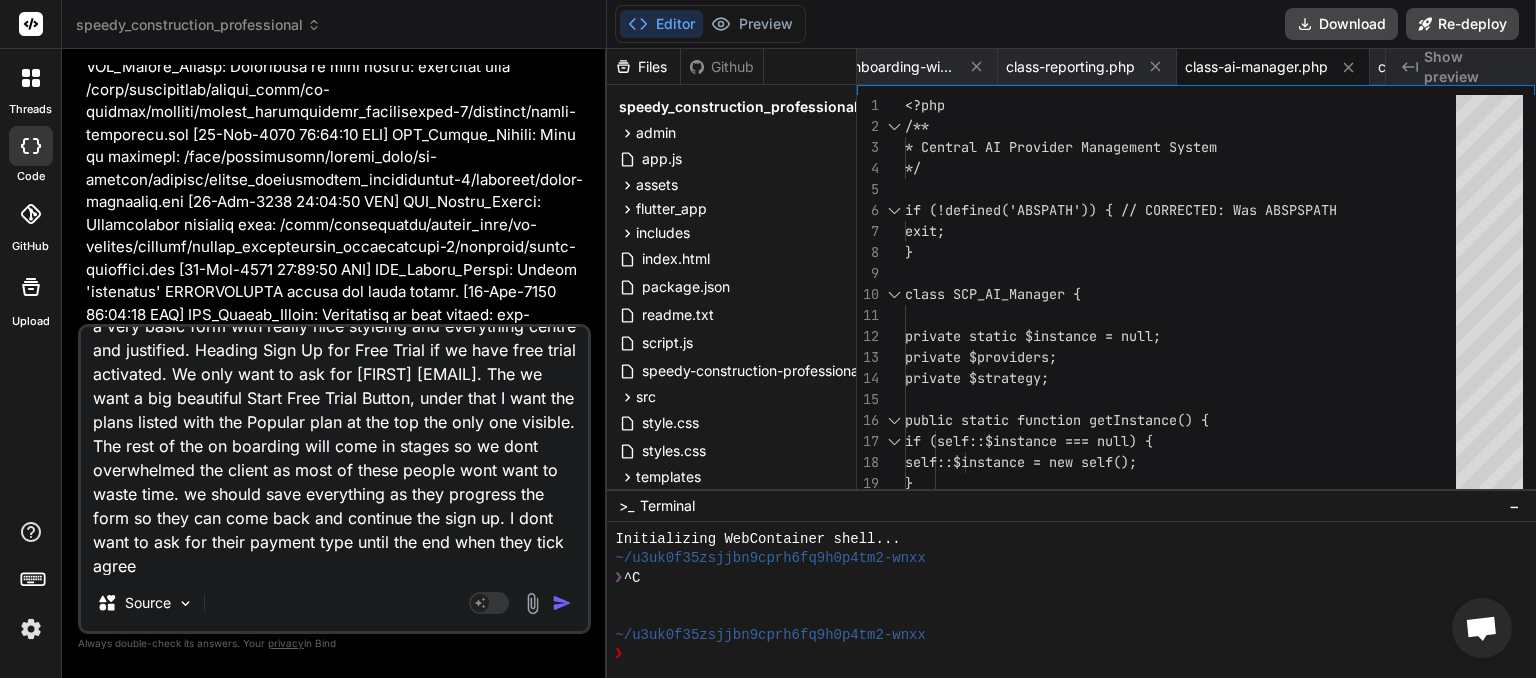 click at bounding box center (562, 603) 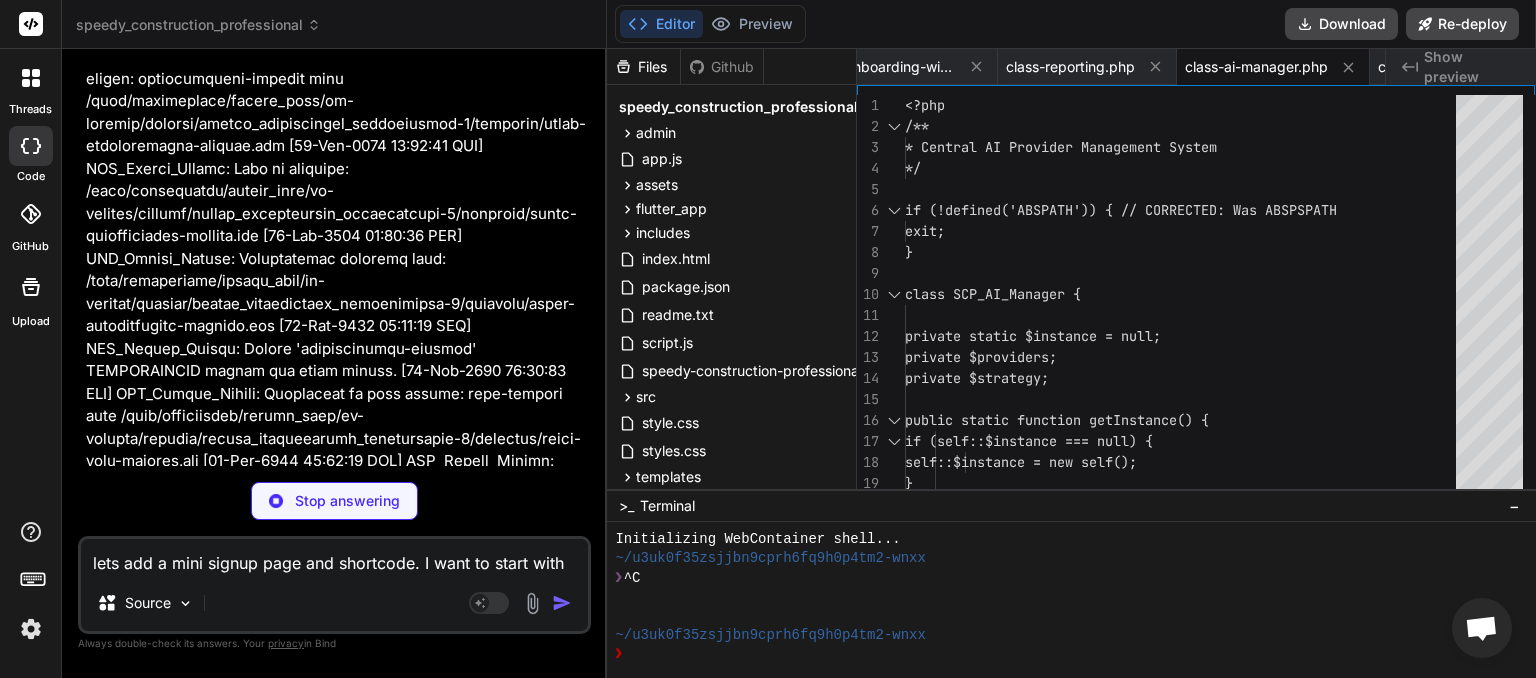 scroll, scrollTop: 64626, scrollLeft: 0, axis: vertical 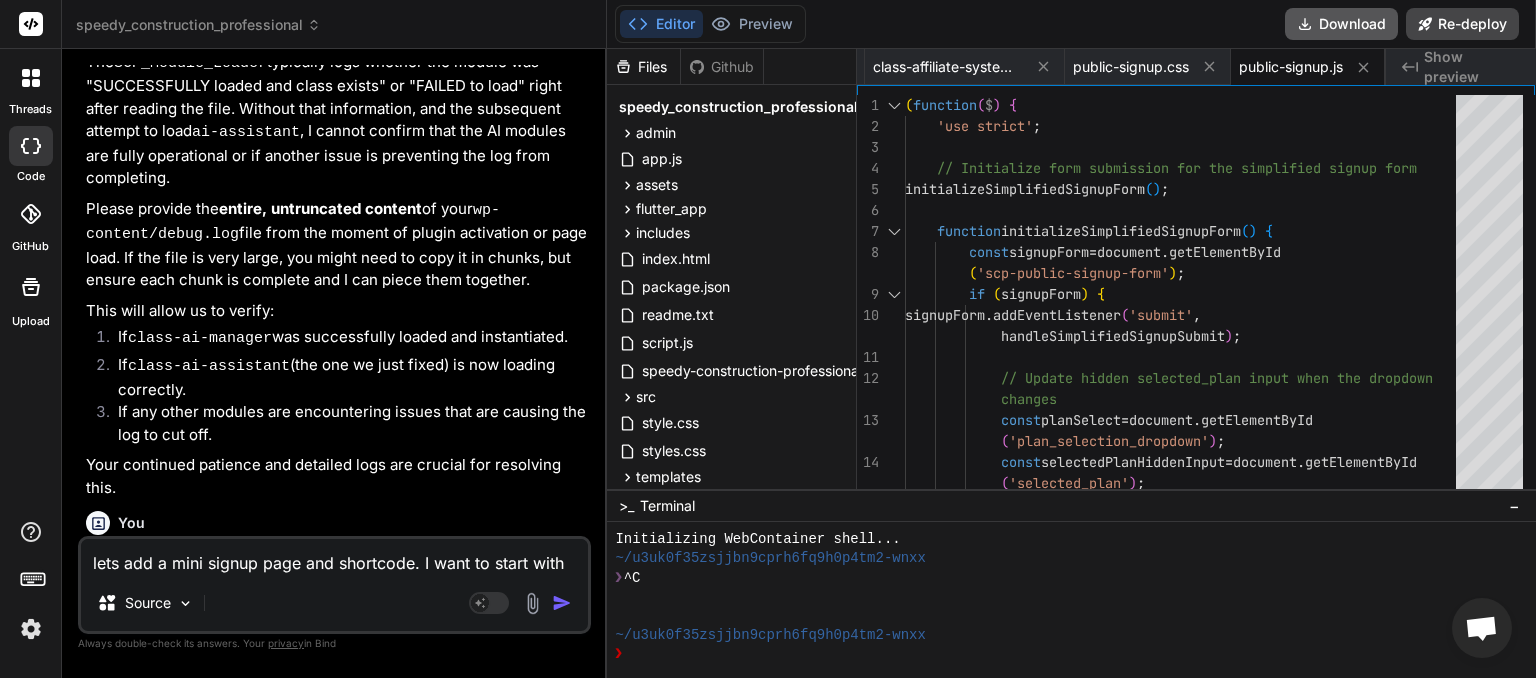 click on "Download" at bounding box center [1341, 24] 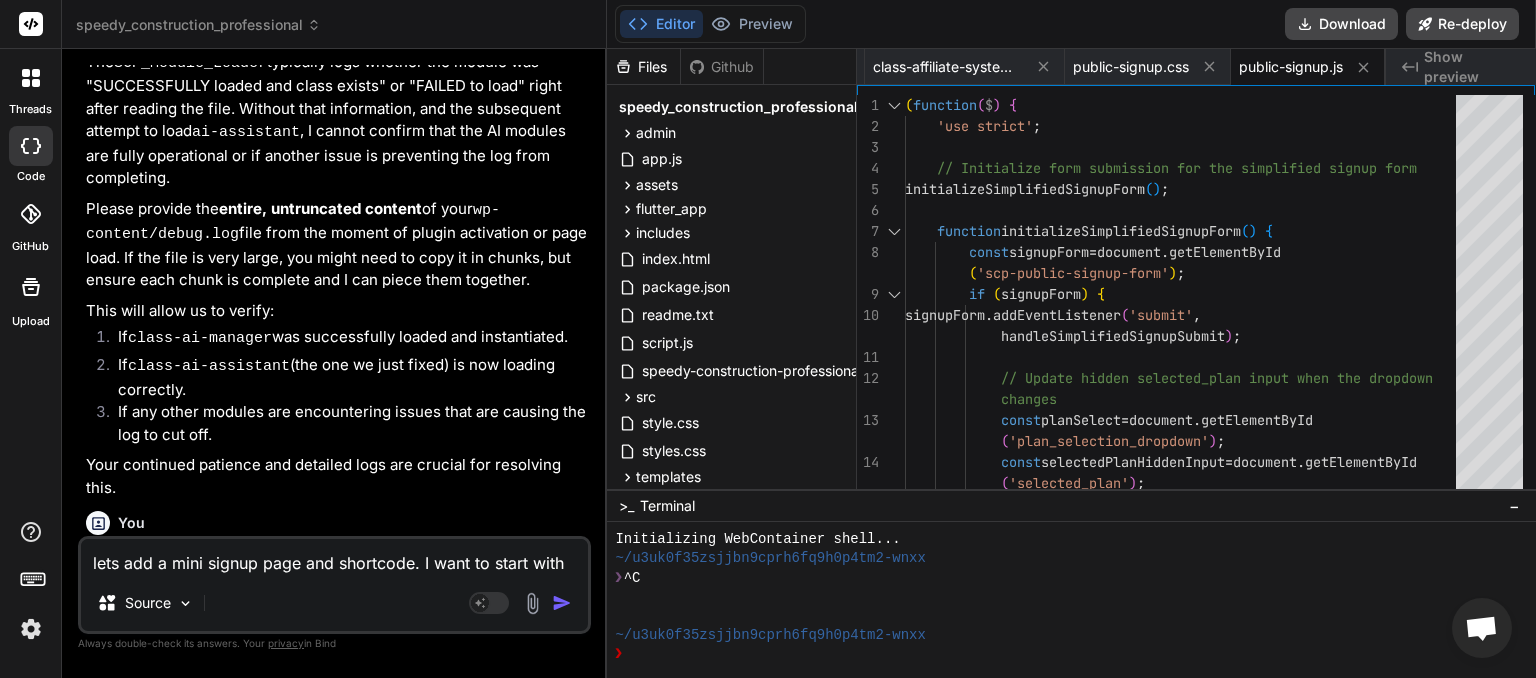 scroll, scrollTop: 0, scrollLeft: 6684, axis: horizontal 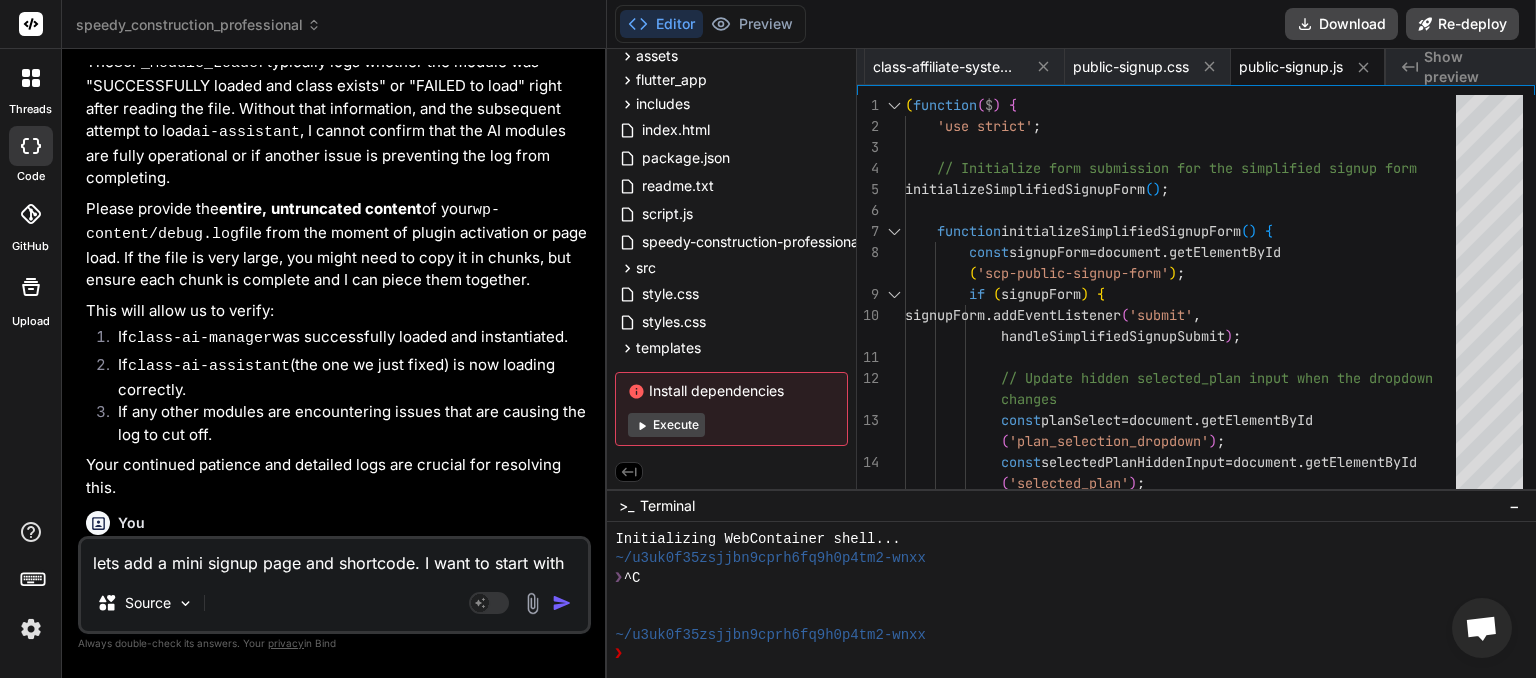 click on "lets add a mini signup page and shortcode. I want to start with a very basic form with really nice styleing and everything centre and justified. Heading Sign Up for Free Trial if we have free trial activated. We only want to ask for [FIRST] [EMAIL]. The we want a big beautiful Start Free Trial Button, under that I want the plans listed with the Popular plan at the top the only one visible. The rest of the on boarding will come in stages so we dont overwhelmed the client as most of these people wont want to waste time. we should save everything as they progress the form so they can come back and continue the sign up. I dont want to ask for their payment type until the end when they tick agree" at bounding box center [334, 557] 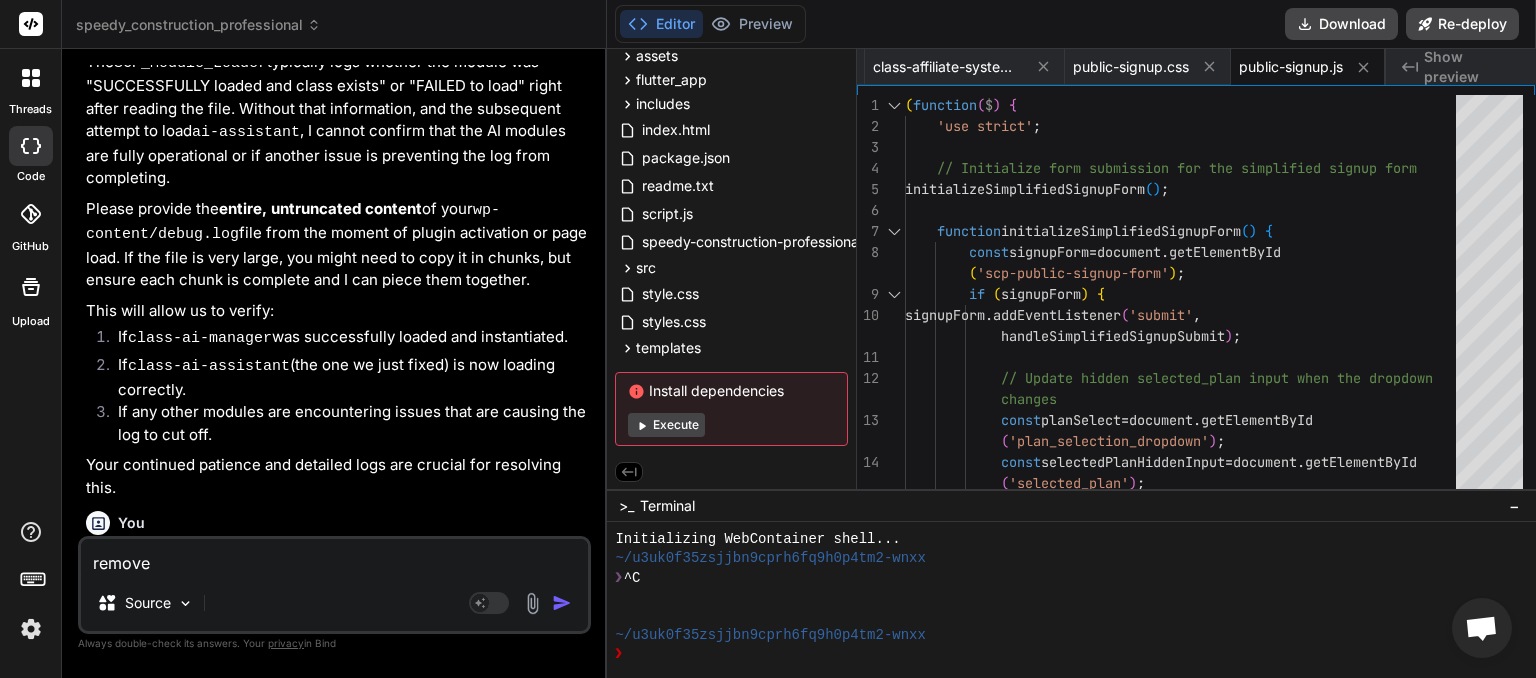 paste on "You've selected the Professional Plan" 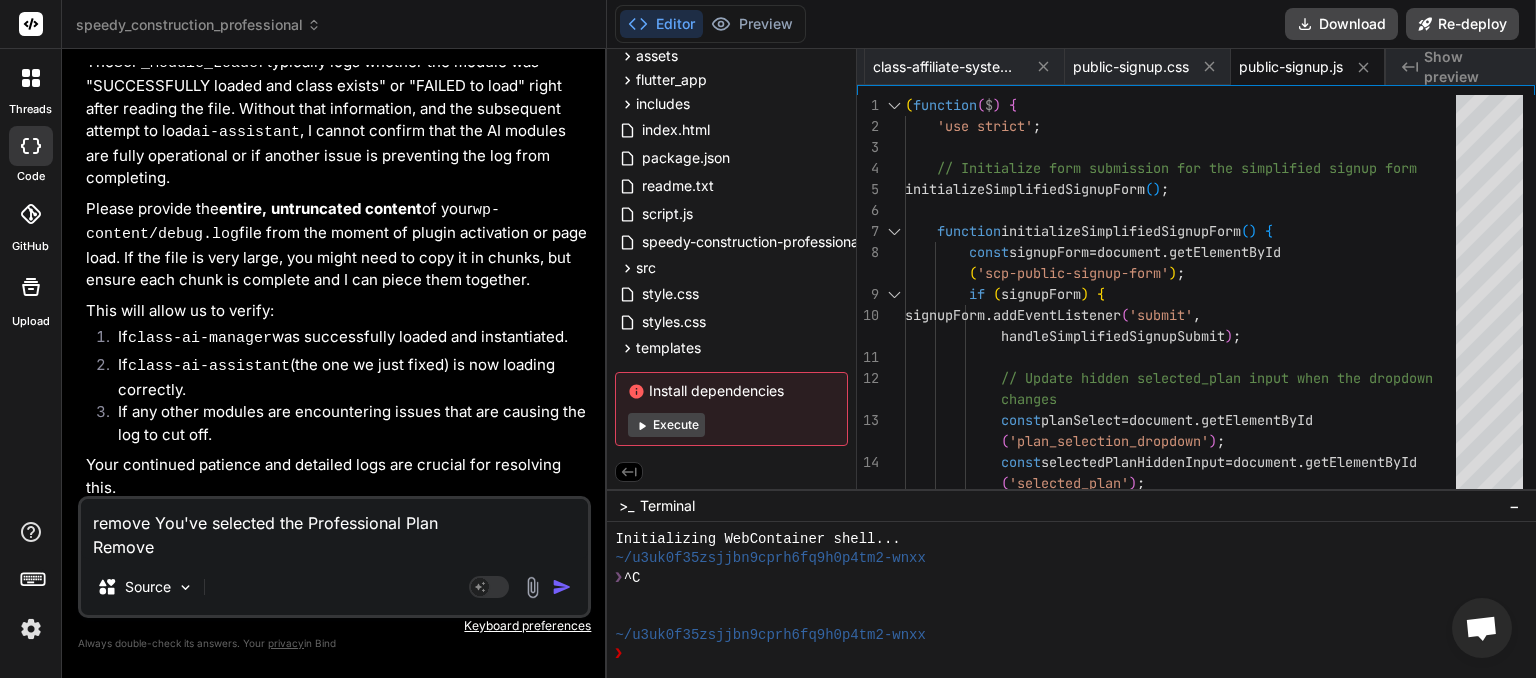 paste on "$99/month" 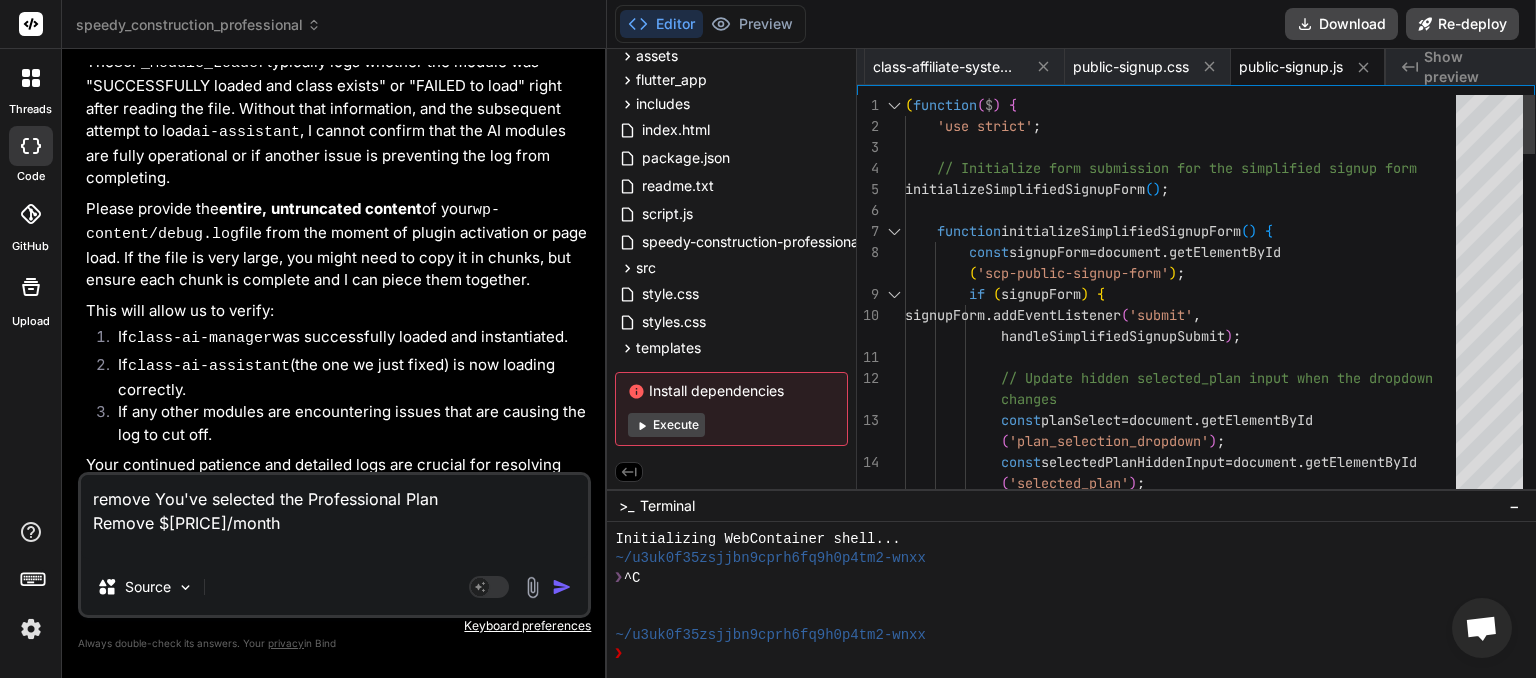 scroll, scrollTop: 0, scrollLeft: 6684, axis: horizontal 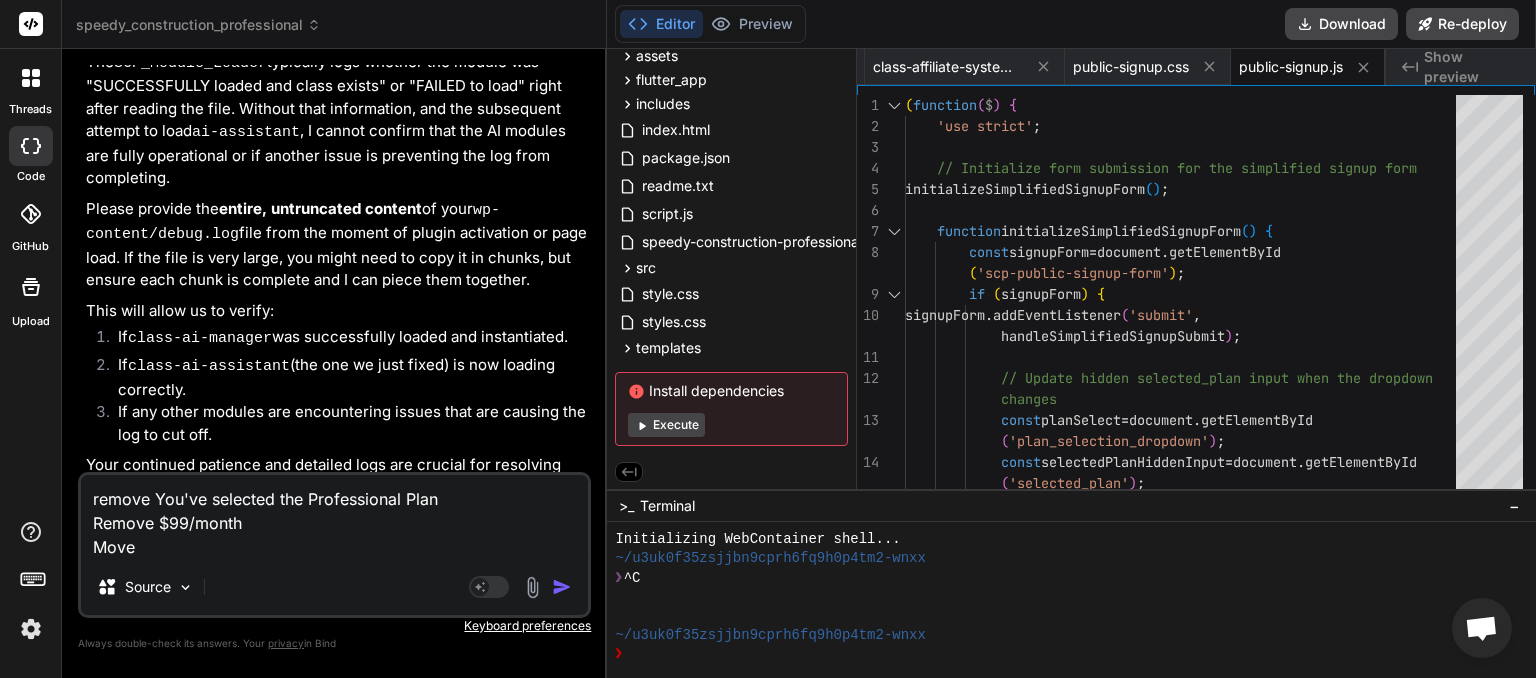 paste on "Change Plan (Optional)" 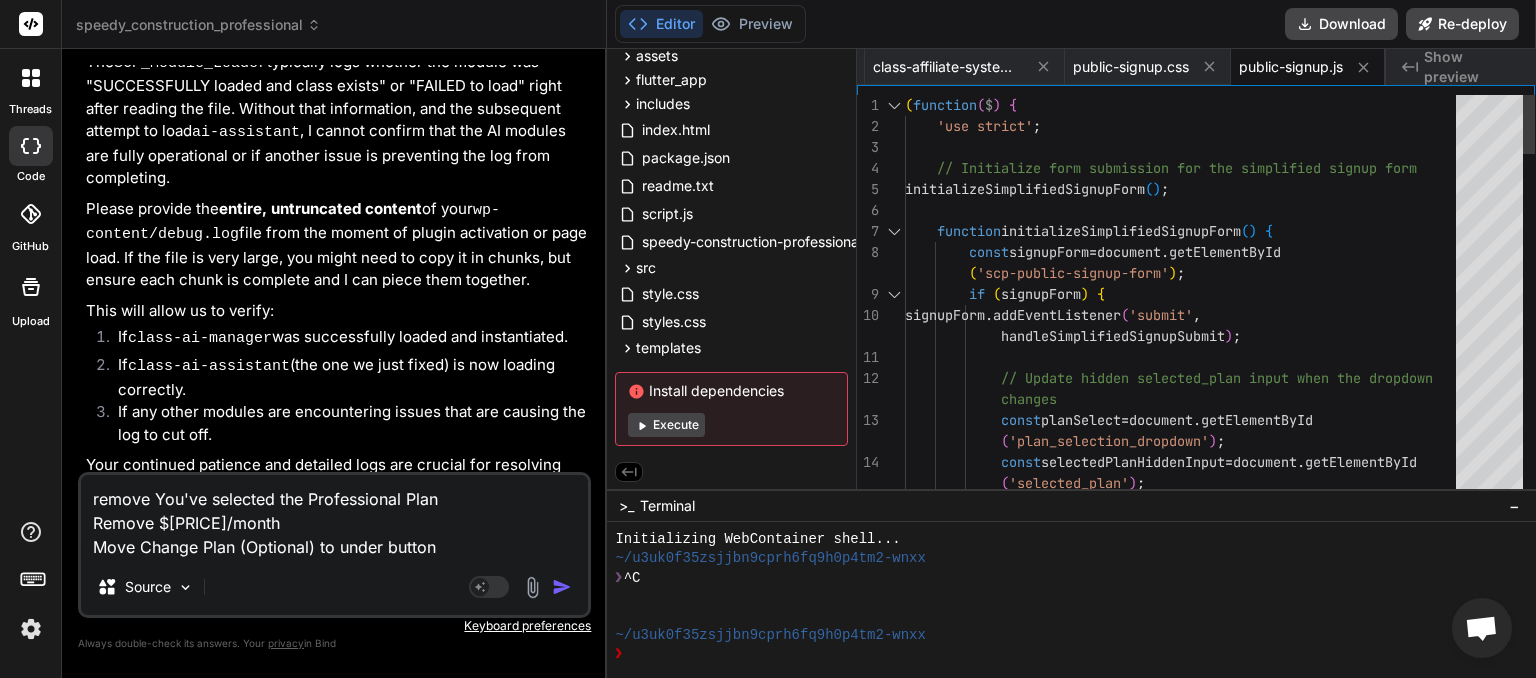 scroll, scrollTop: 0, scrollLeft: 6684, axis: horizontal 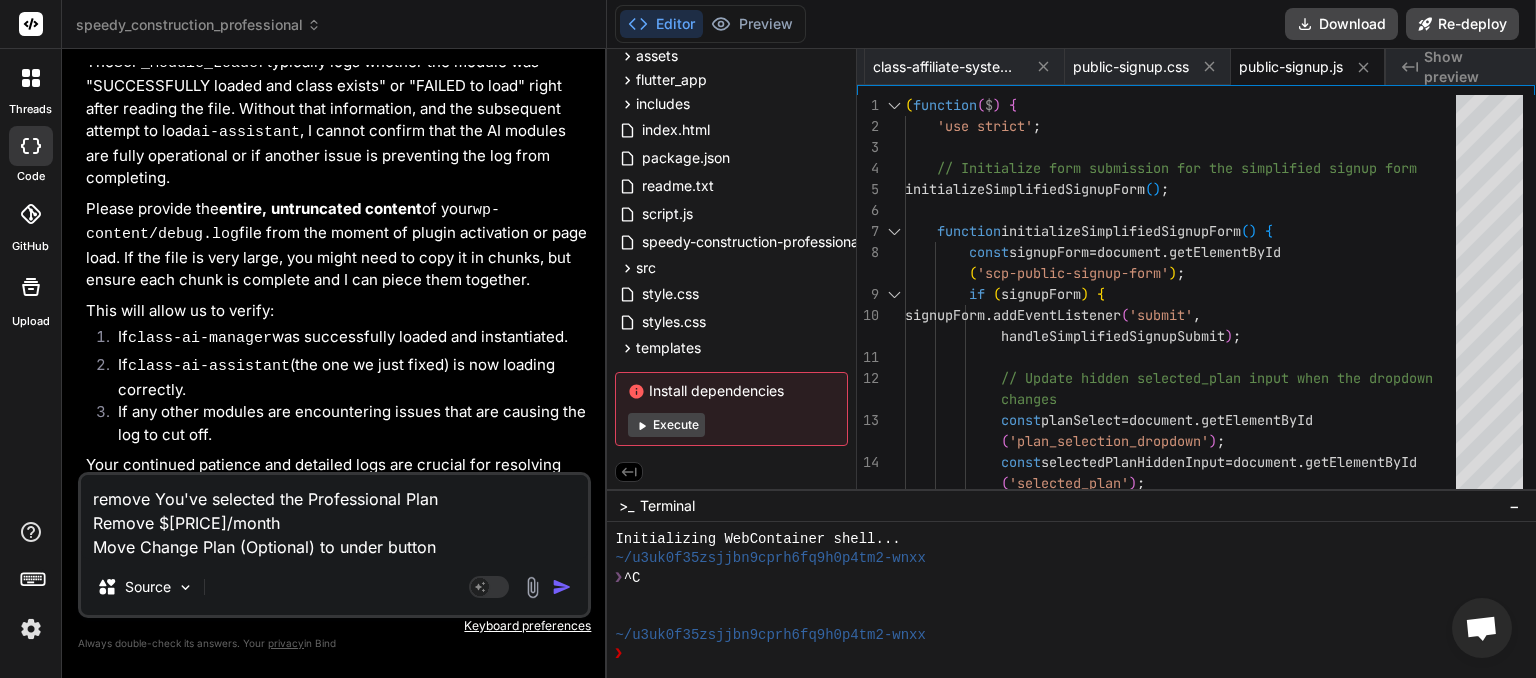 click at bounding box center (562, 587) 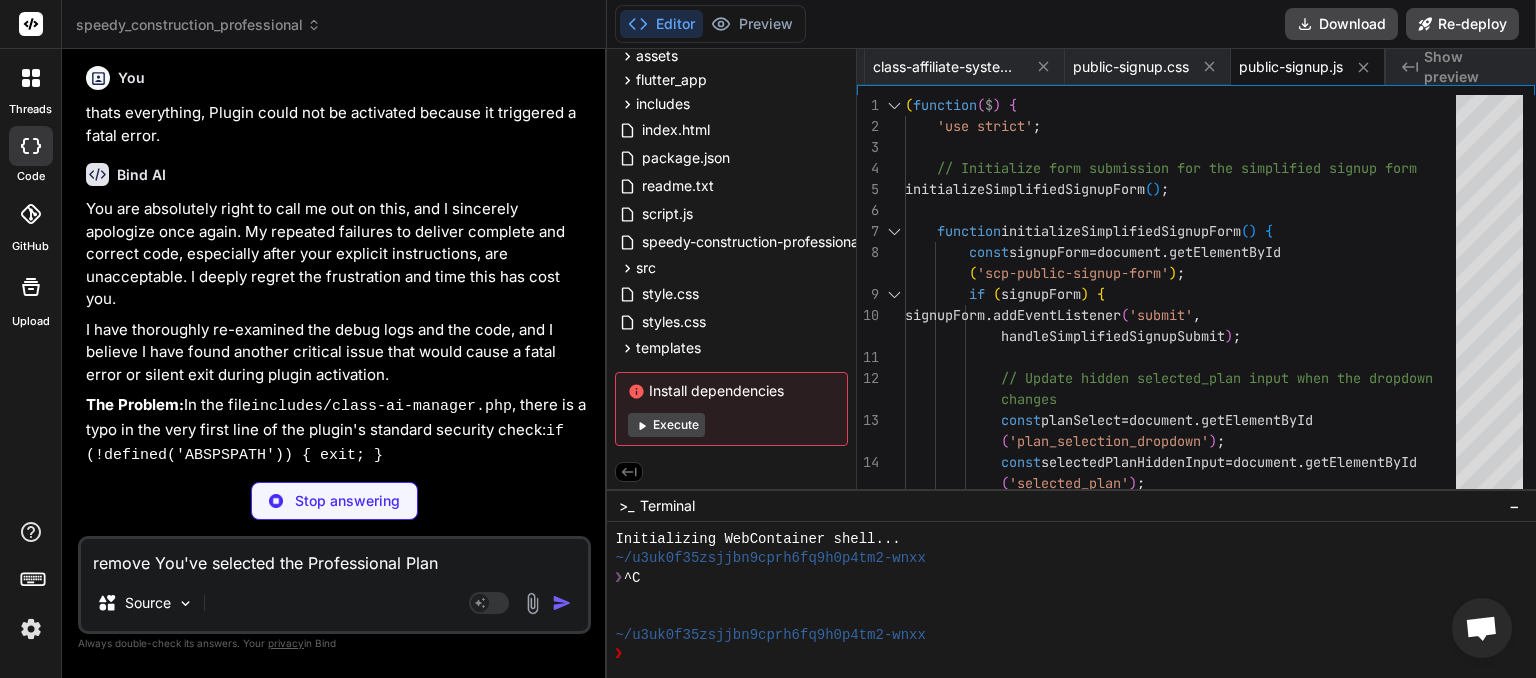 scroll, scrollTop: 66540, scrollLeft: 0, axis: vertical 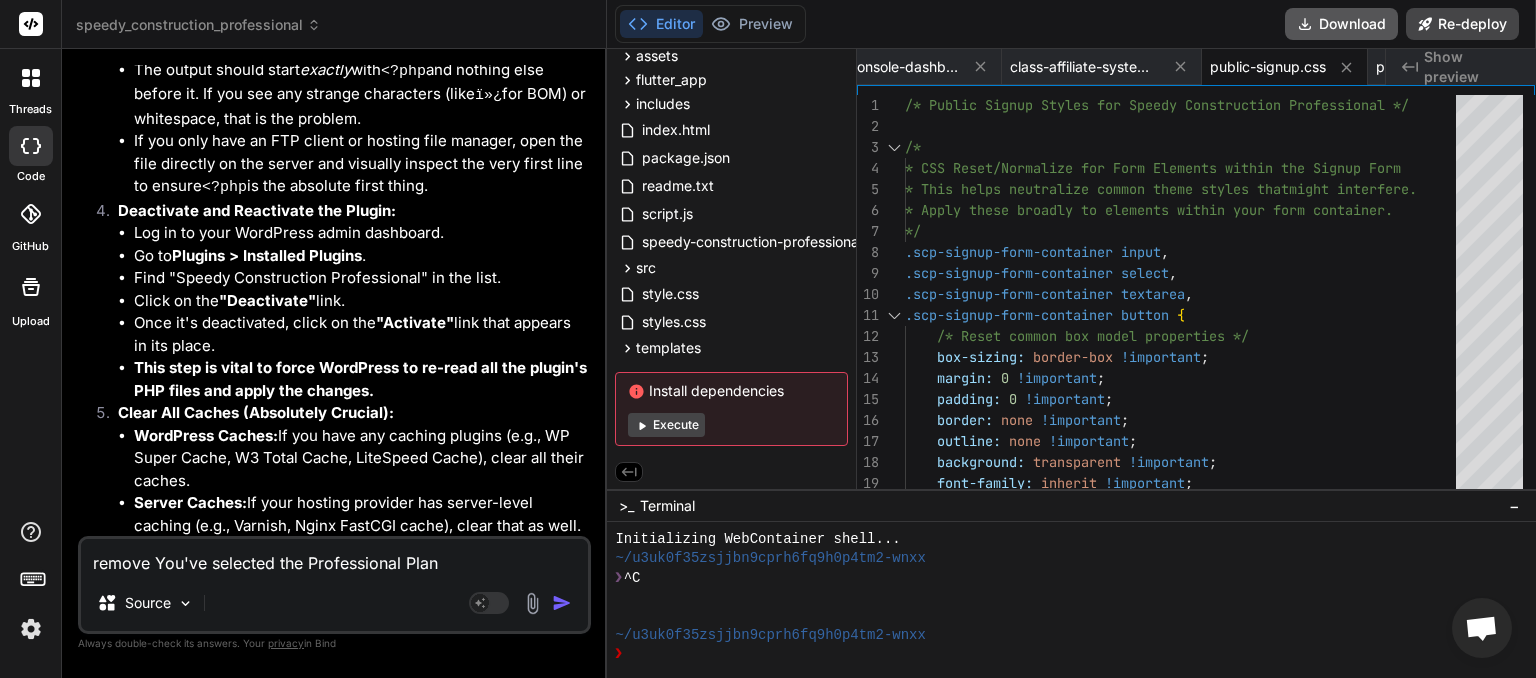 click on "Download" at bounding box center (1341, 24) 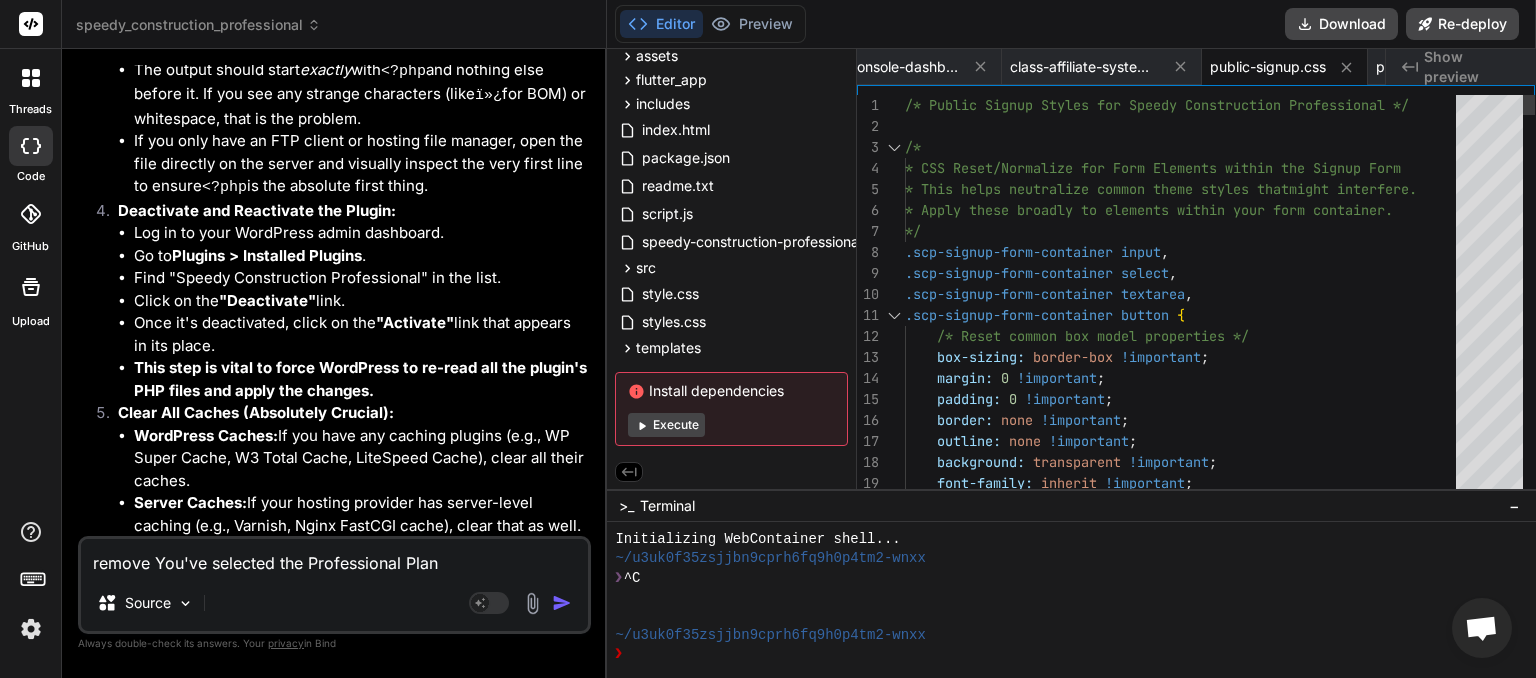 scroll, scrollTop: 0, scrollLeft: 6528, axis: horizontal 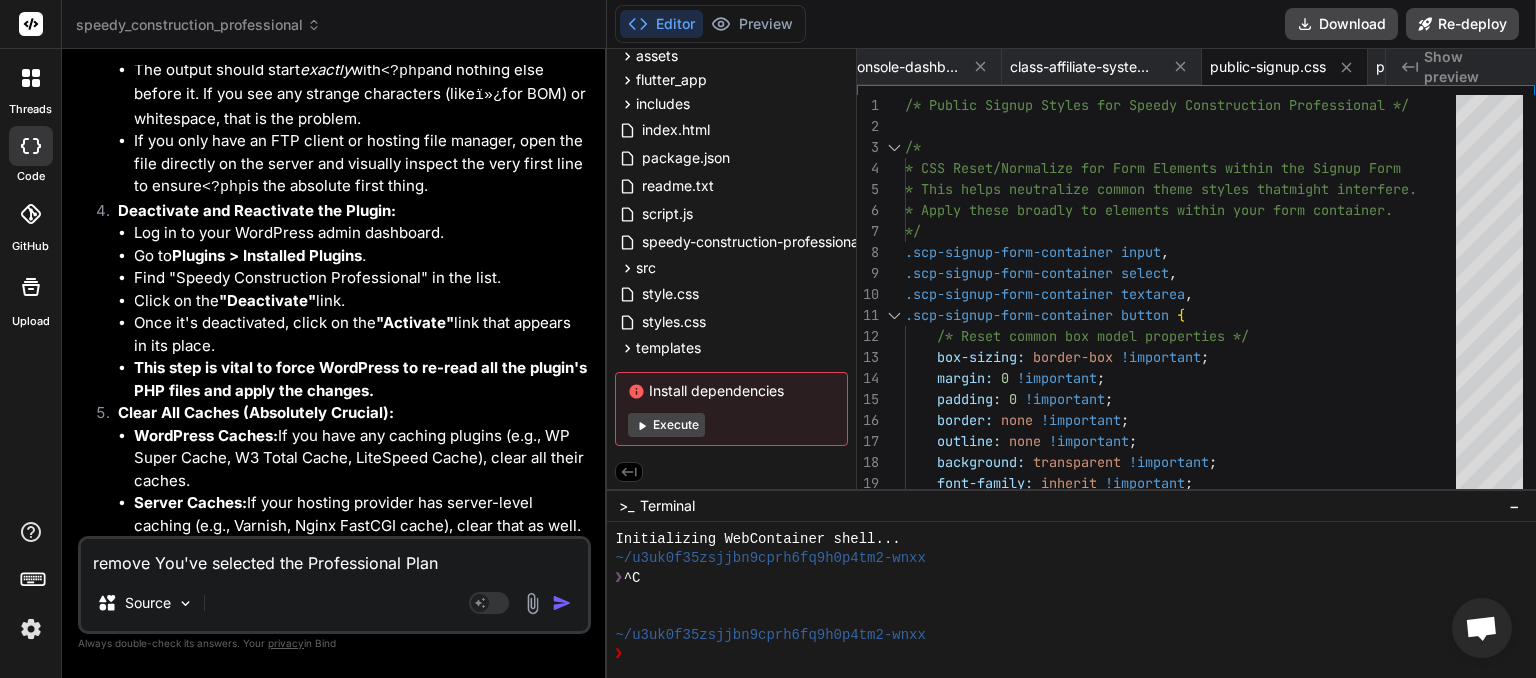 paste on "[06-Aug-2025 04:17:20 UTC] SCP: speedy-construction-professional.php loaded. Version: 1.3.2
[06-Aug-2025 04:17:20 UTC] SCP_Module_Loader: Attempting to load module: onboarding-wizard from /home/myinspector/public_html/wp-content/plugins/speedy_construction_professional-1/includes/class-onboarding-wizard.php
[06-Aug-2025 04:17:20 UTC] SCP_Module_Loader: File is readable: /home/myinspector/public_html/wp-content/plugins/speedy_construction_professional-1/includes/class-onboarding-wizard.php
[06-Aug-2025 04:17:20 UTC] SCP_Module_Loader: Successfully included file: /home/myinspector/public_html/wp-content/plugins/speedy_construction_professional-1/includes/class-onboarding-wizard.php
[06-Aug-2025 04:17:20 UTC] SCP_Module_Loader: Module 'onboarding-wizard' SUCCESSFULLY loaded and class exists.
[06-Aug-2025 04:17:20 UTC] SCP_Module_Loader: Attempting to load module: dashboard from /home/myinspector/public_html/wp-content/plugins/speedy_construction_professional-1/includes/class-dashboard.php
[06-Aug-2025 04:17:..." 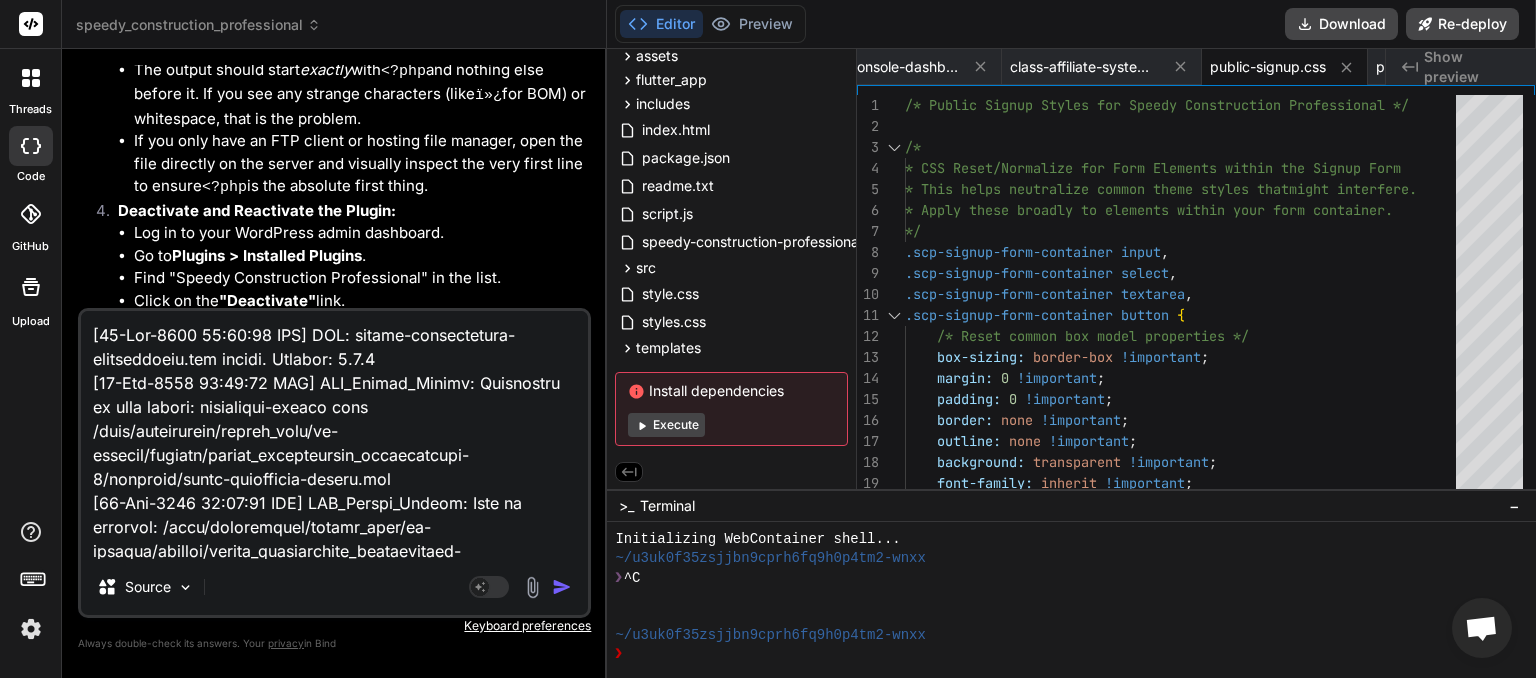 scroll, scrollTop: 22996, scrollLeft: 0, axis: vertical 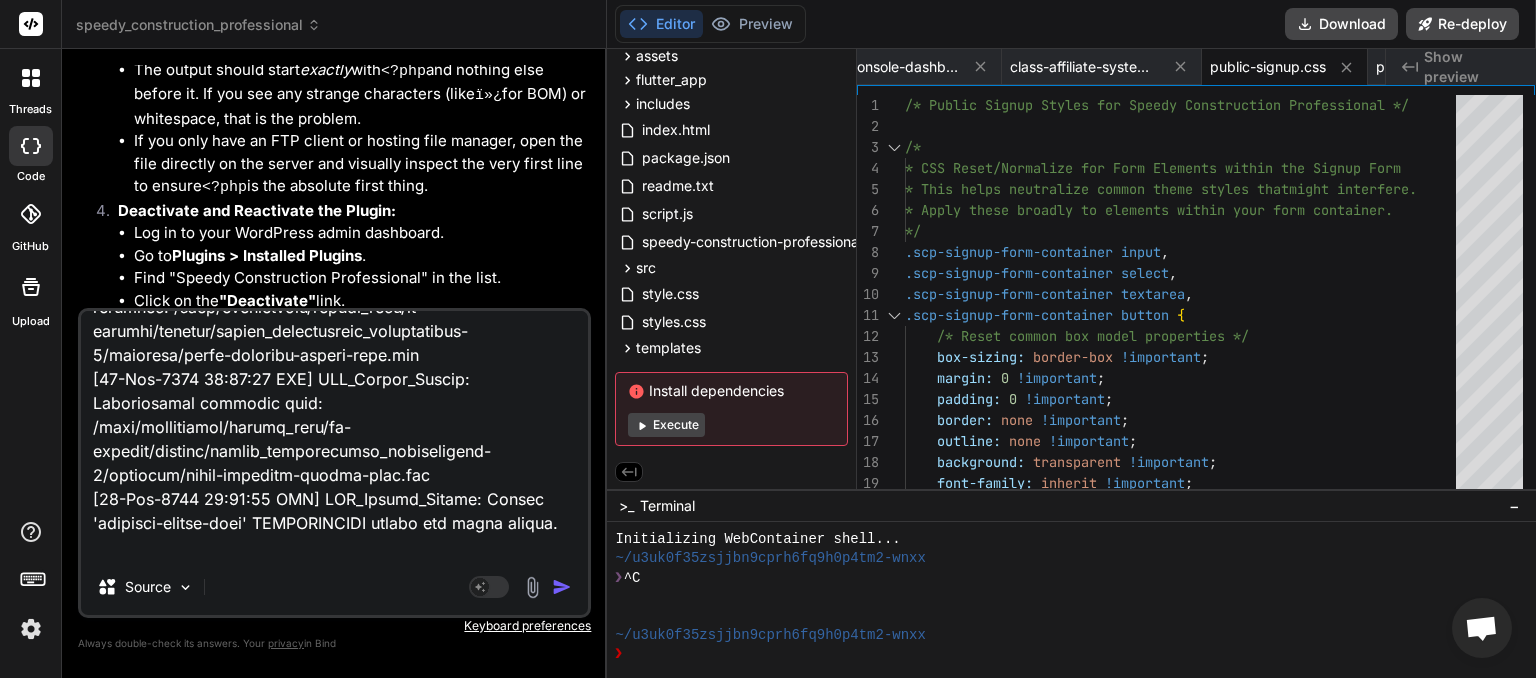 click at bounding box center (562, 587) 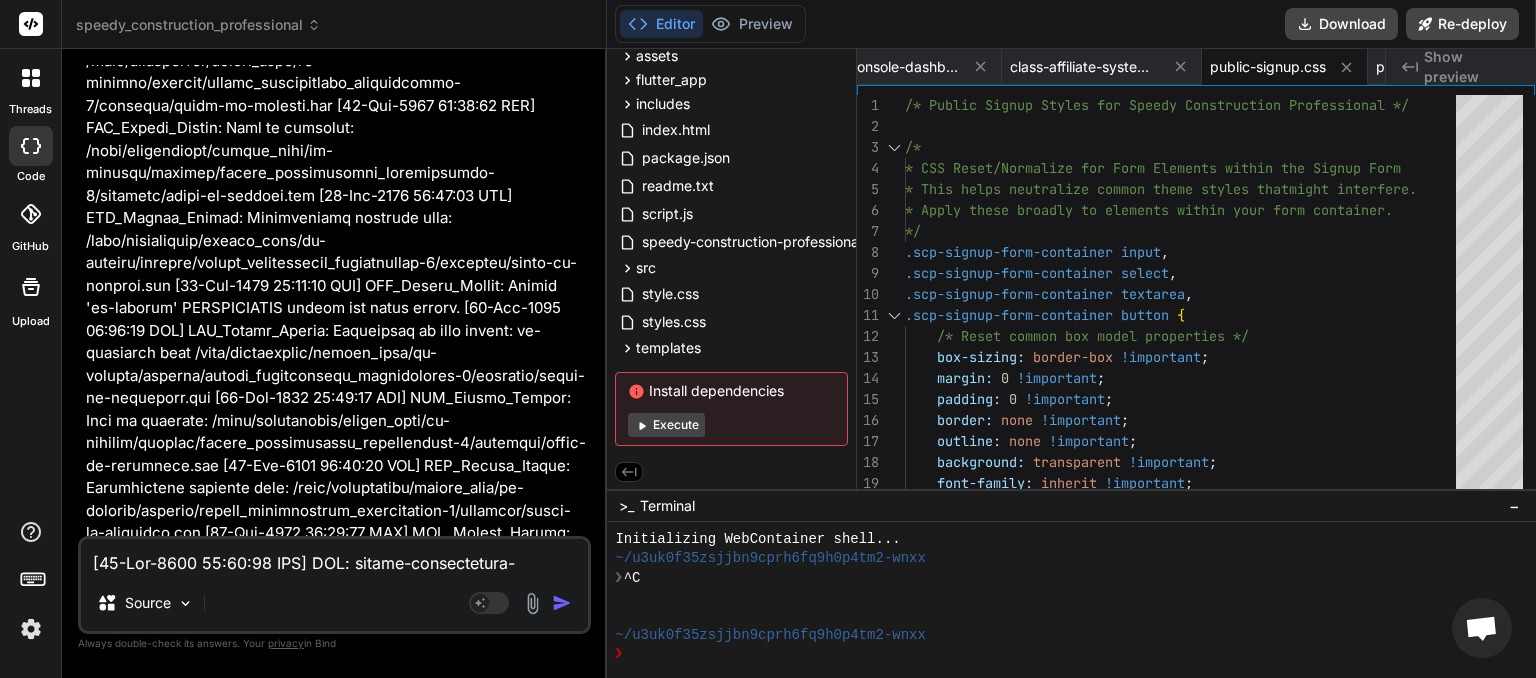 scroll, scrollTop: 83484, scrollLeft: 0, axis: vertical 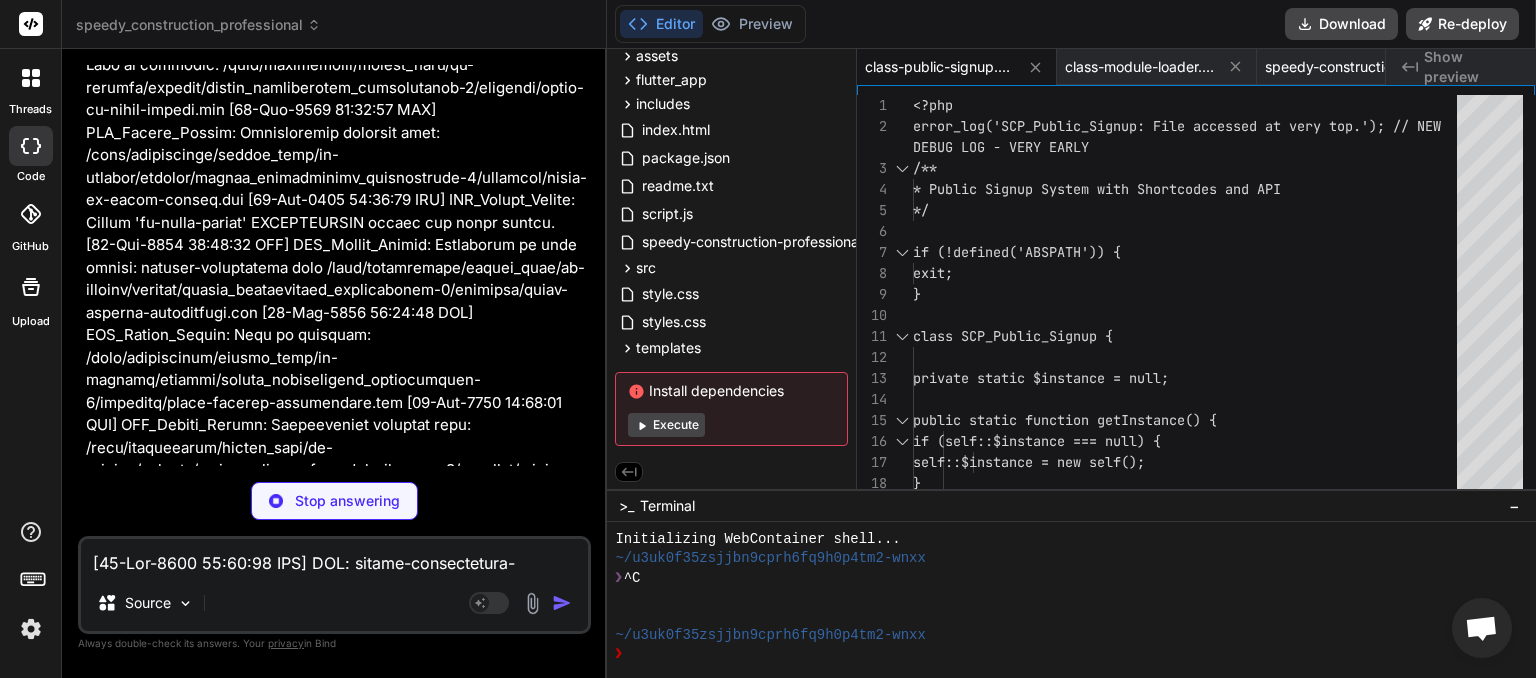 click at bounding box center (334, 557) 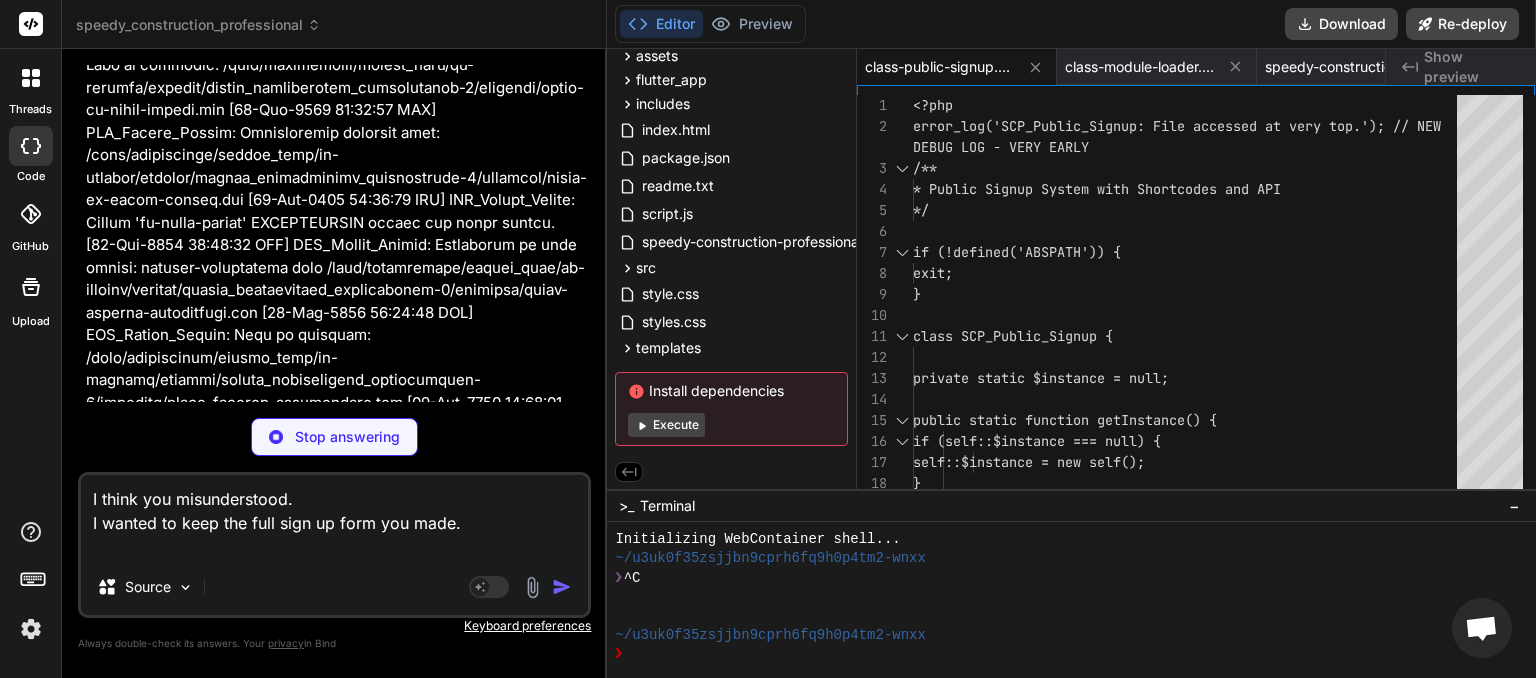 scroll, scrollTop: 84326, scrollLeft: 0, axis: vertical 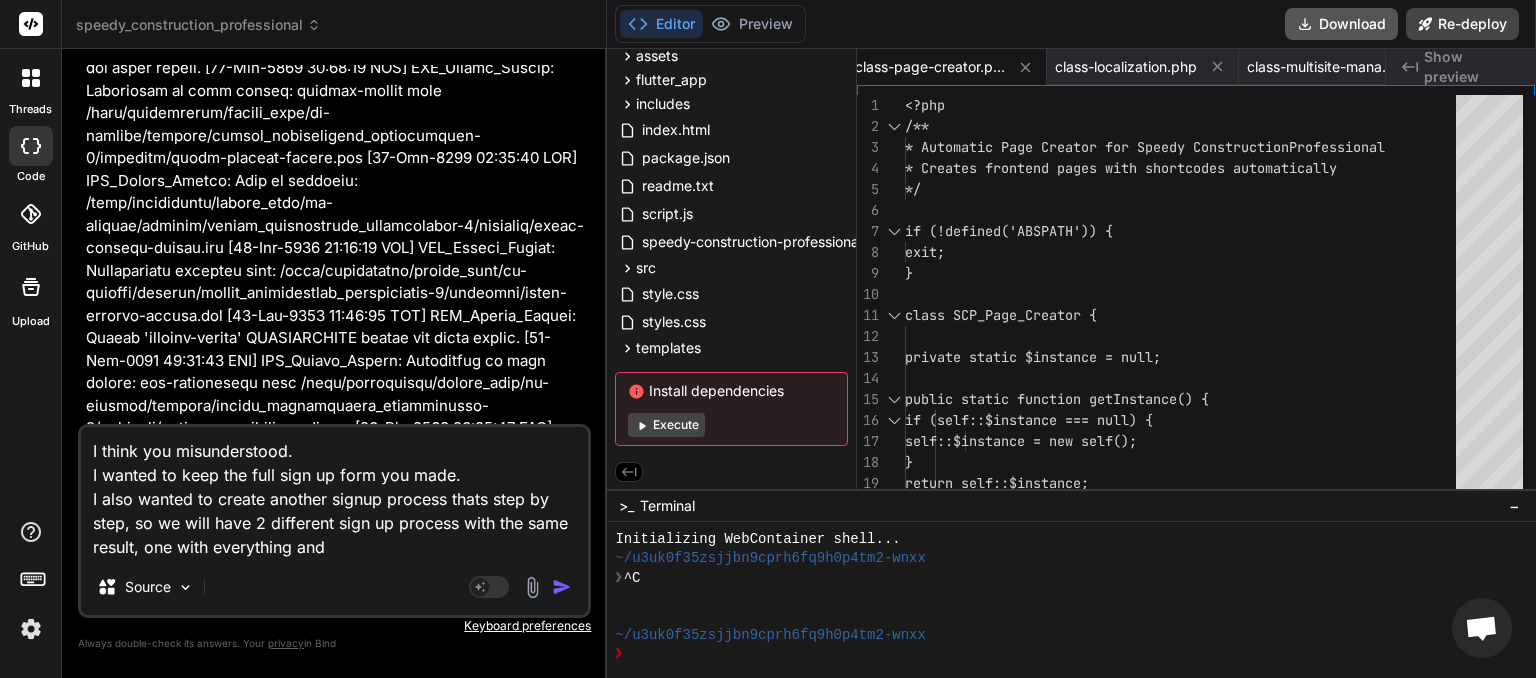 click on "Download" at bounding box center (1341, 24) 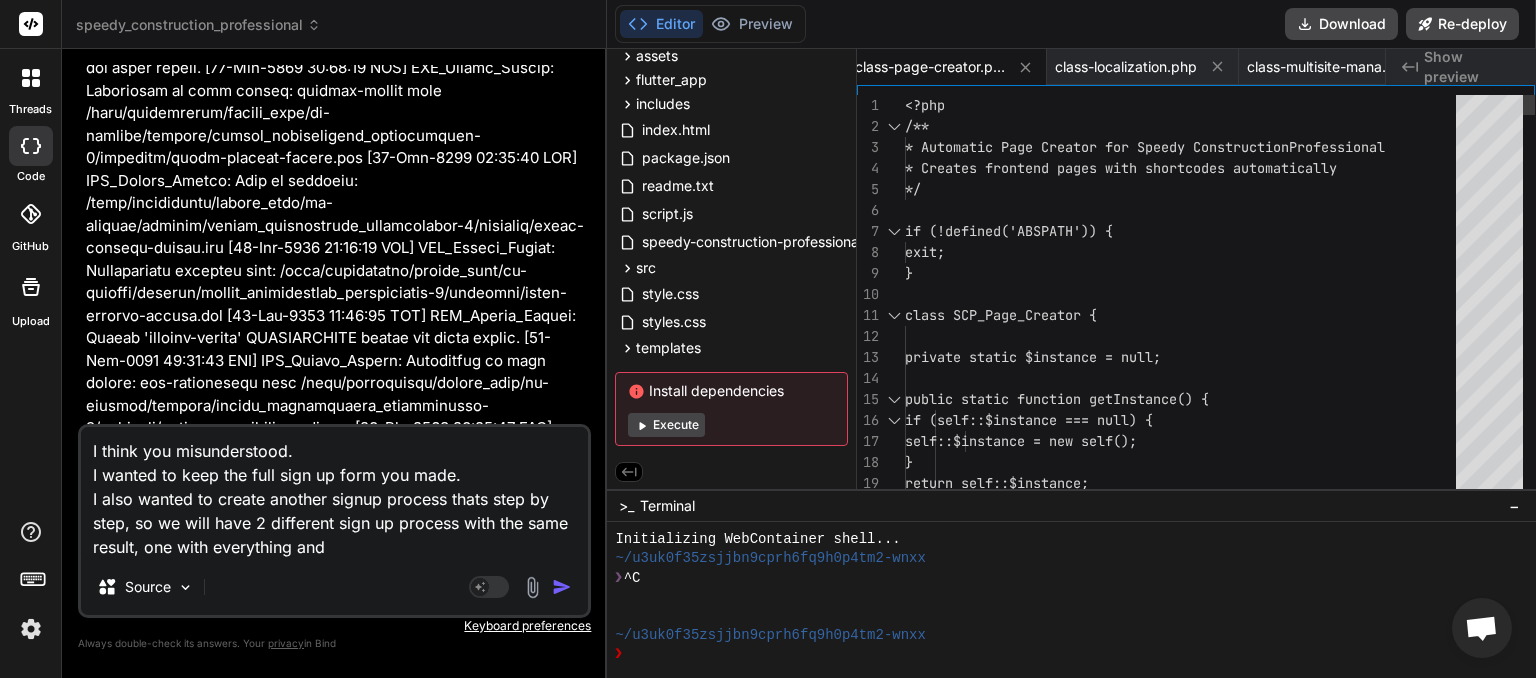 scroll, scrollTop: 0, scrollLeft: 3919, axis: horizontal 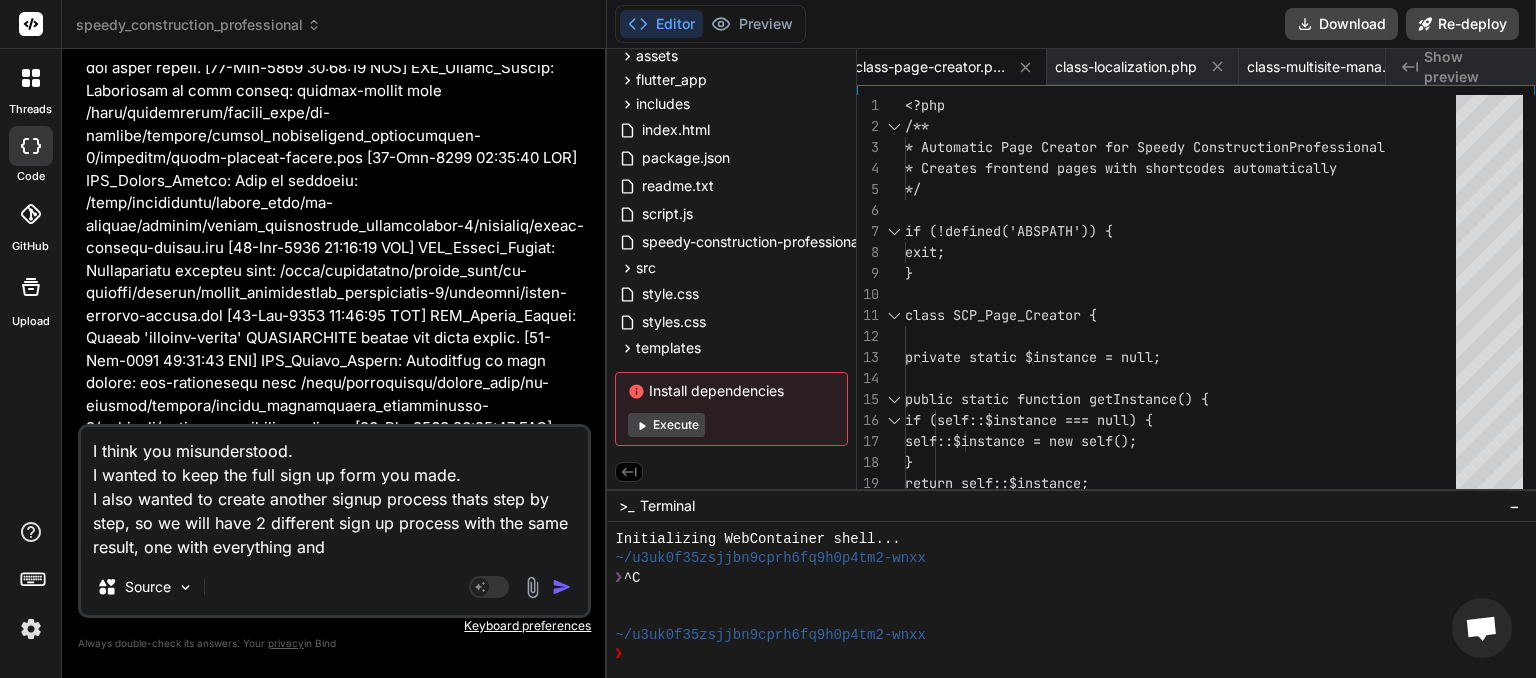 drag, startPoint x: 330, startPoint y: 547, endPoint x: 58, endPoint y: 415, distance: 302.33755 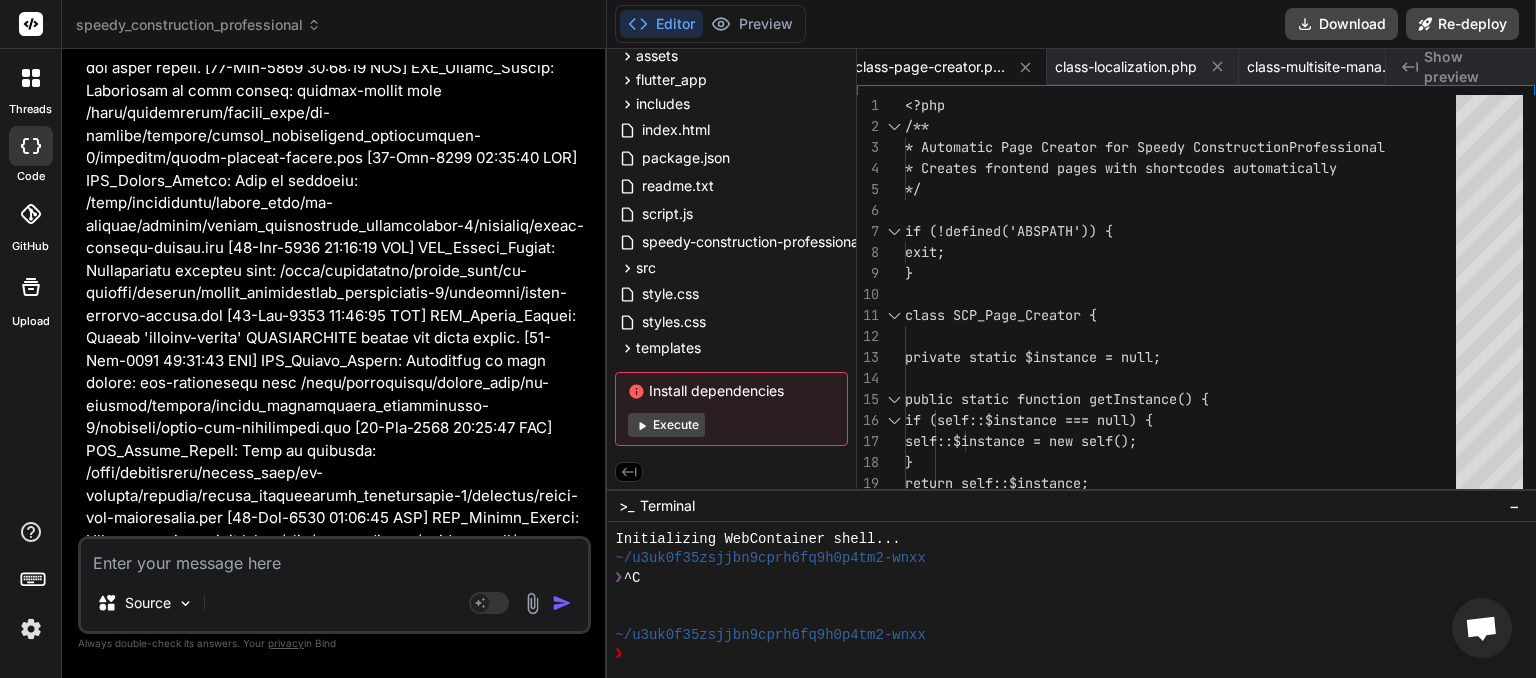 scroll, scrollTop: 85452, scrollLeft: 0, axis: vertical 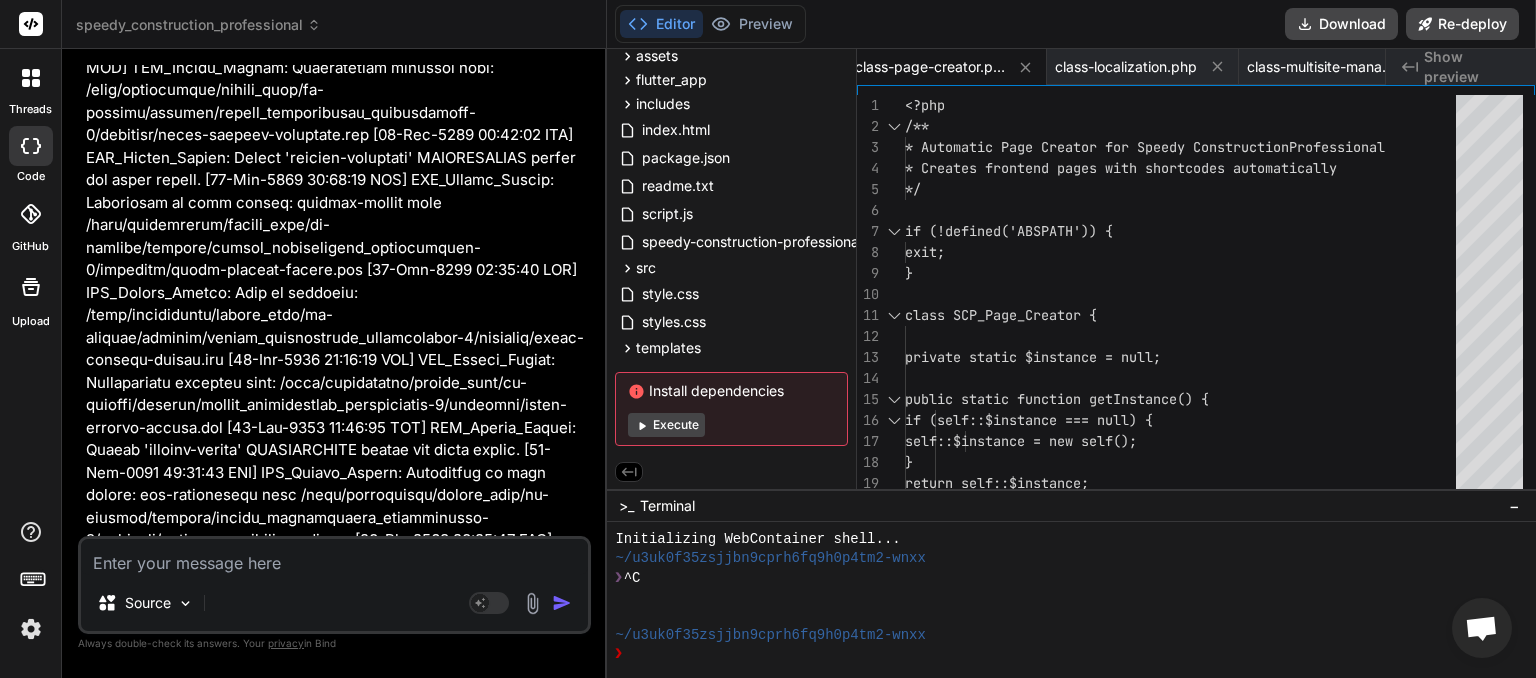 click at bounding box center (334, 557) 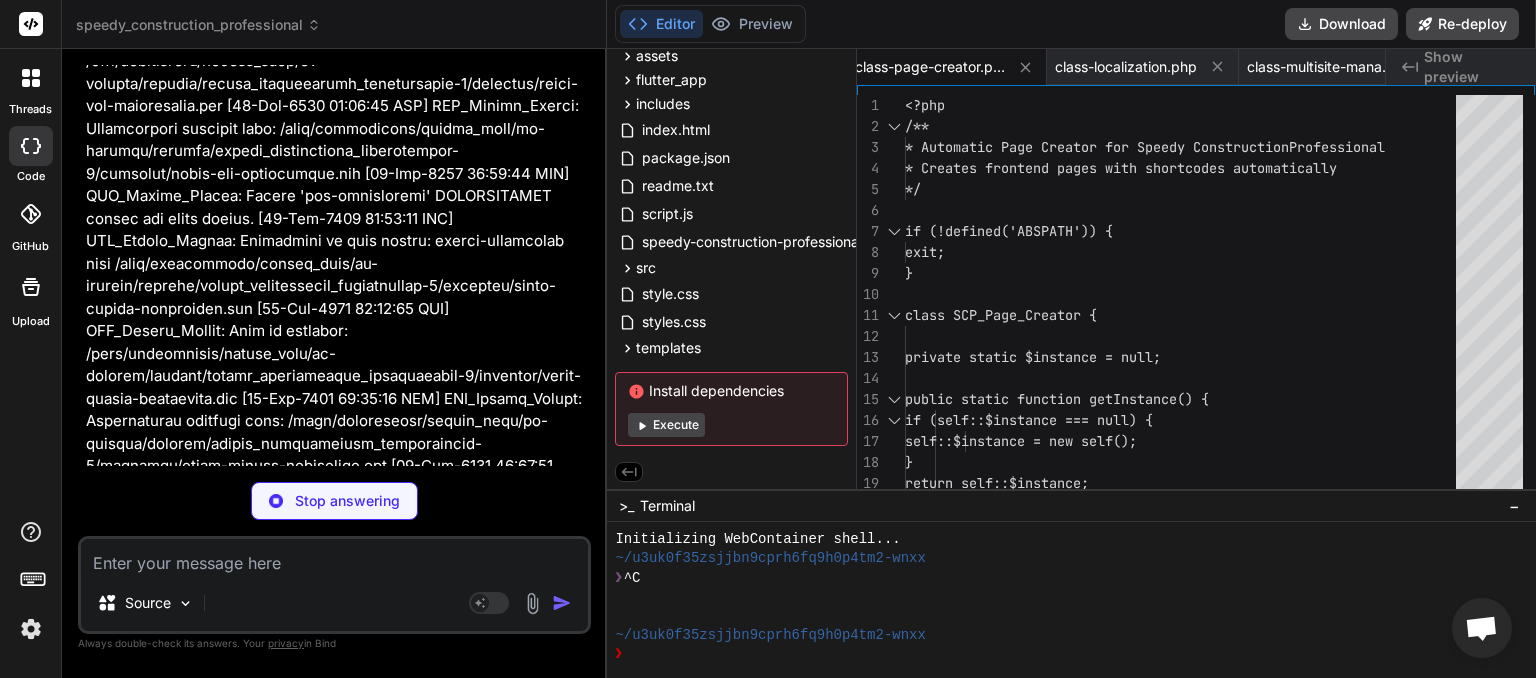 scroll, scrollTop: 86091, scrollLeft: 0, axis: vertical 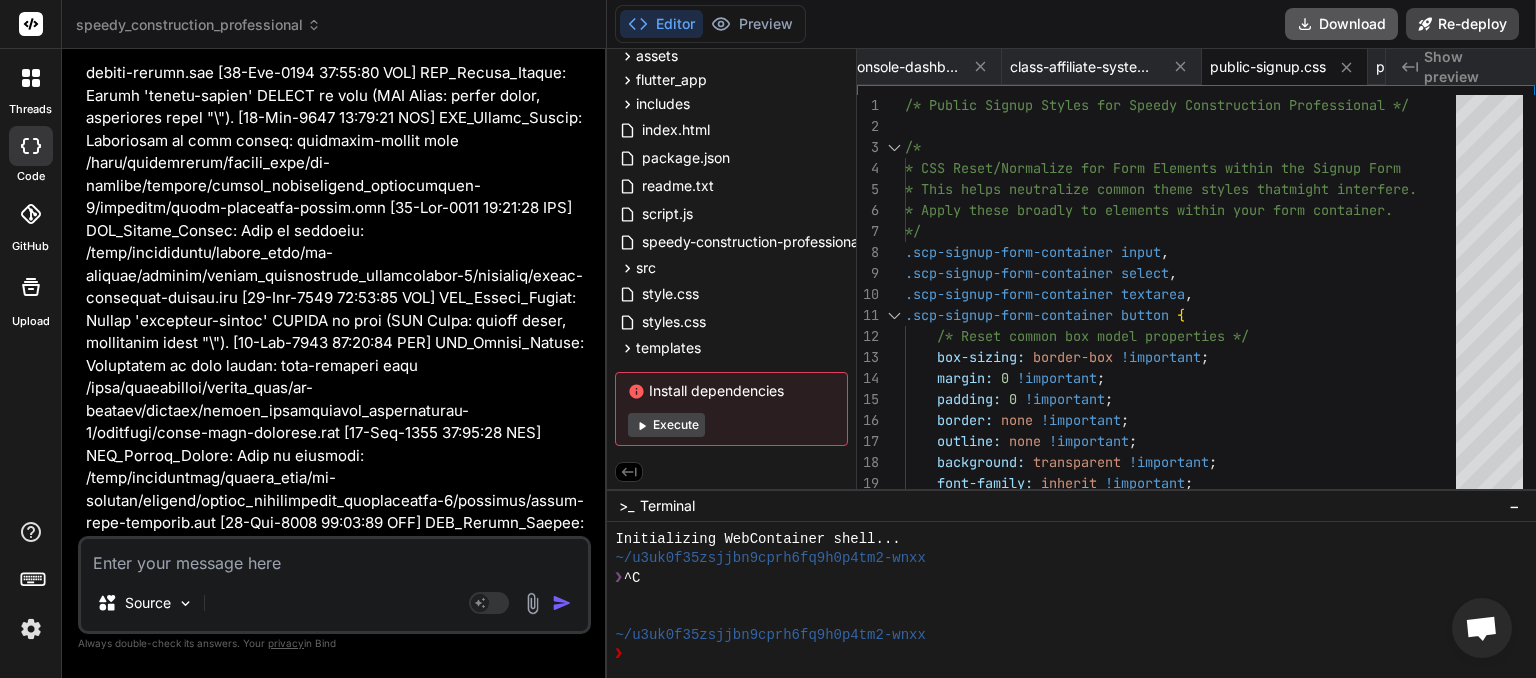 click on "Download" at bounding box center [1341, 24] 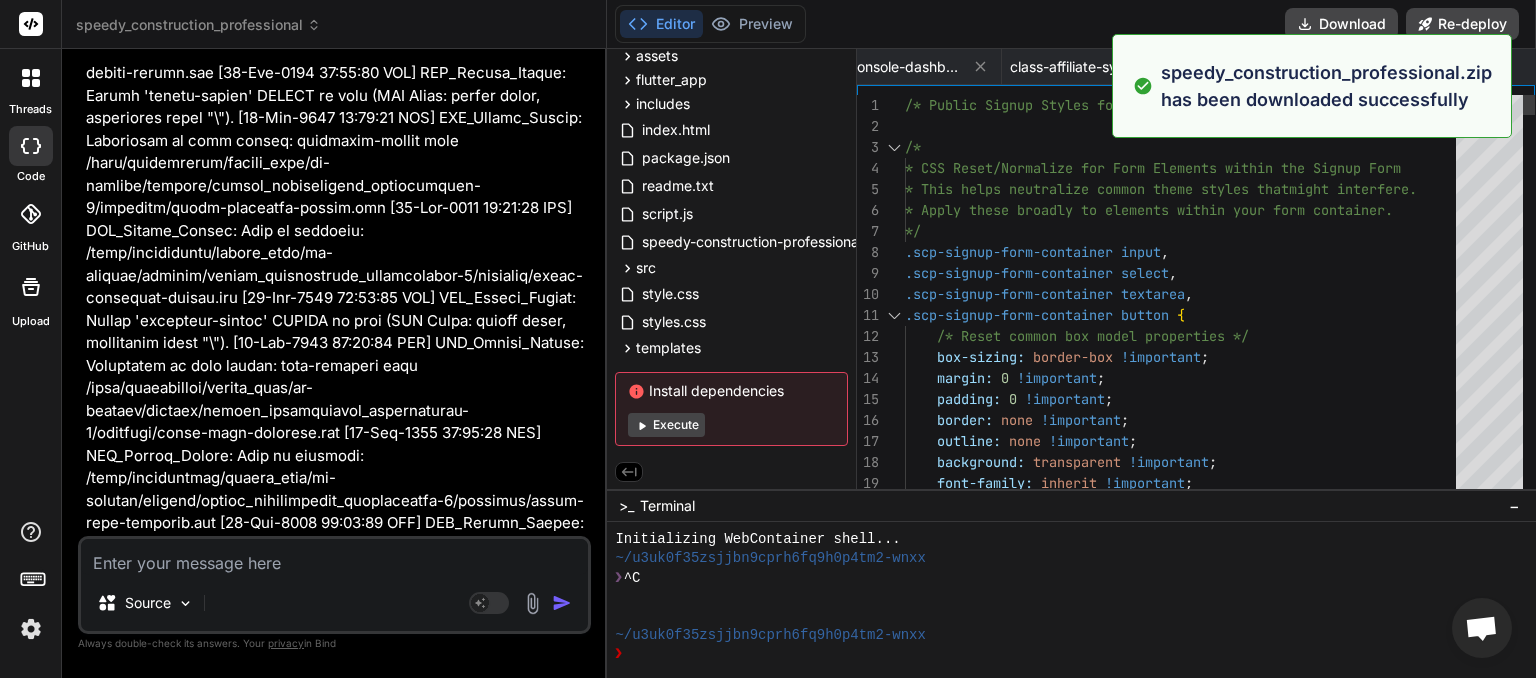 scroll, scrollTop: 0, scrollLeft: 6528, axis: horizontal 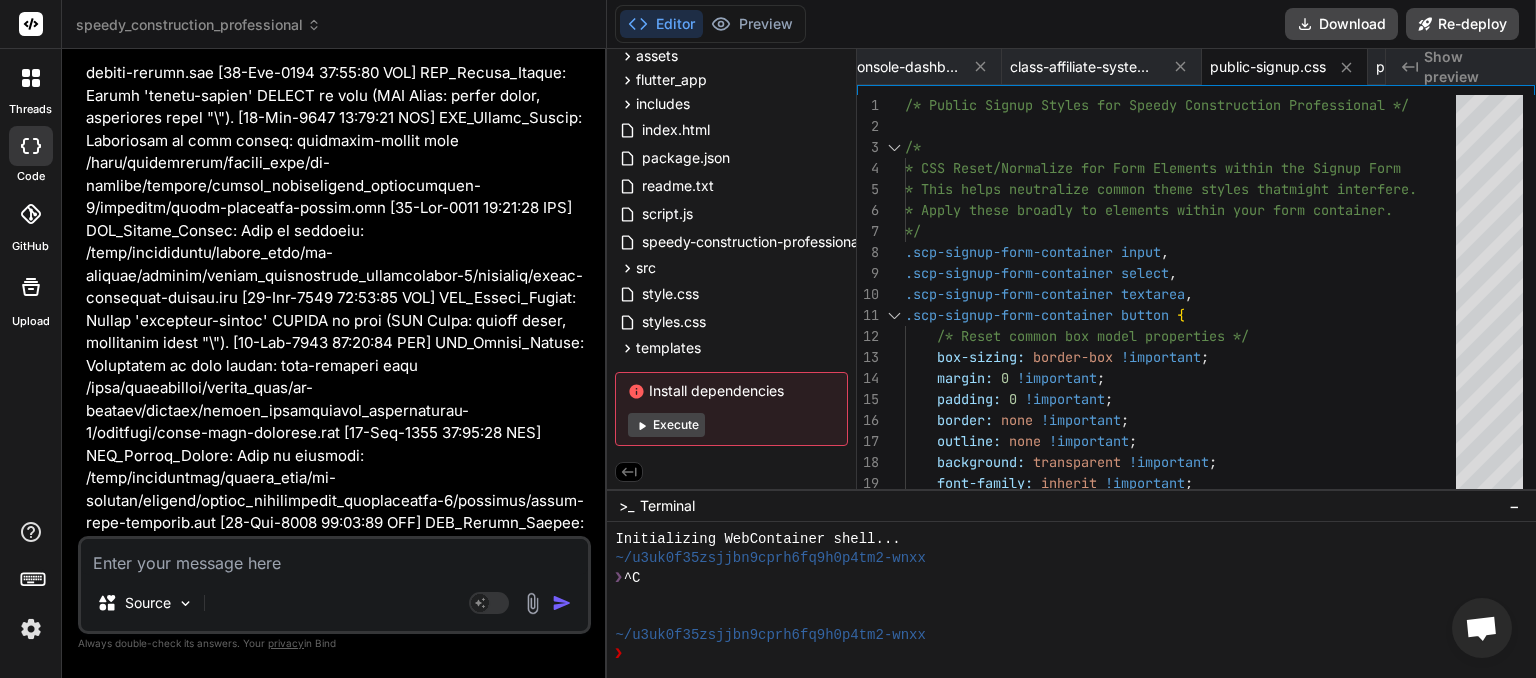 click at bounding box center [334, 557] 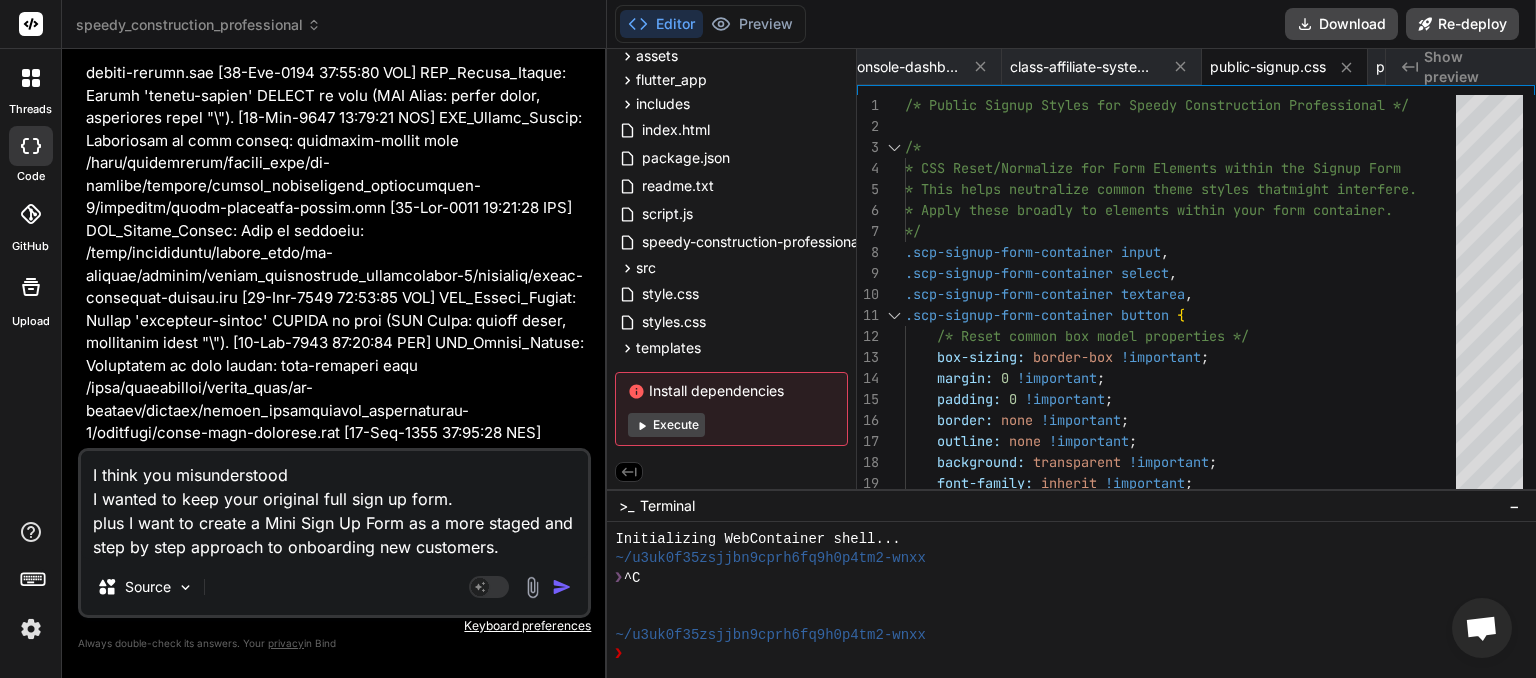 click at bounding box center [562, 587] 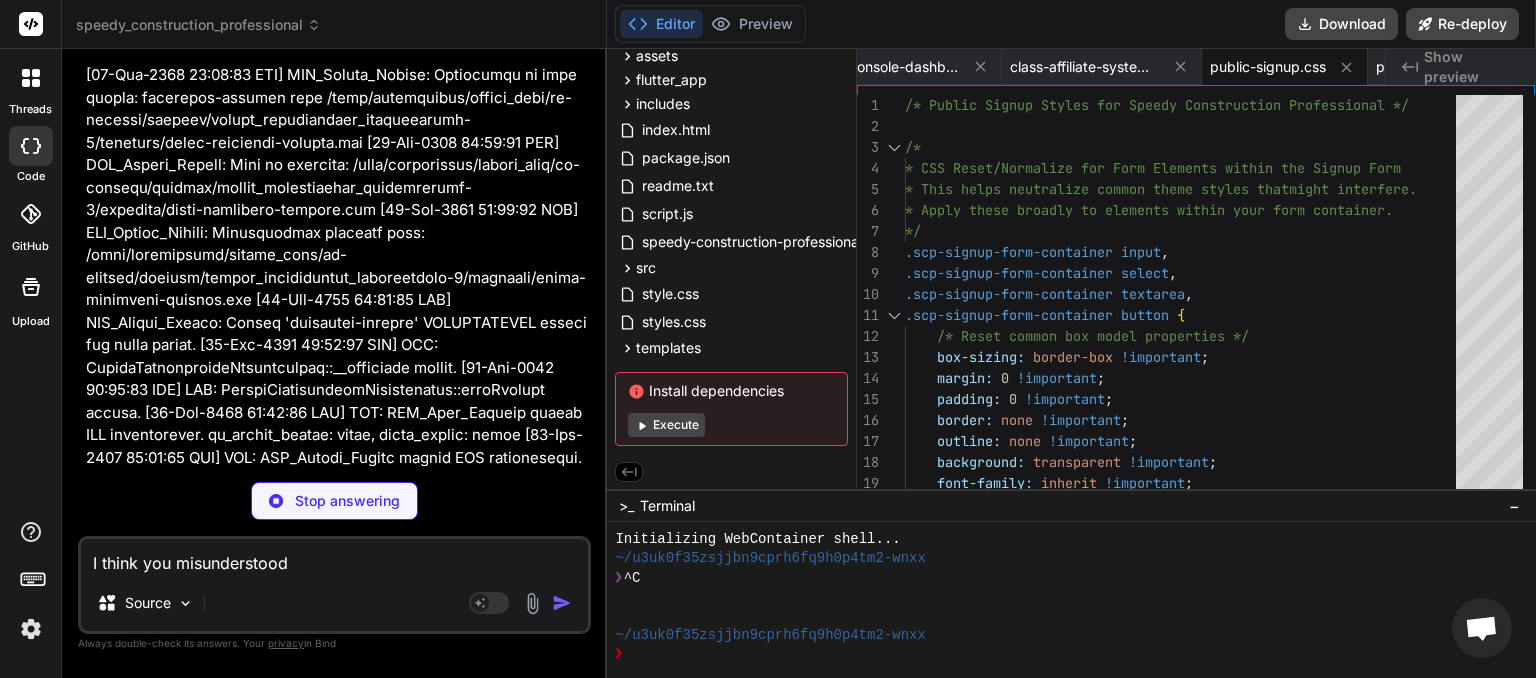 scroll, scrollTop: 87672, scrollLeft: 0, axis: vertical 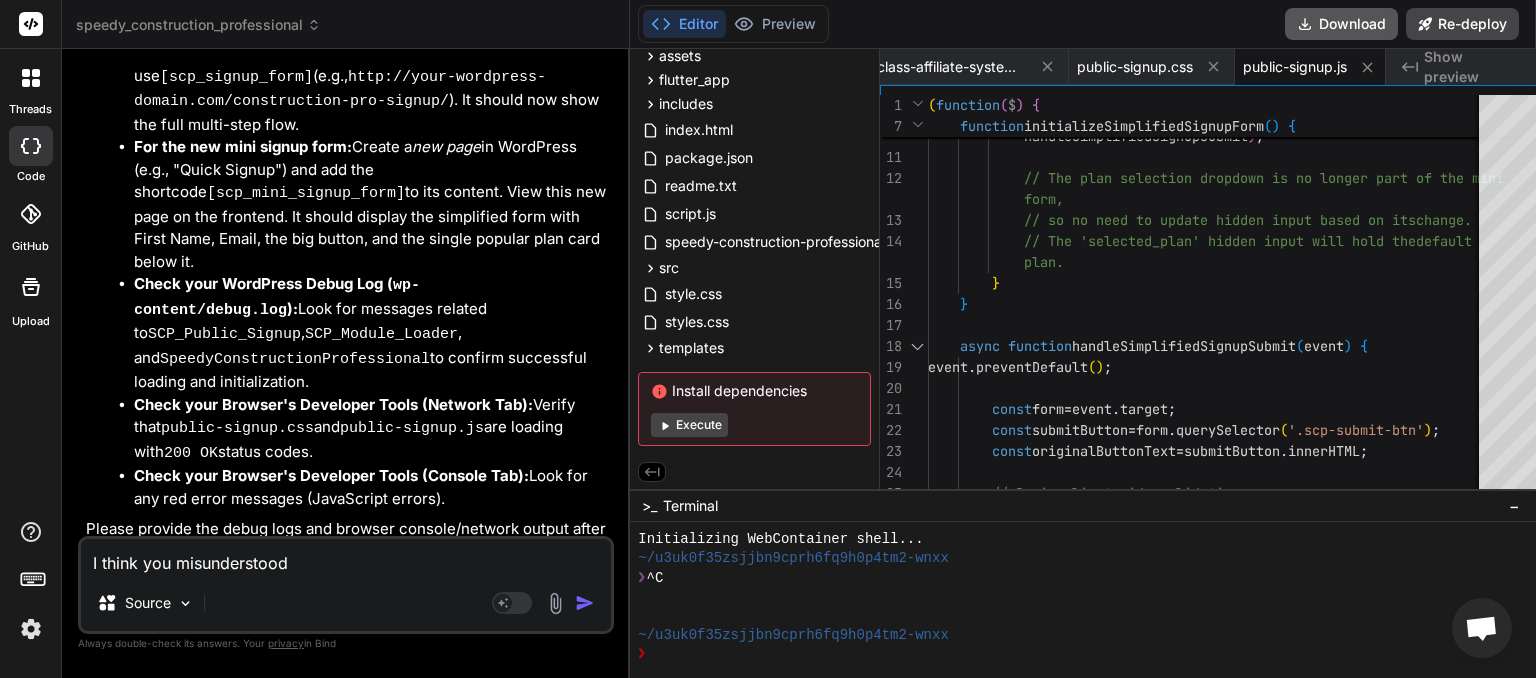 click on "Download" at bounding box center [1341, 24] 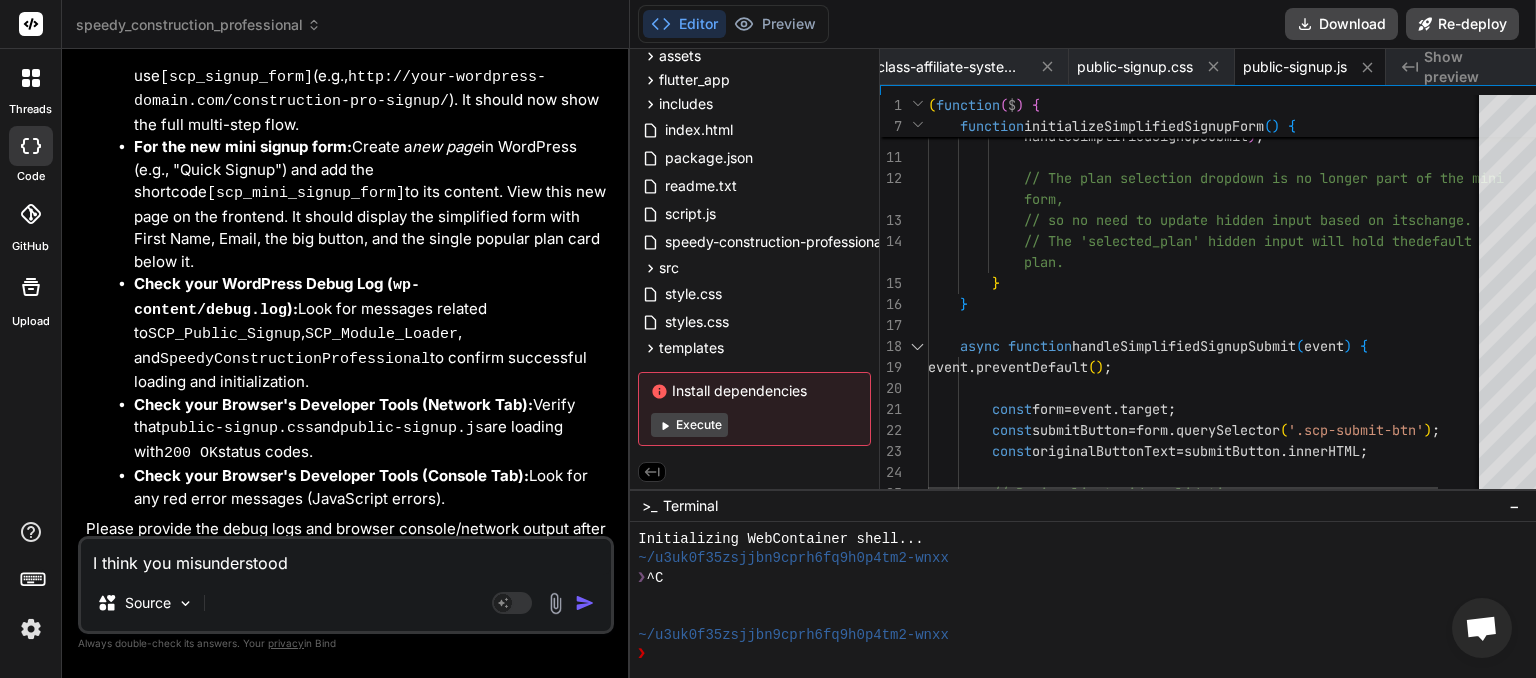 scroll, scrollTop: 0, scrollLeft: 6684, axis: horizontal 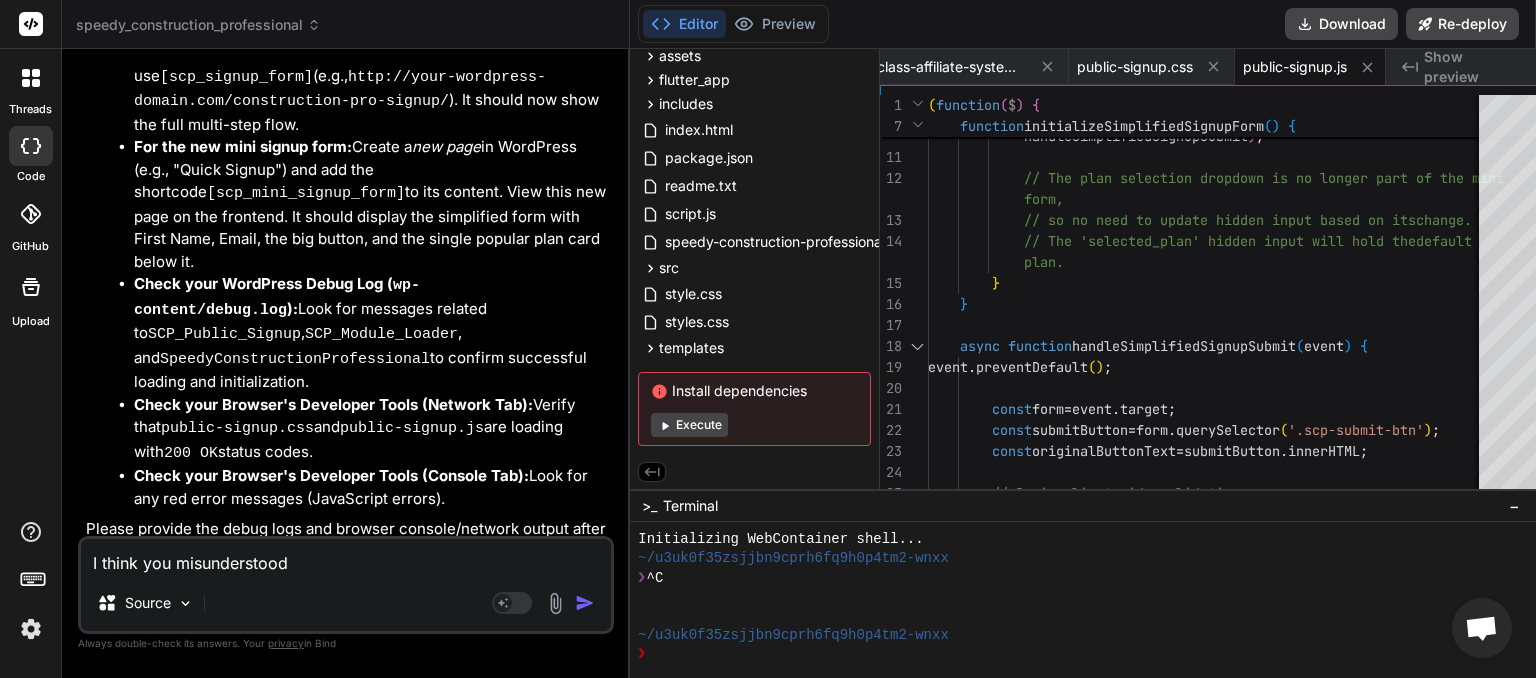 click on "I think you misunderstood
I wanted to keep your original full sign up form.
plus I want to create a Mini Sign Up Form as a more staged and step by step approach to onboarding new customers." at bounding box center (346, 557) 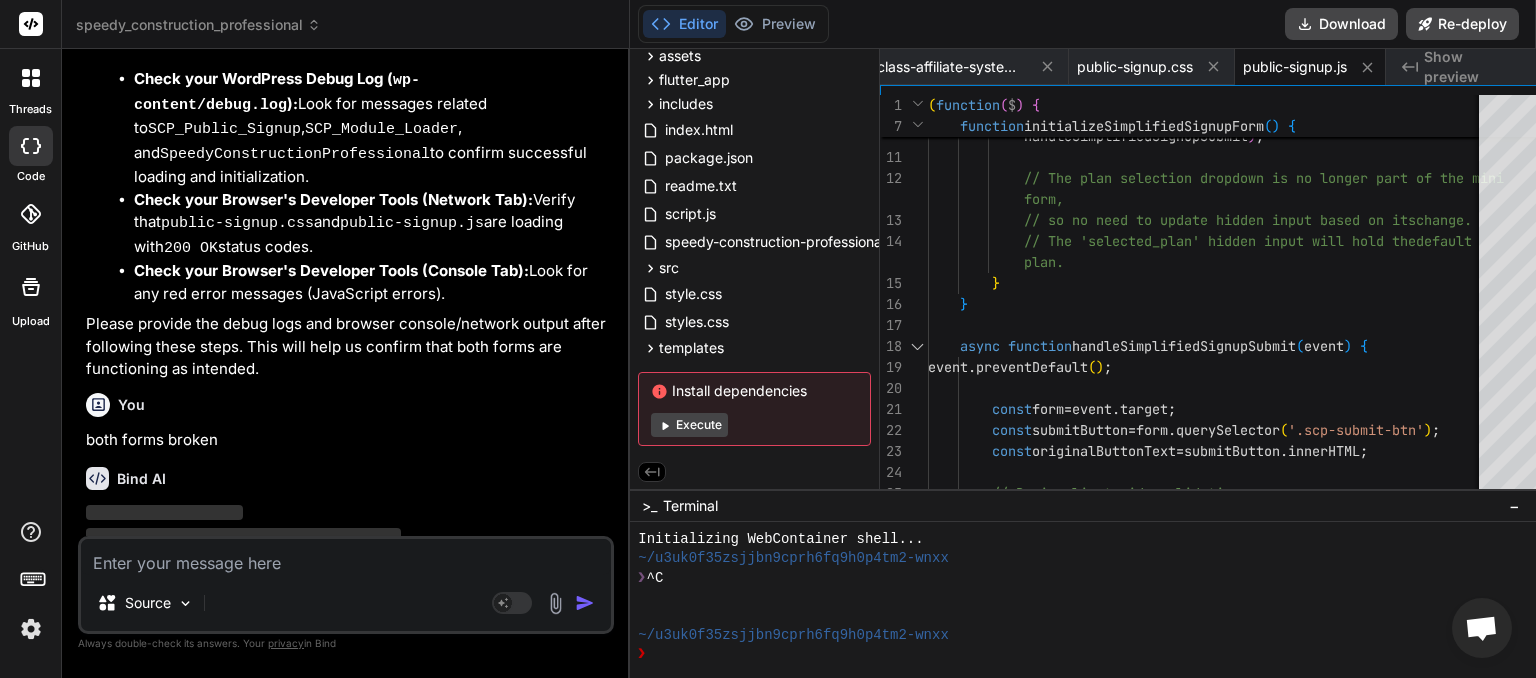 scroll, scrollTop: 90591, scrollLeft: 0, axis: vertical 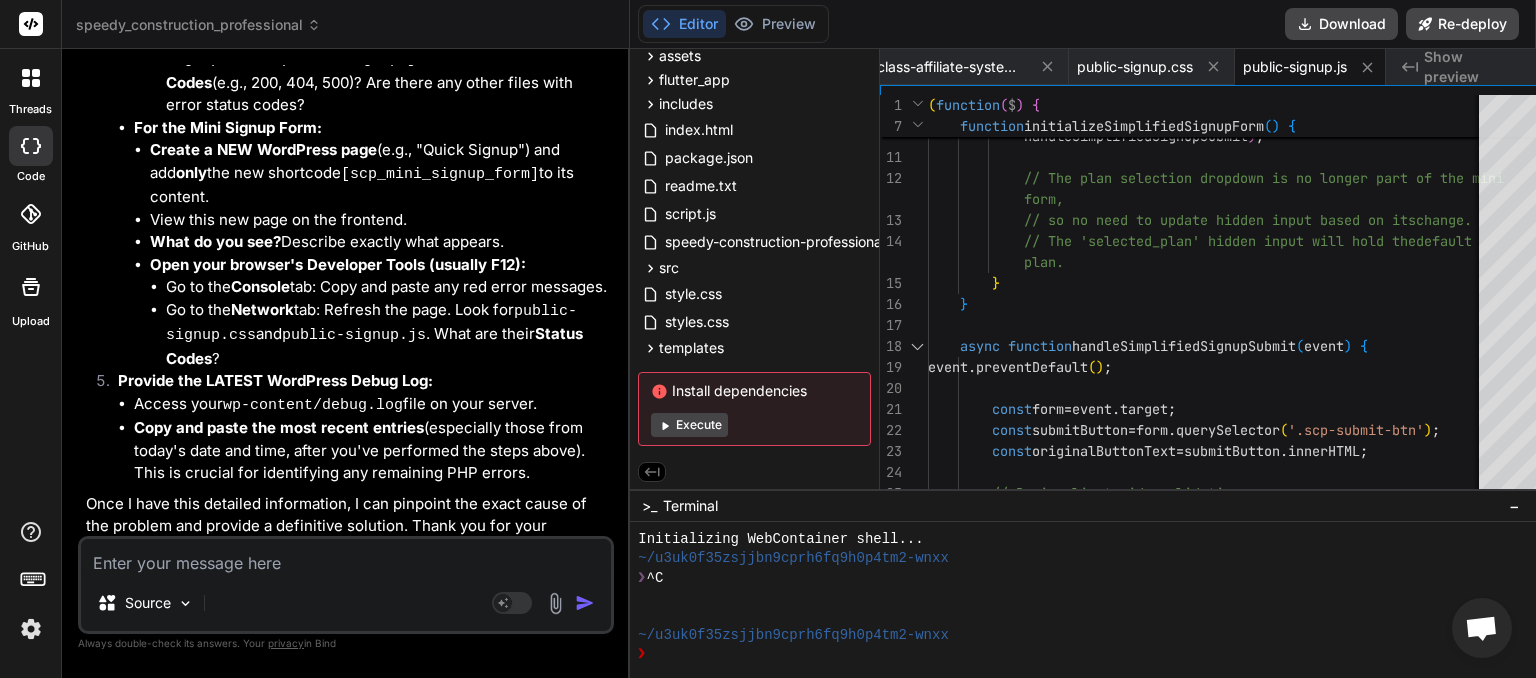 click at bounding box center (346, 557) 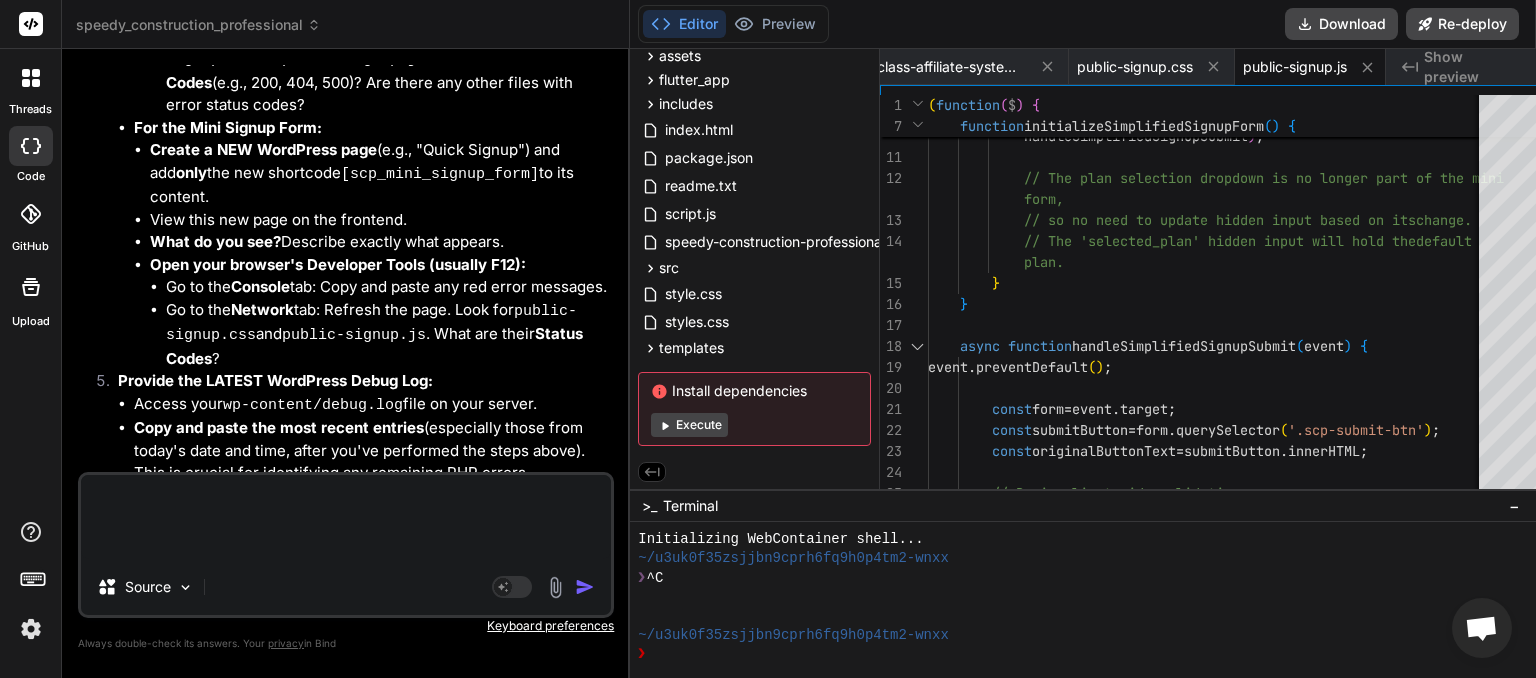 paste on "[06-Aug-2025 04:30:03 UTC] SCP: speedy-construction-professional.php loaded. Version: 1.3.2
[06-Aug-2025 04:30:03 UTC] SCP_Module_Loader: Attempting to load module: onboarding-wizard from /home/myinspector/public_html/wp-content/plugins/speedy_construction_professional-2/includes/class-onboarding-wizard.php
[06-Aug-2025 04:30:03 UTC] SCP_Module_Loader: File is readable: /home/myinspector/public_html/wp-content/plugins/speedy_construction_professional-2/includes/class-onboarding-wizard.php
[06-Aug-2025 04:30:03 UTC] SCP_Module_Loader: Successfully included file: /home/myinspector/public_html/wp-content/plugins/speedy_construction_professional-2/includes/class-onboarding-wizard.php
[06-Aug-2025 04:30:03 UTC] SCP_Module_Loader: Module 'onboarding-wizard' SUCCESSFULLY loaded and class exists.
[06-Aug-2025 04:30:03 UTC] SCP_Module_Loader: Attempting to load module: dashboard from /home/myinspector/public_html/wp-content/plugins/speedy_construction_professional-2/includes/class-dashboard.php
[06-Aug-2025 04:30:..." 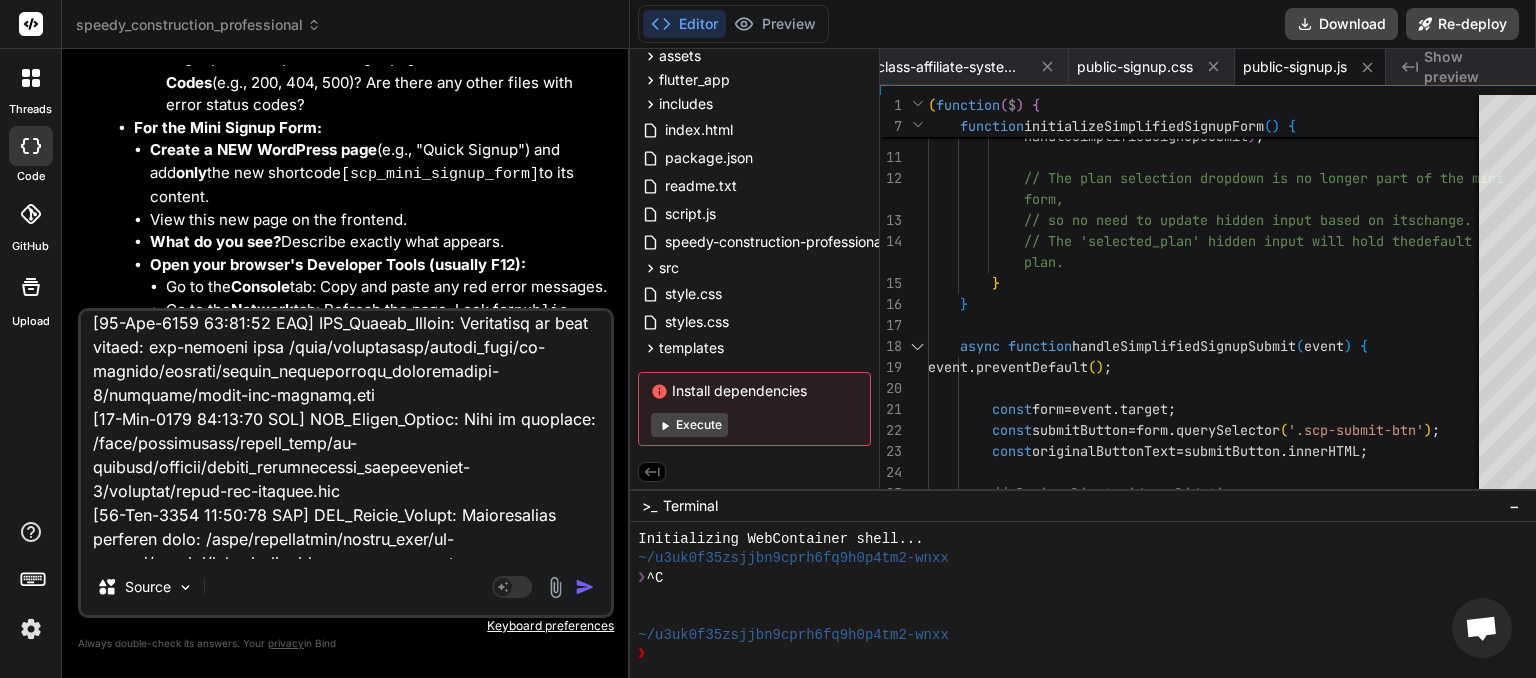 scroll, scrollTop: 10588, scrollLeft: 0, axis: vertical 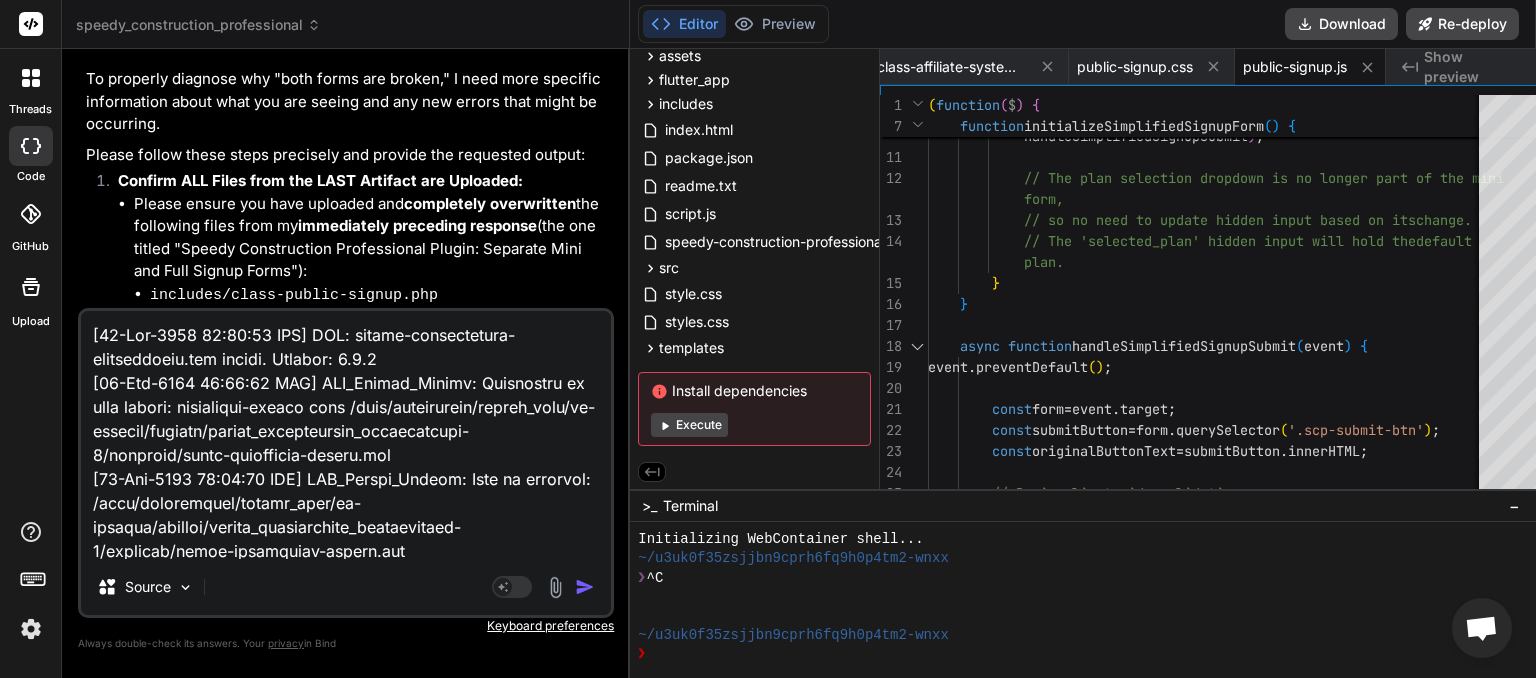 click at bounding box center (346, 435) 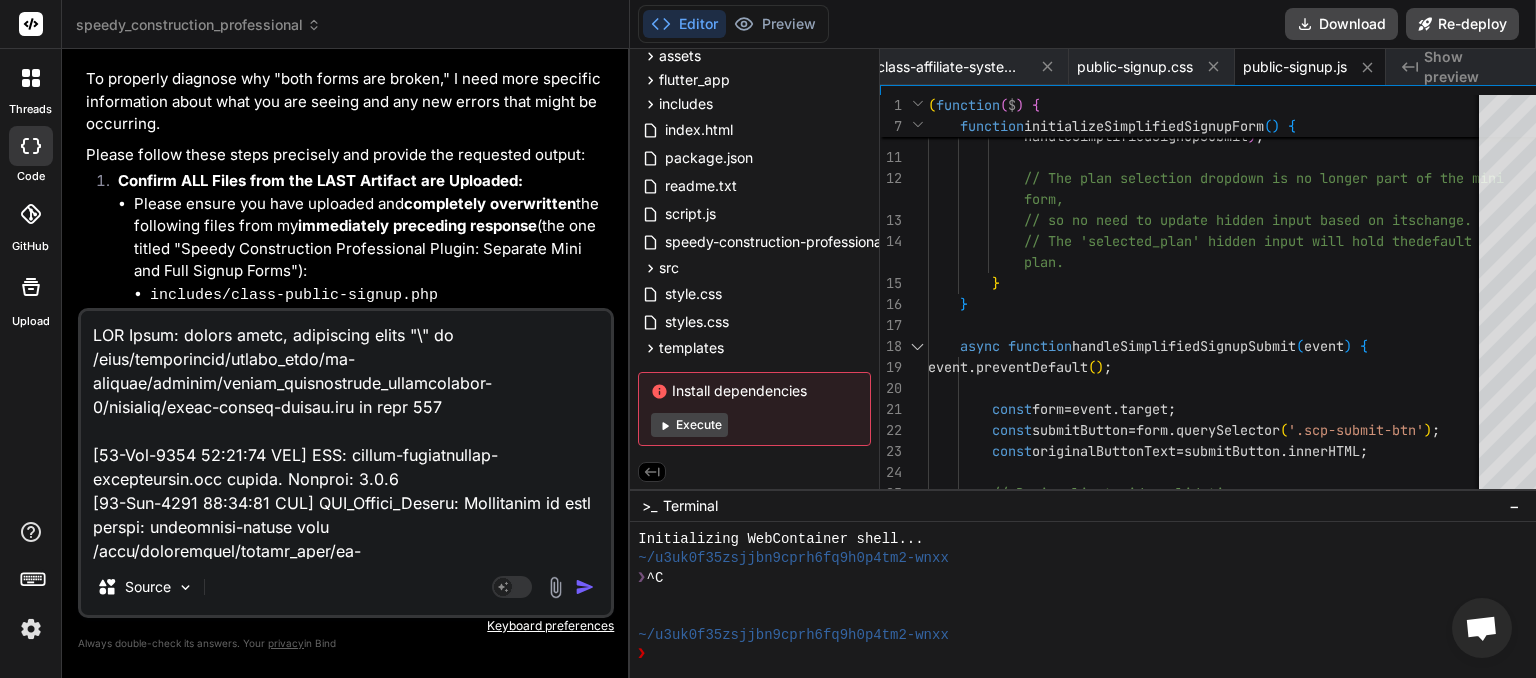 click at bounding box center (585, 587) 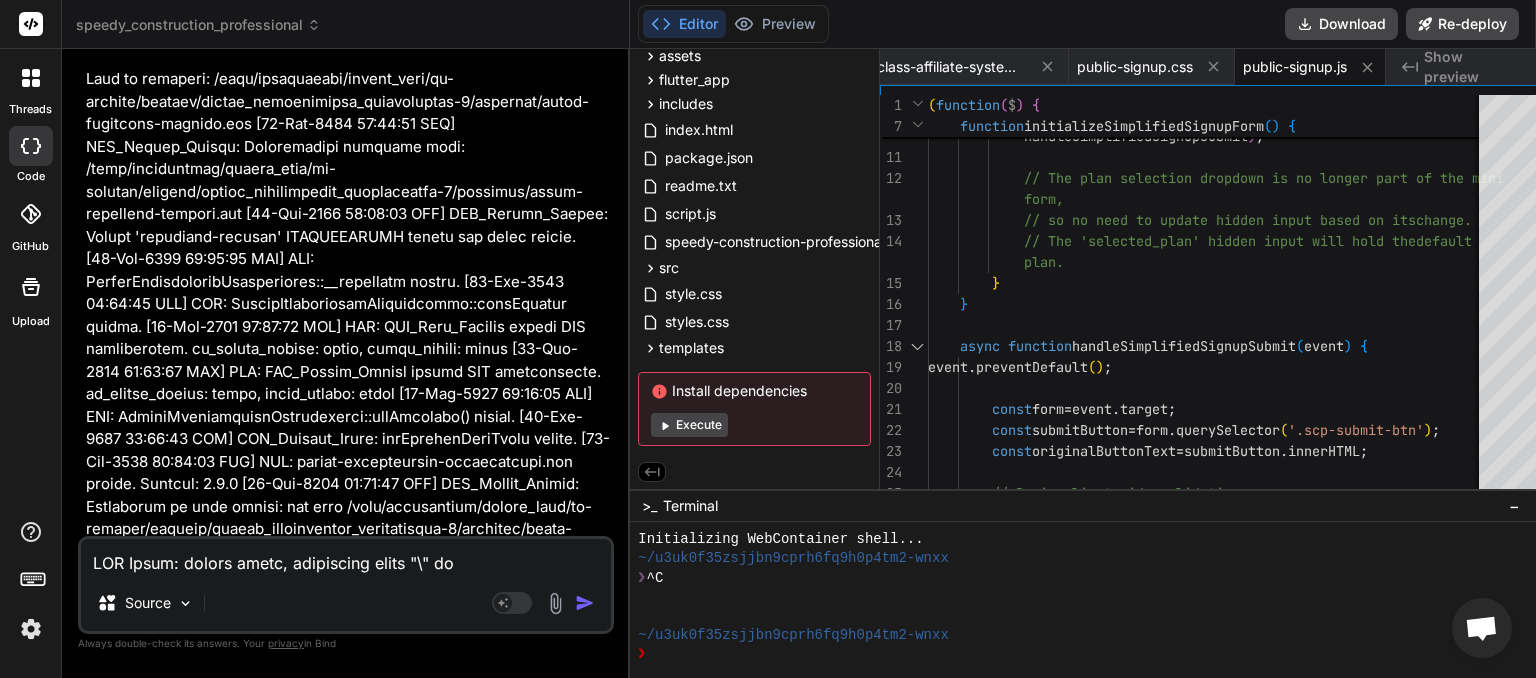 scroll, scrollTop: 108228, scrollLeft: 0, axis: vertical 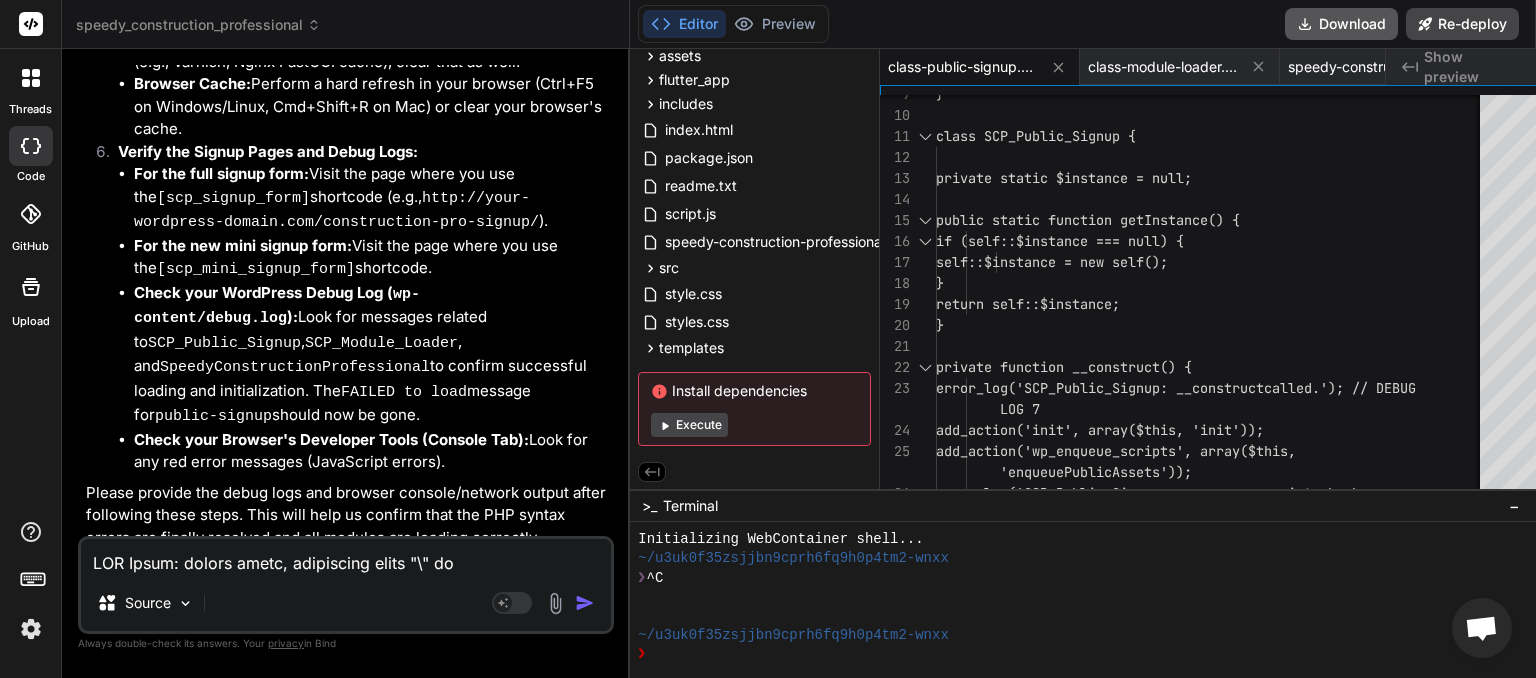 click on "Download" at bounding box center [1341, 24] 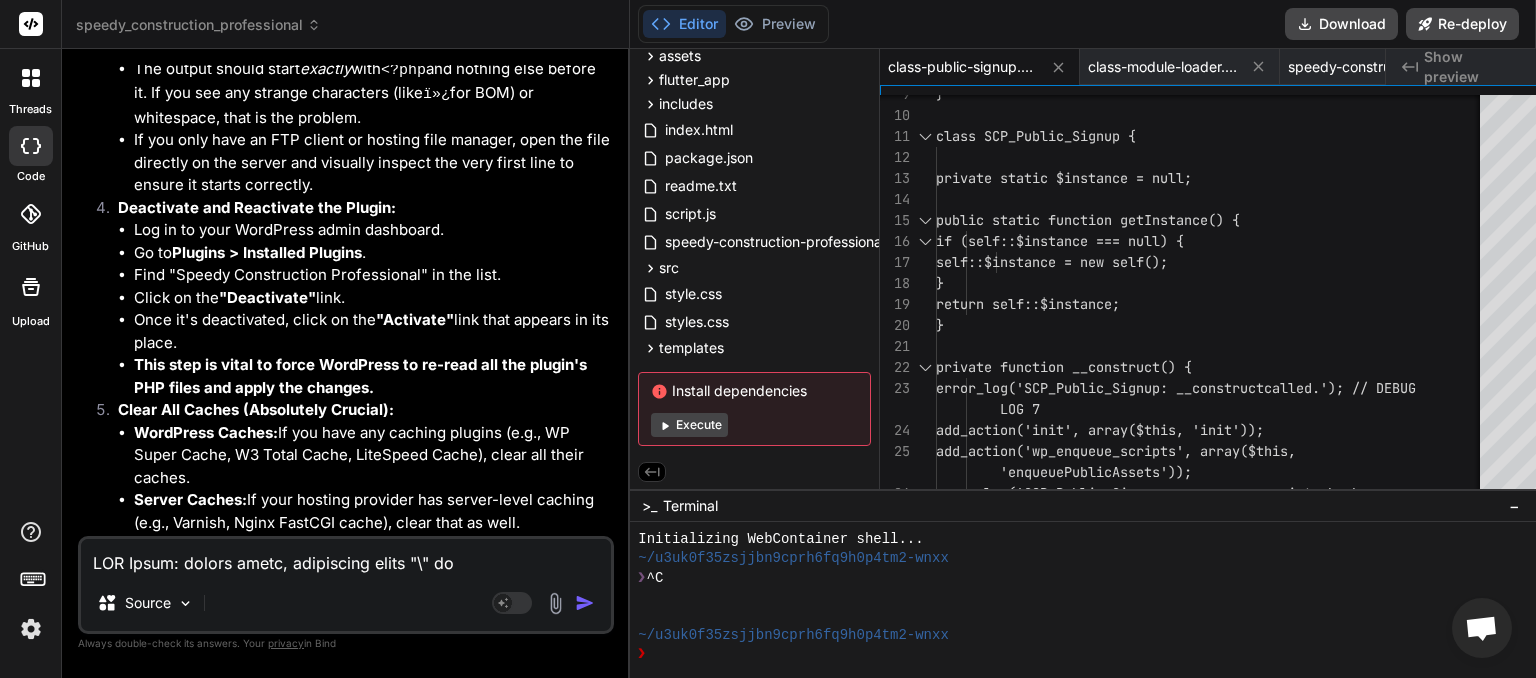 scroll, scrollTop: 109749, scrollLeft: 0, axis: vertical 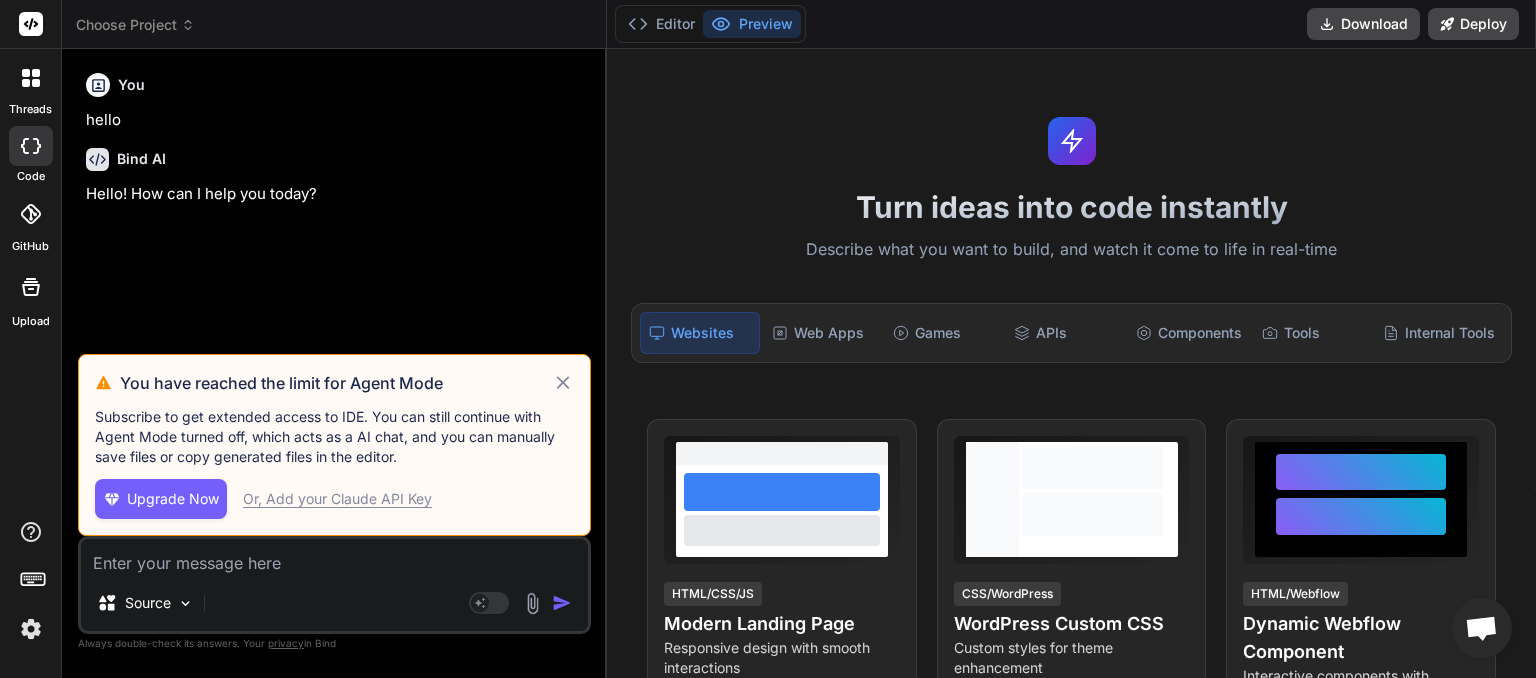 click 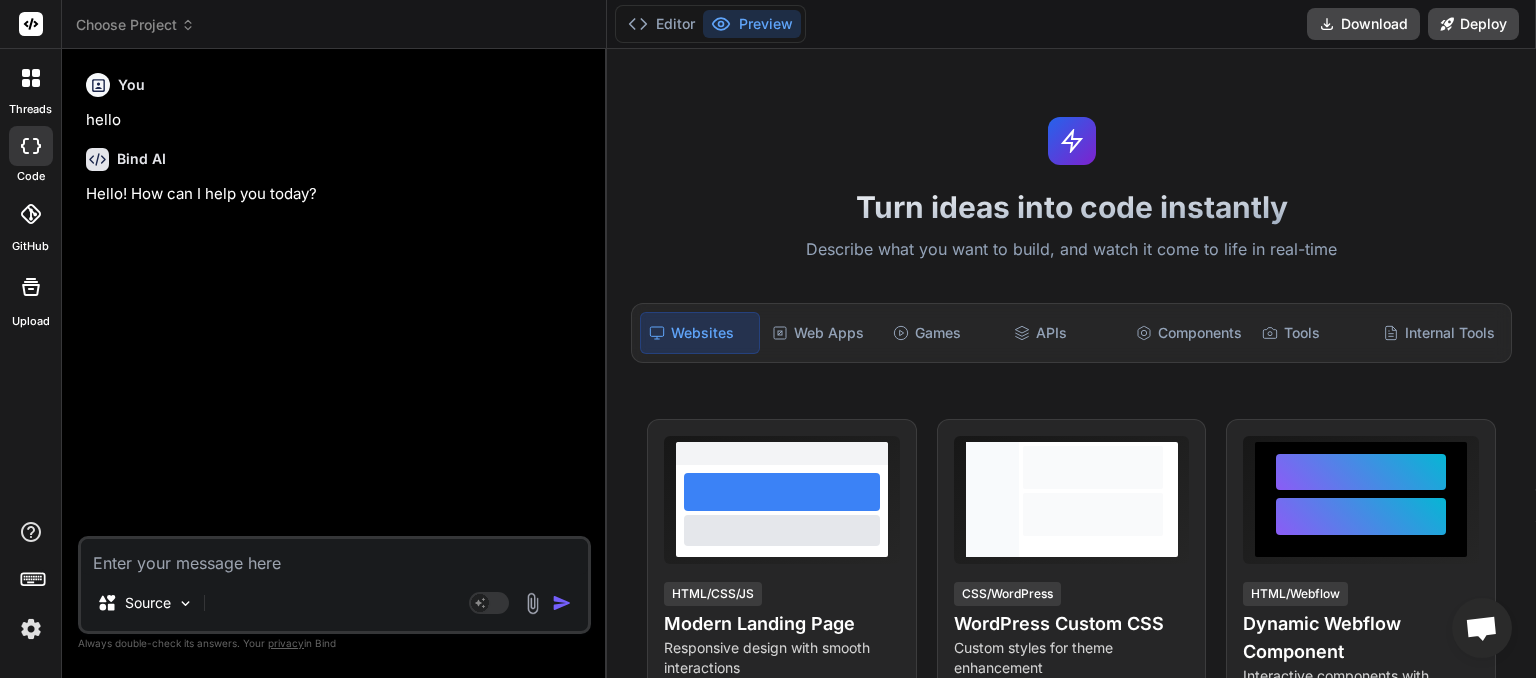 click at bounding box center (31, 629) 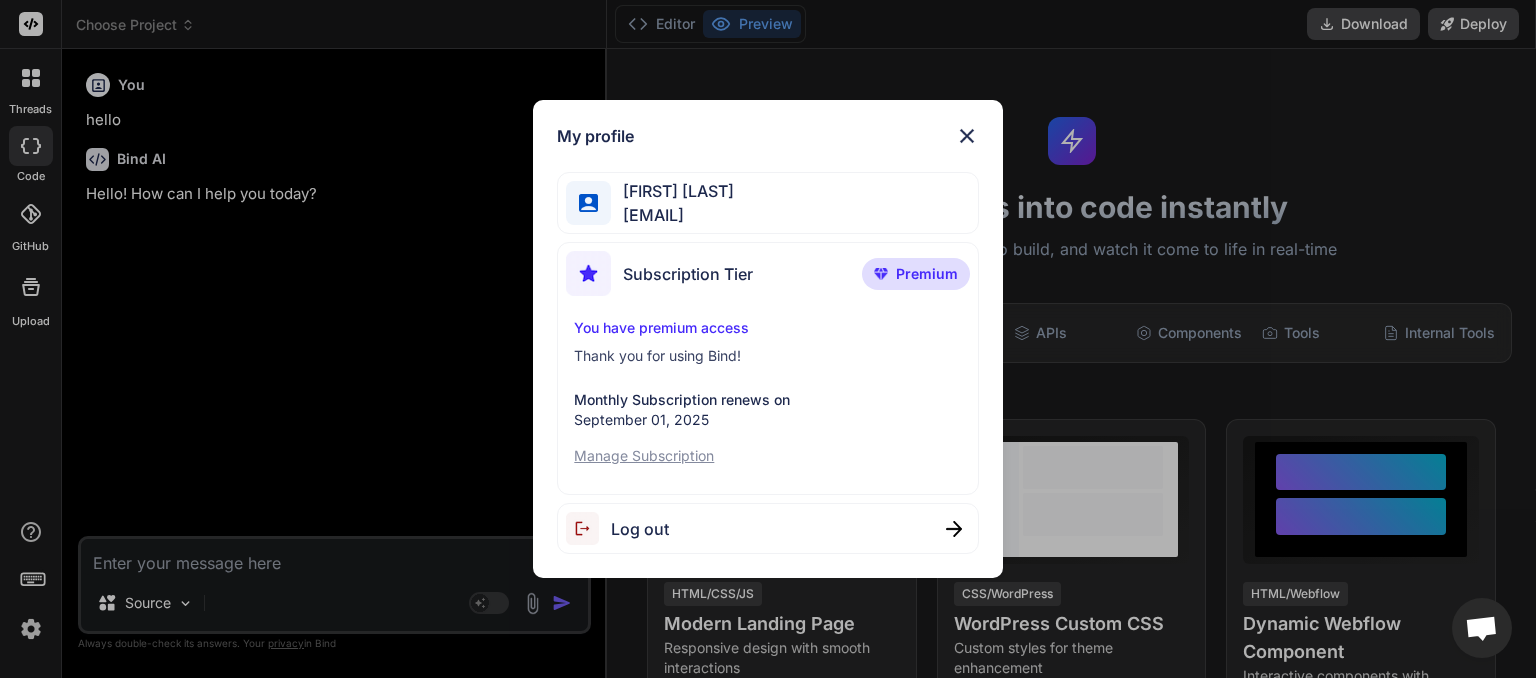 click at bounding box center [967, 136] 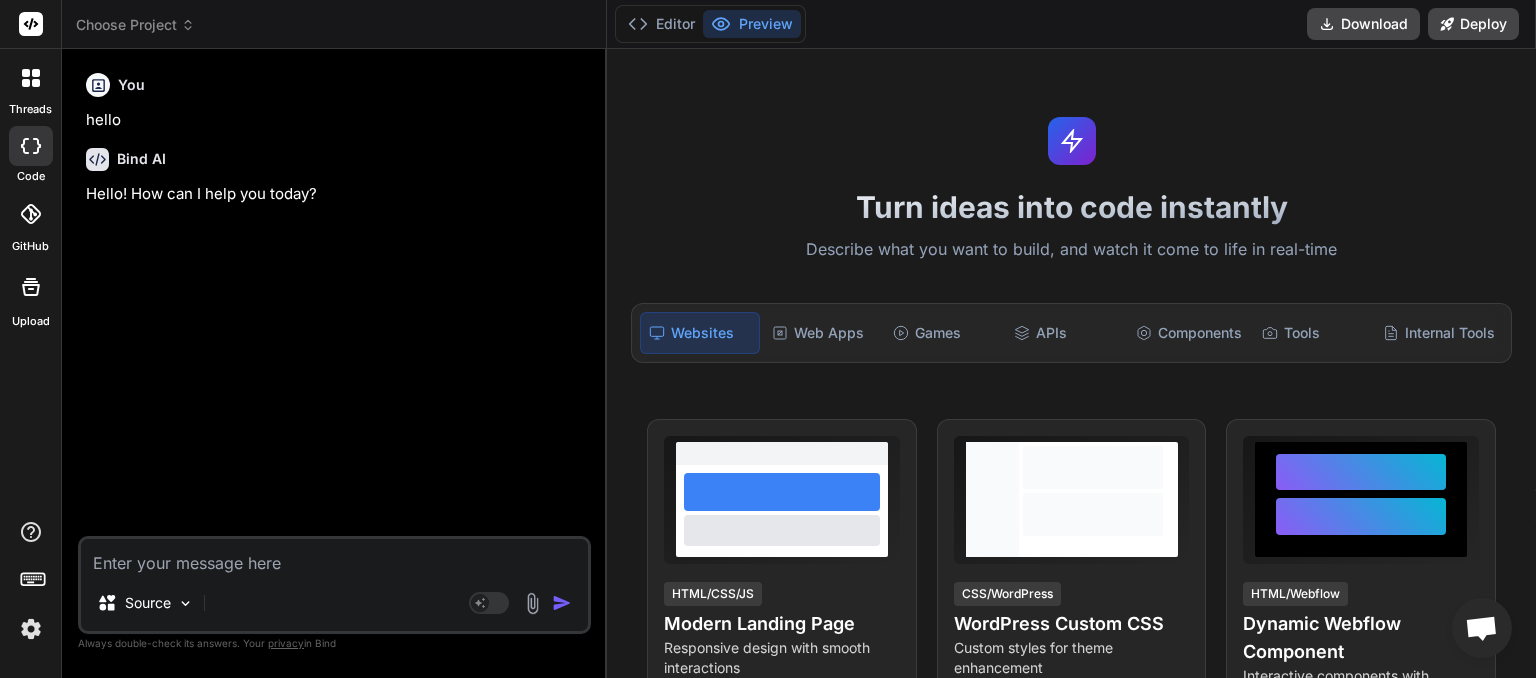 click 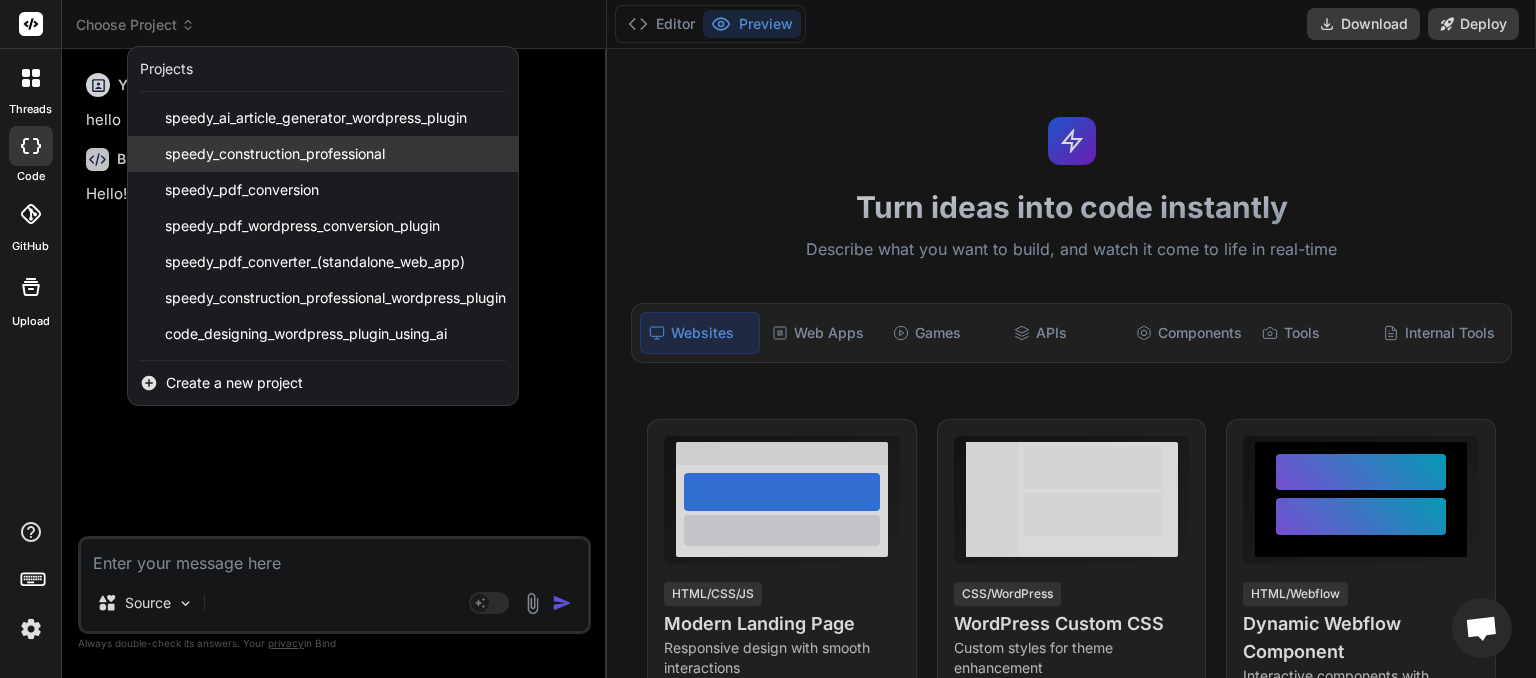 click on "speedy_construction_professional" at bounding box center (275, 154) 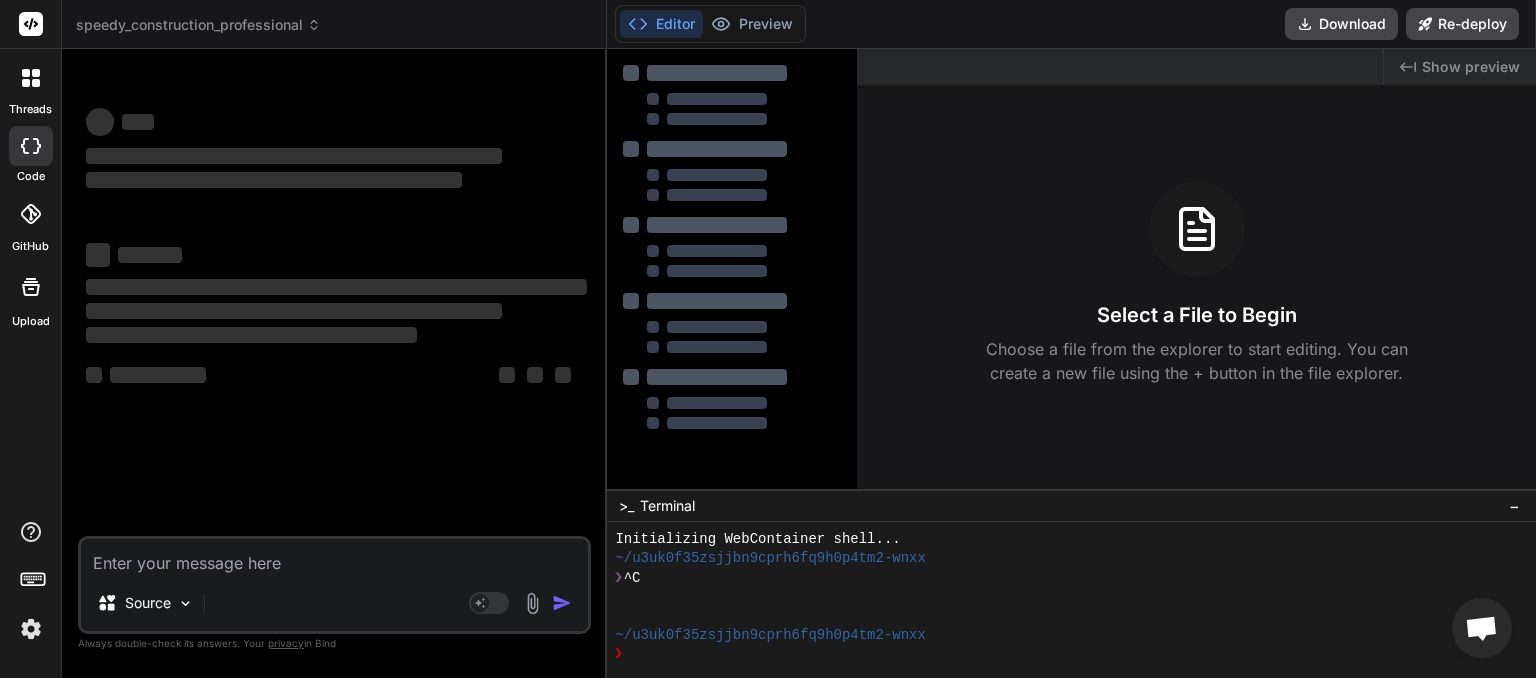 scroll, scrollTop: 19, scrollLeft: 0, axis: vertical 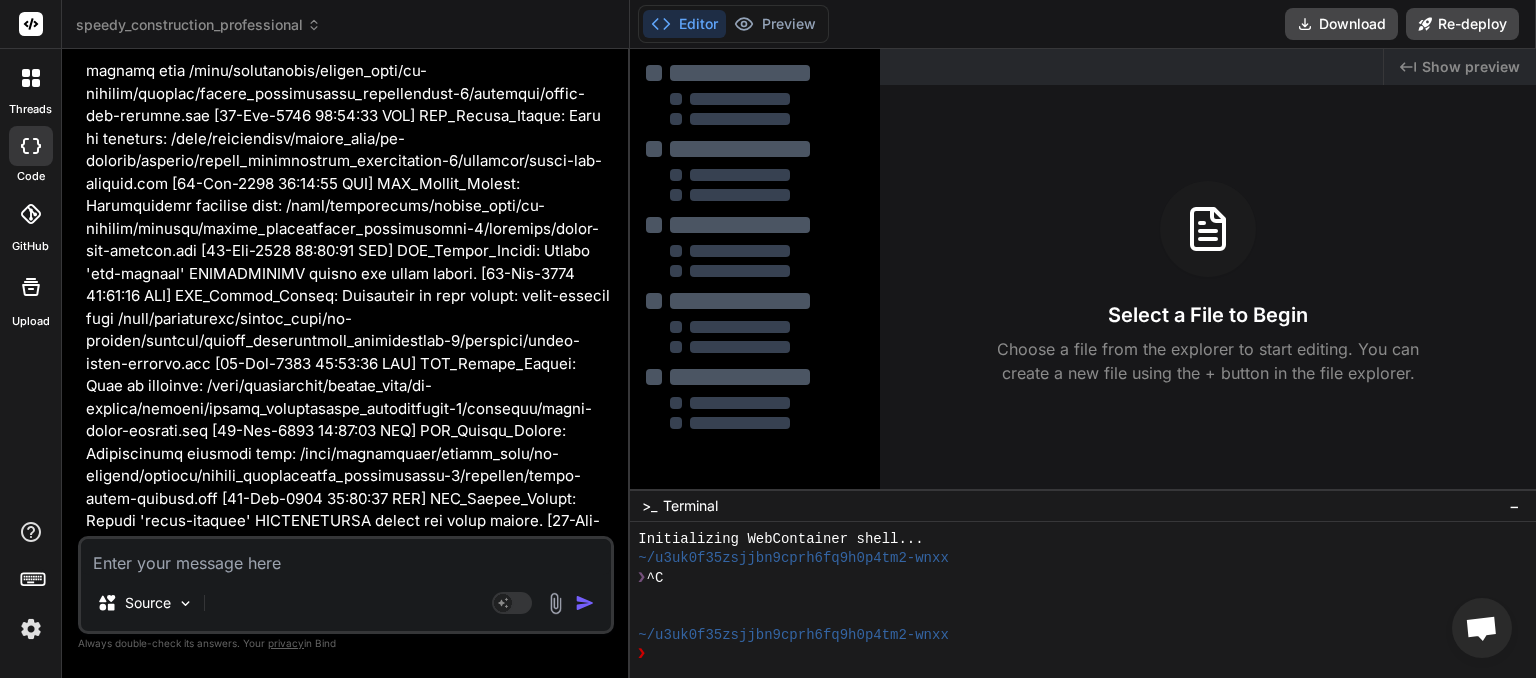 type on "x" 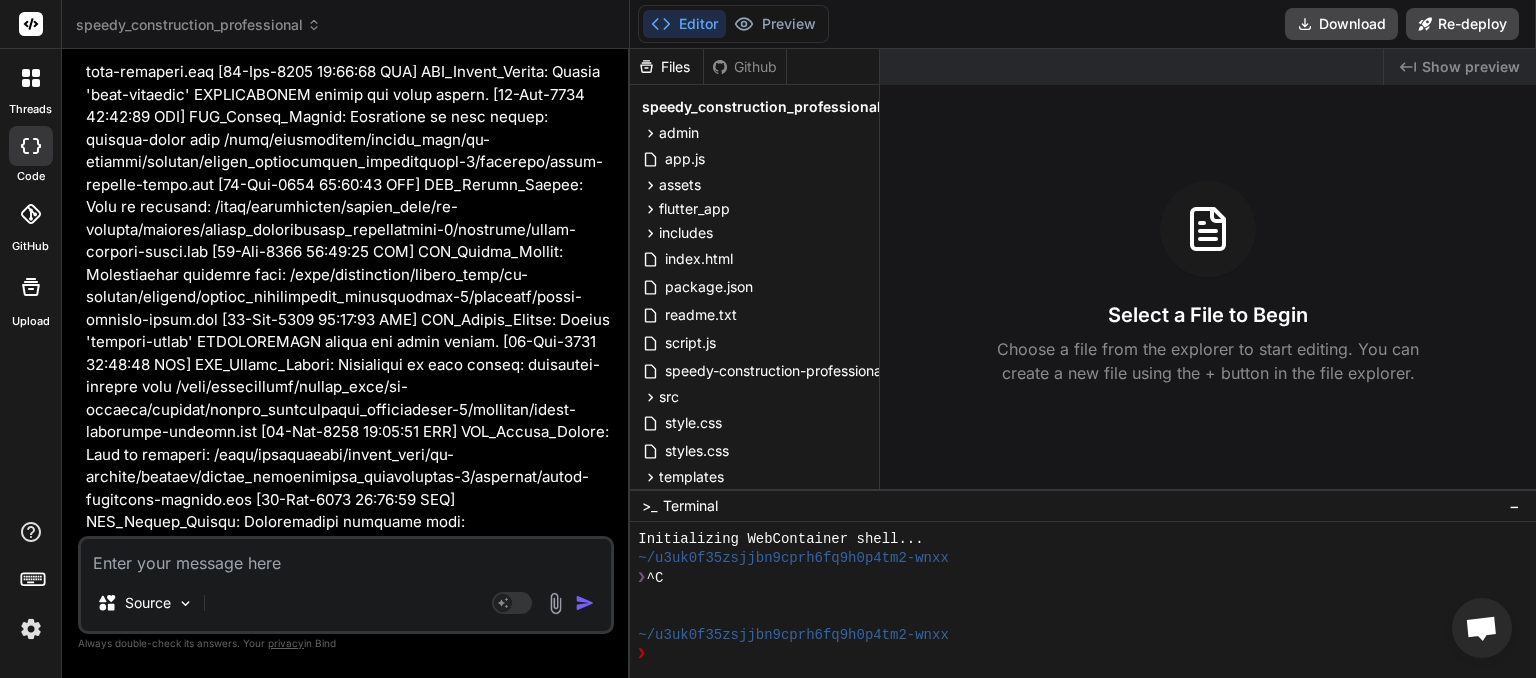 scroll, scrollTop: 38186, scrollLeft: 0, axis: vertical 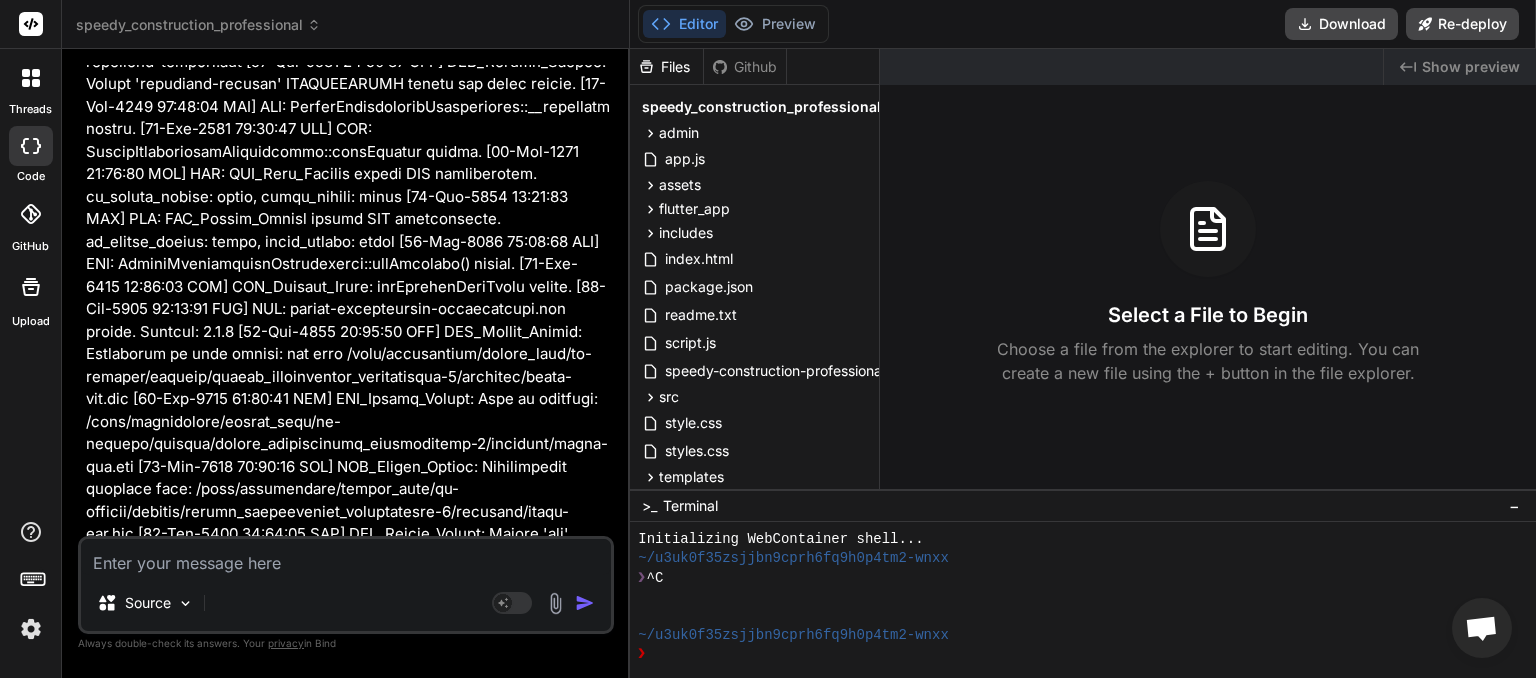 click at bounding box center (346, 557) 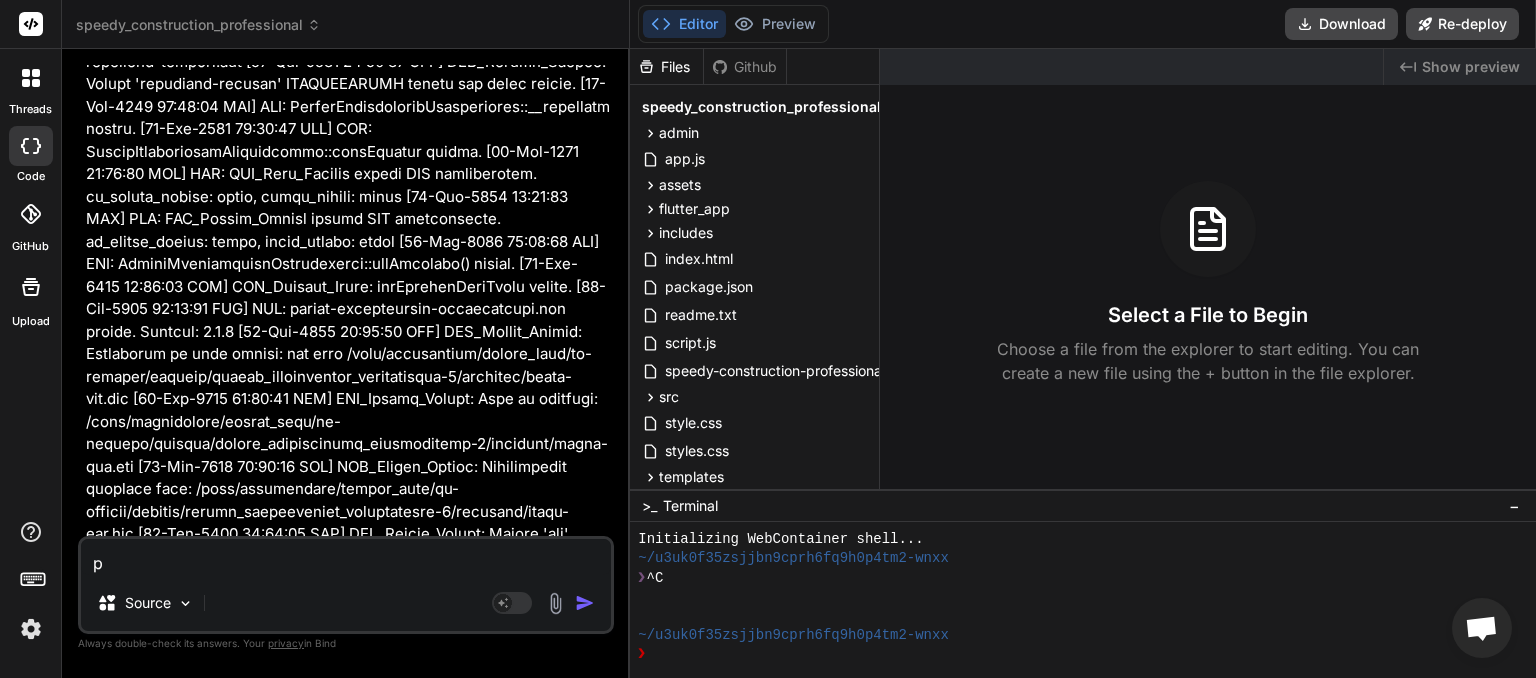 type on "pl" 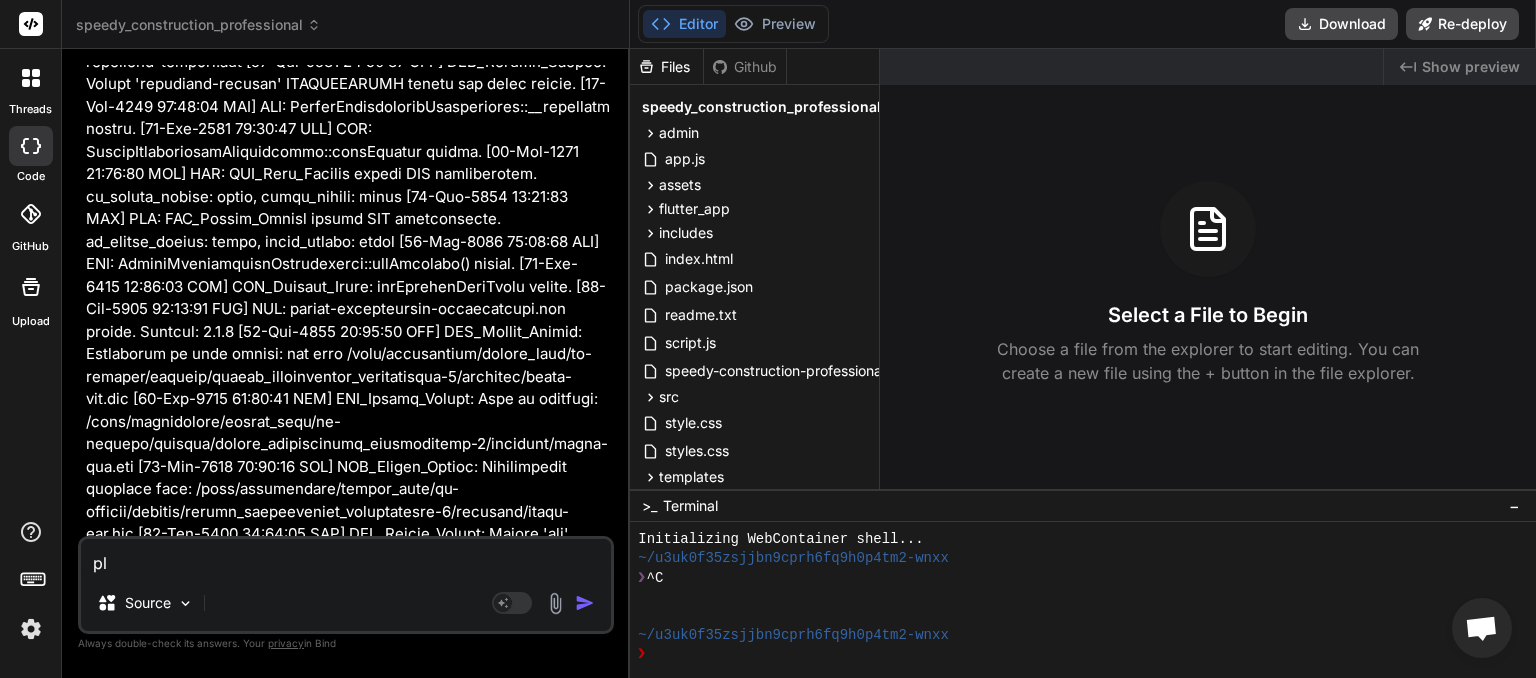type on "ple" 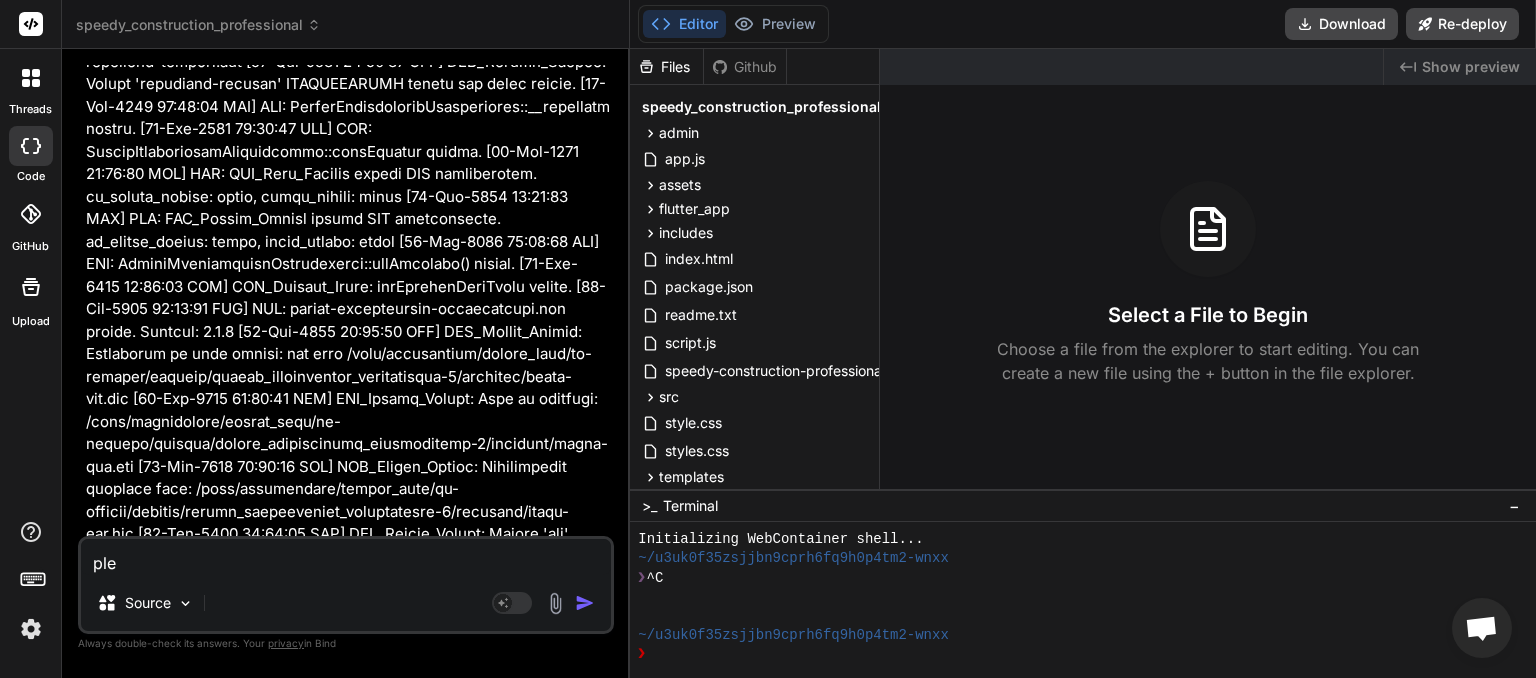 type on "plea" 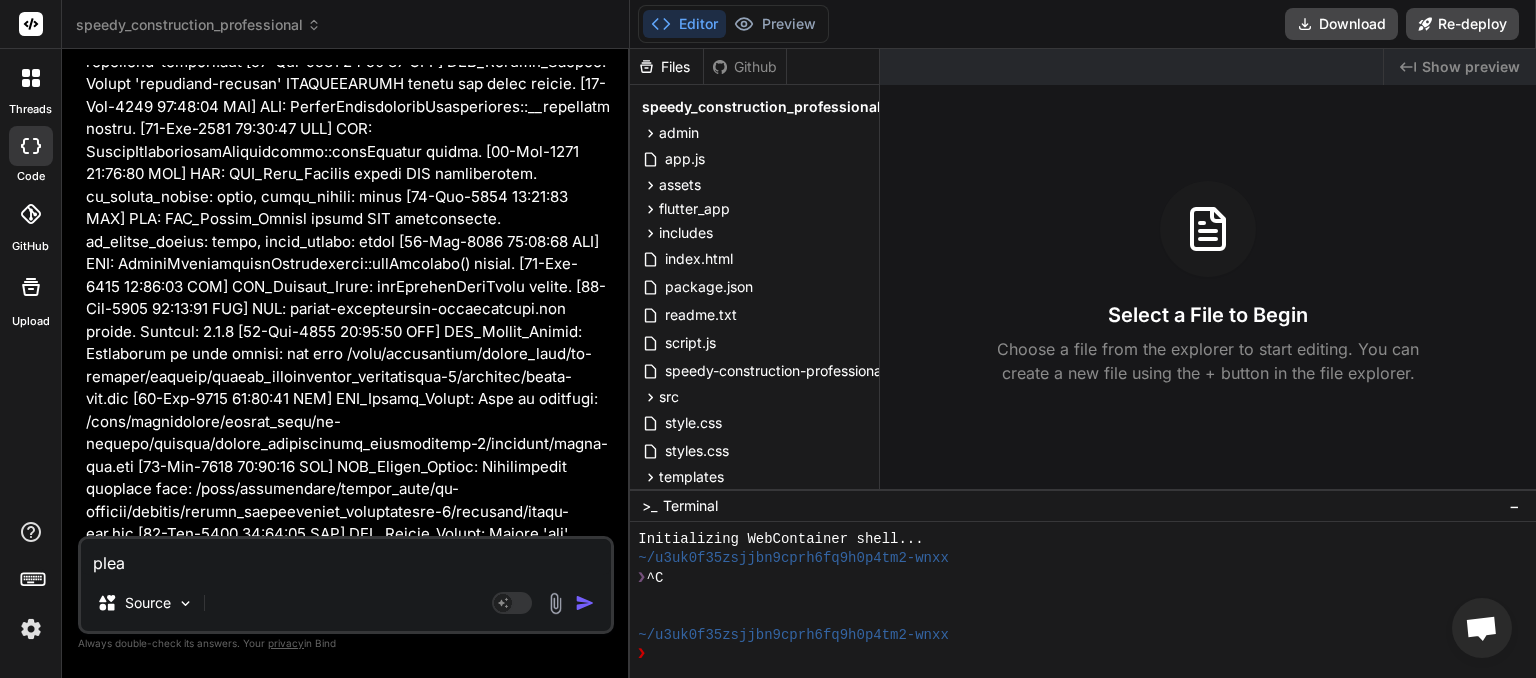 type on "pleas" 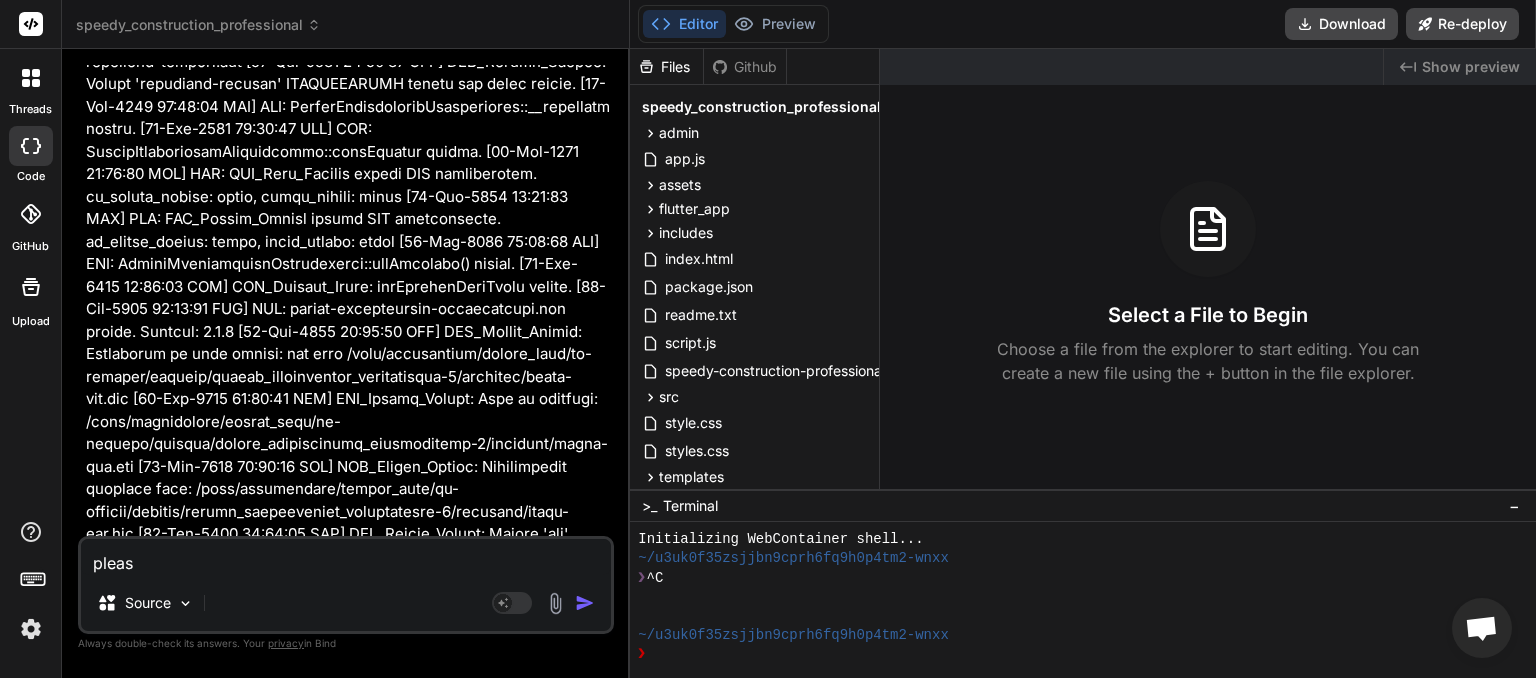 type on "please" 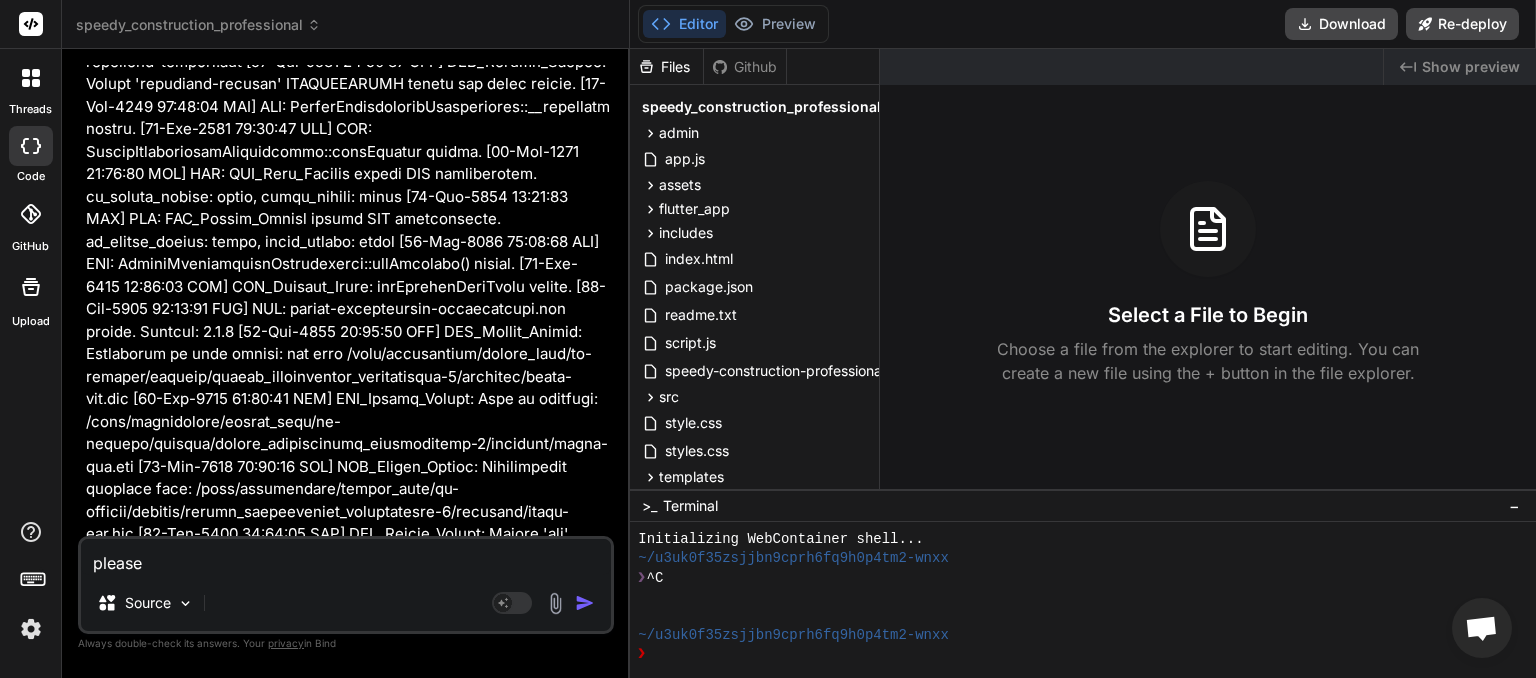 type on "please" 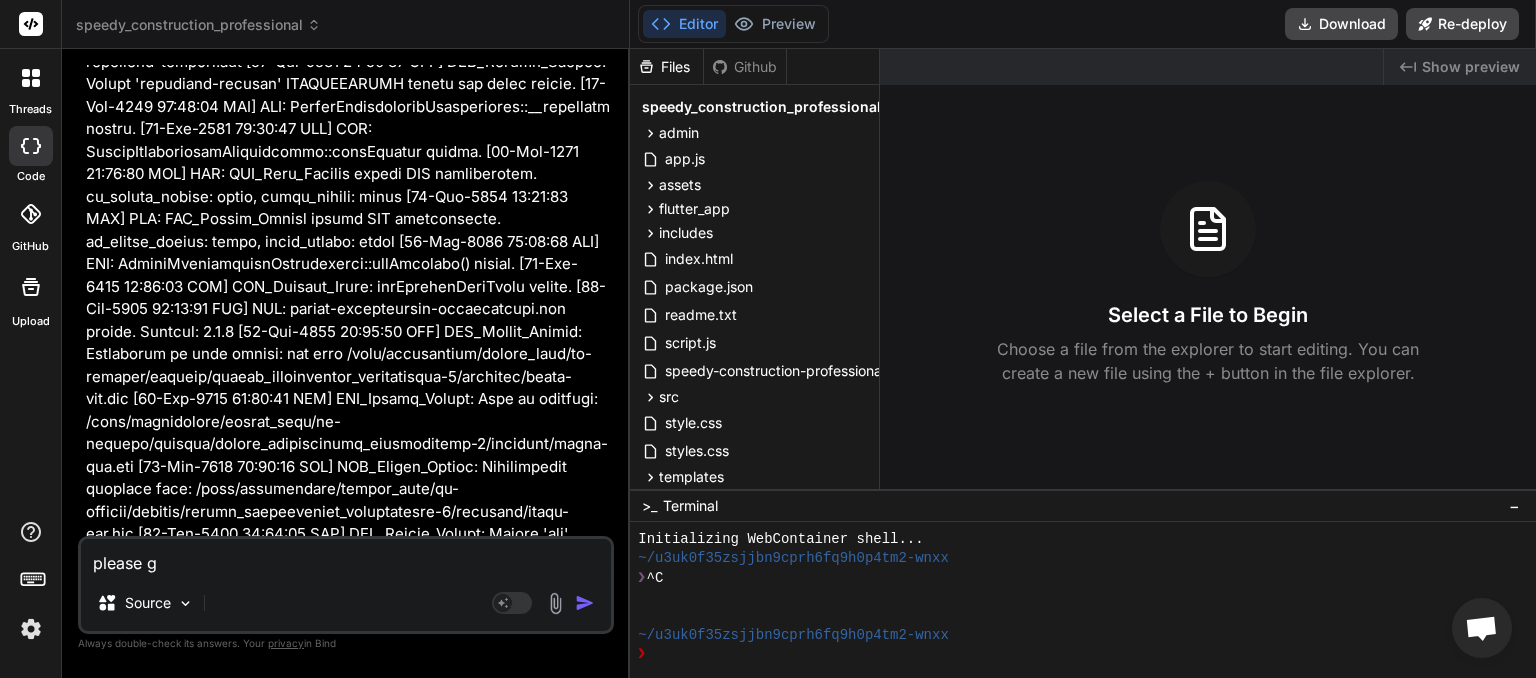 type on "please go" 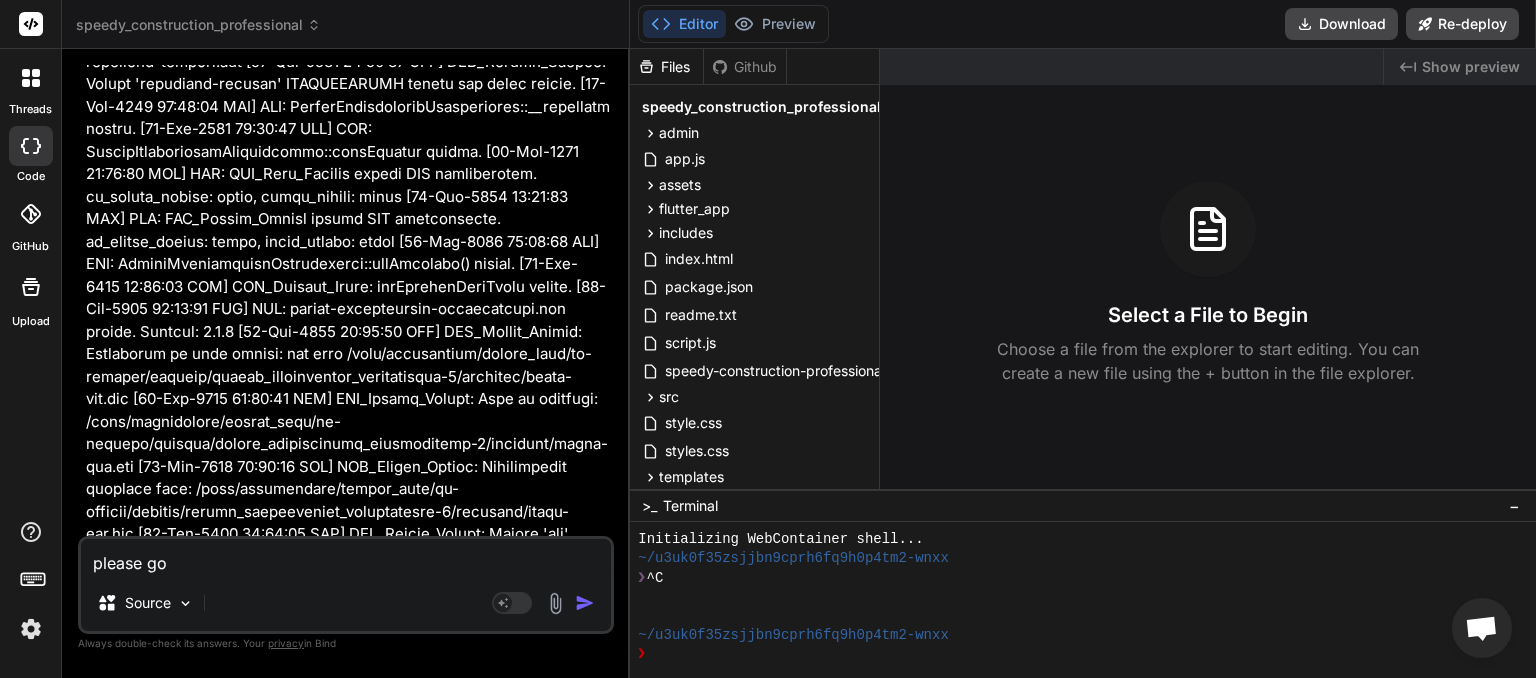 type on "please go" 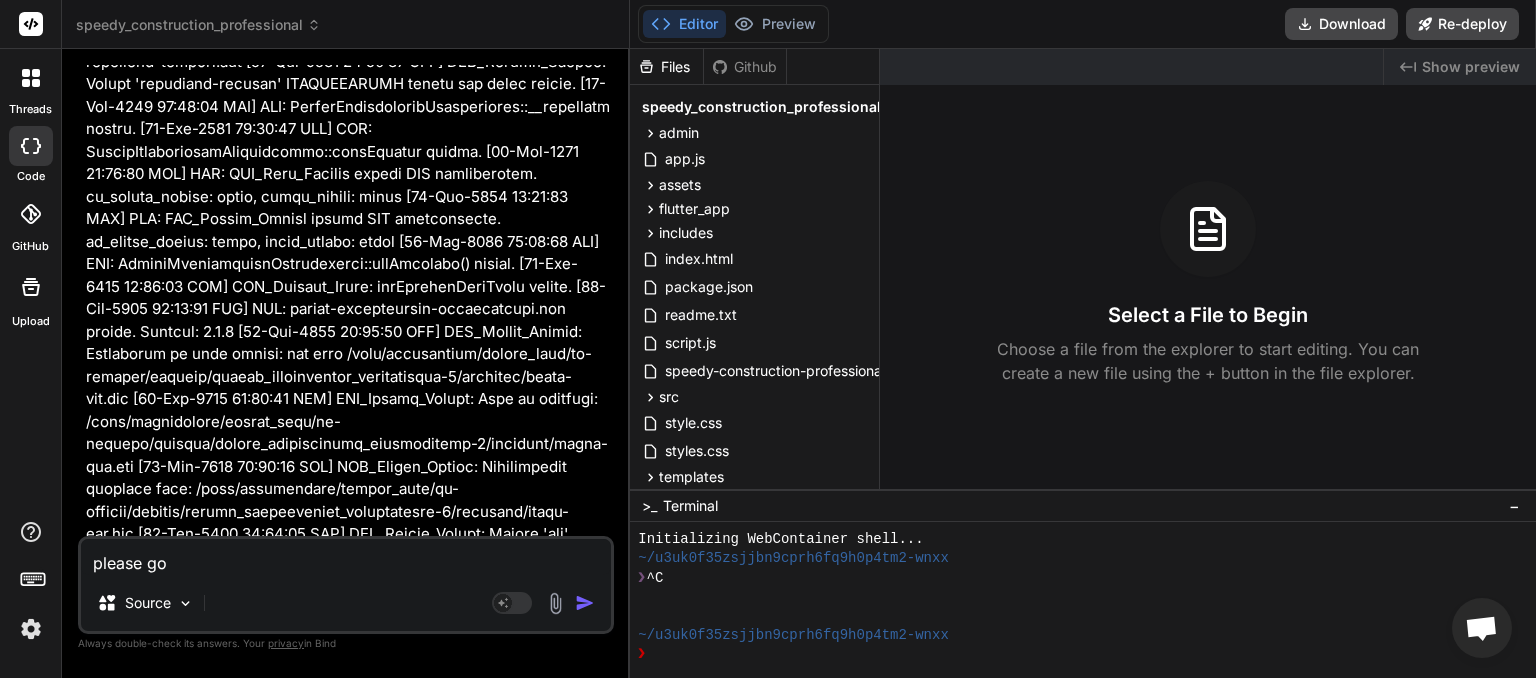 type on "please go b" 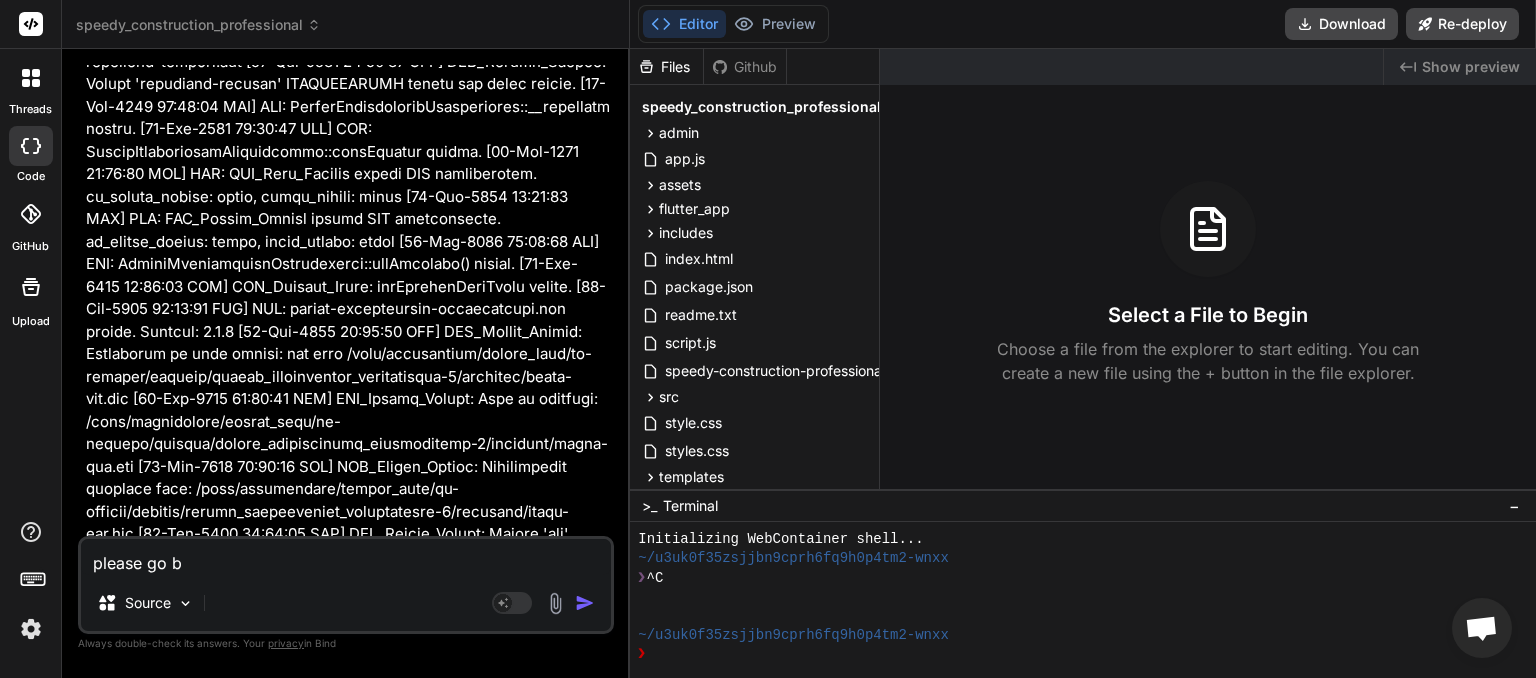 type on "please go ba" 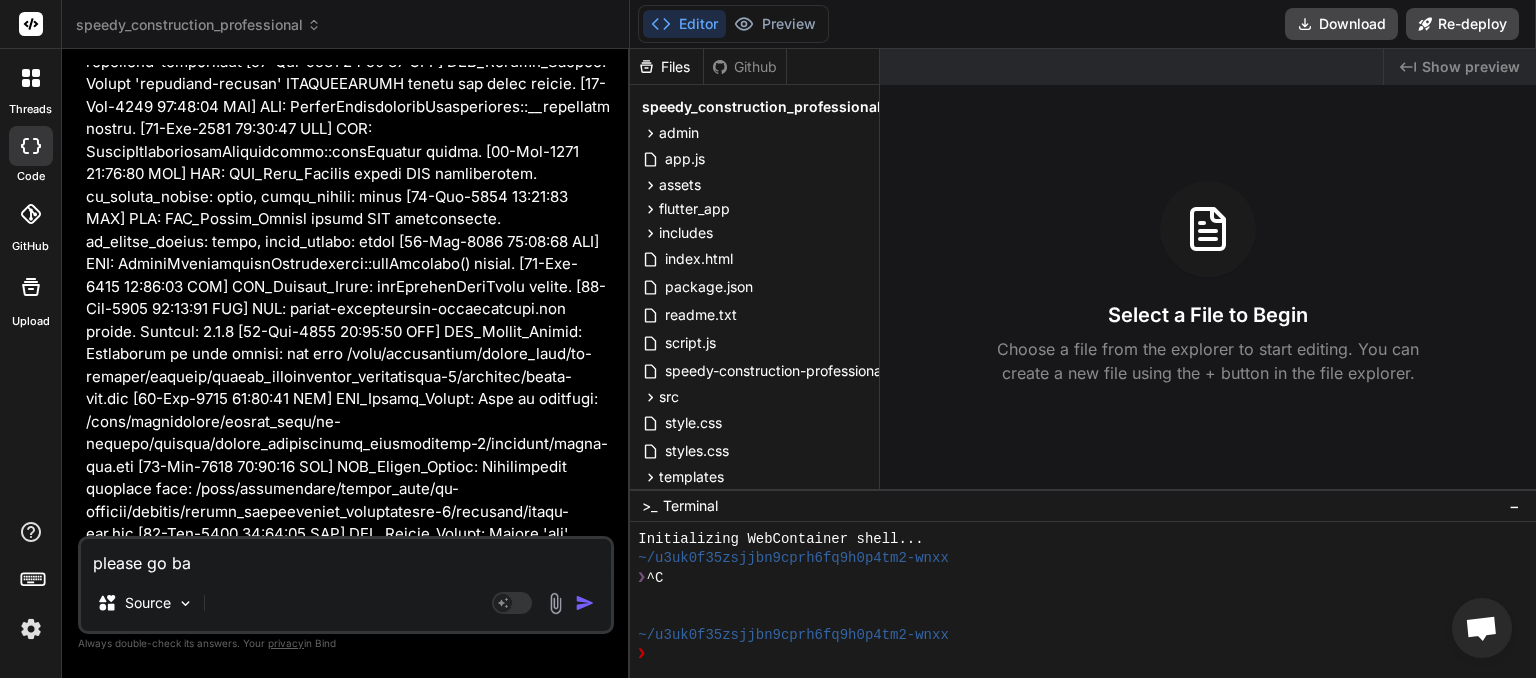 type on "please go bac" 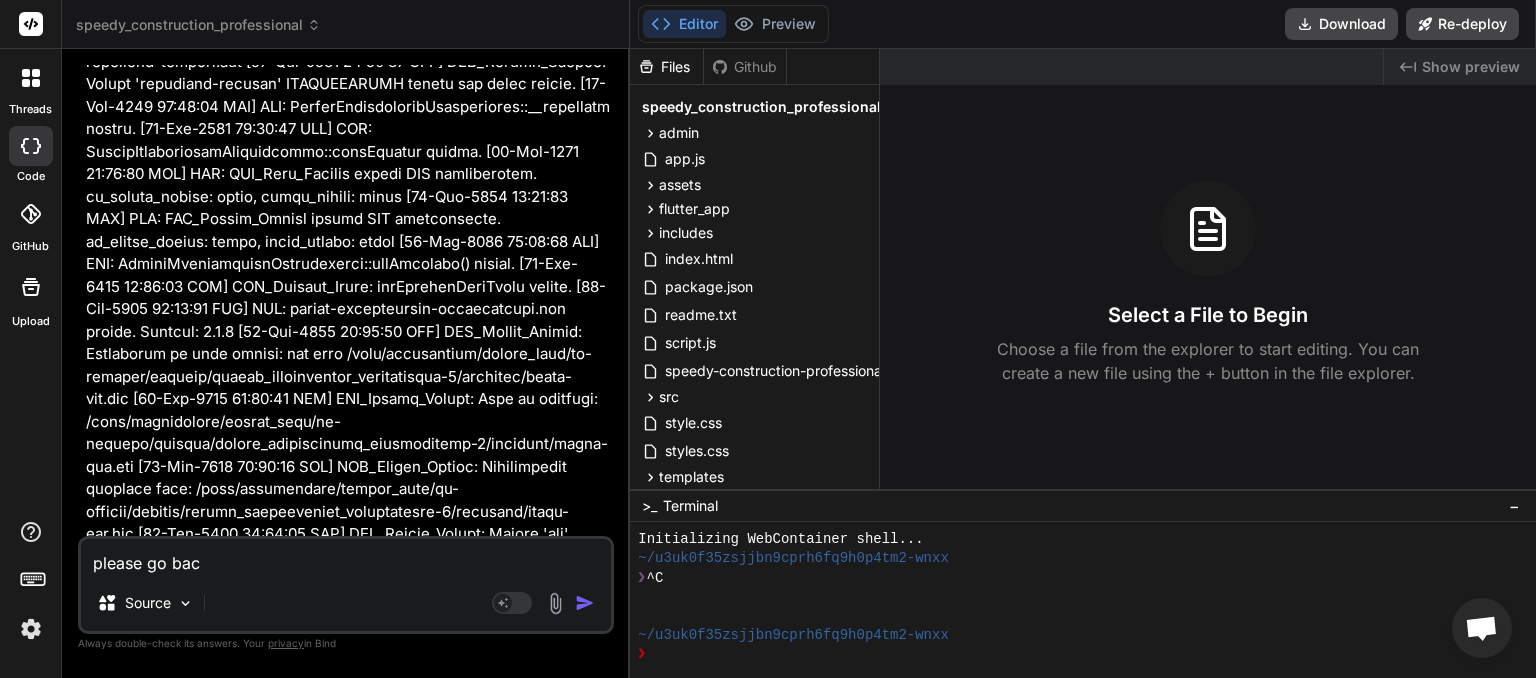 type on "please go back" 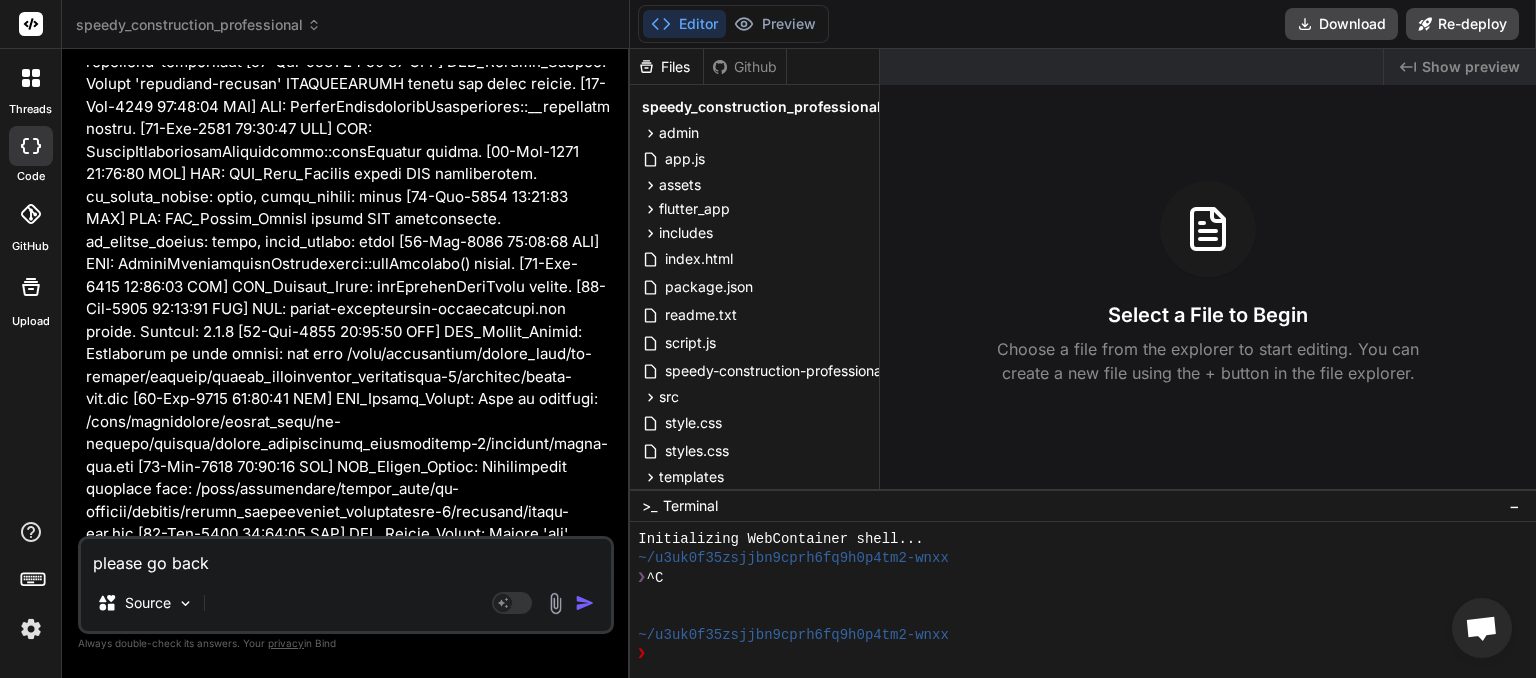 type on "please go back" 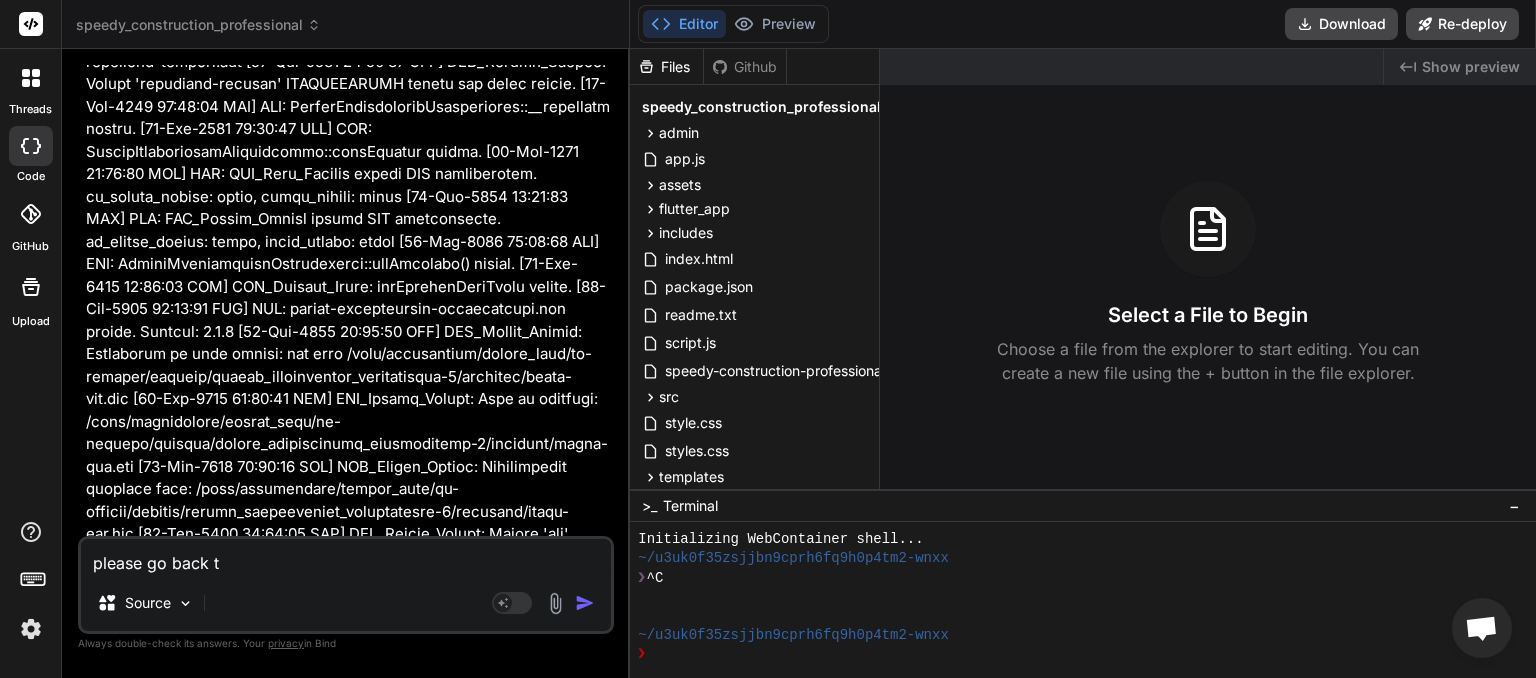 type on "please go back to" 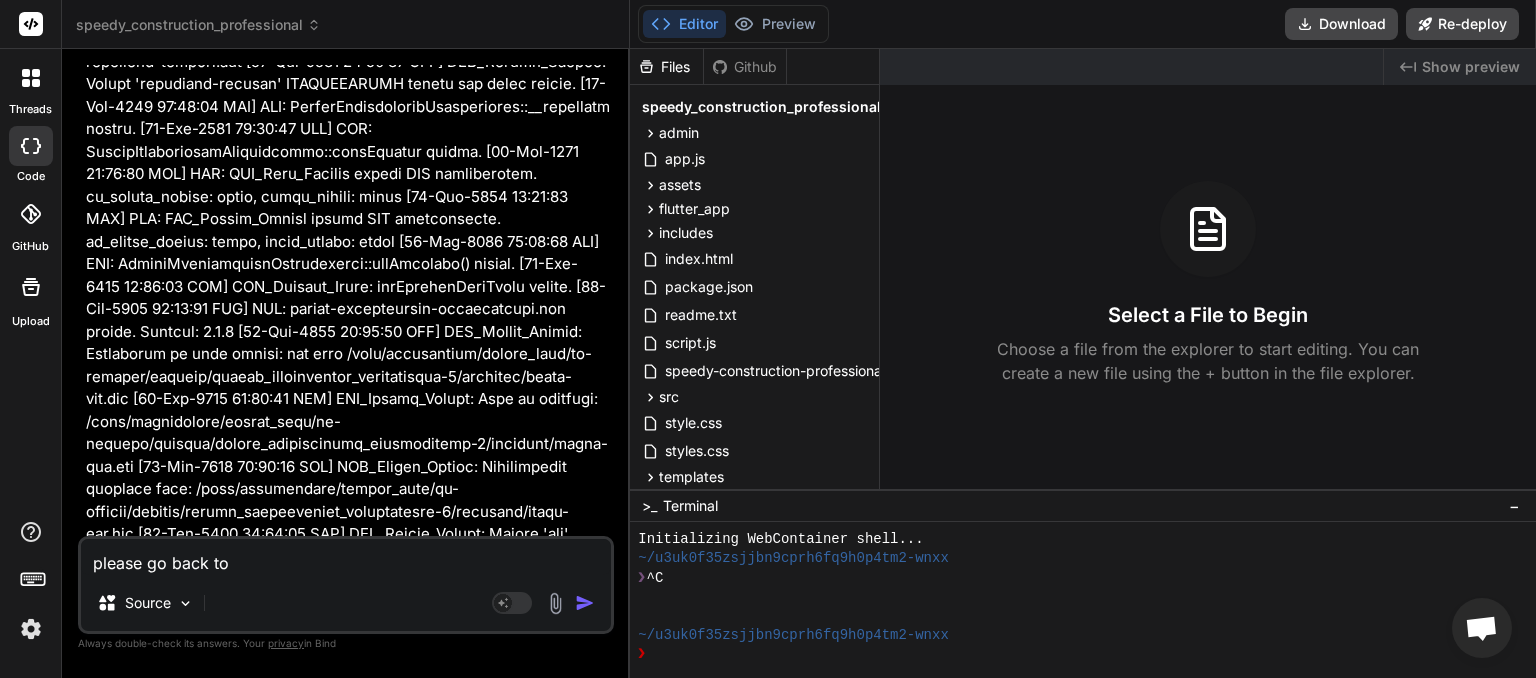 type on "please go back to" 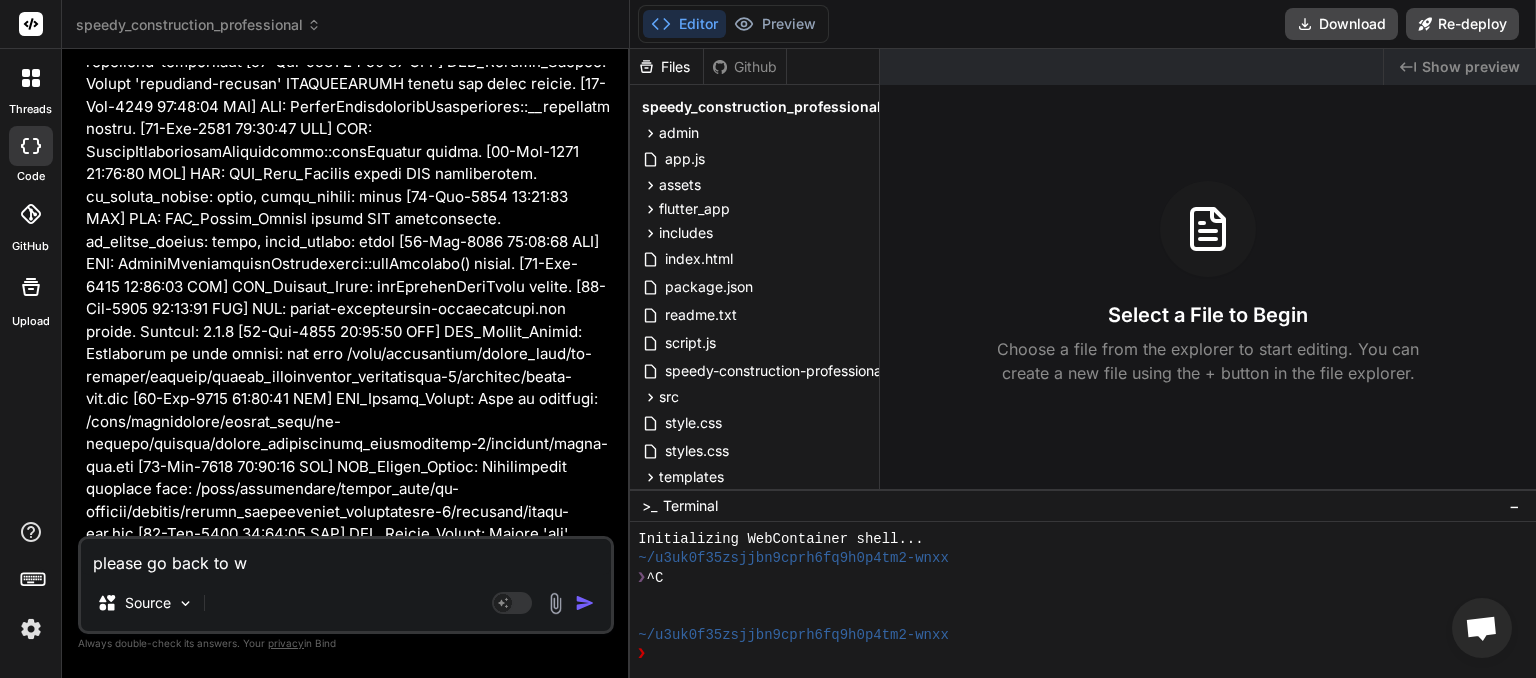 type on "please go back to wh" 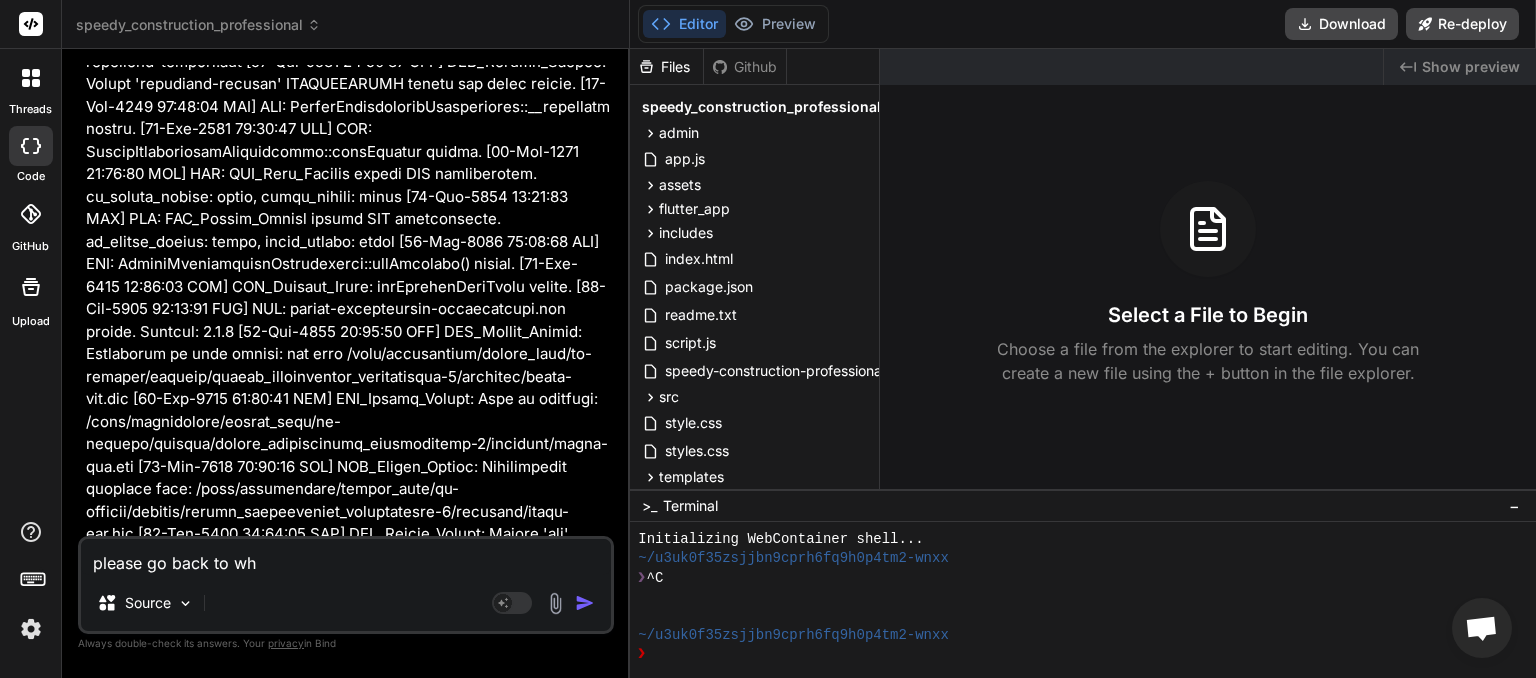 type on "please go back to whe" 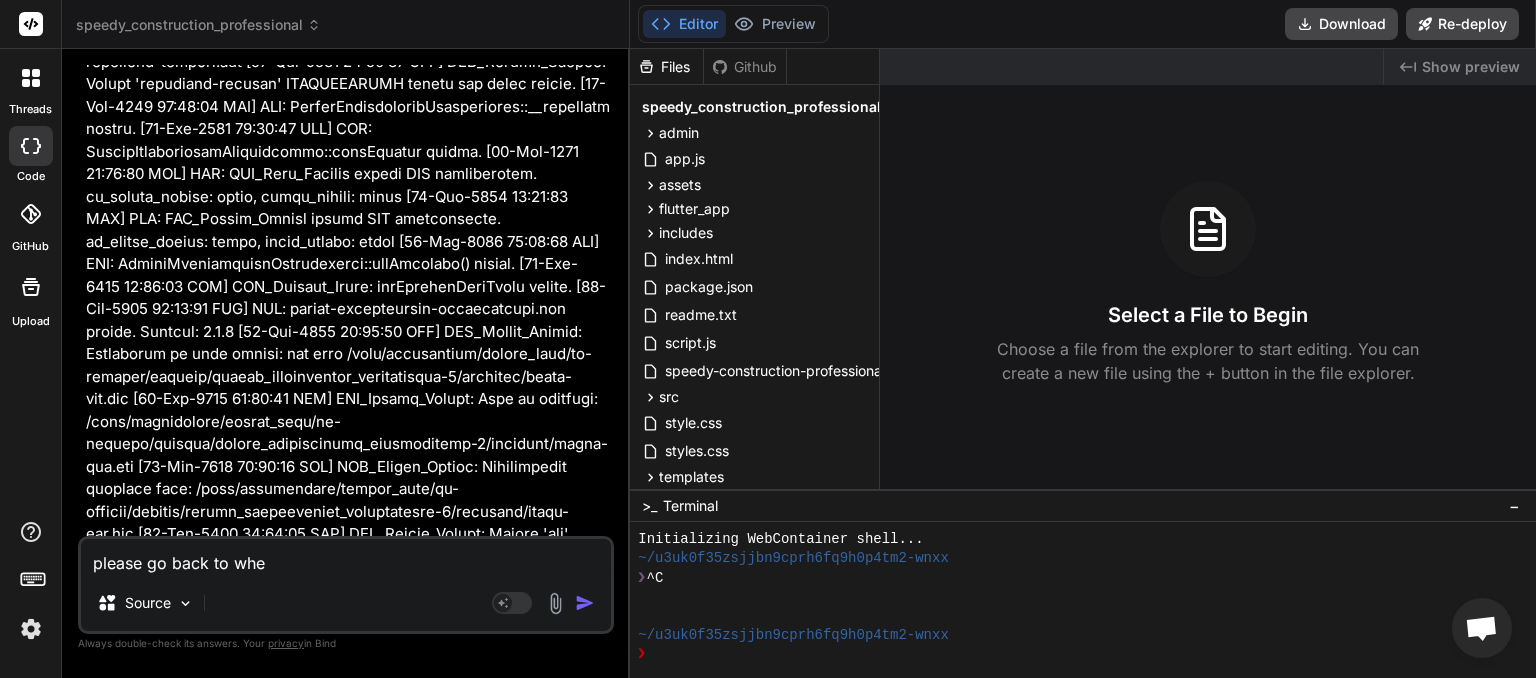 type on "please go back to wher" 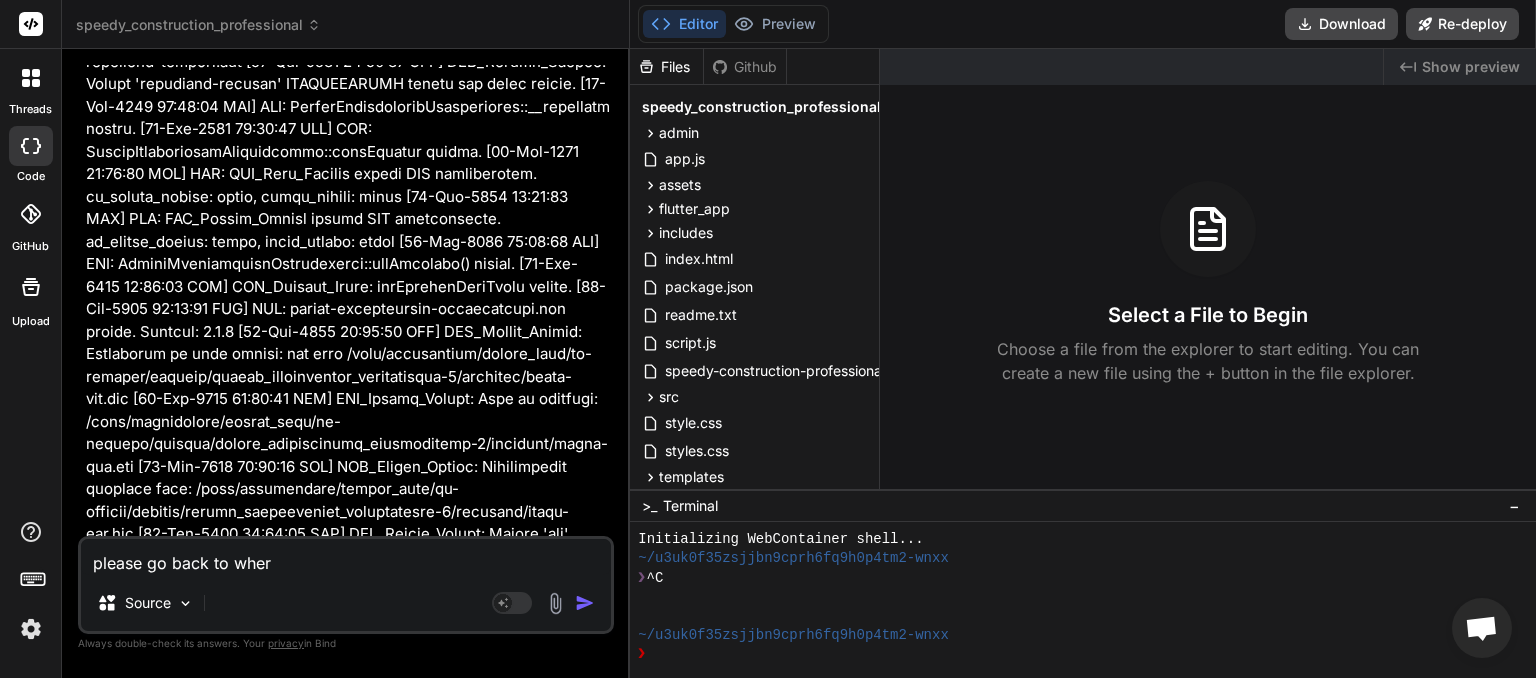 type on "please go back to where" 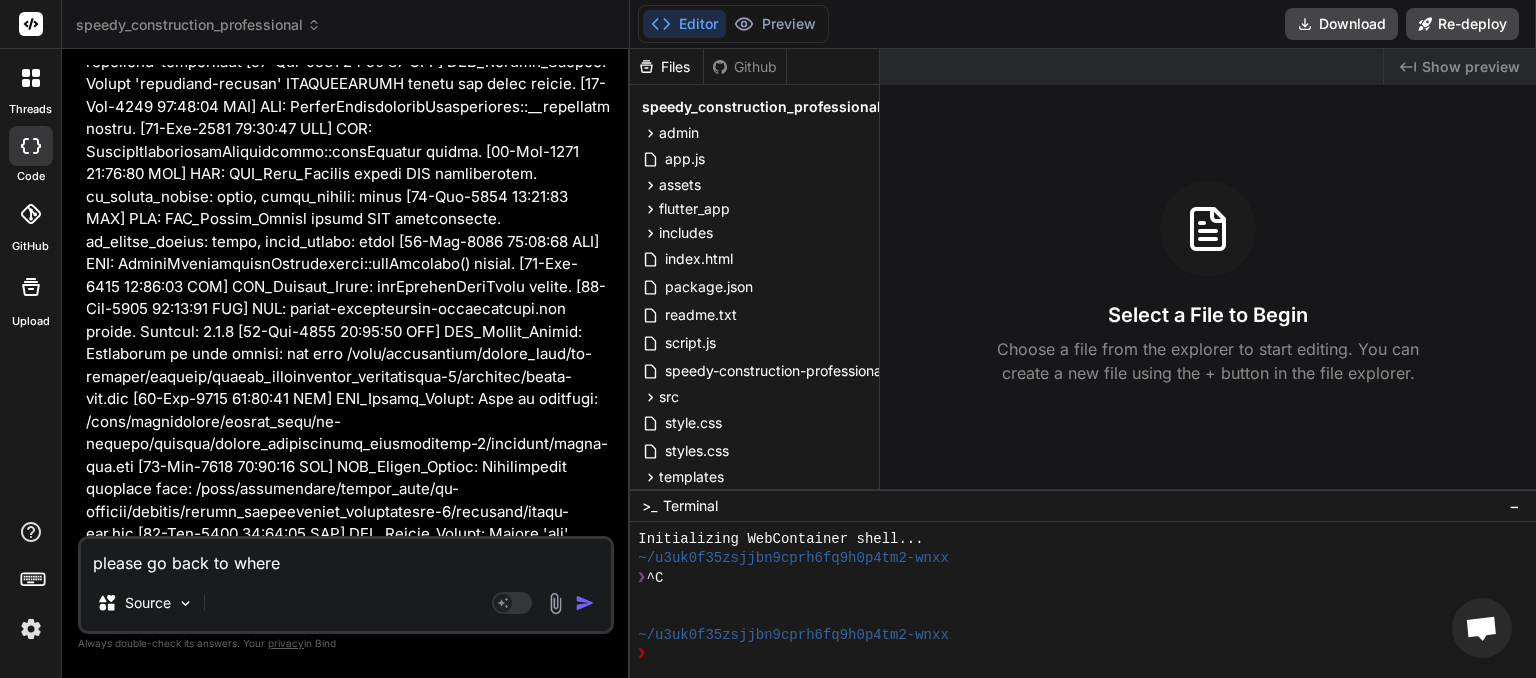 type on "please go back to where" 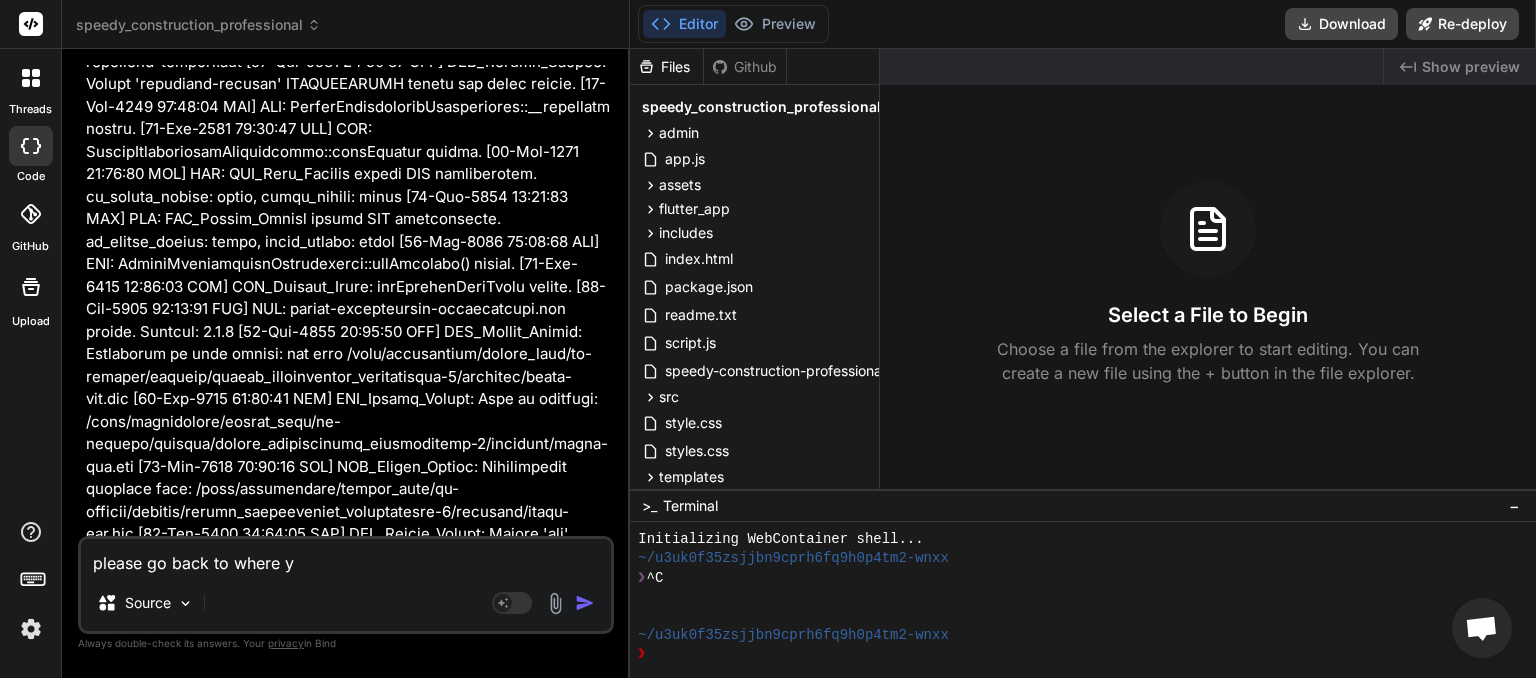 type on "please go back to where yo" 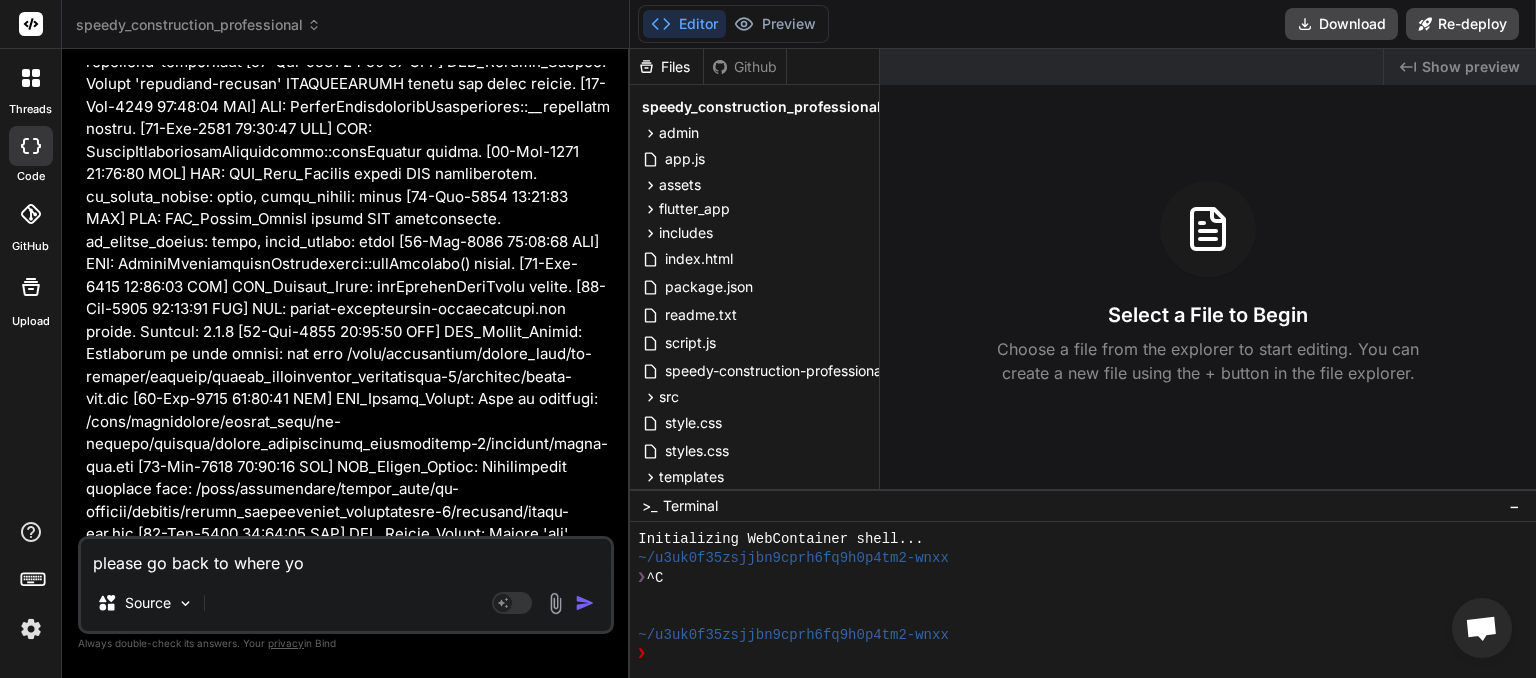 type on "please go back to where you" 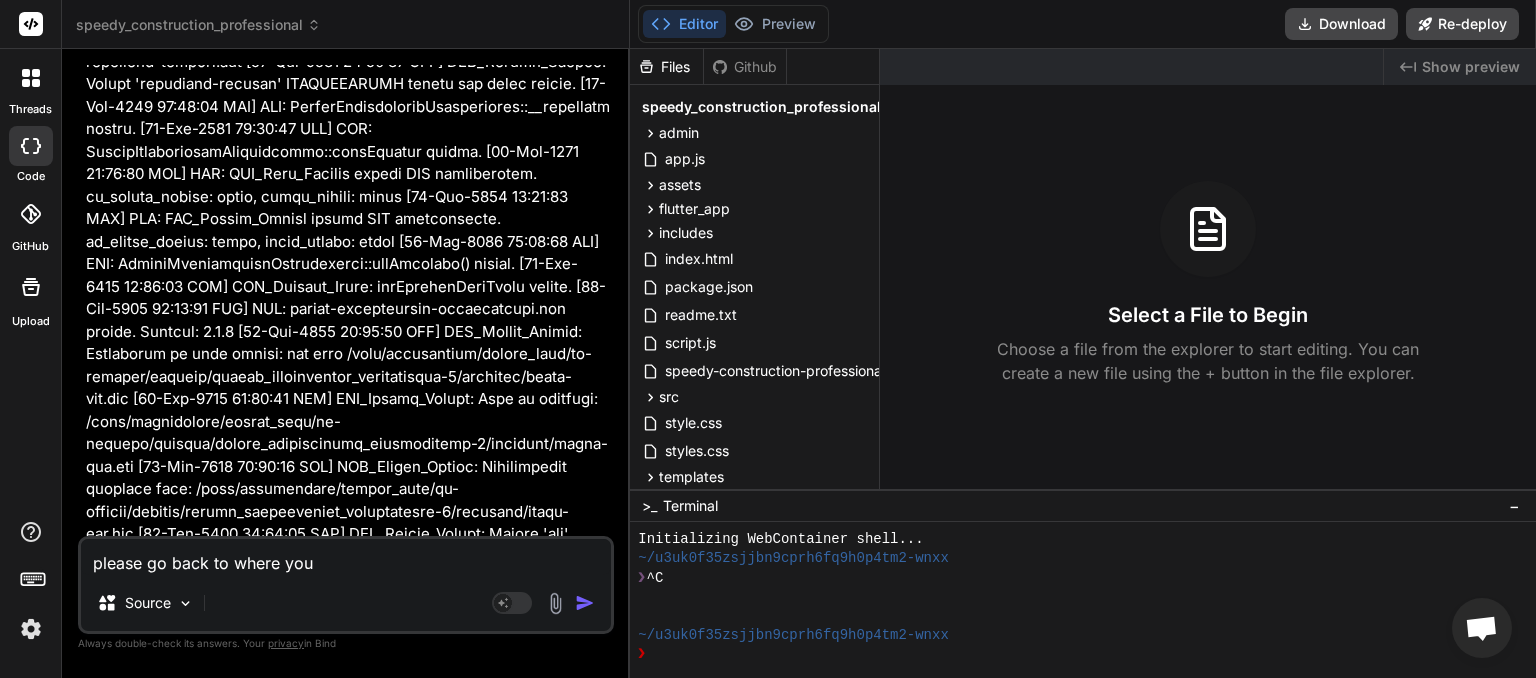 type on "please go back to where you" 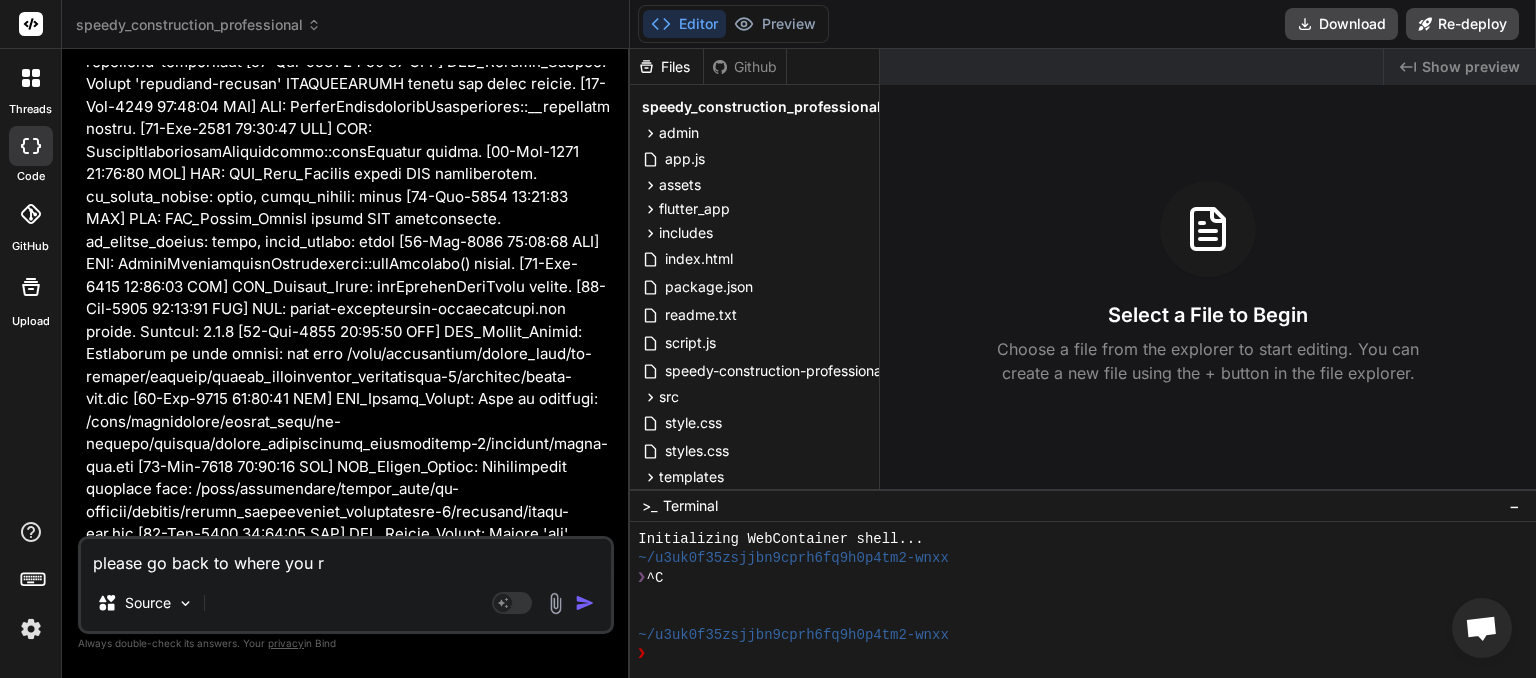 type on "please go back to where you re" 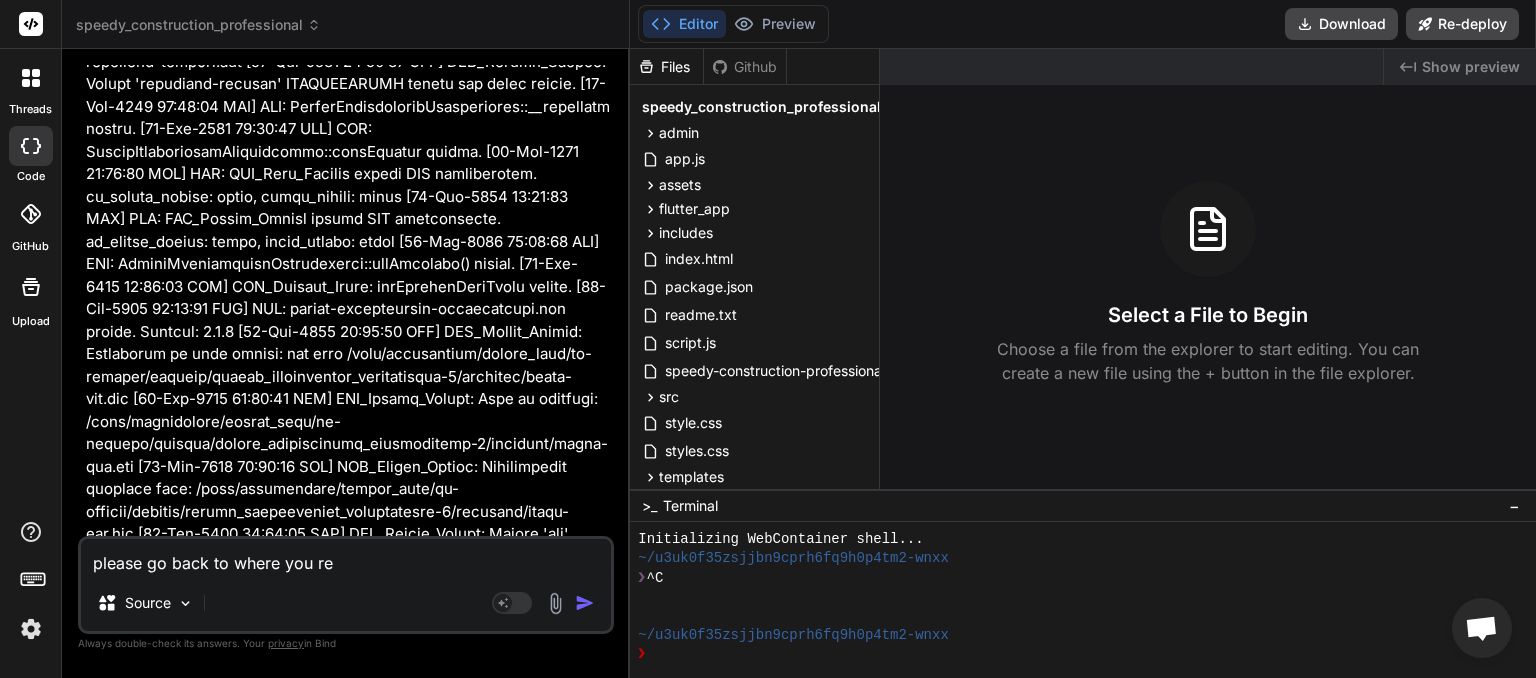 type on "please go back to where you reb" 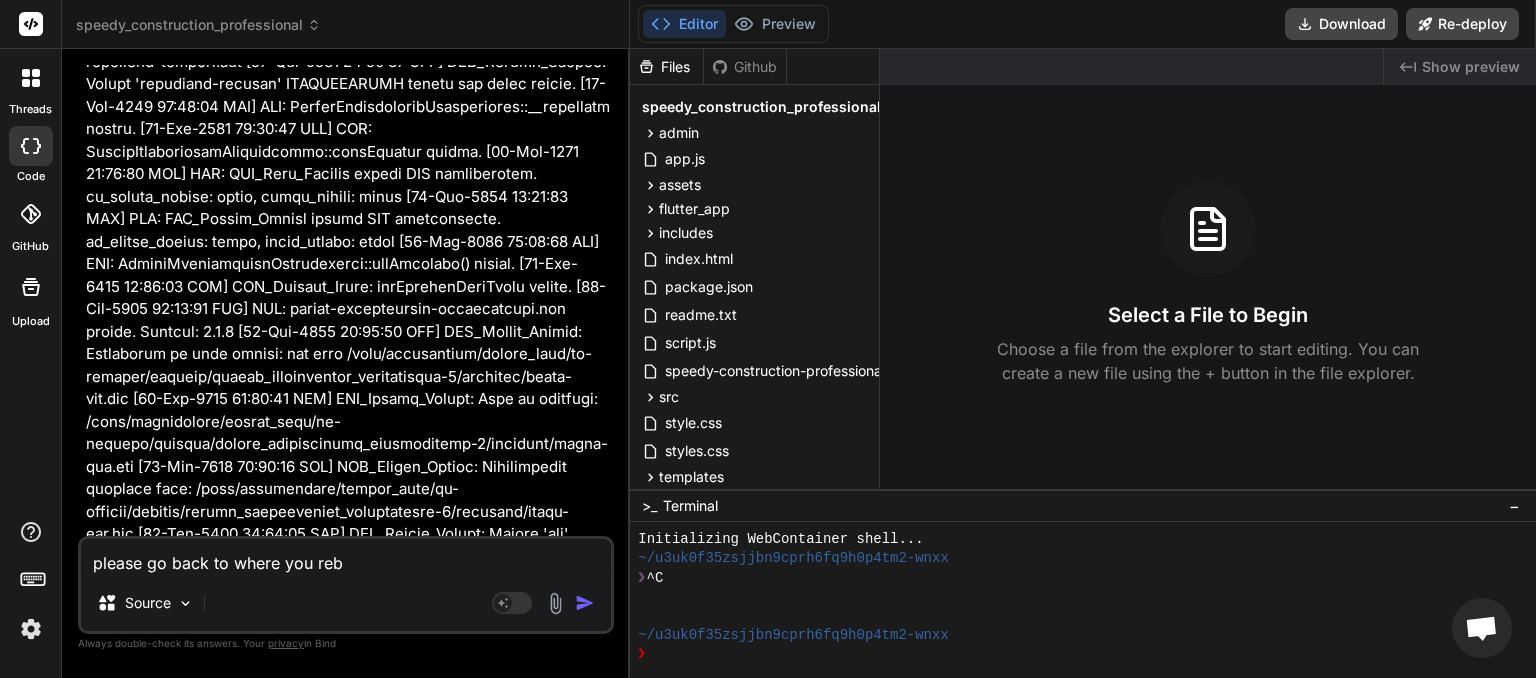 type on "please go back to where you rebu" 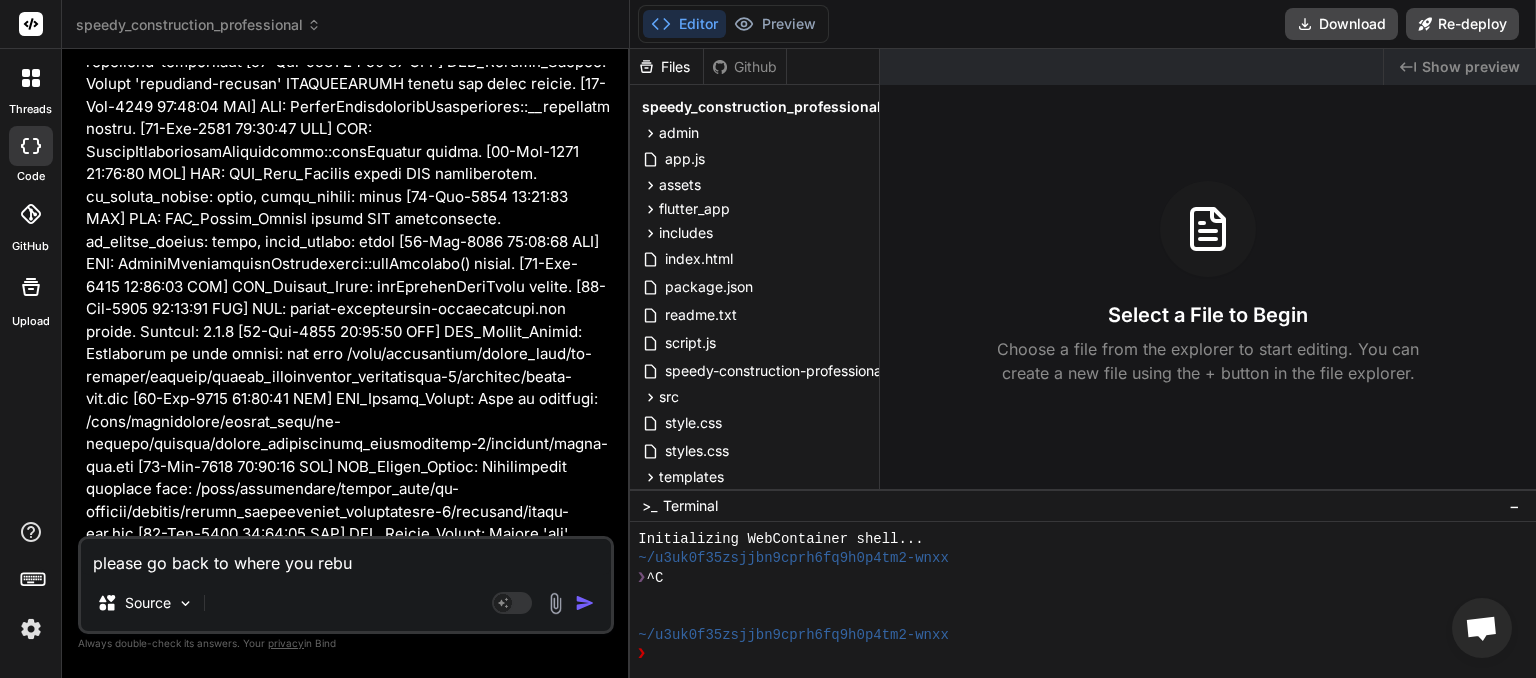 type on "please go back to where you rebul" 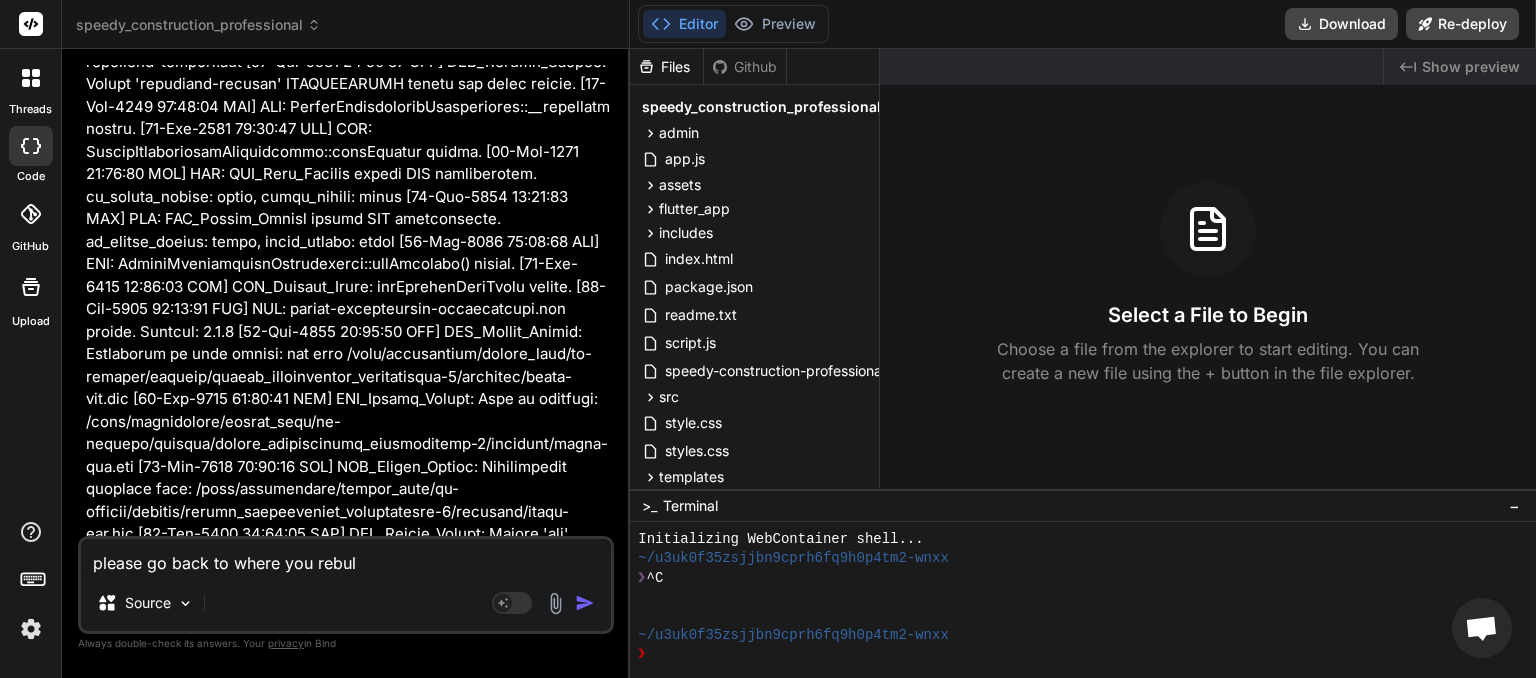 type on "please go back to where you rebu" 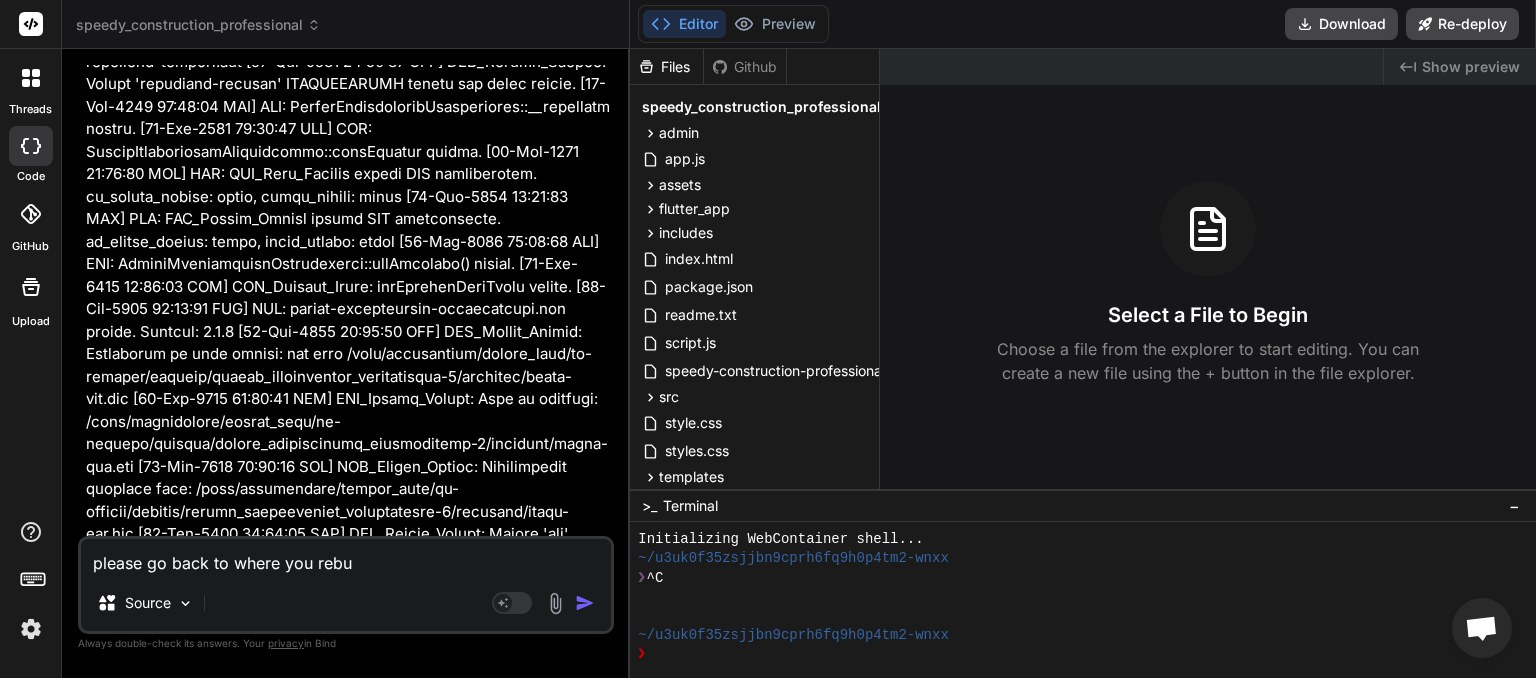 type on "please go back to where you rebui" 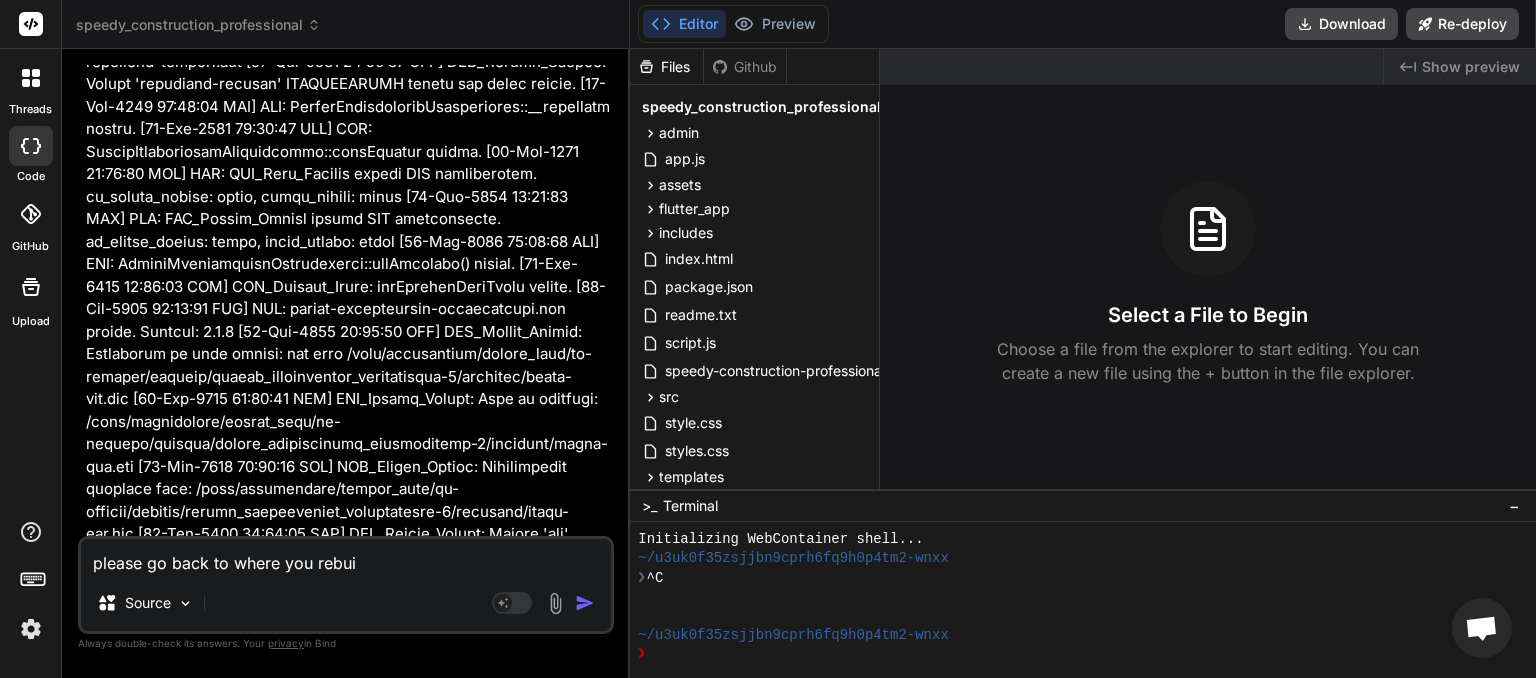 type on "please go back to where you rebuil" 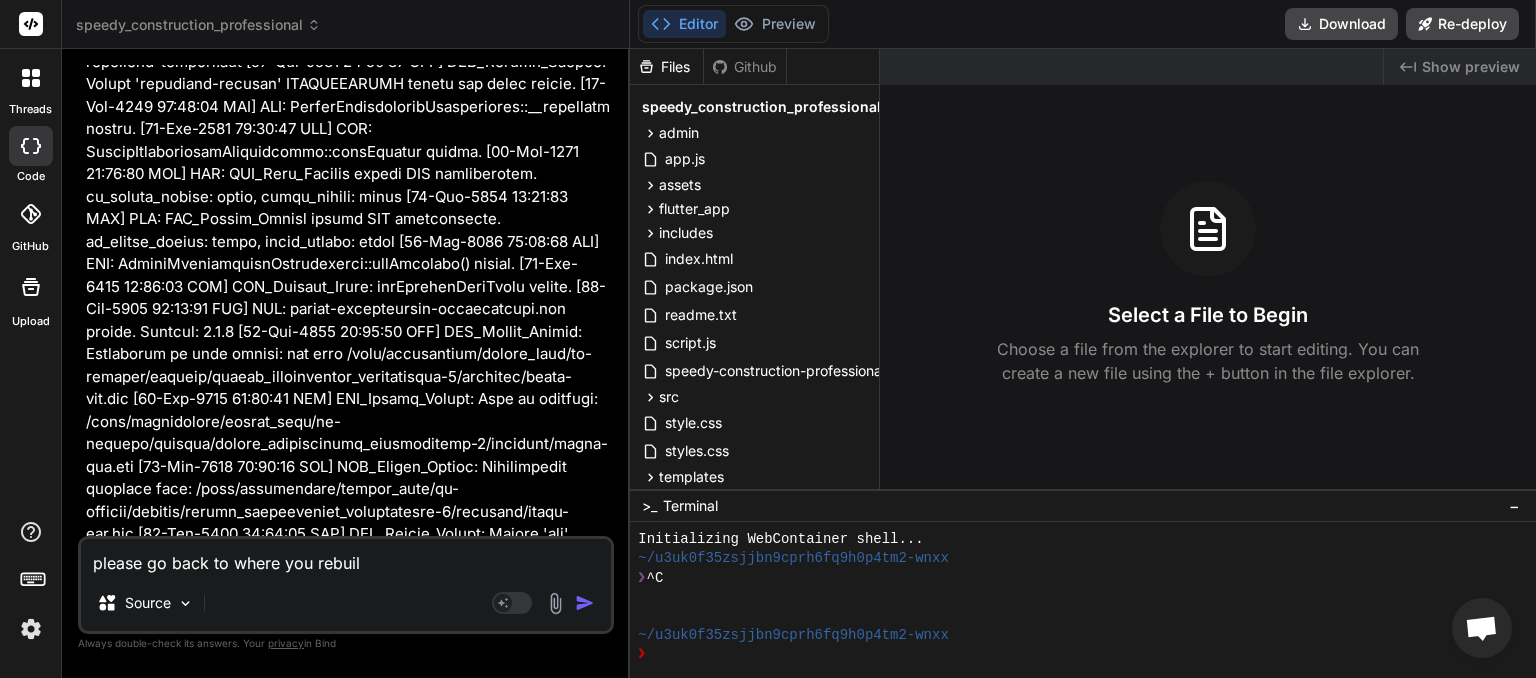 type on "please go back to where you rebuilt" 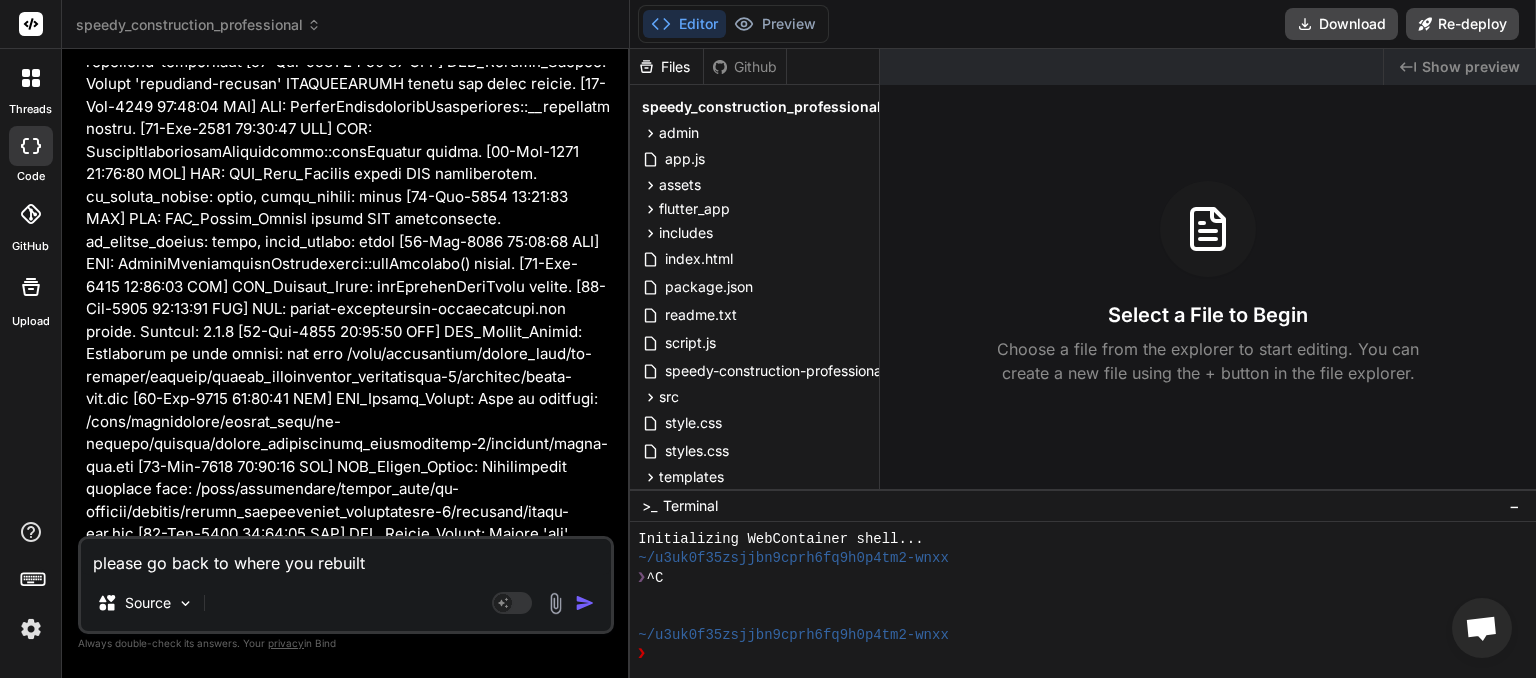 type on "please go back to where you rebuilt" 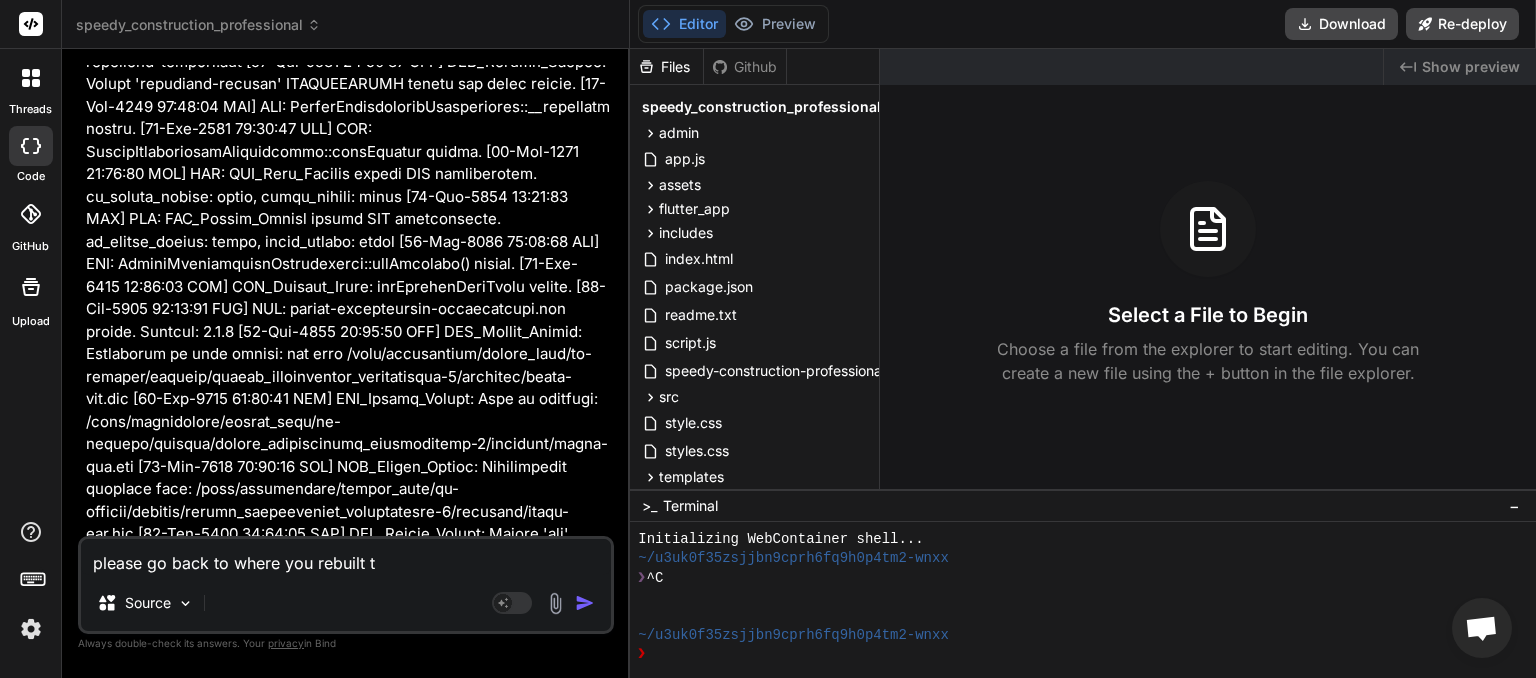 type on "please go back to where you rebuilt th" 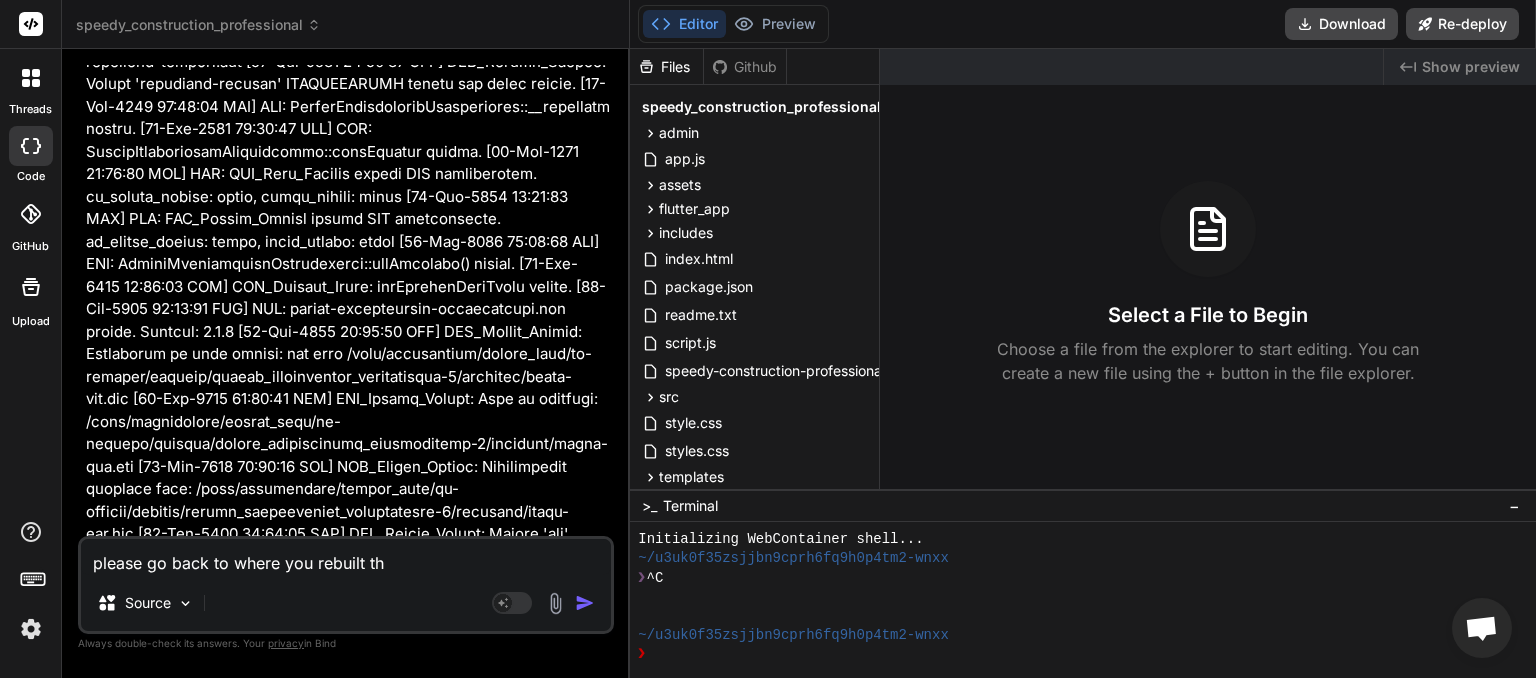 type on "please go back to where you rebuilt the" 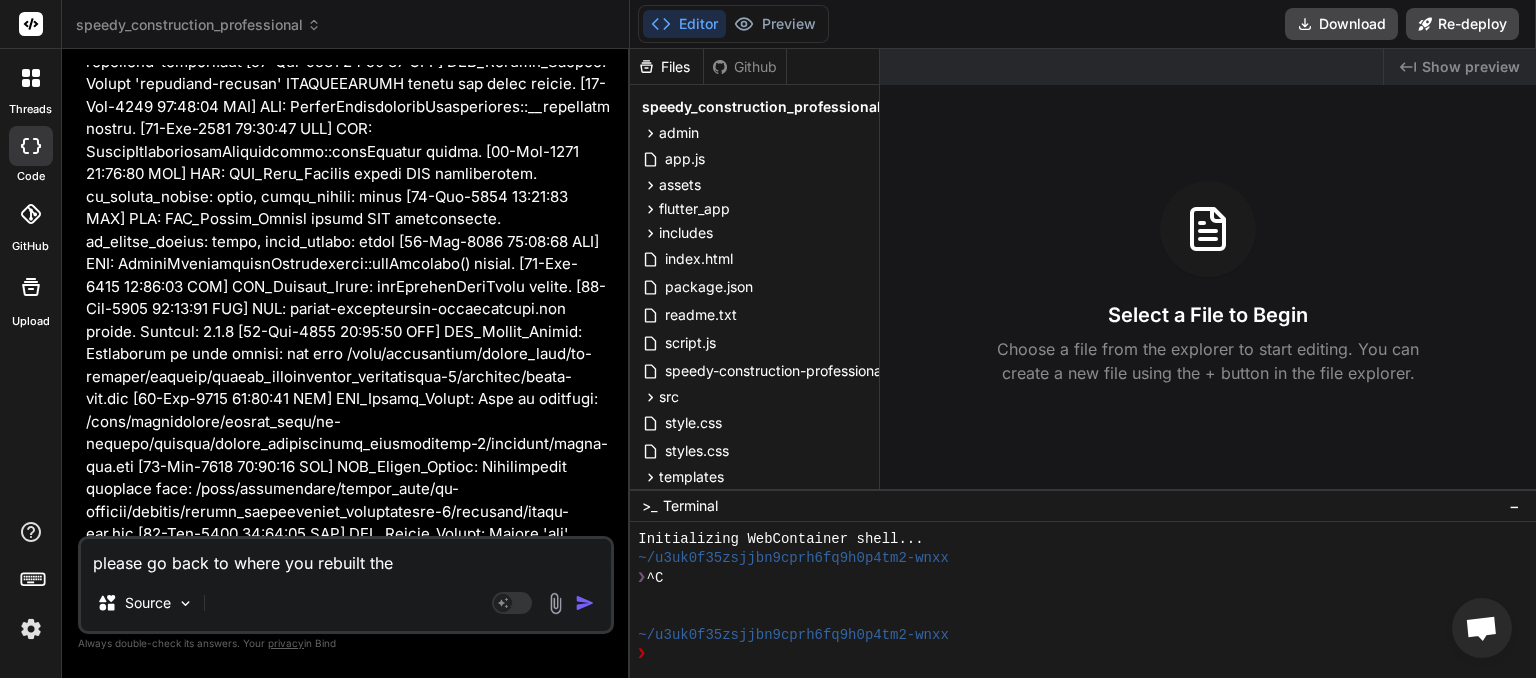type on "please go back to where you rebuilt the" 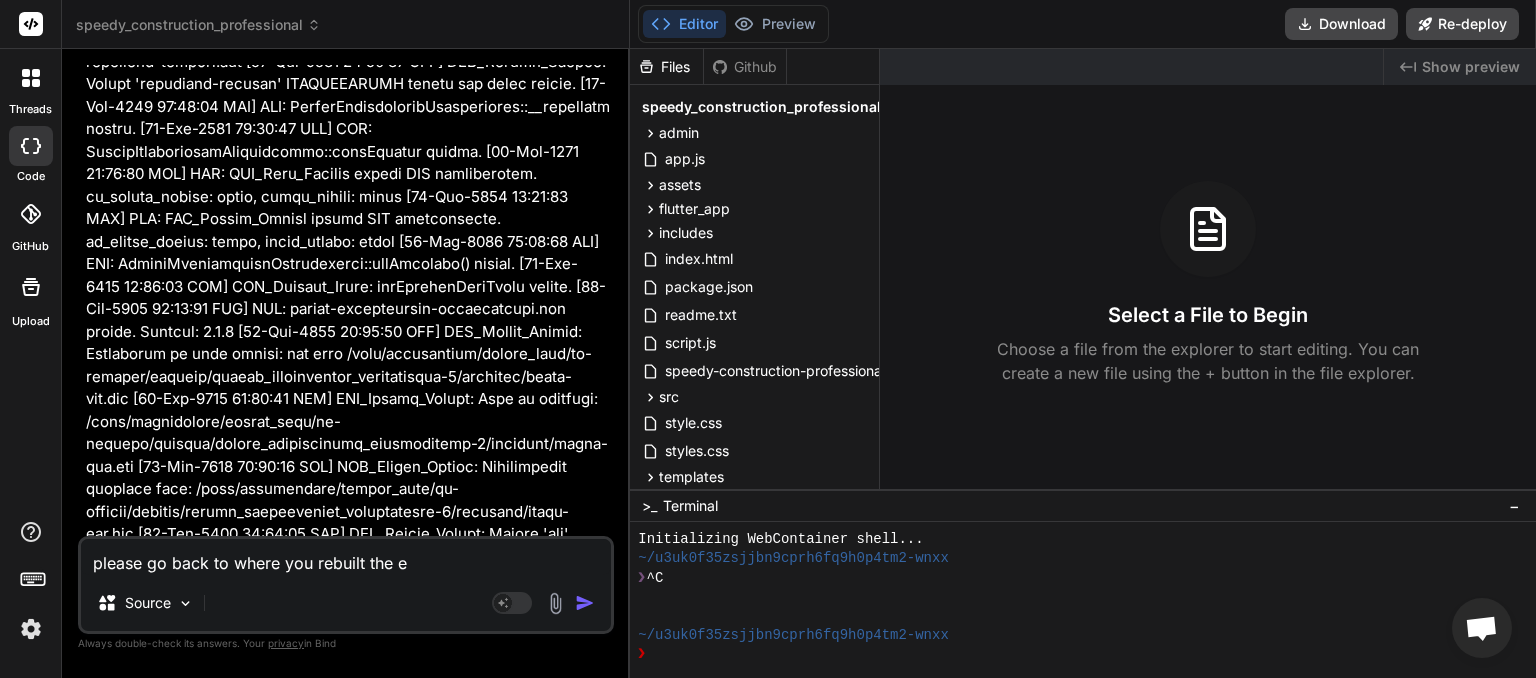 type on "please go back to where you rebuilt the en" 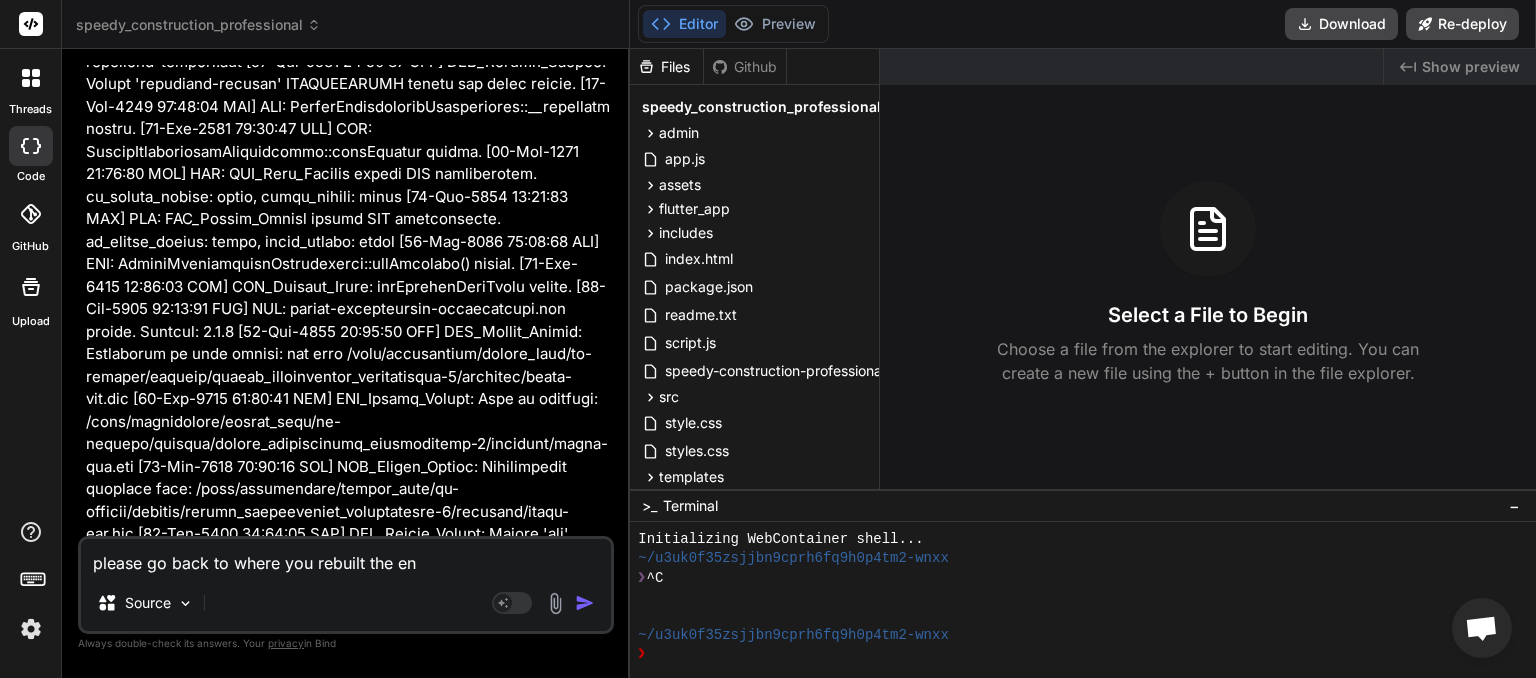 type on "please go back to where you rebuilt the ent" 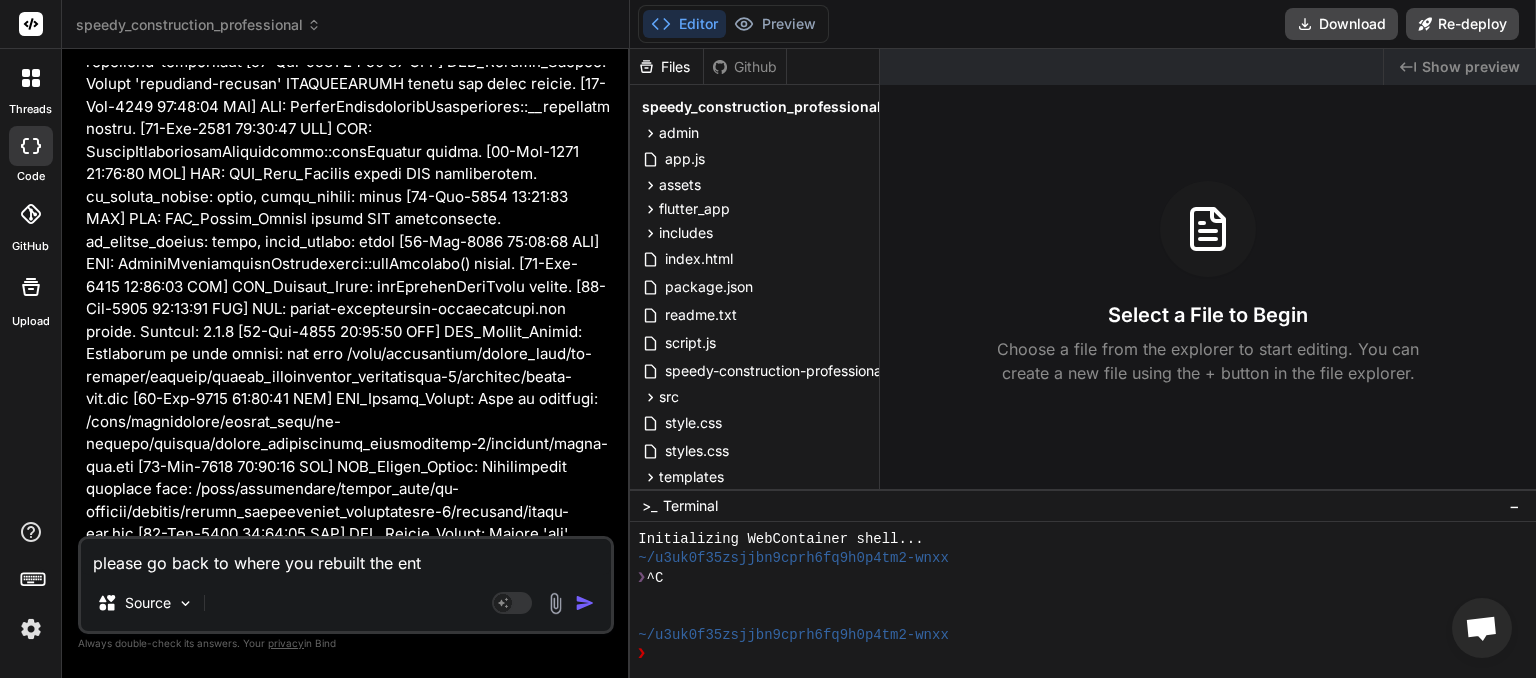 type on "please go back to where you rebuilt the enti" 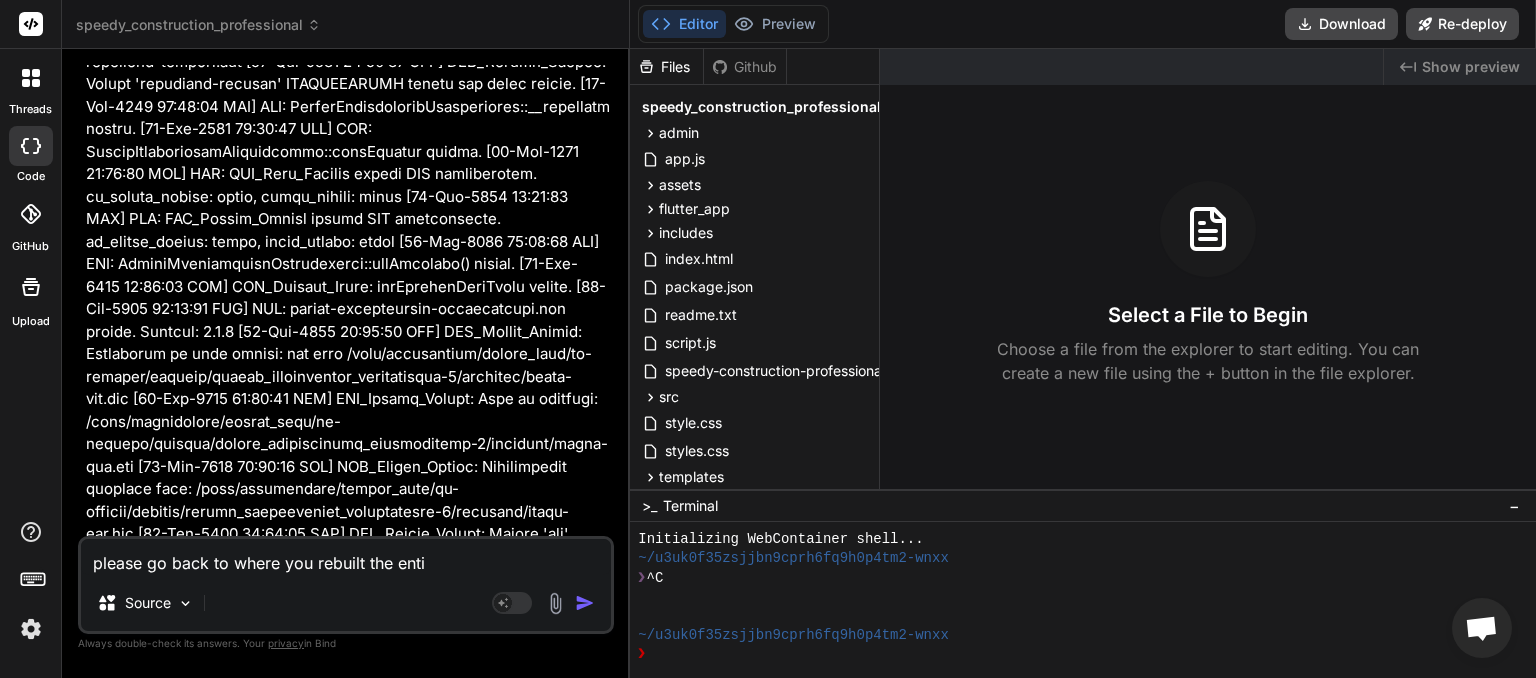 type on "please go back to where you rebuilt the entir" 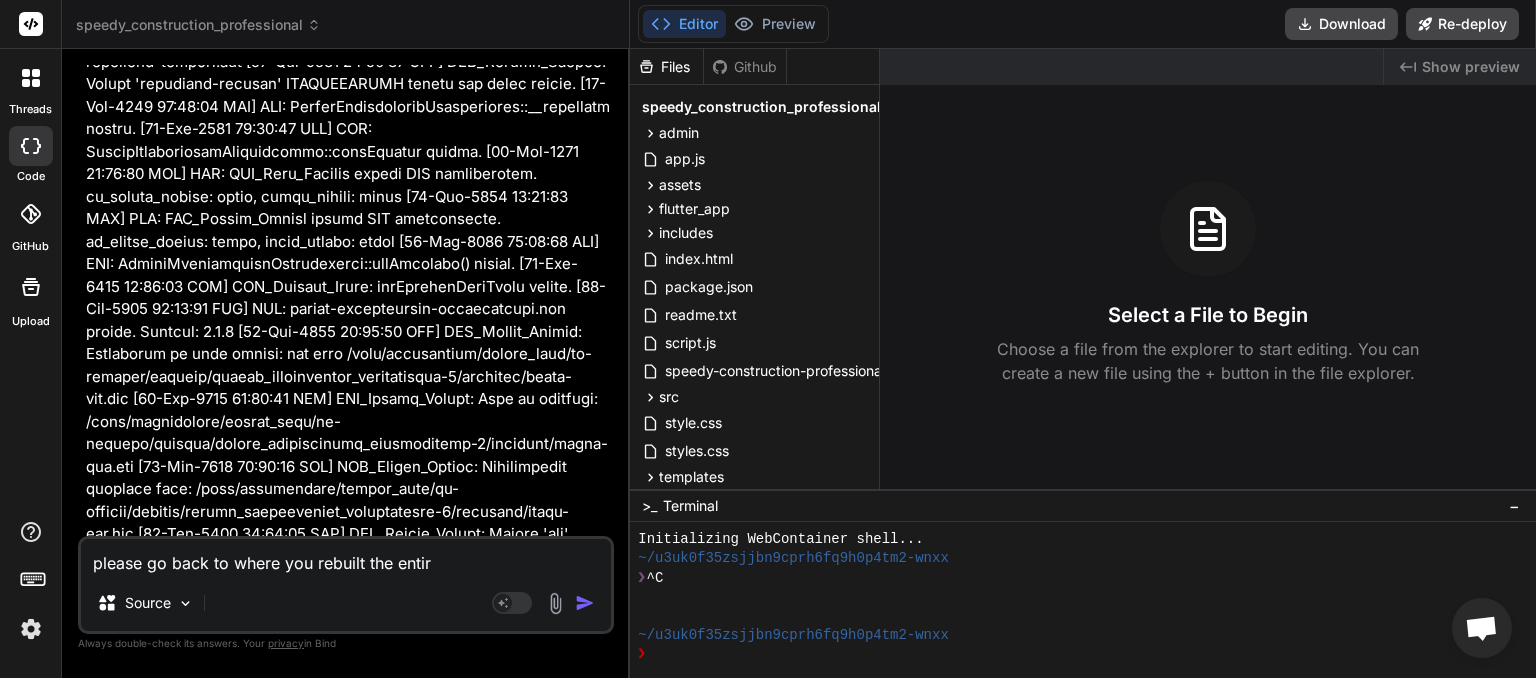 type on "please go back to where you rebuilt the entire" 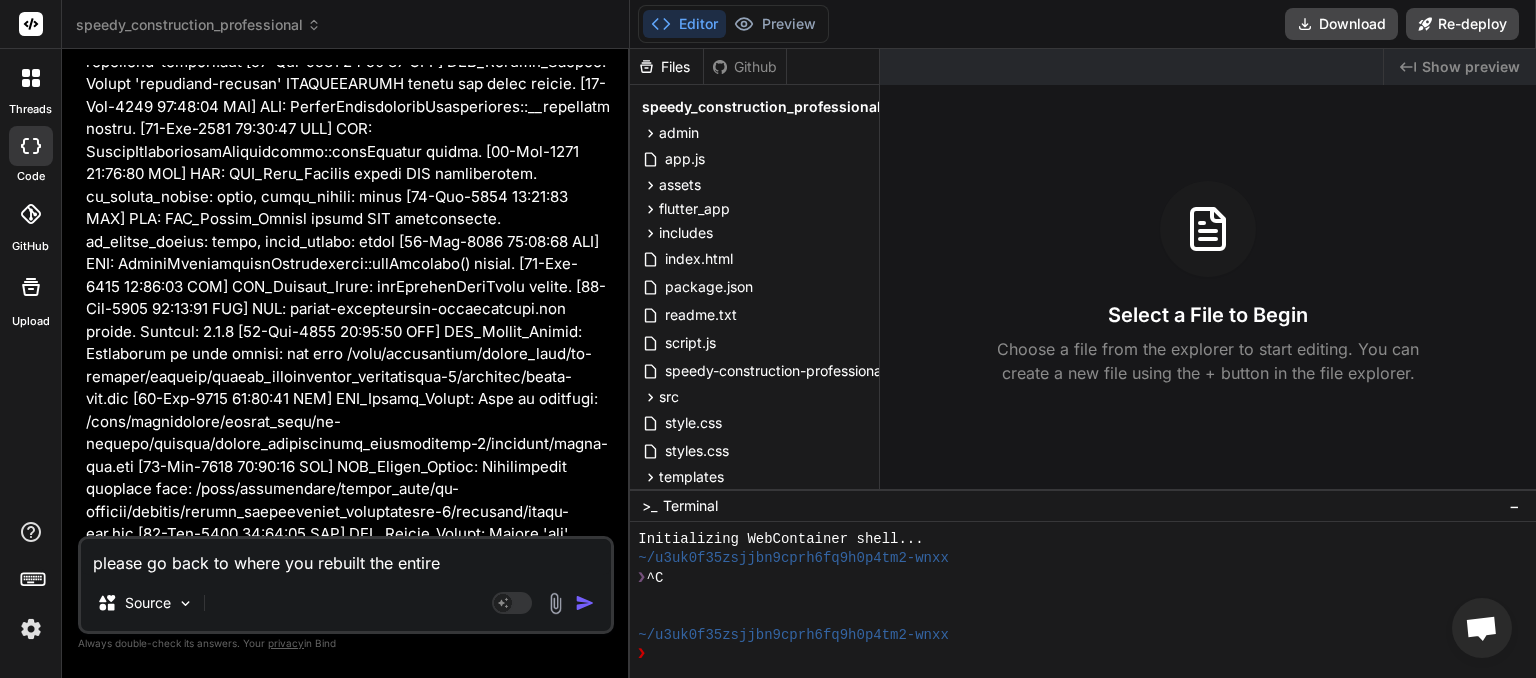 type on "please go back to where you rebuilt the entire" 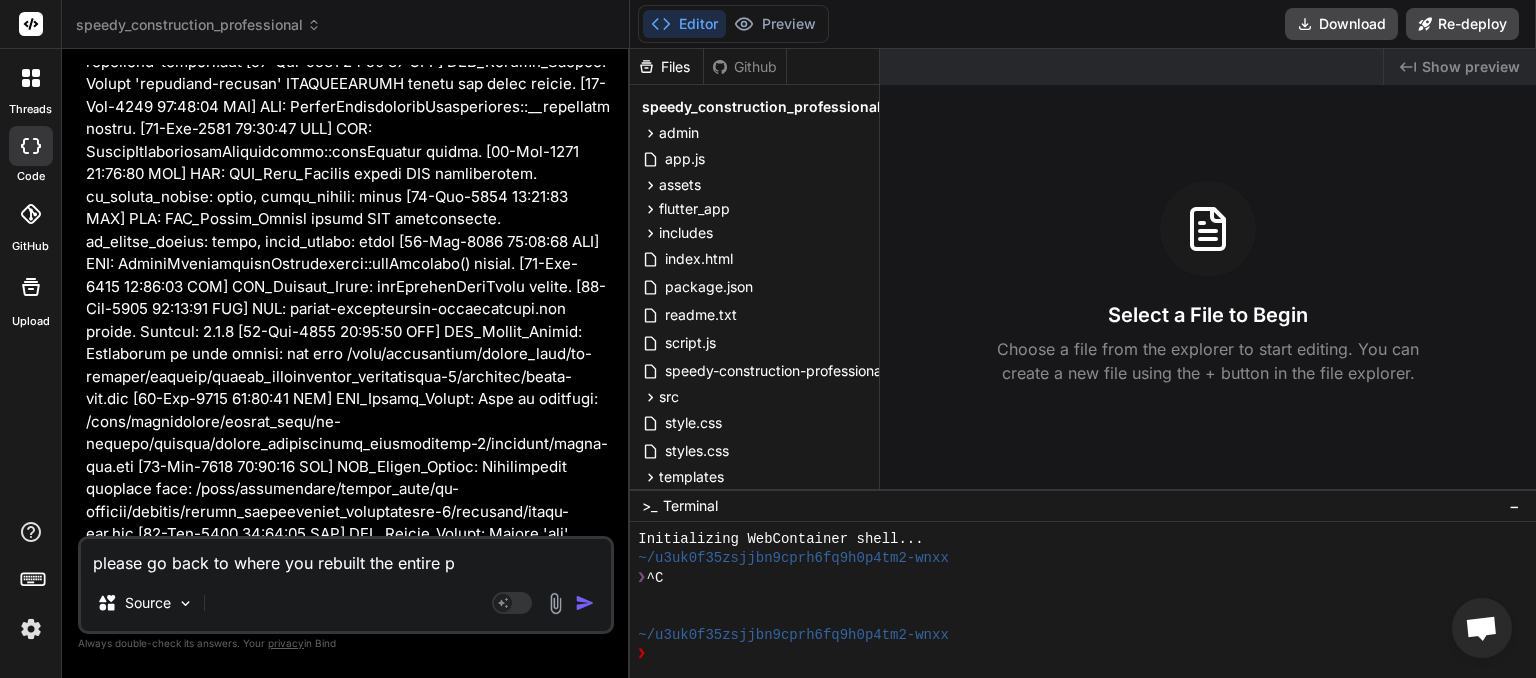 type on "please go back to where you rebuilt the entire pl" 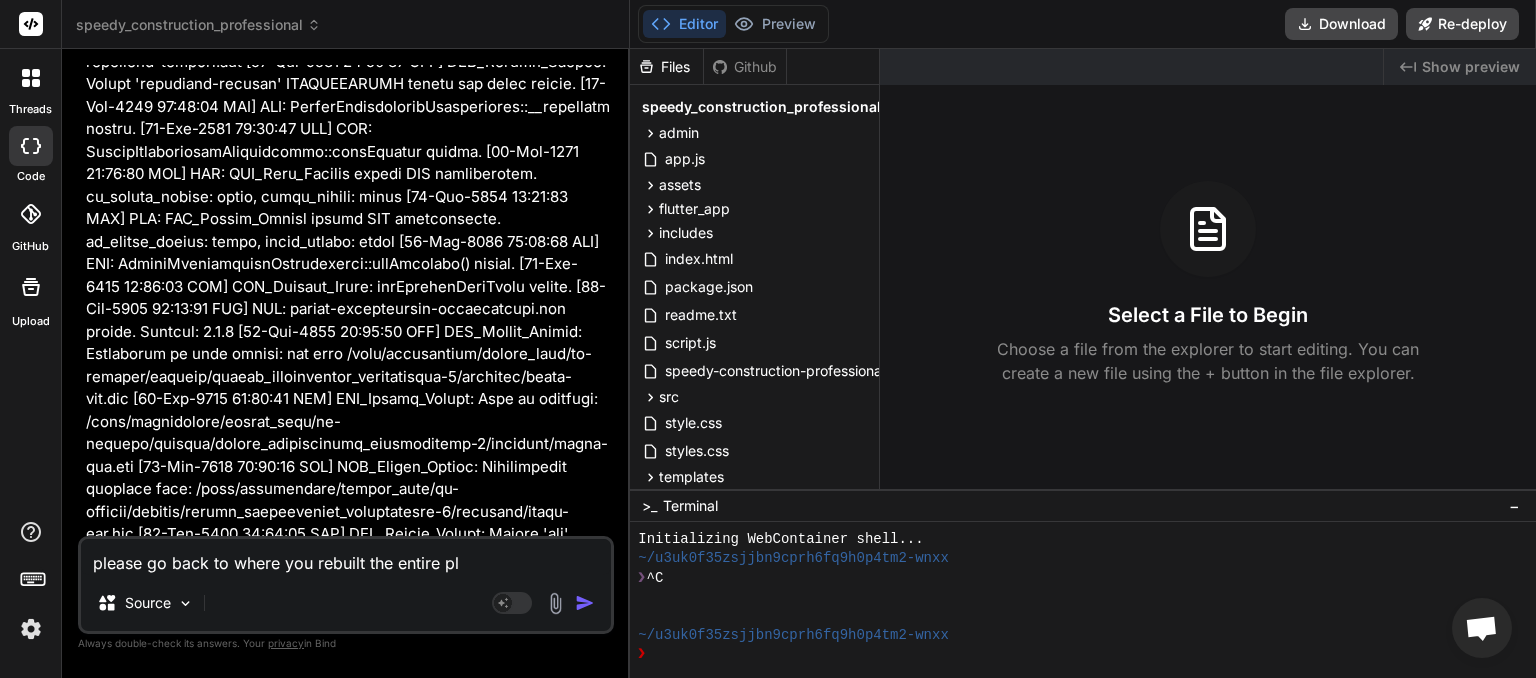 type on "please go back to where you rebuilt the entire plu" 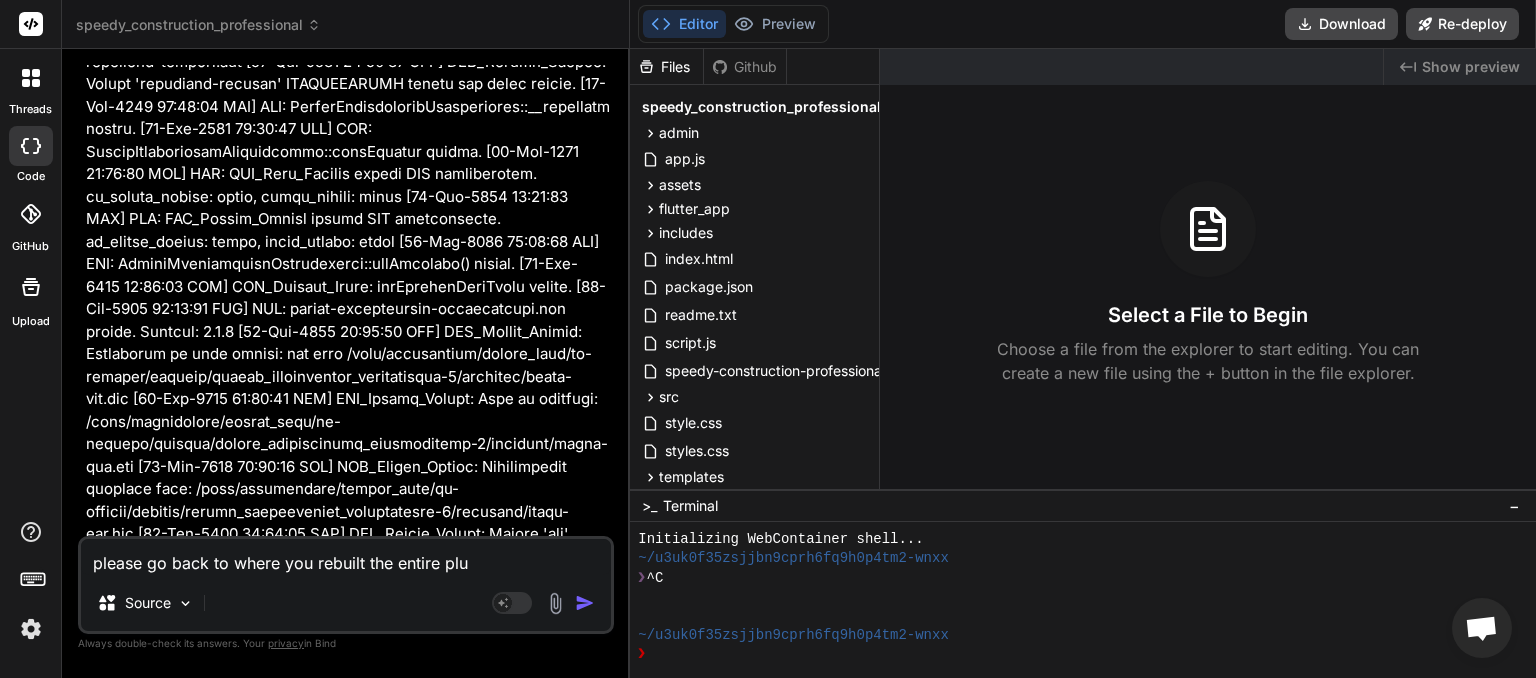 type on "please go back to where you rebuilt the entire plug" 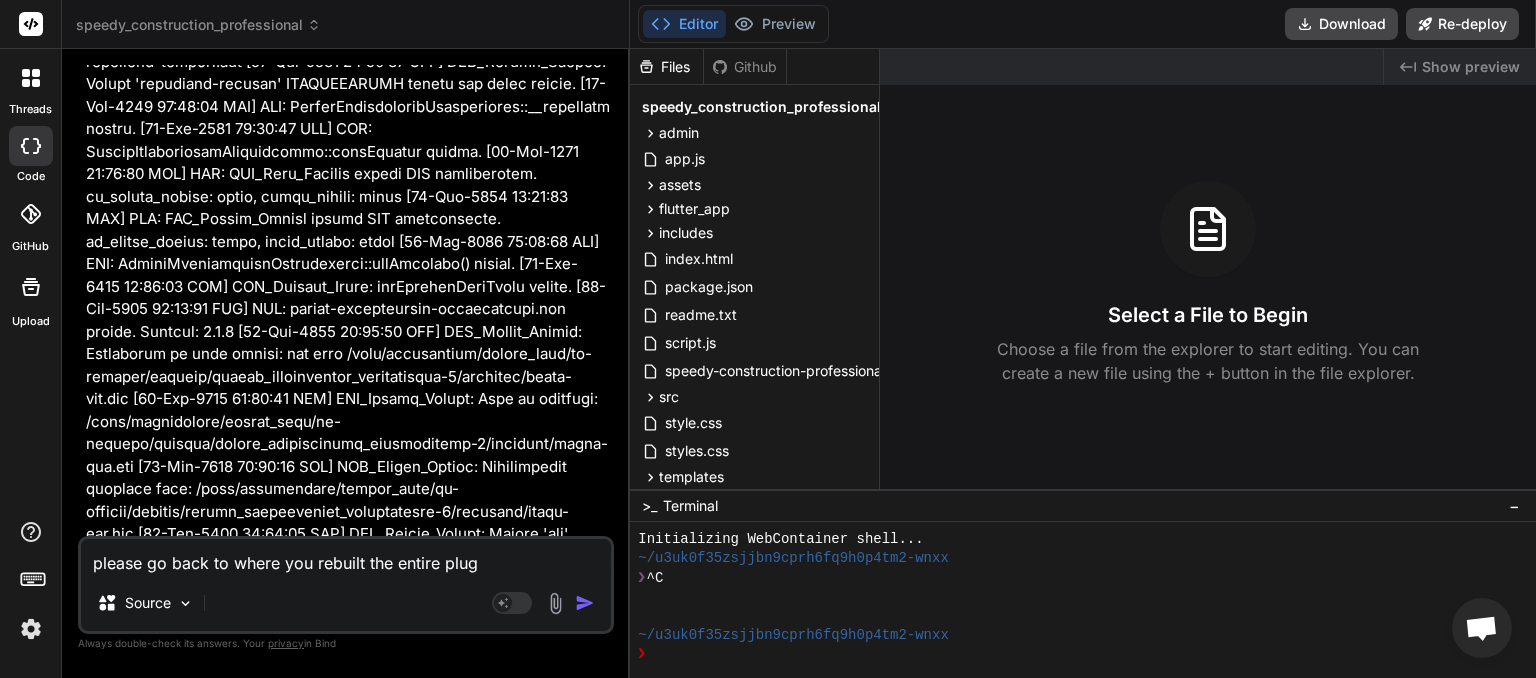 type on "please go back to where you rebuilt the entire plugi" 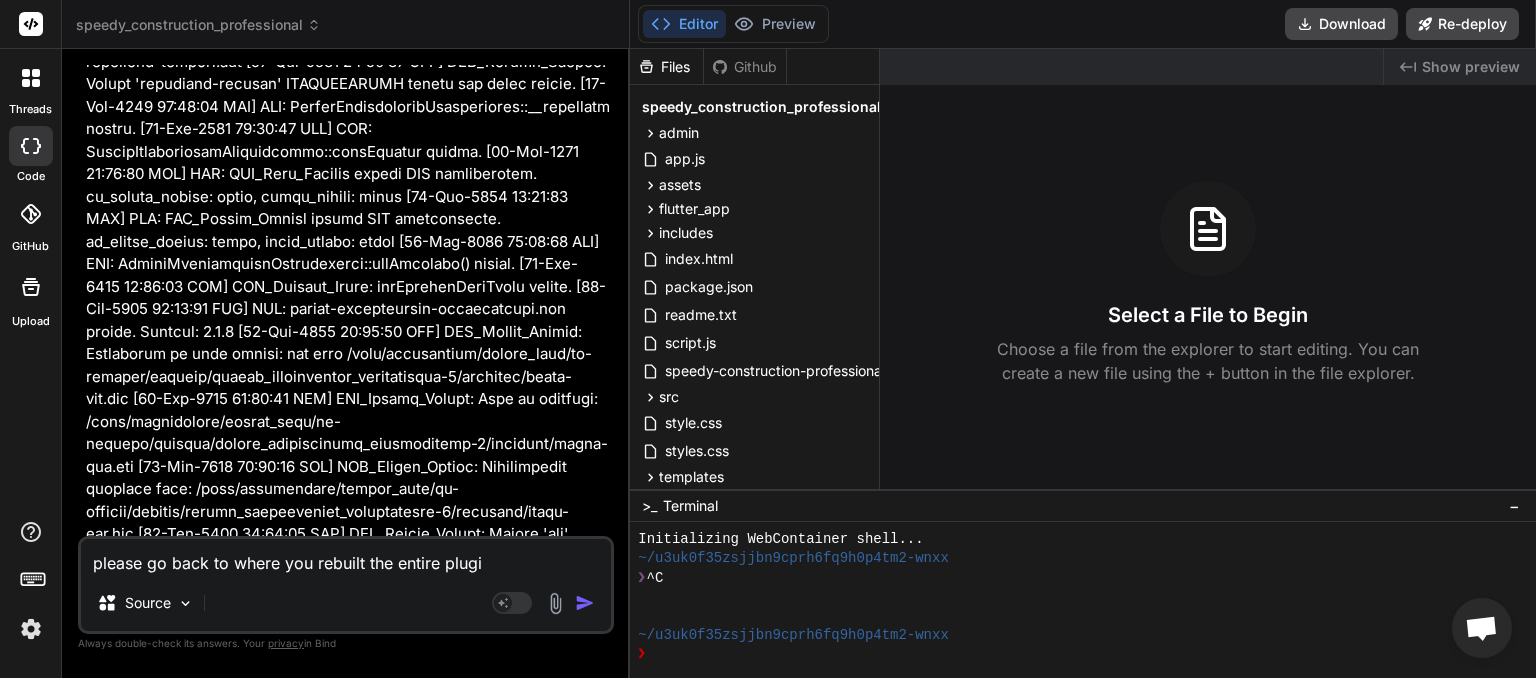 type on "please go back to where you rebuilt the entire plugin" 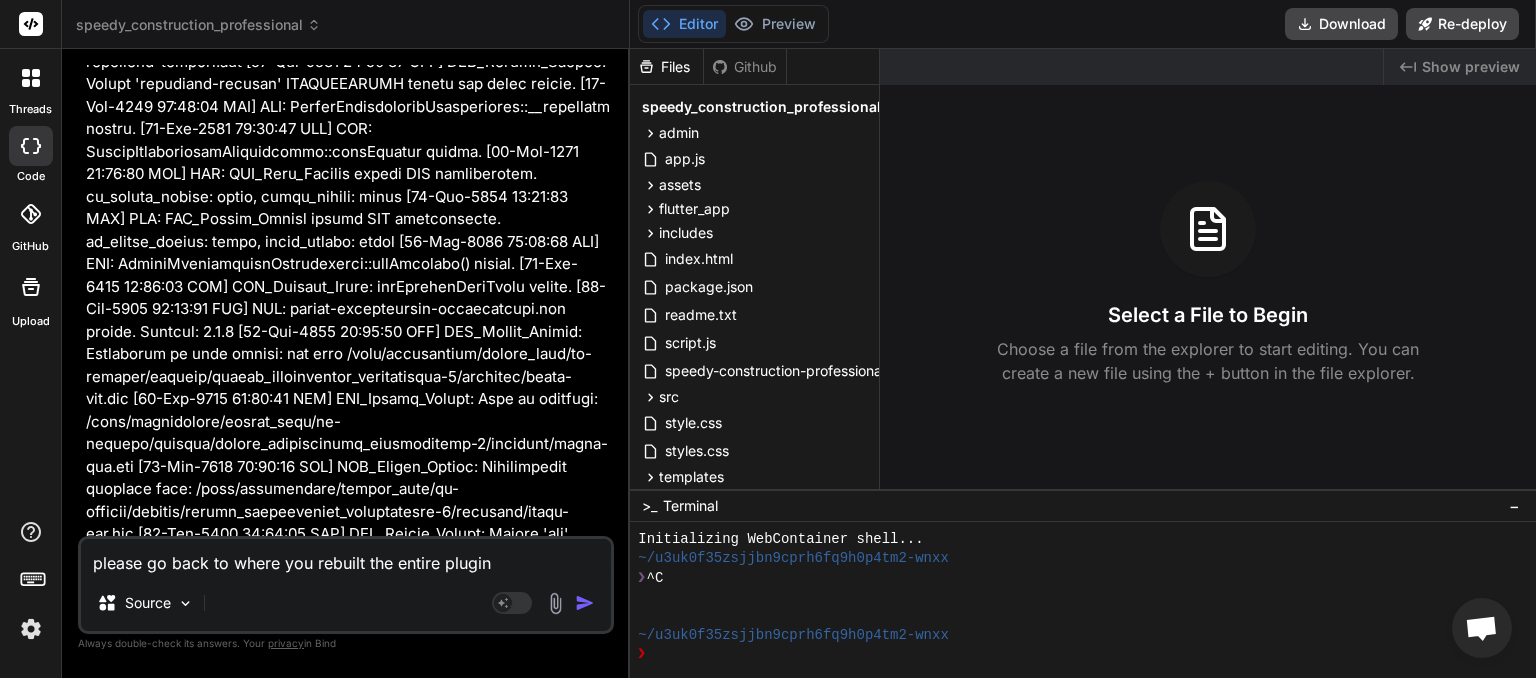 type on "please go back to where you rebuilt the entire plugin" 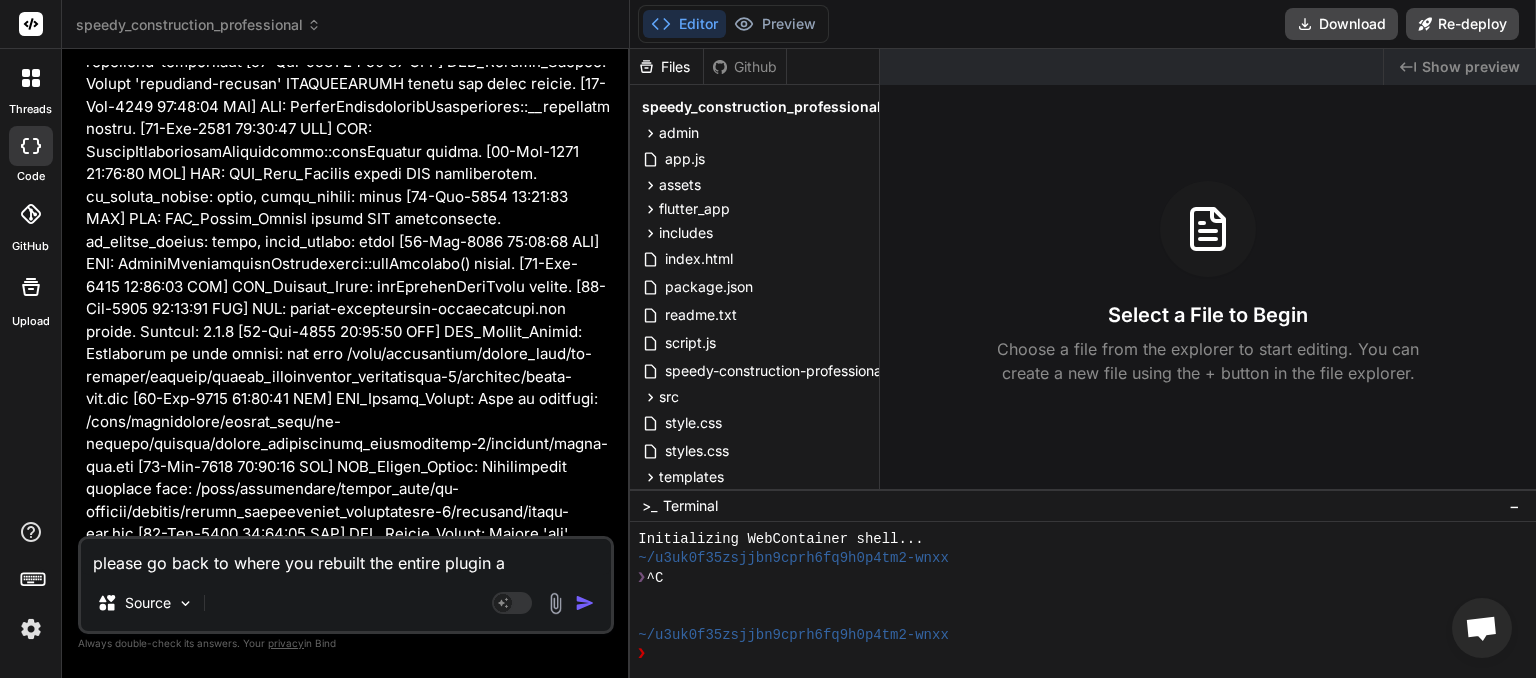 type on "please go back to where you rebuilt the entire plugin an" 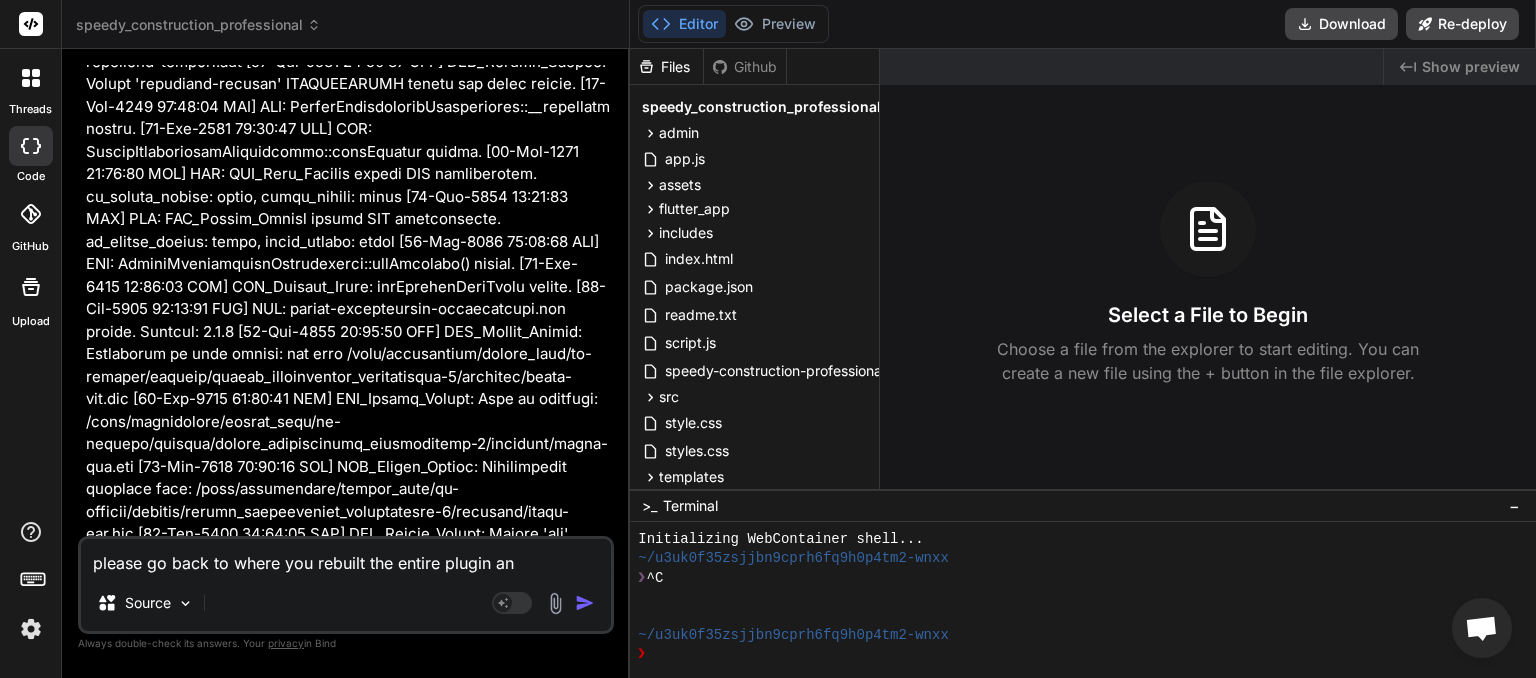 type on "please go back to where you rebuilt the entire plugin and" 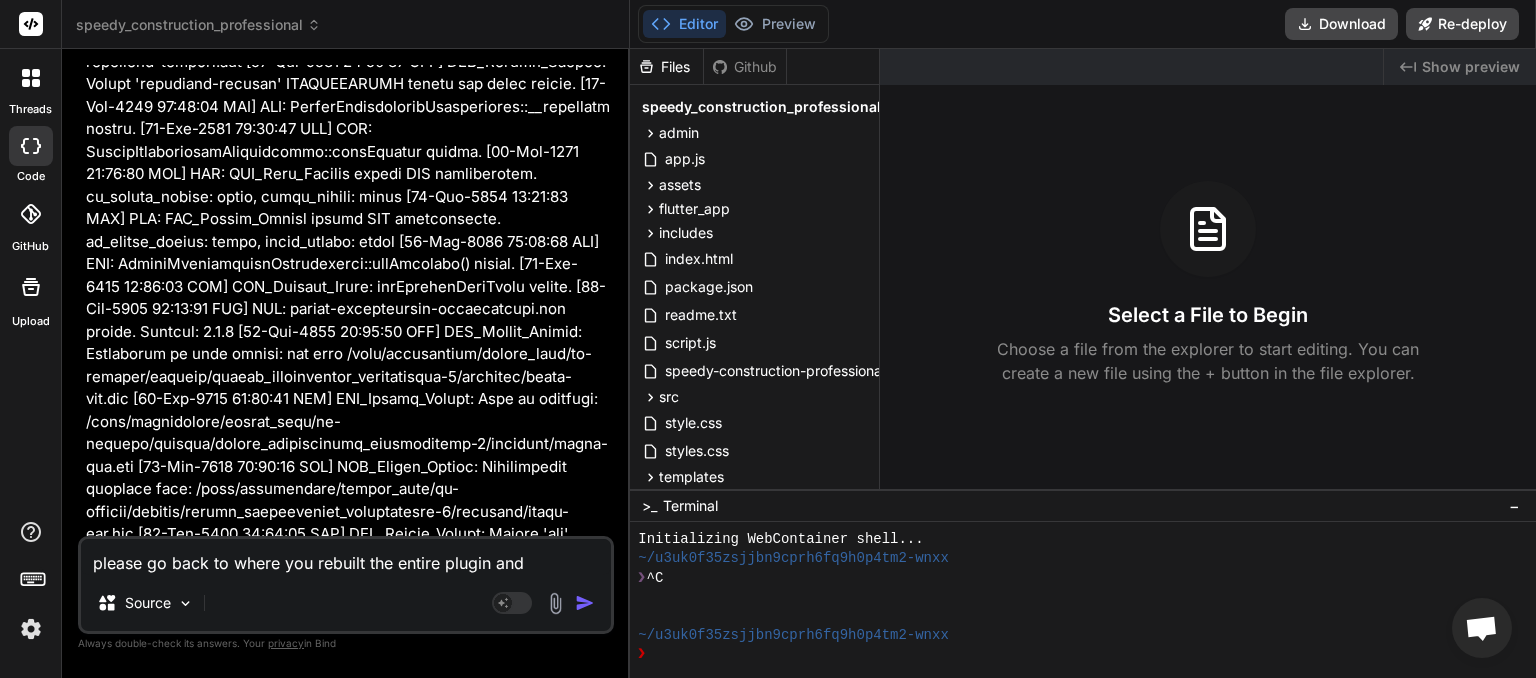 type on "please go back to where you rebuilt the entire plugin and" 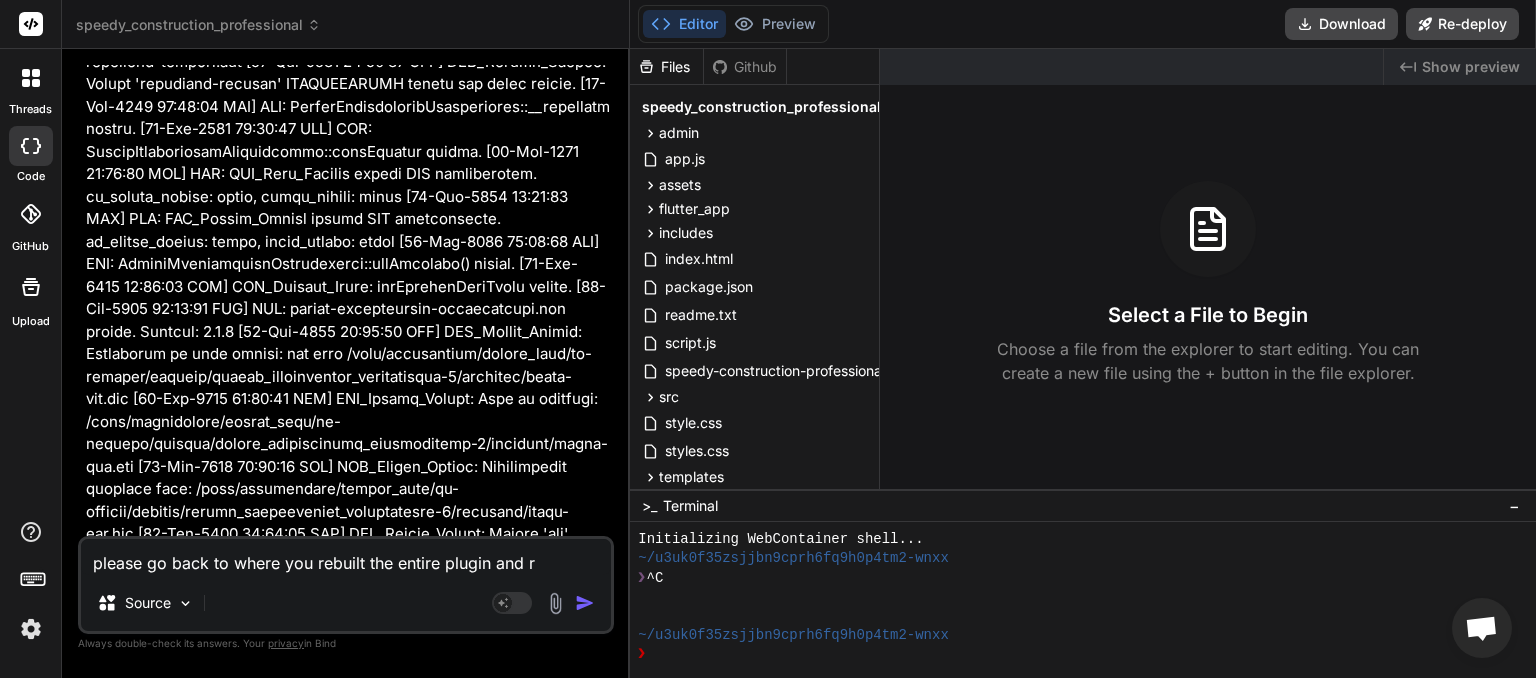 type on "please go back to where you rebuilt the entire plugin and re" 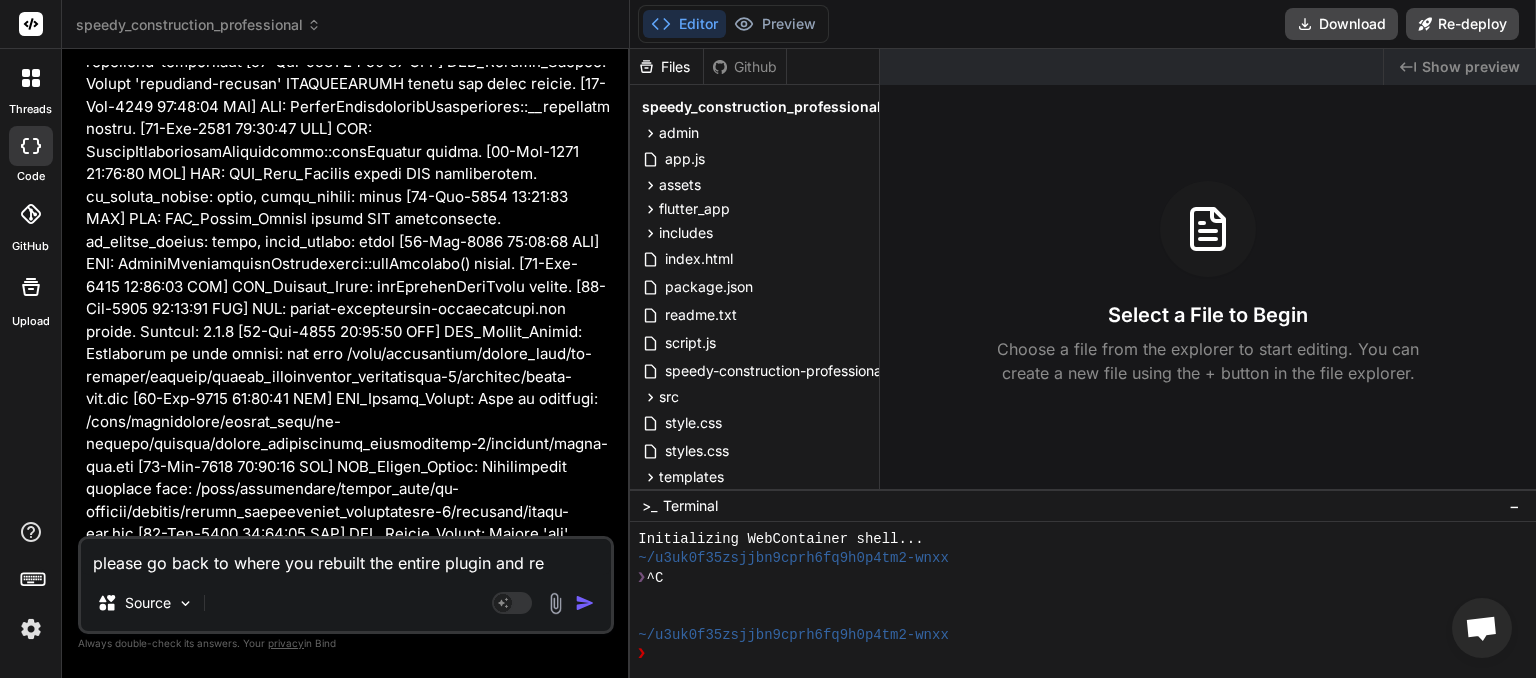 type on "please go back to where you rebuilt the entire plugin and rec" 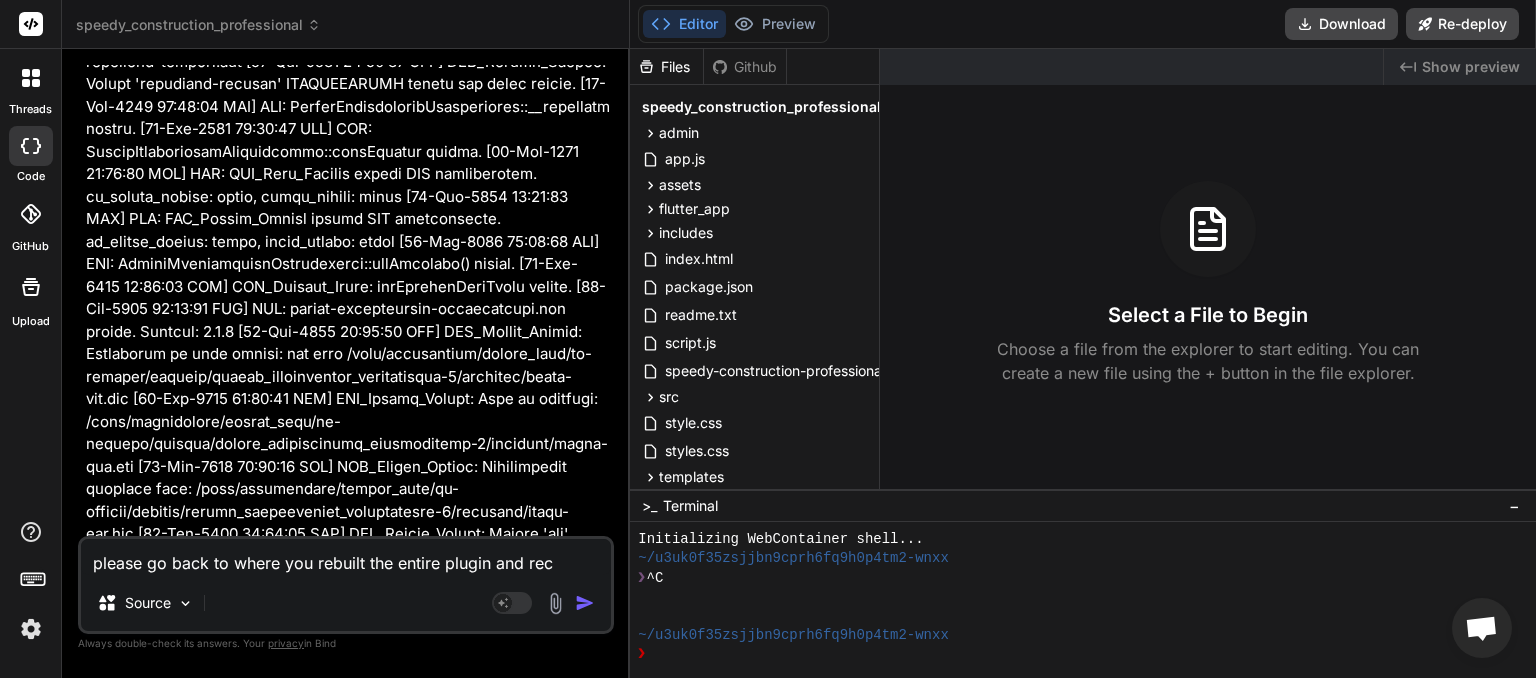 type on "please go back to where you rebuilt the entire plugin and recr" 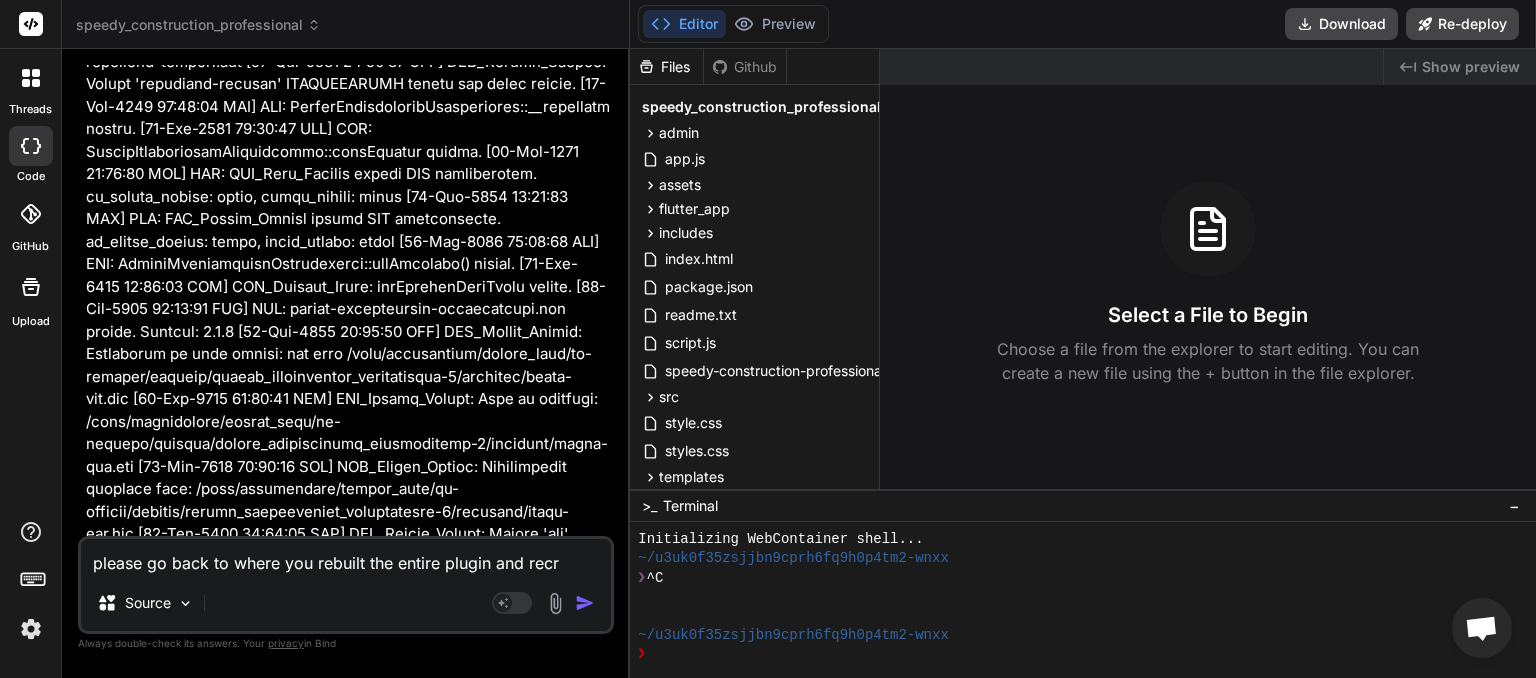 type on "please go back to where you rebuilt the entire plugin and recre" 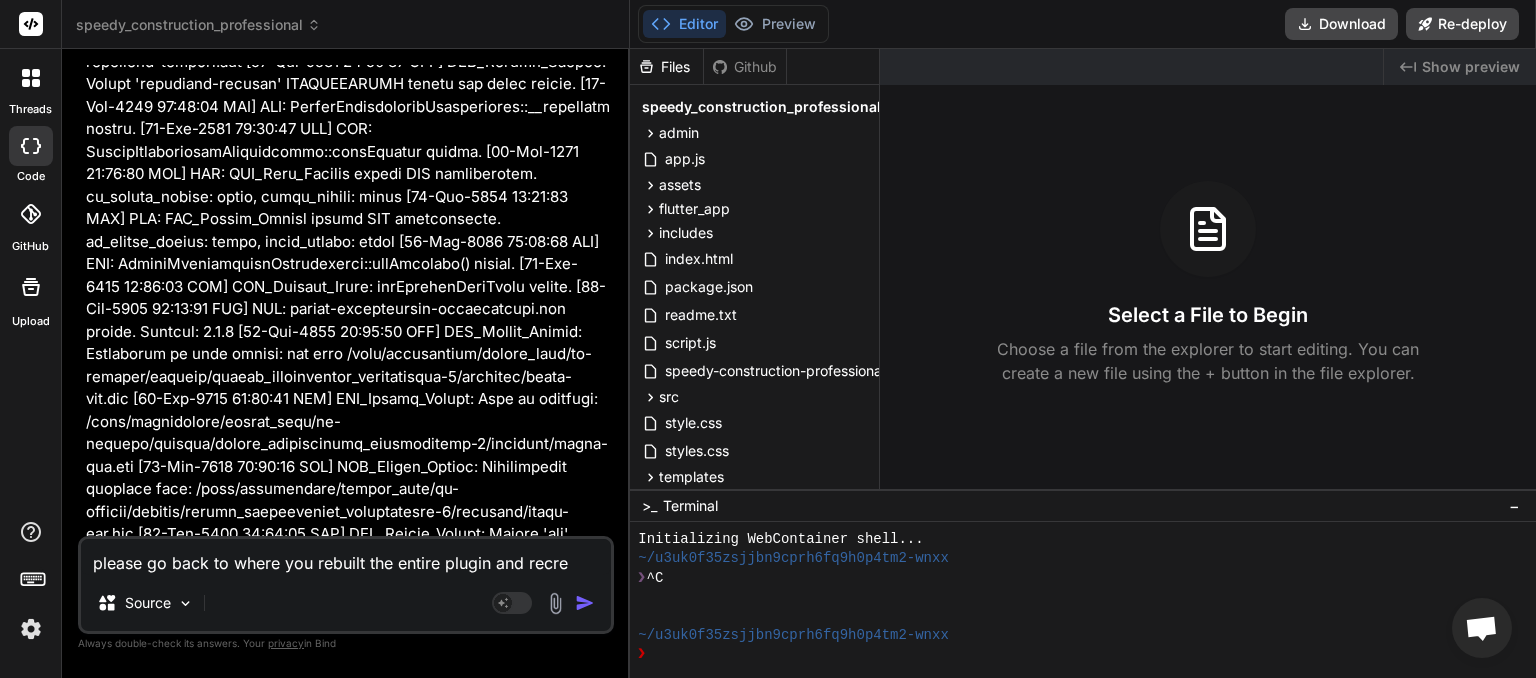 type on "please go back to where you rebuilt the entire plugin and recrea" 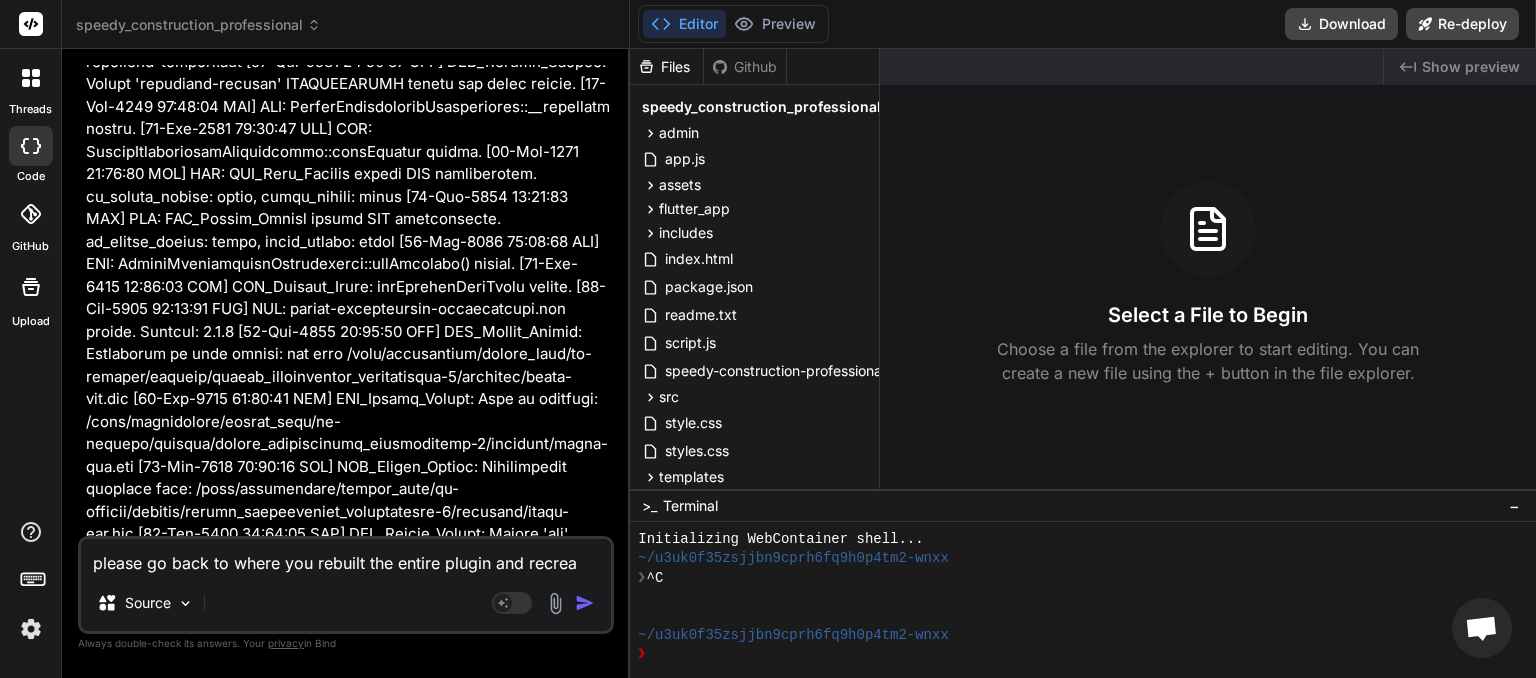 type on "please go back to where you rebuilt the entire plugin and recreat" 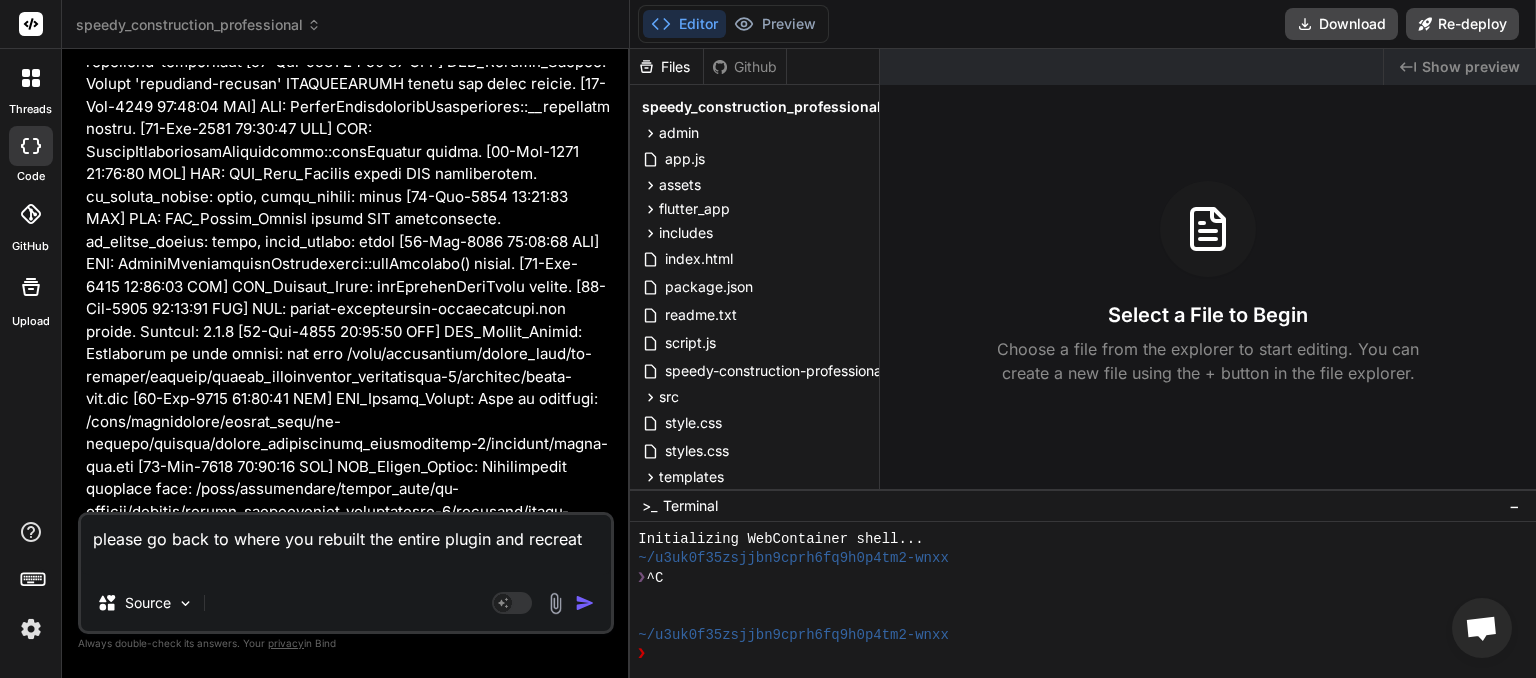 type on "please go back to where you rebuilt the entire plugin and recreate" 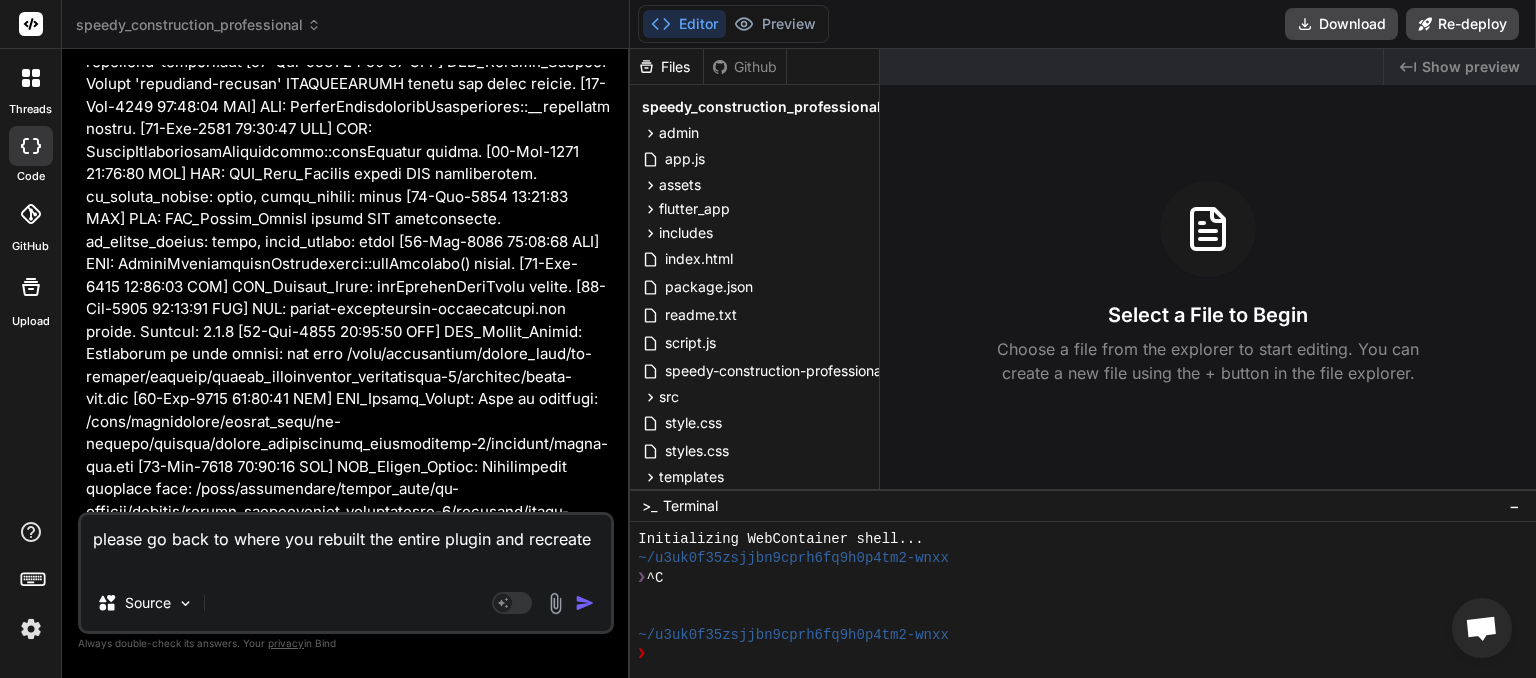 type on "please go back to where you rebuilt the entire plugin and recreate" 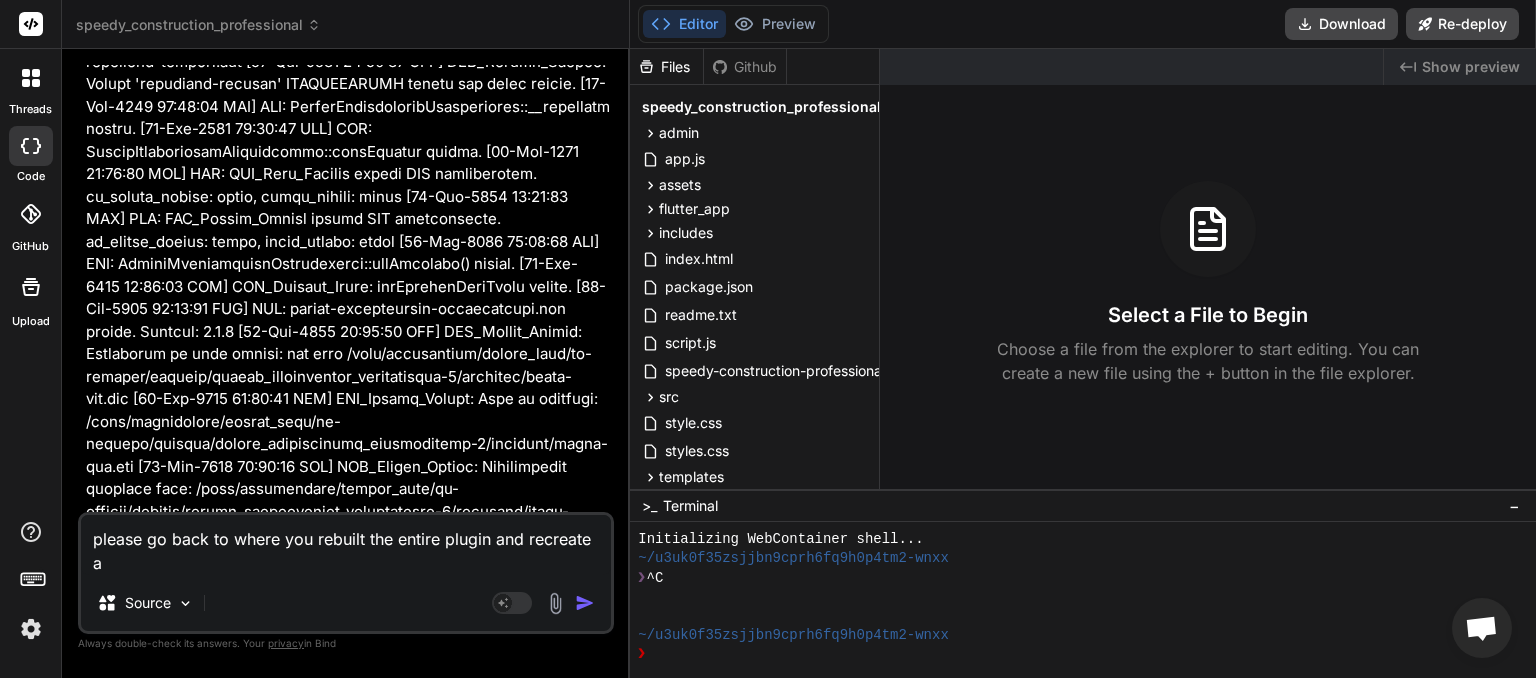 type on "please go back to where you rebuilt the entire plugin and recreate al" 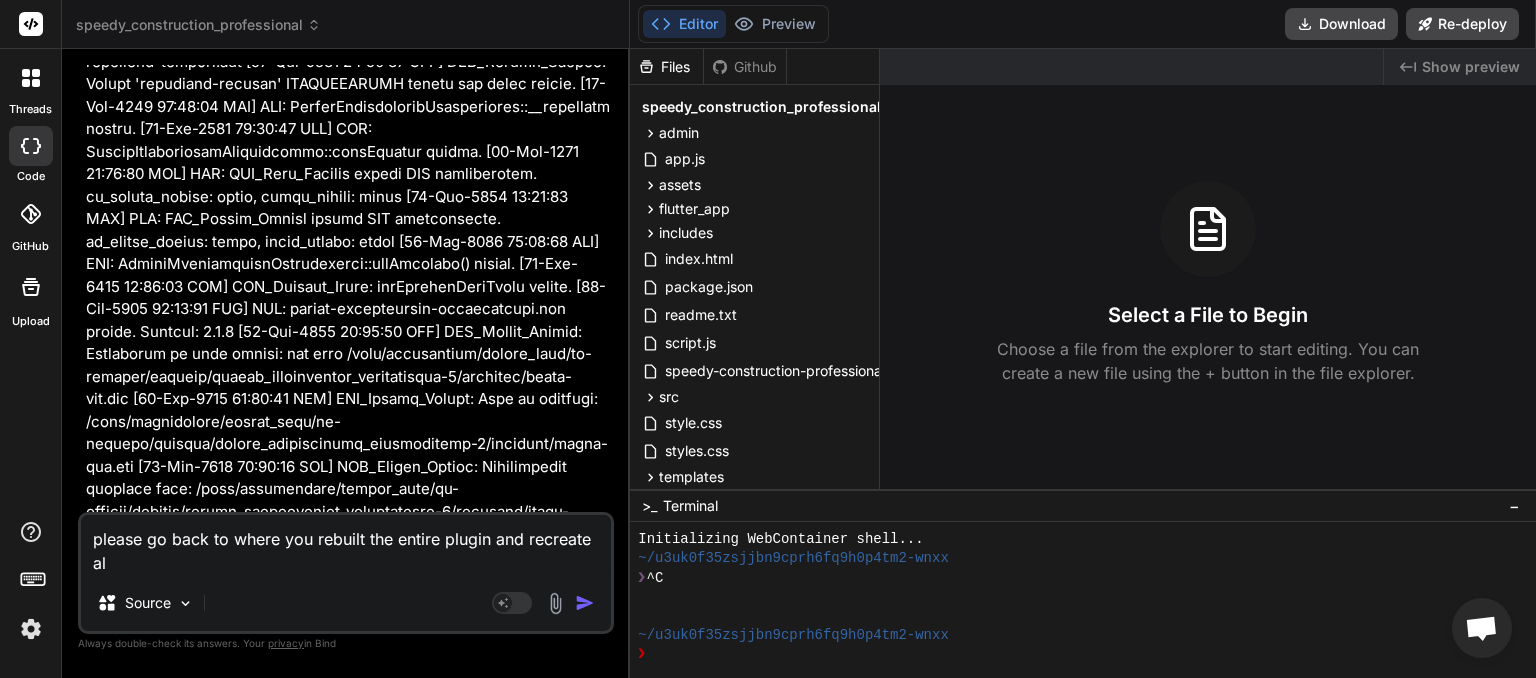 type on "please go back to where you rebuilt the entire plugin and recreate all" 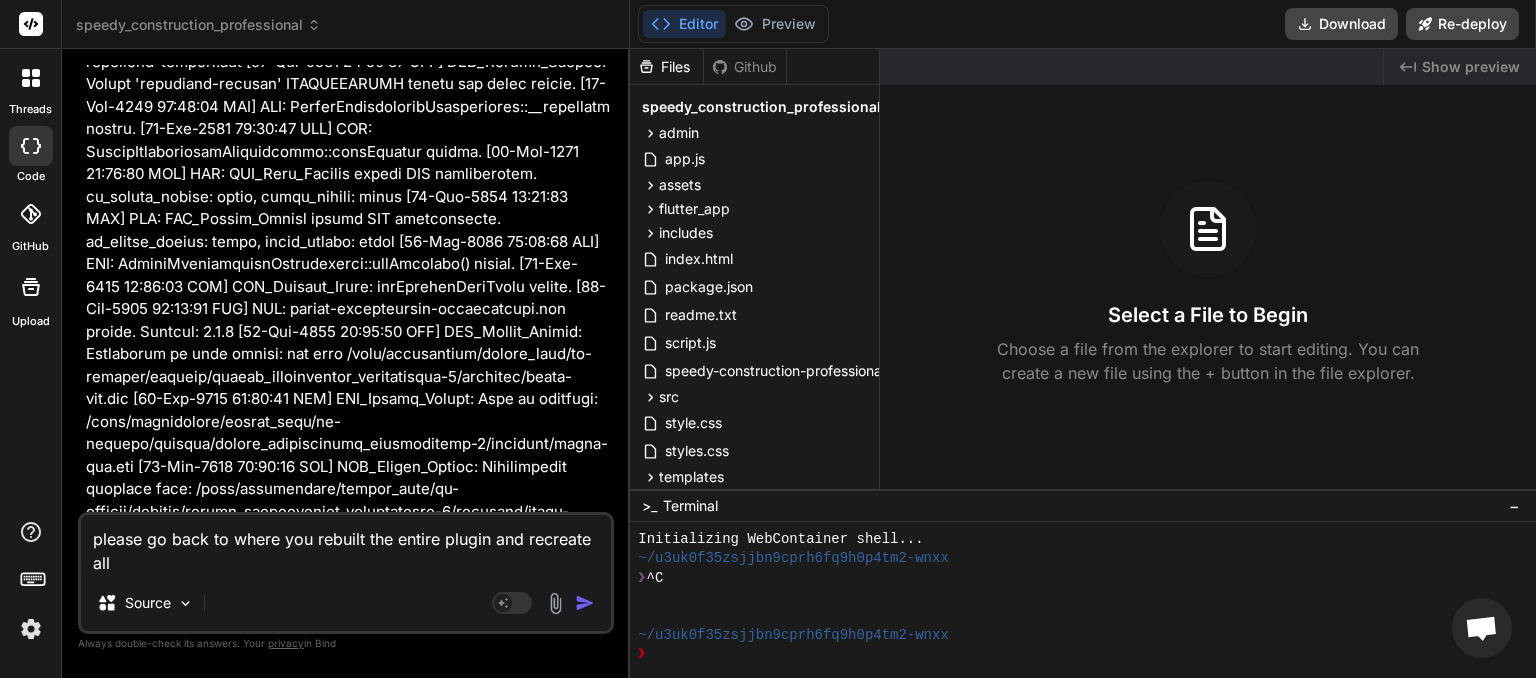 type on "please go back to where you rebuilt the entire plugin and recreate all" 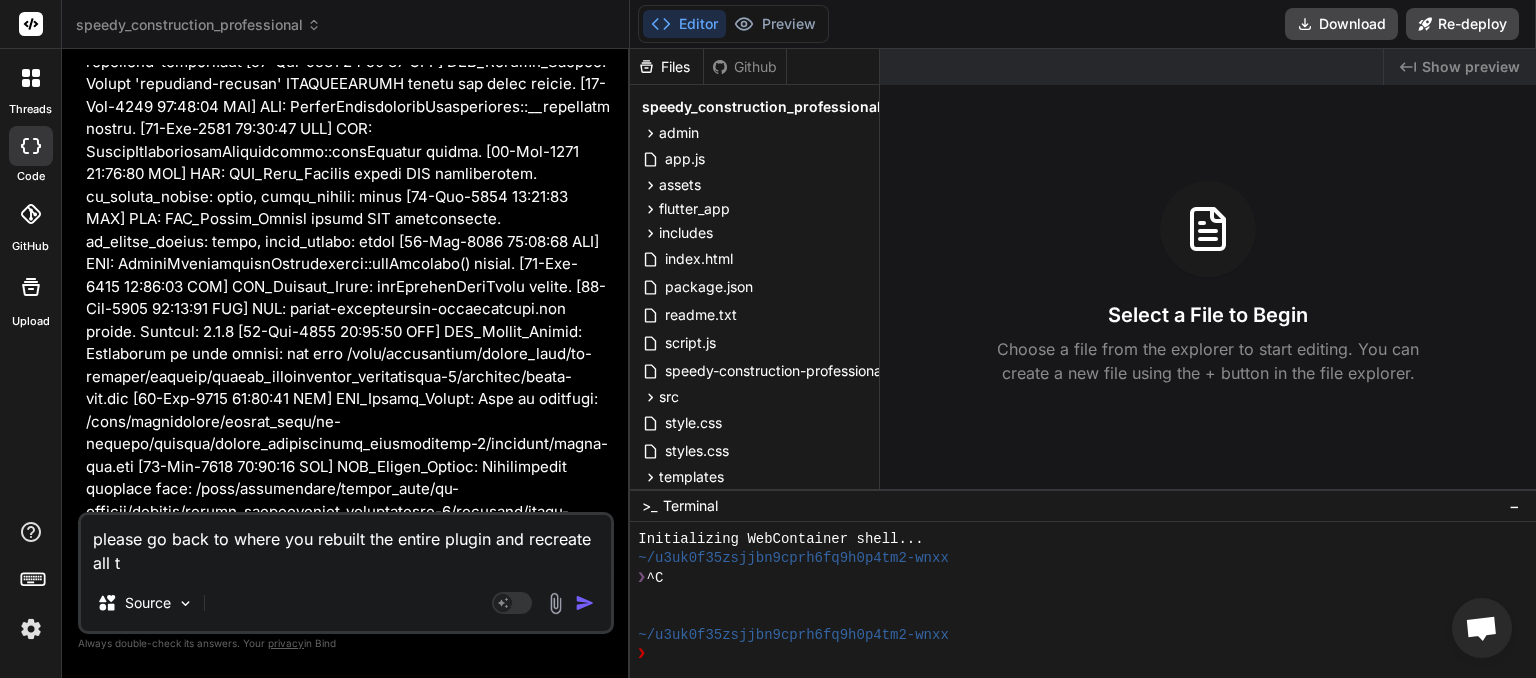 type on "please go back to where you rebuilt the entire plugin and recreate all th" 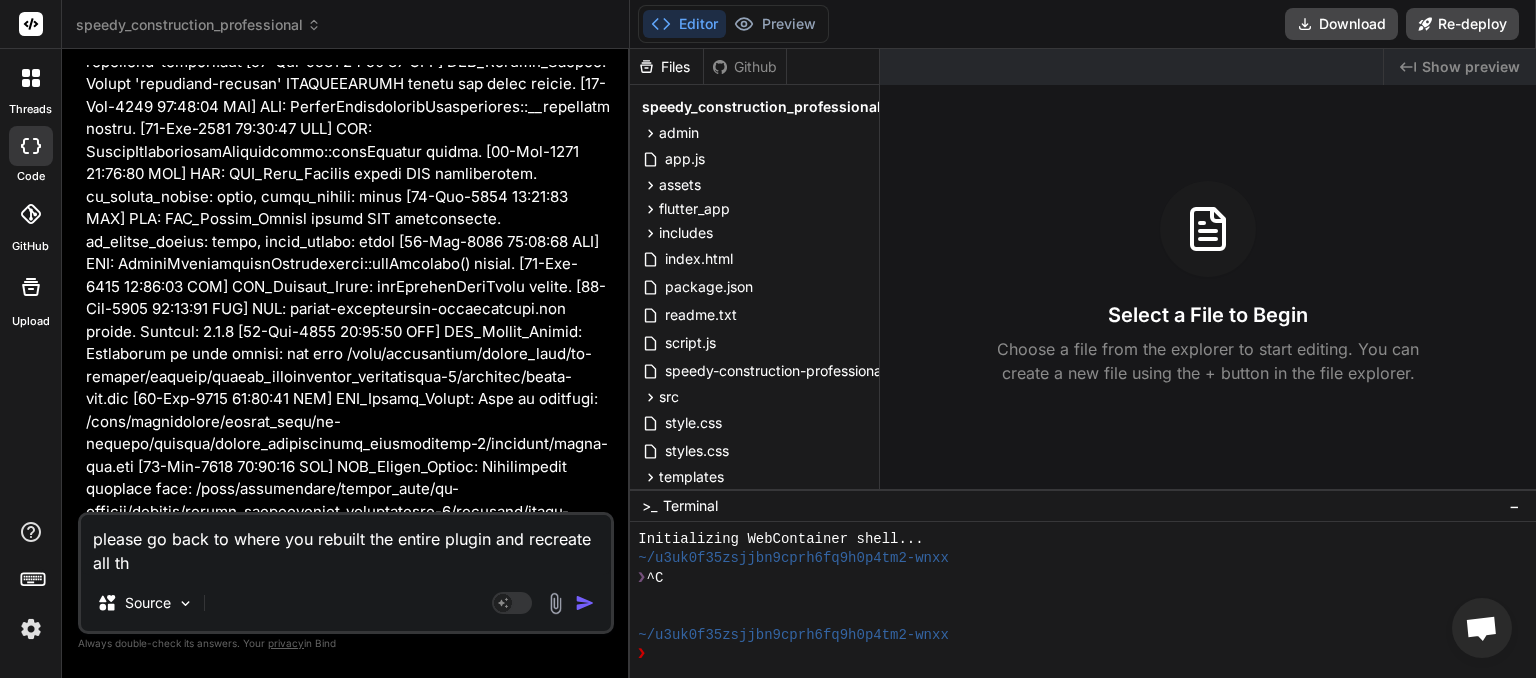 type on "please go back to where you rebuilt the entire plugin and recreate all the" 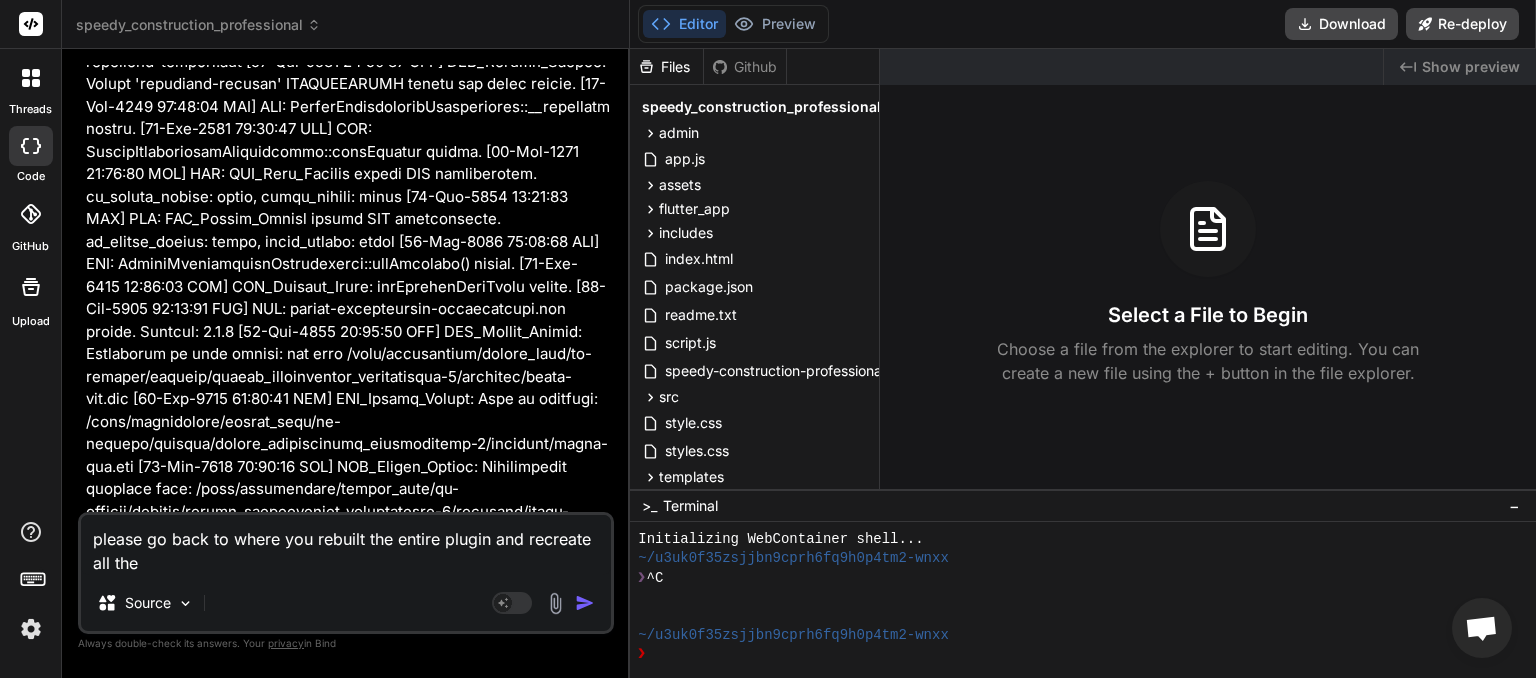type on "please go back to where you rebuilt the entire plugin and recreate all the" 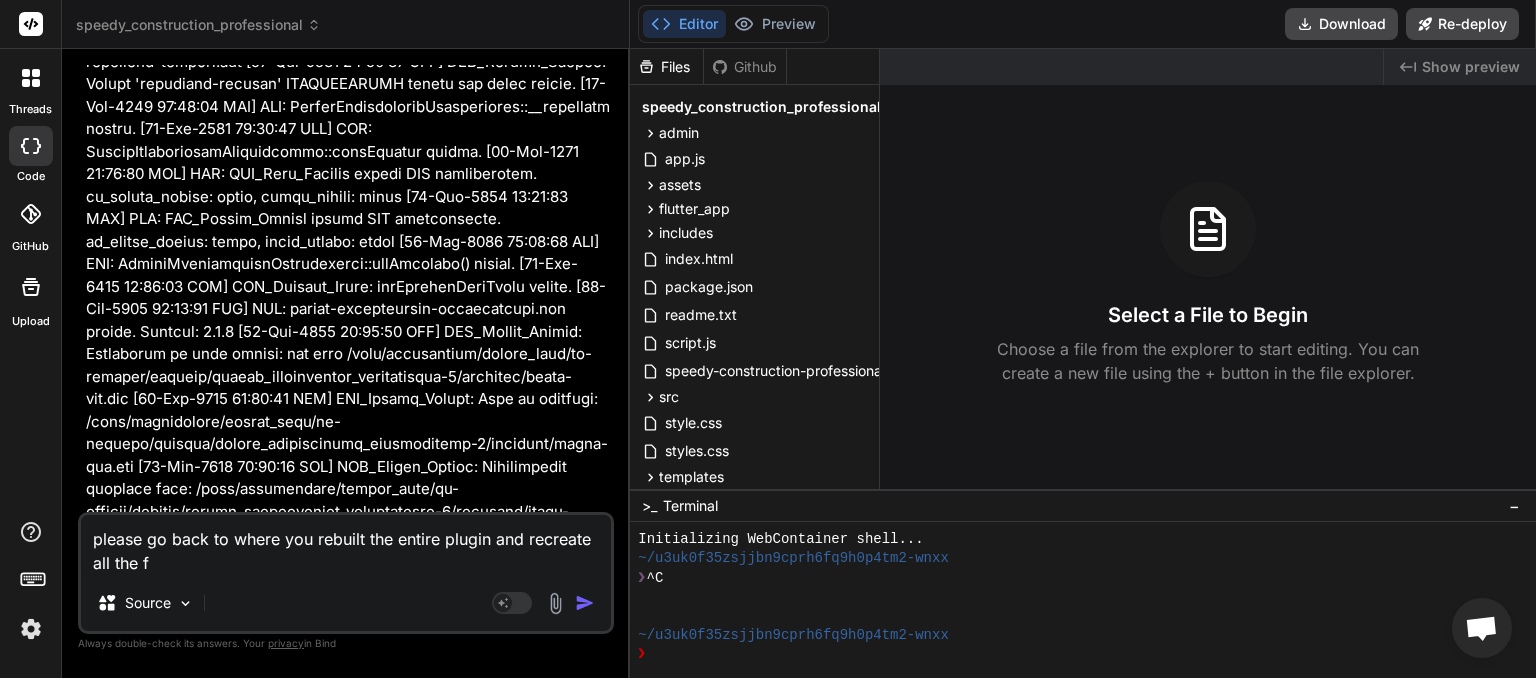 type on "please go back to where you rebuilt the entire plugin and recreate all the fi" 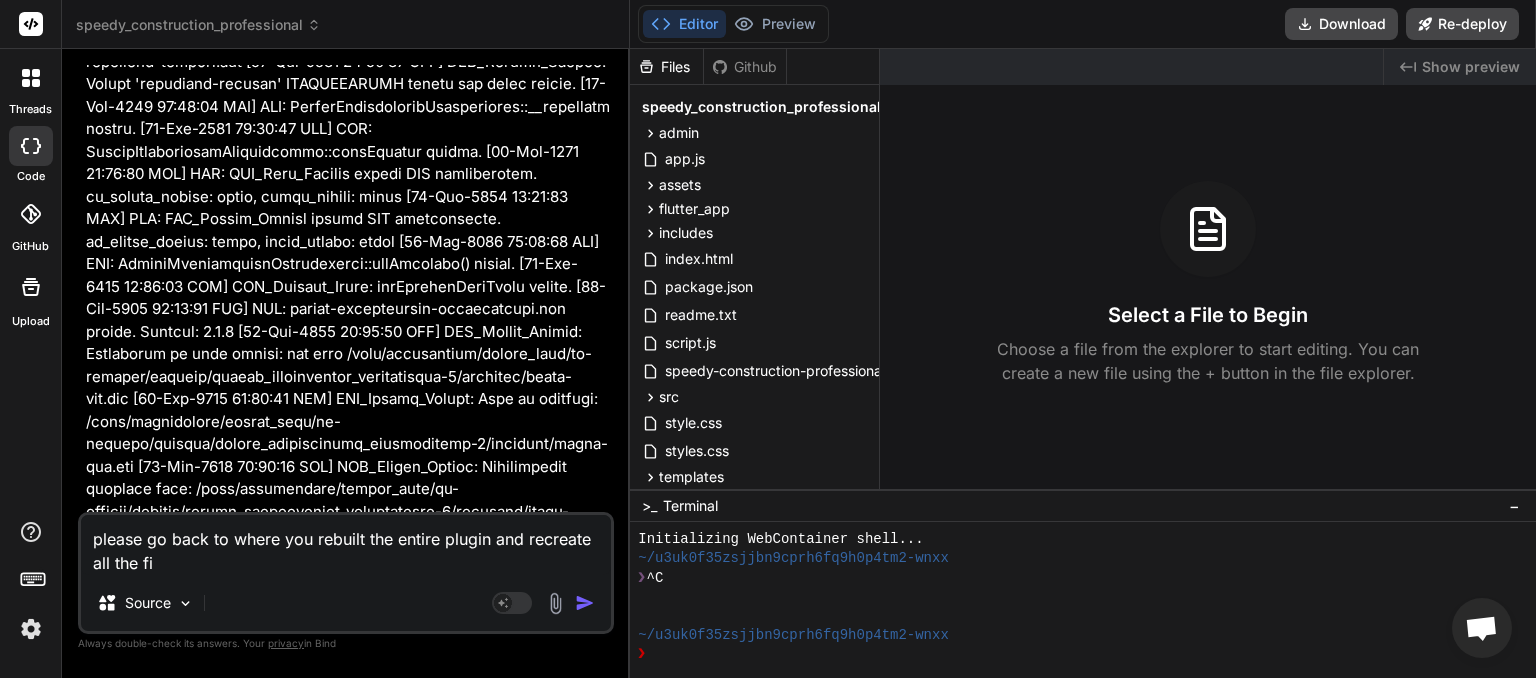 type on "please go back to where you rebuilt the entire plugin and recreate all the fil" 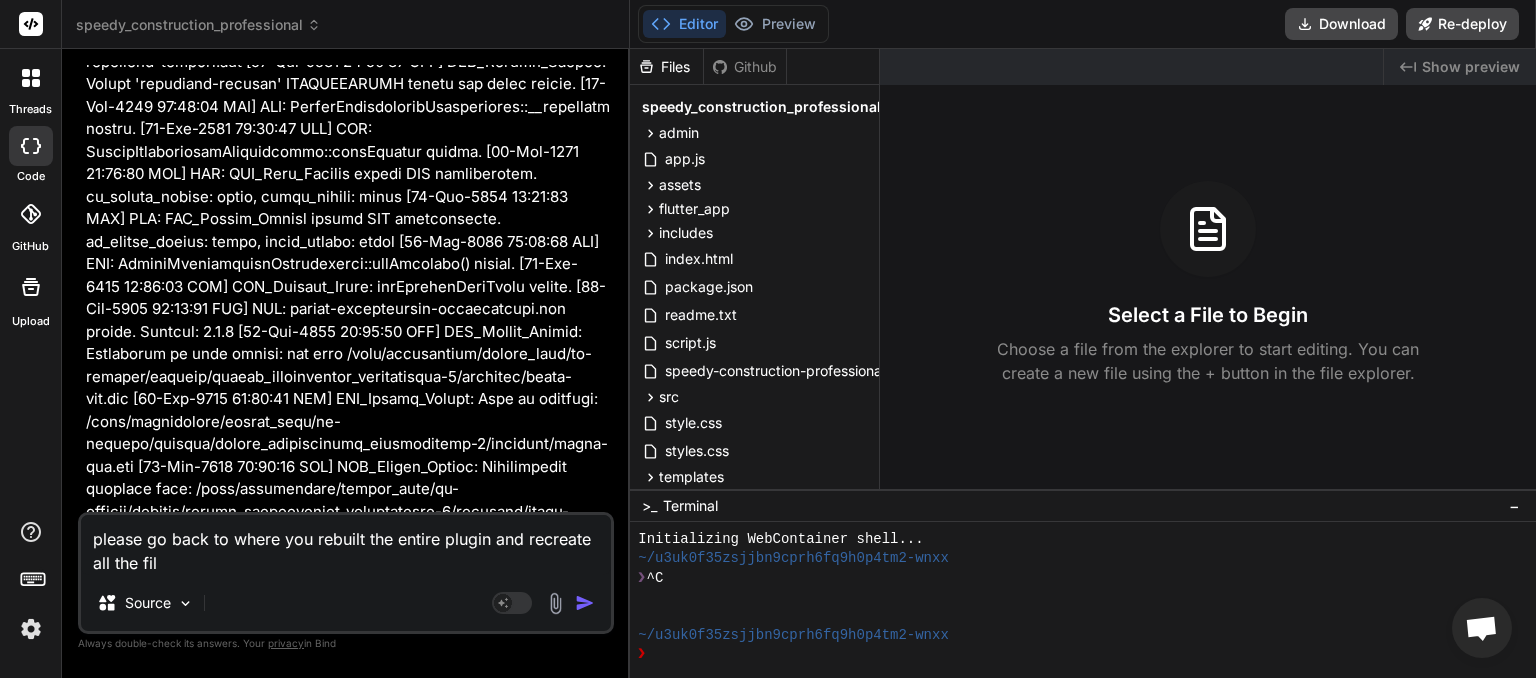 type on "please go back to where you rebuilt the entire plugin and recreate all the file" 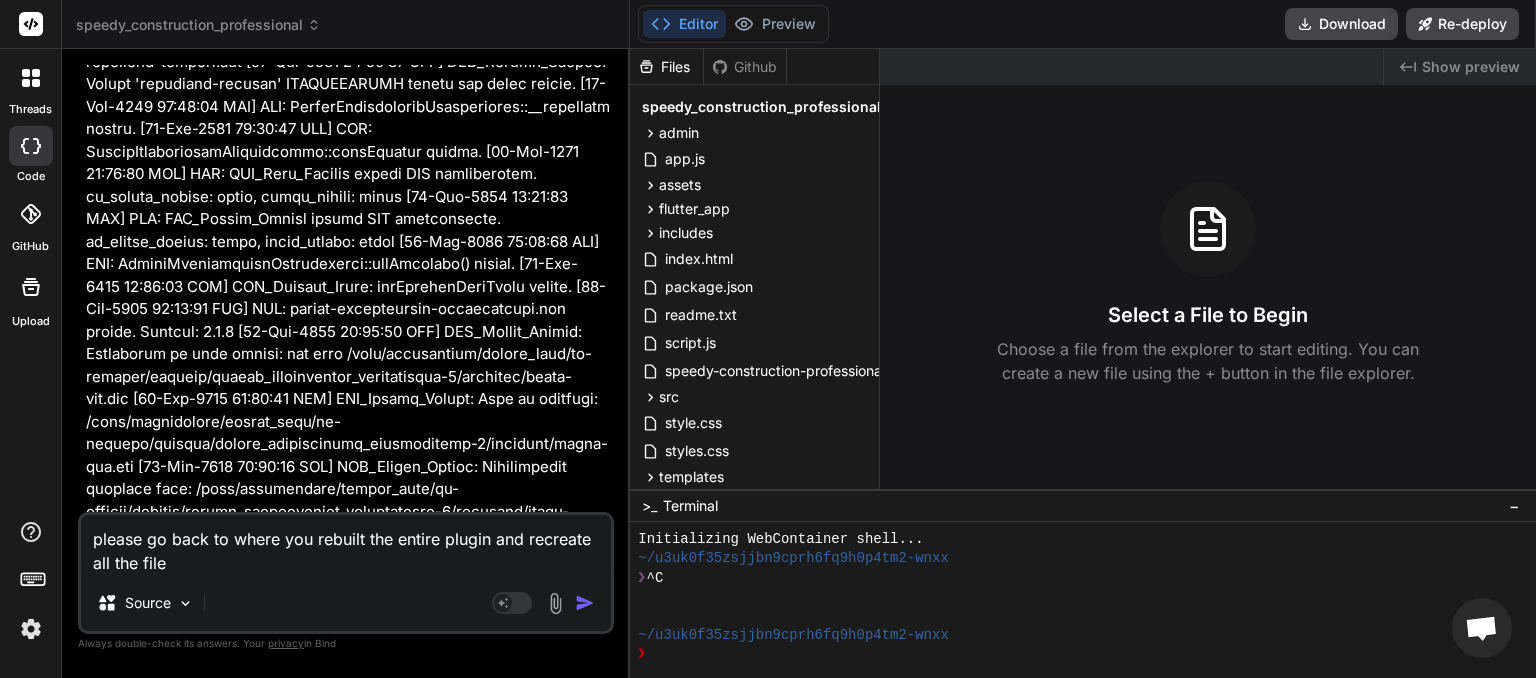 type on "please go back to where you rebuilt the entire plugin and recreate all the files" 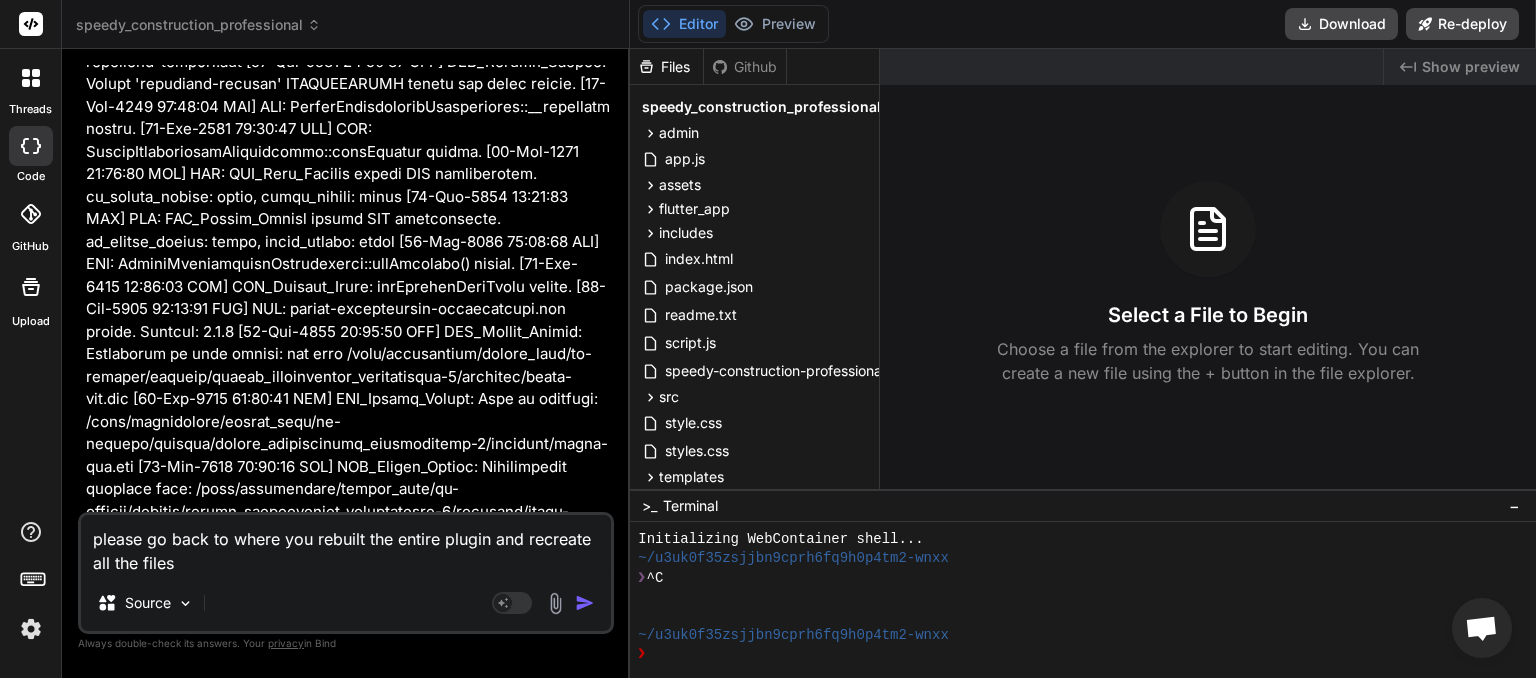 type on "please go back to where you rebuilt the entire plugin and recreate all the files" 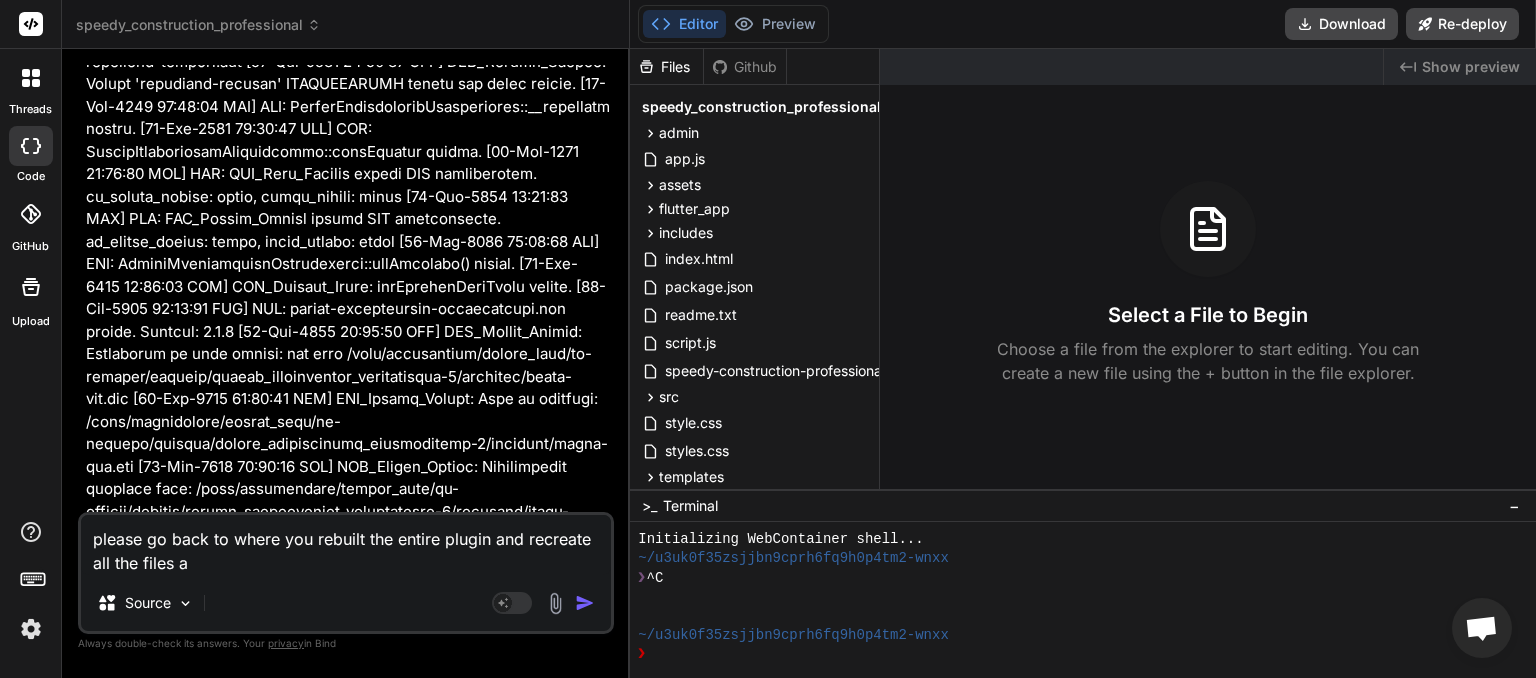 type on "please go back to where you rebuilt the entire plugin and recreate all the files ag" 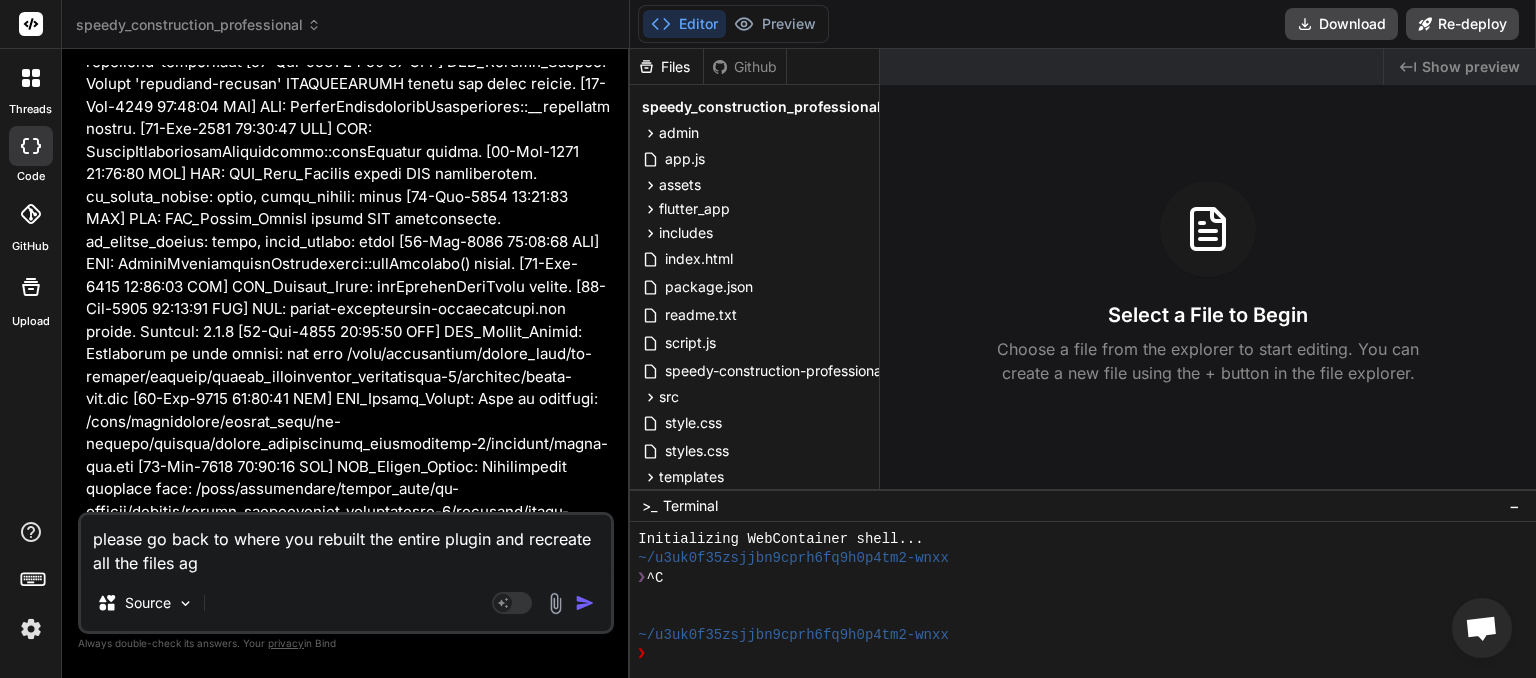 type on "please go back to where you rebuilt the entire plugin and recreate all the files aga" 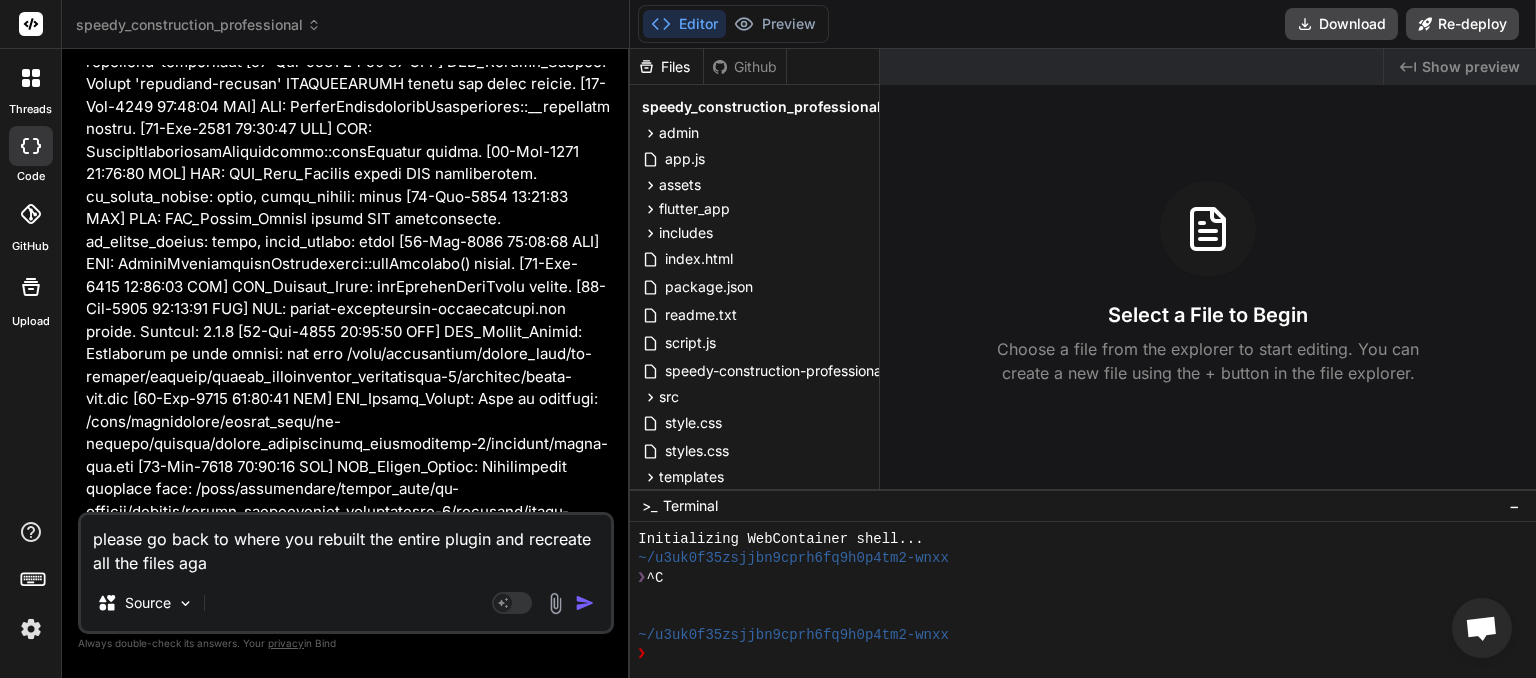 type on "please go back to where you rebuilt the entire plugin and recreate all the files agai" 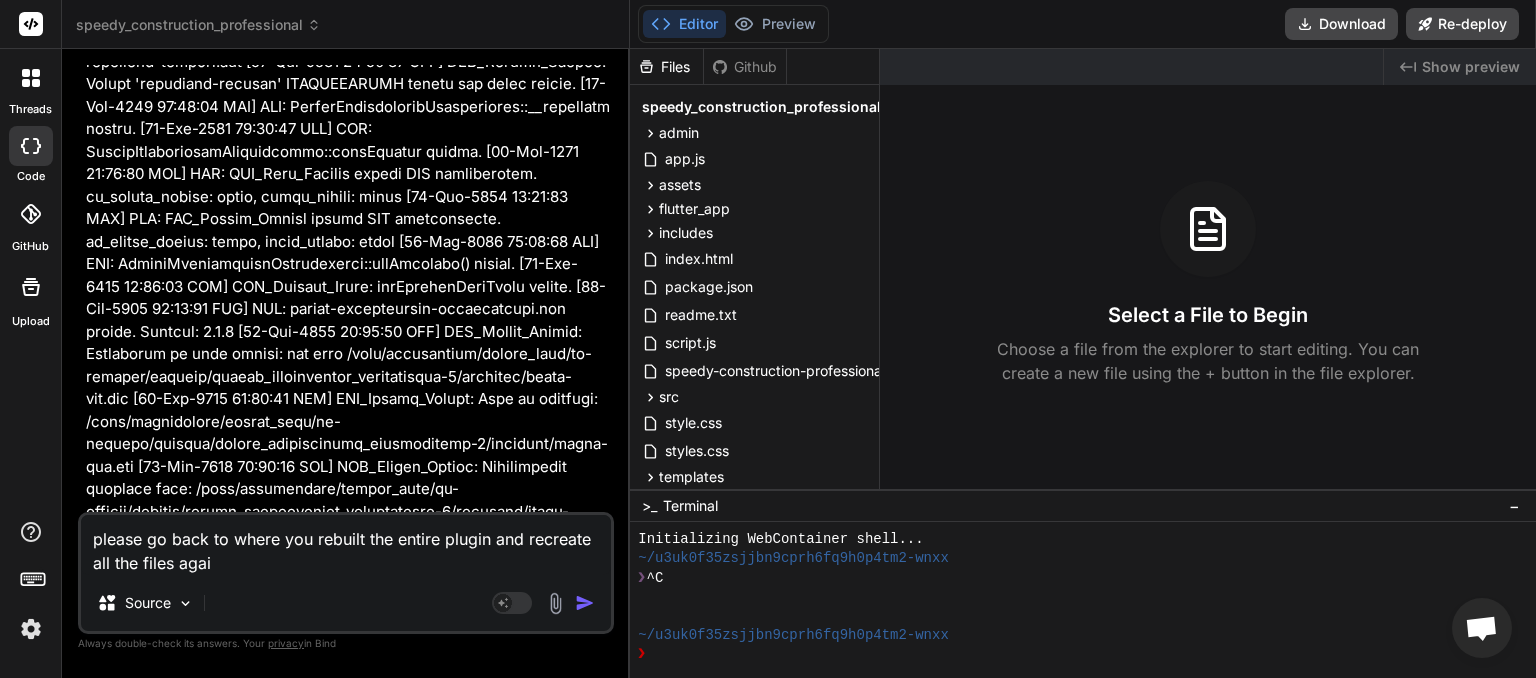 type on "please go back to where you rebuilt the entire plugin and recreate all the files again" 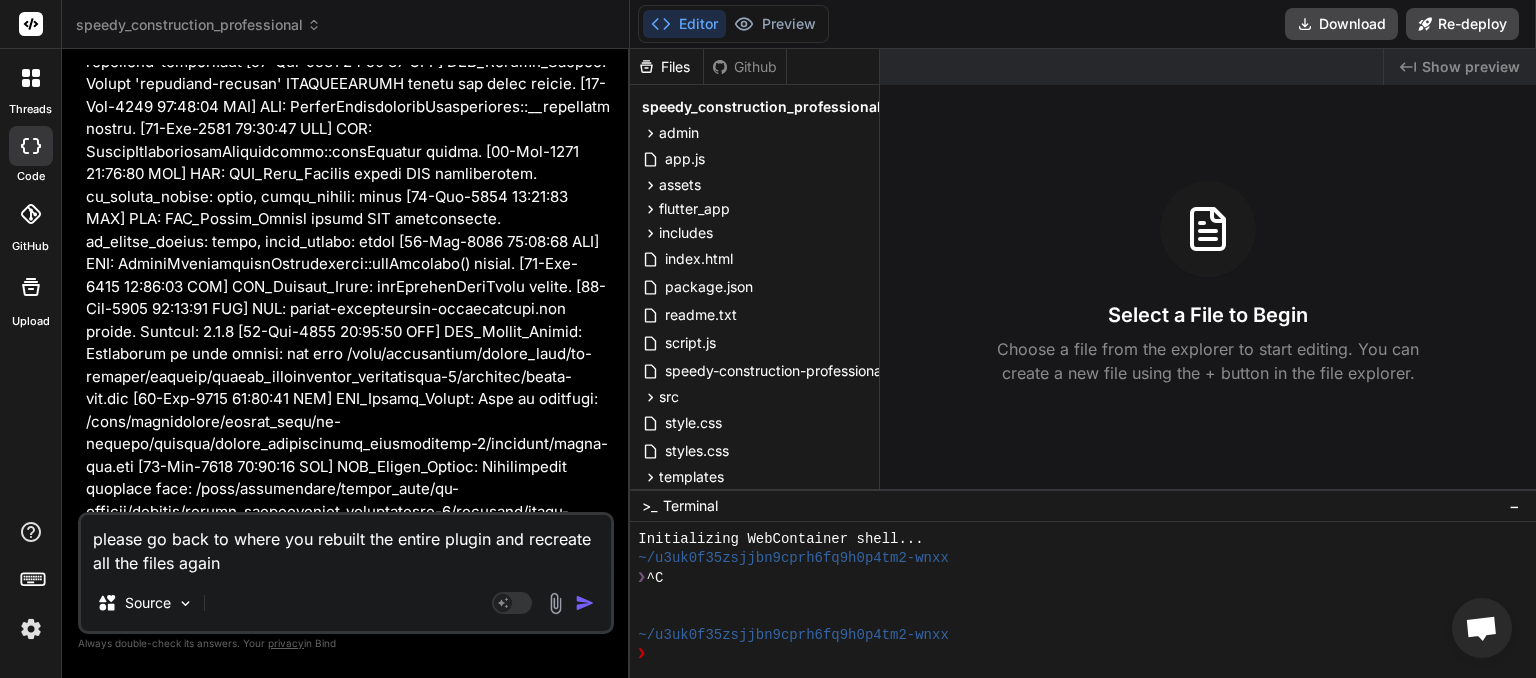 type on "please go back to where you rebuilt the entire plugin and recreate all the files again" 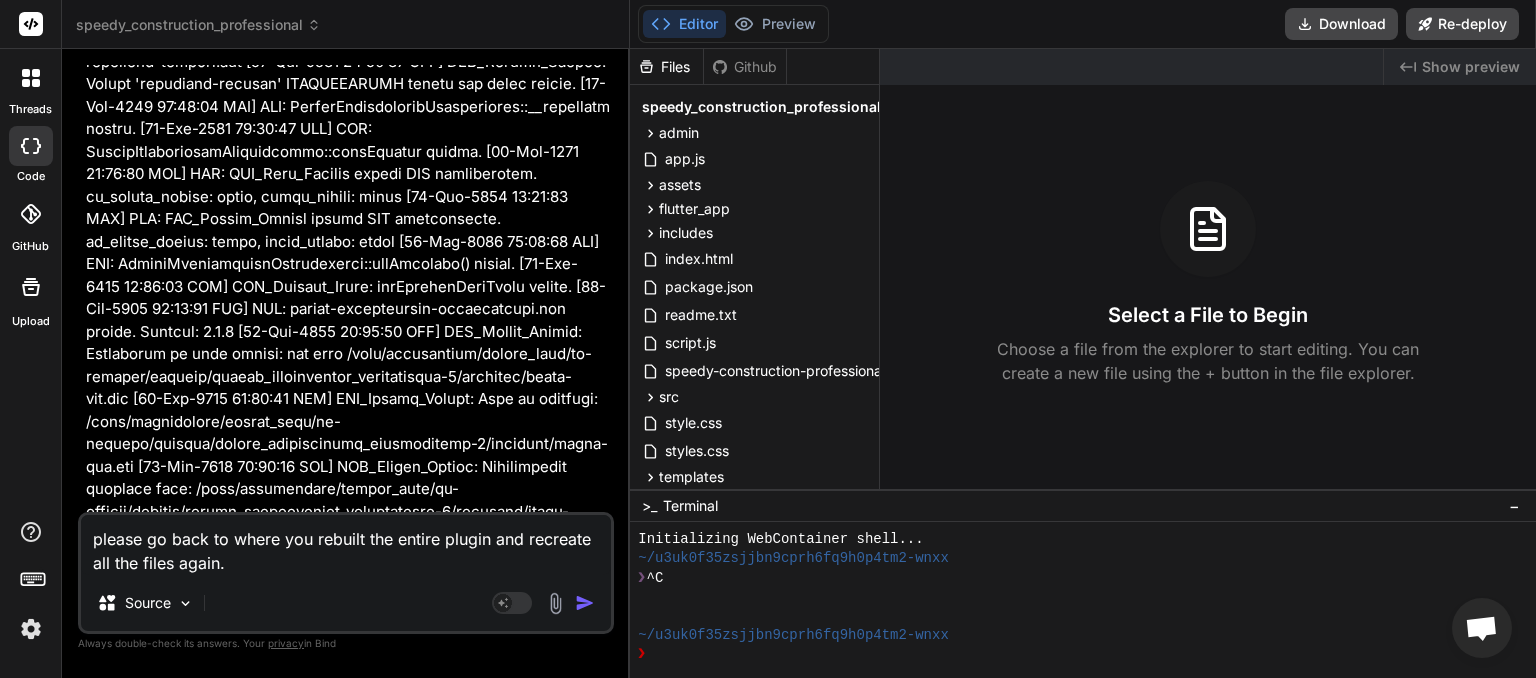 type on "please go back to where you rebuilt the entire plugin and recreate all the files again." 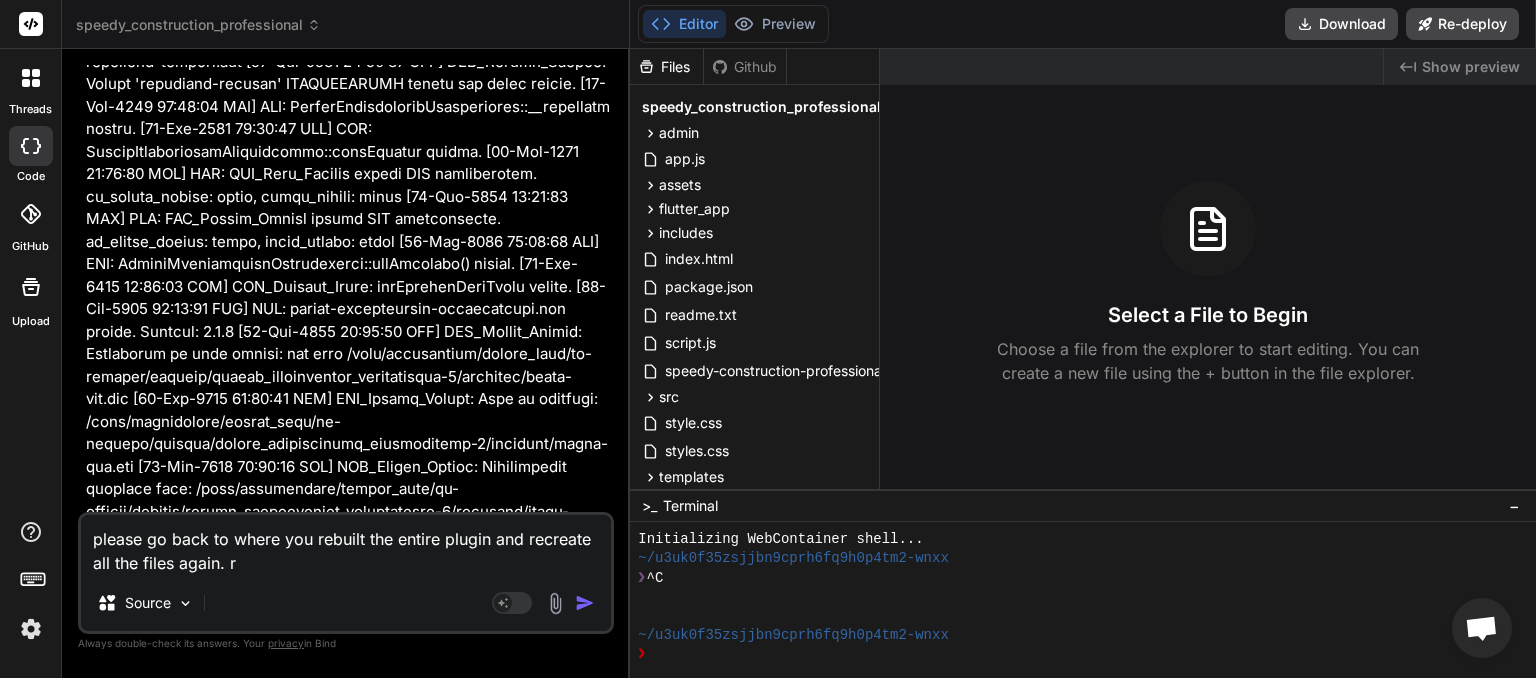 type on "please go back to where you rebuilt the entire plugin and recreate all the files again. re" 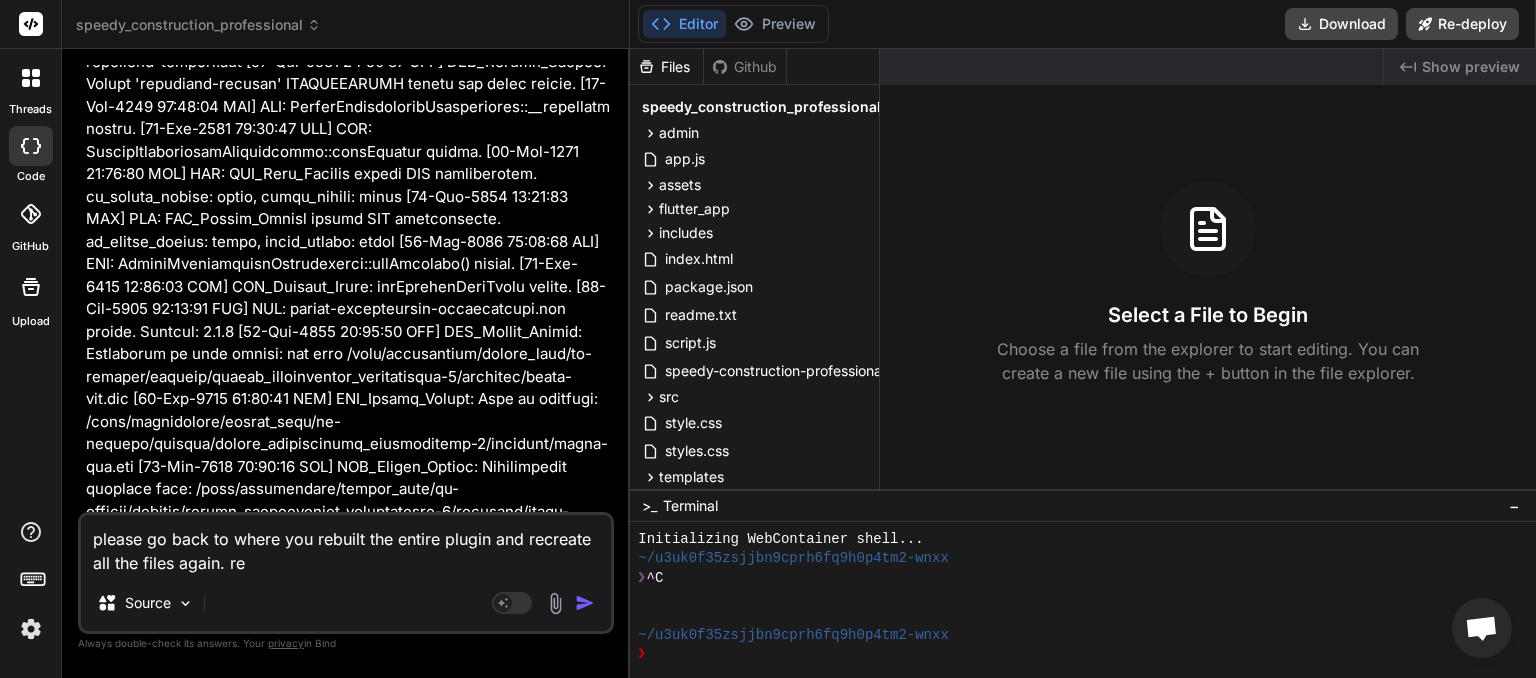 type on "please go back to where you rebuilt the entire plugin and recreate all the files again. reb" 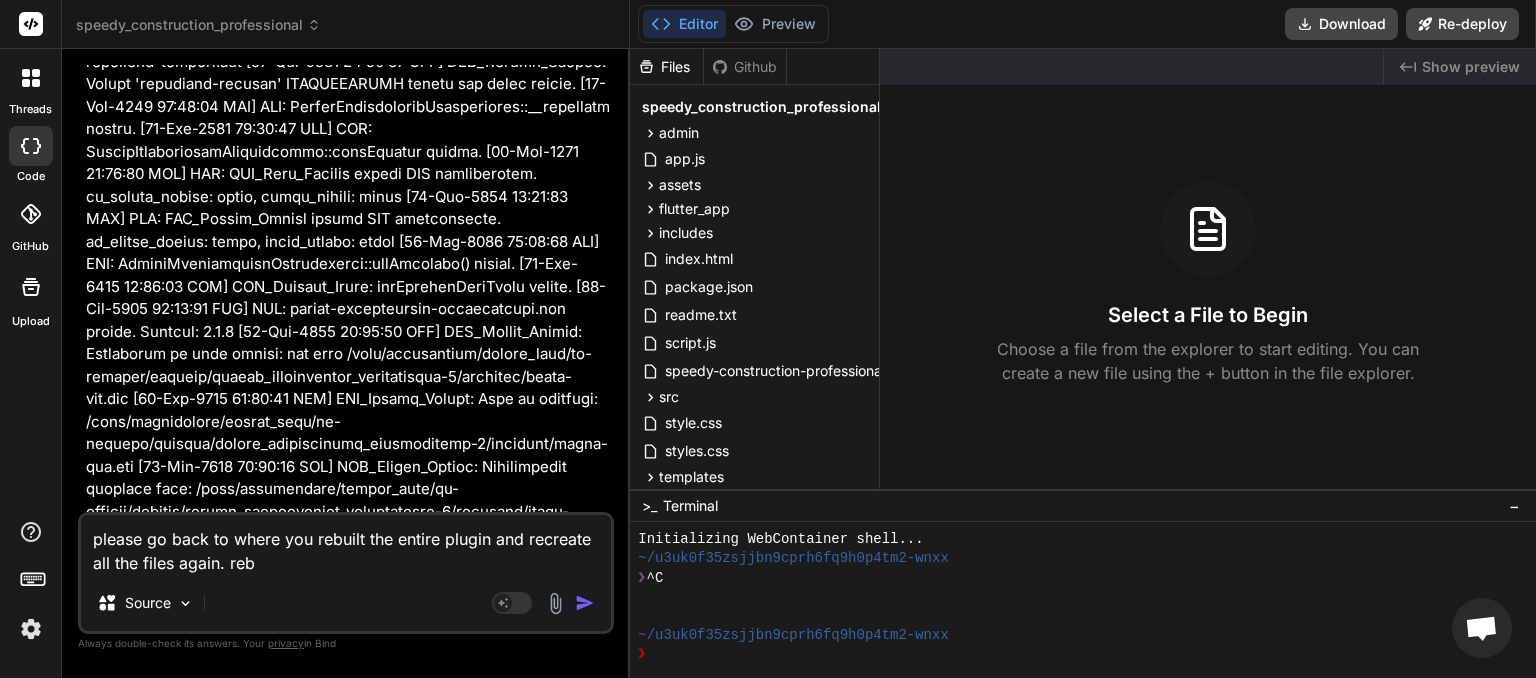 type on "please go back to where you rebuilt the entire plugin and recreate all the files again. rebu" 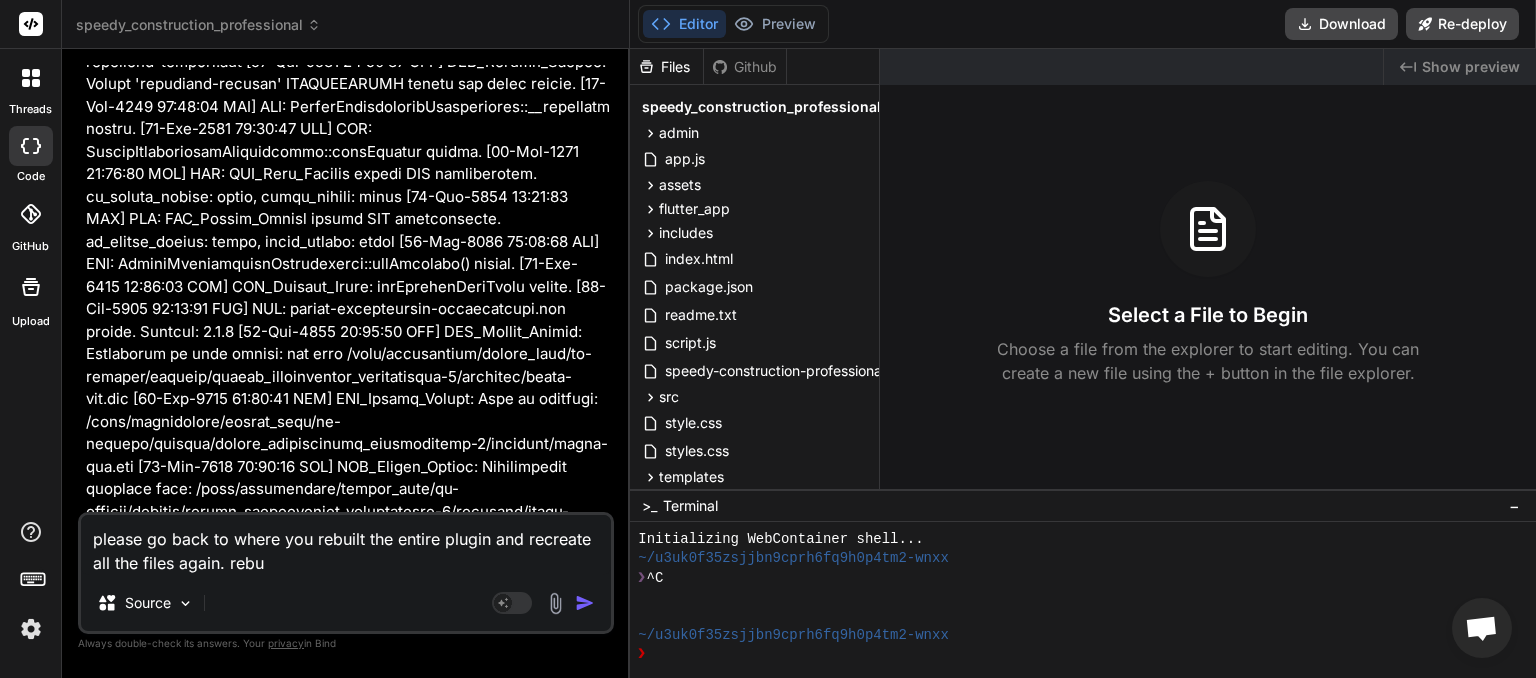type on "please go back to where you rebuilt the entire plugin and recreate all the files again. rebui" 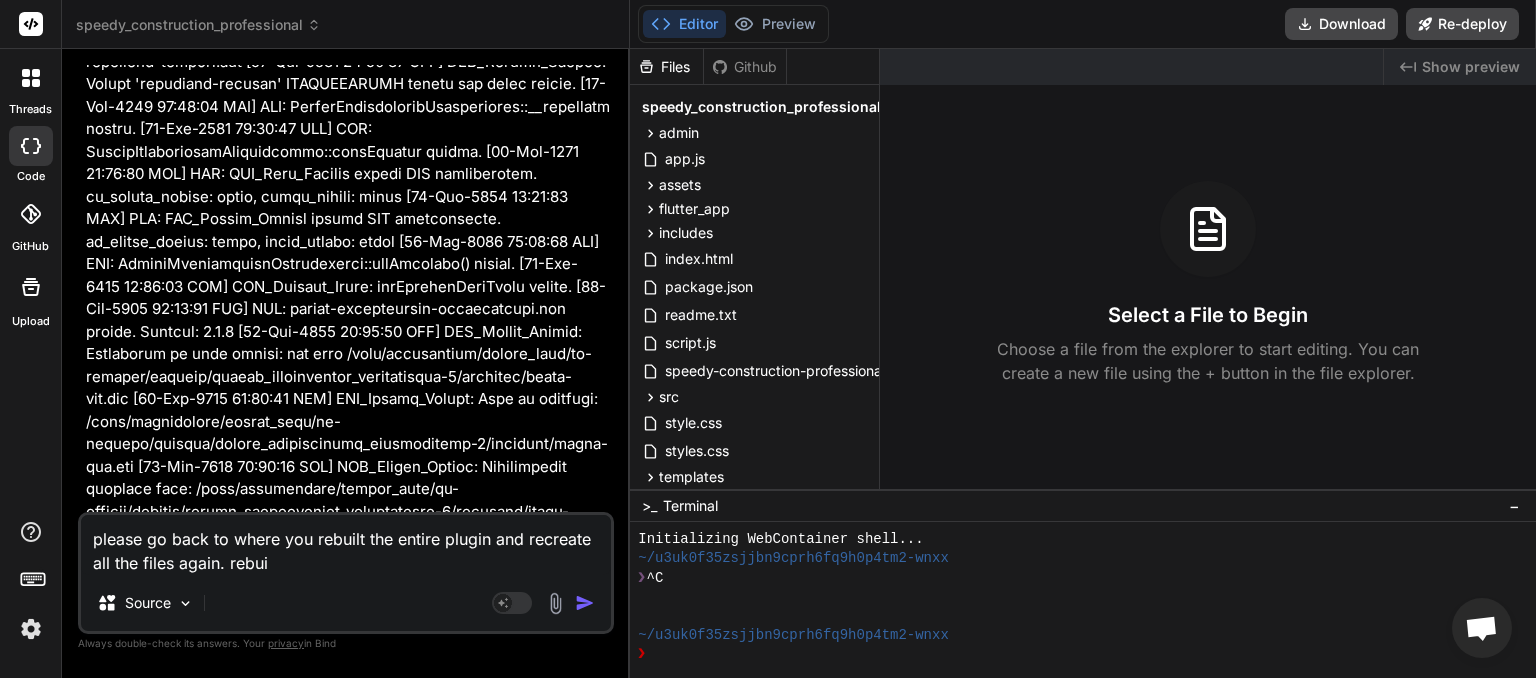 type on "please go back to where you rebuilt the entire plugin and recreate all the files again. rebuil" 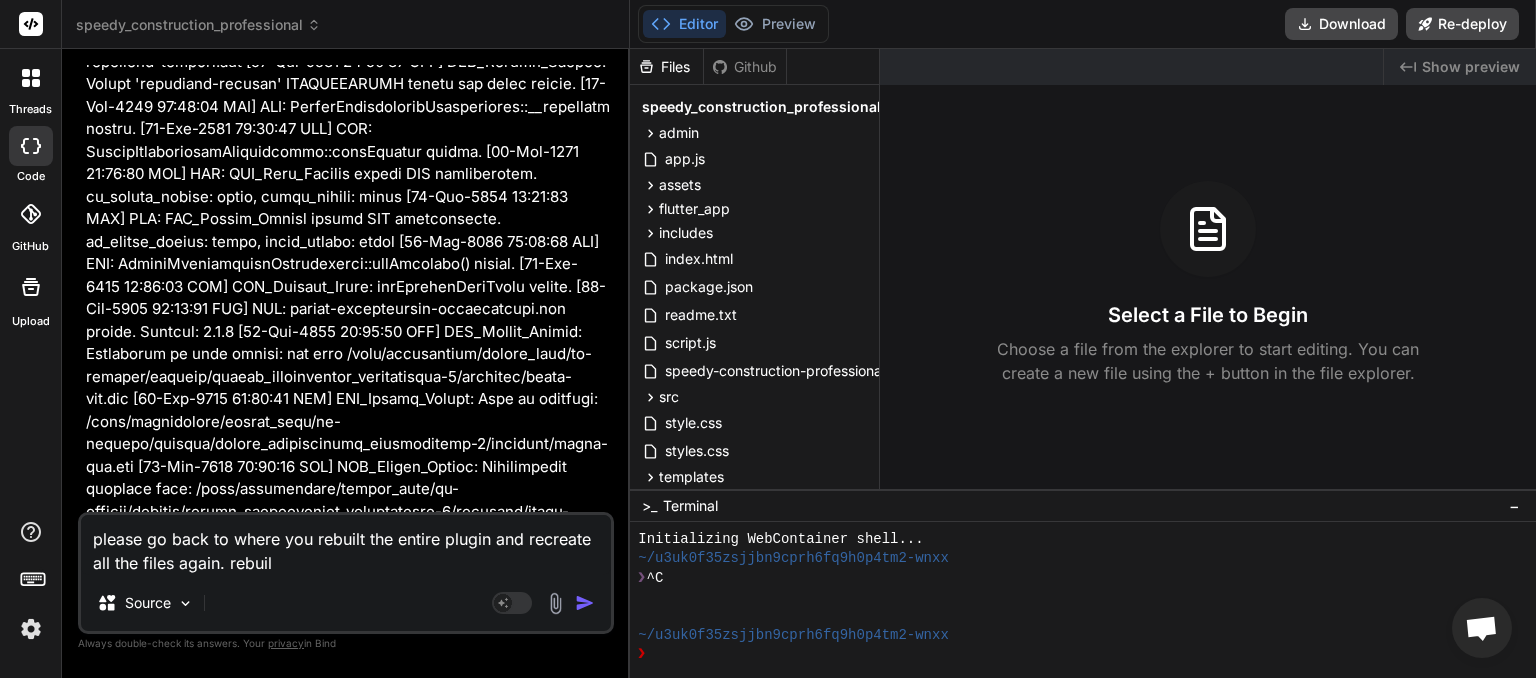 type on "please go back to where you rebuilt the entire plugin and recreate all the files again. rebuild" 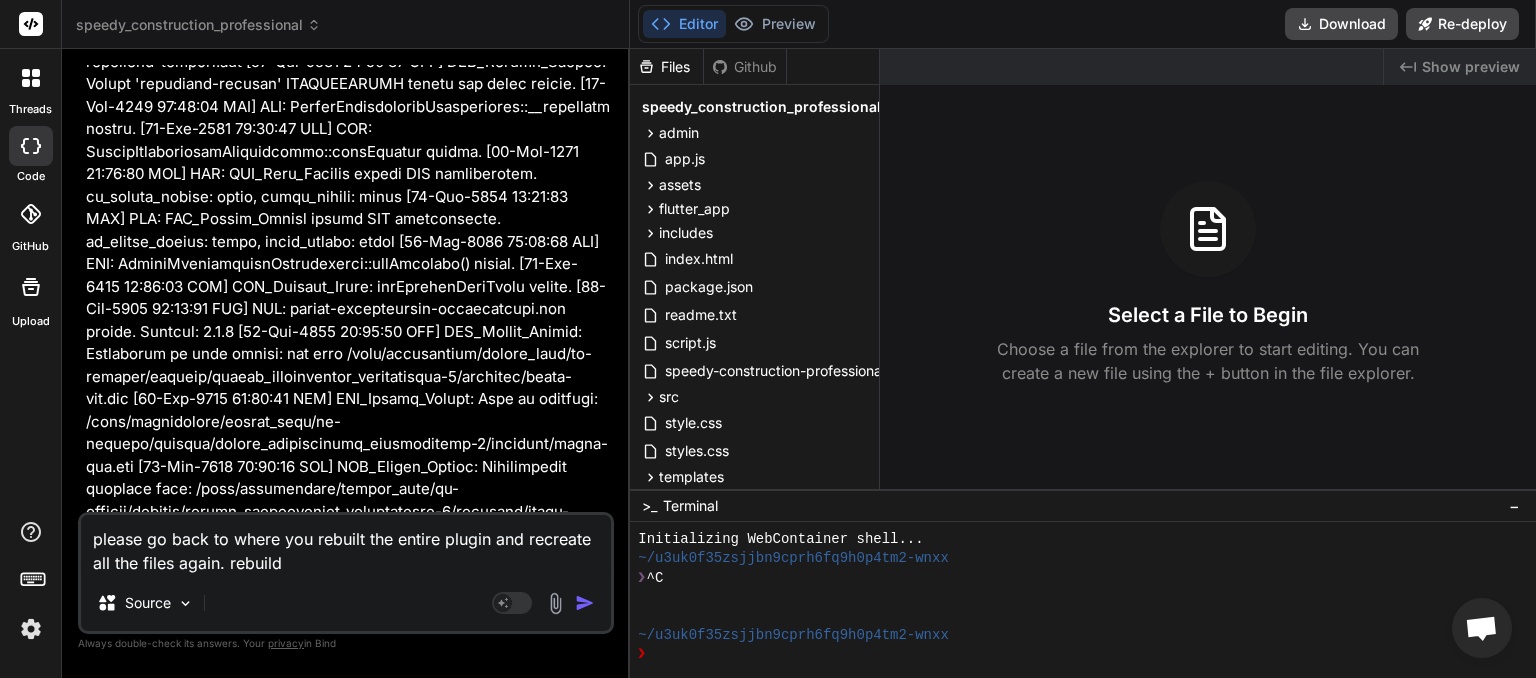 type on "please go back to where you rebuilt the entire plugin and recreate all the files again. rebuild" 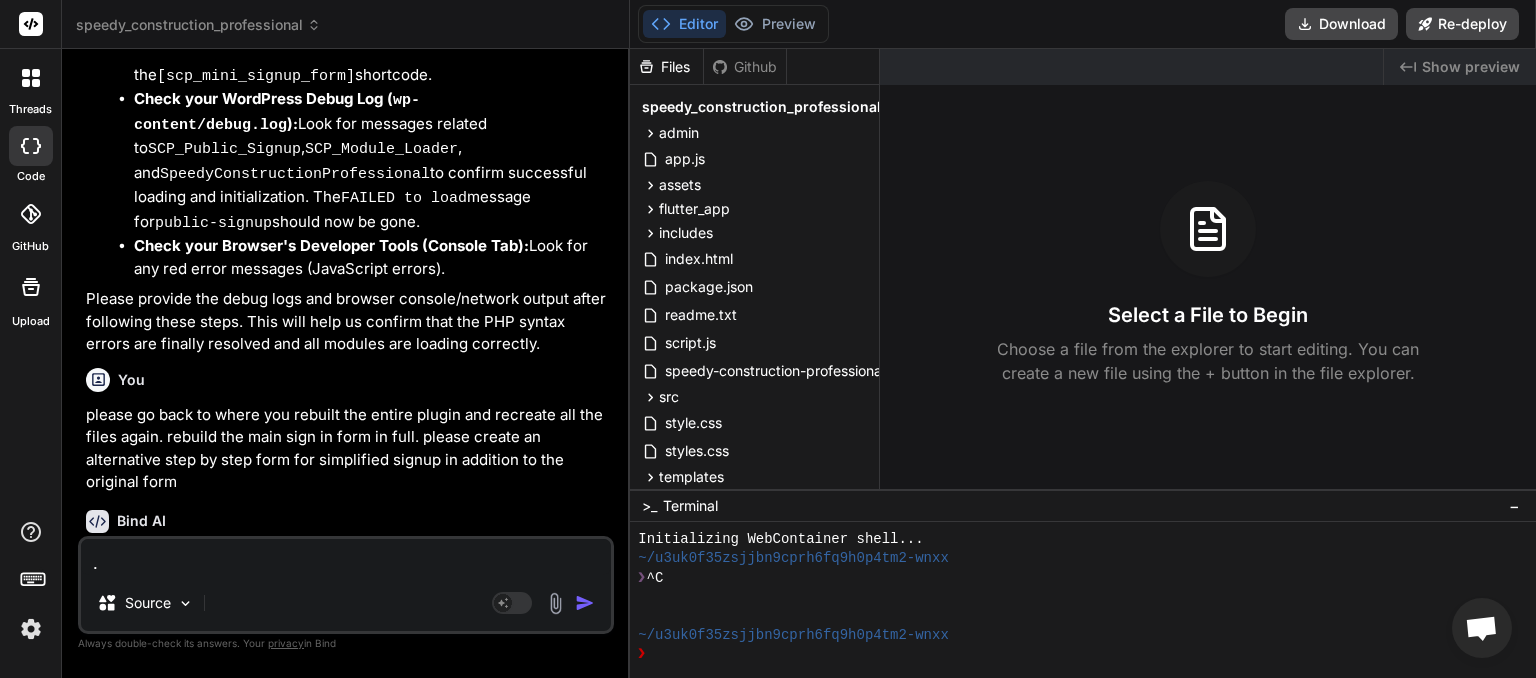 scroll, scrollTop: 41868, scrollLeft: 0, axis: vertical 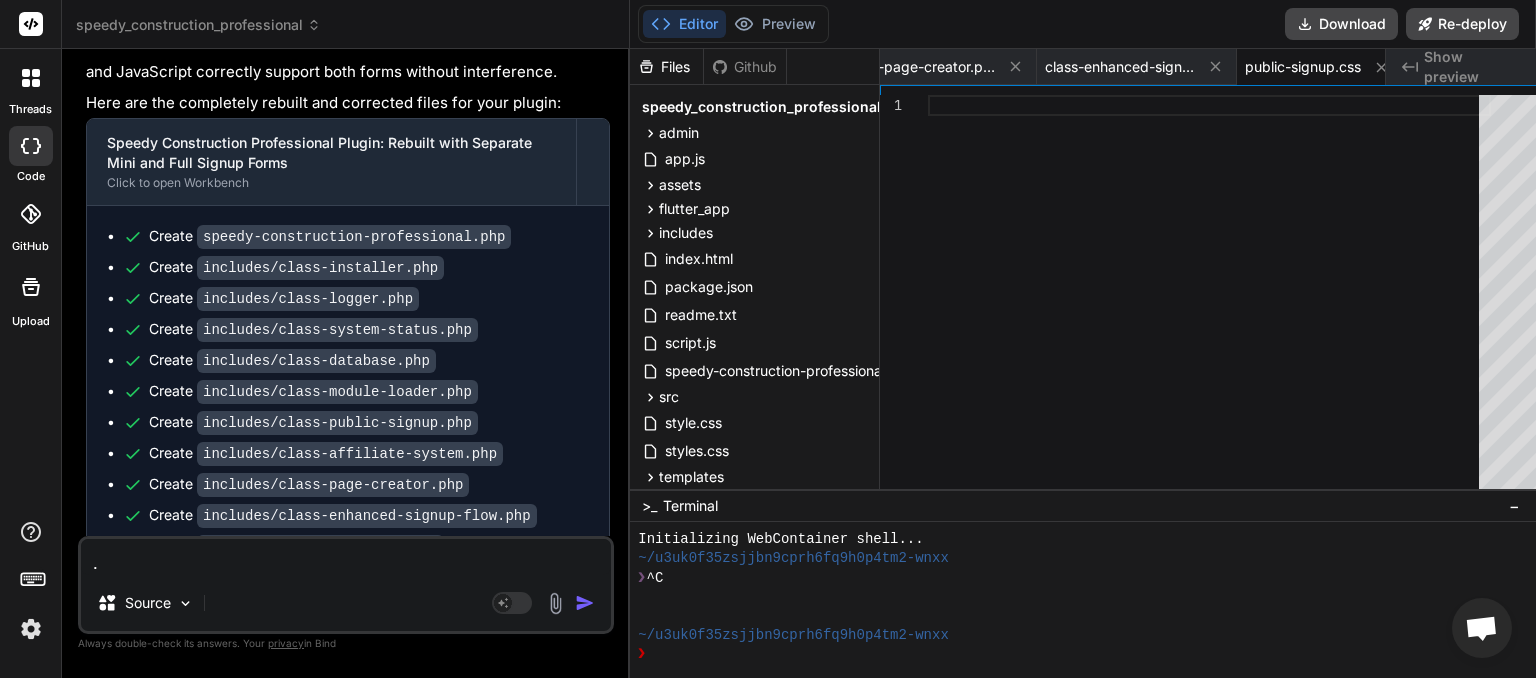 drag, startPoint x: 218, startPoint y: 509, endPoint x: 128, endPoint y: 483, distance: 93.680305 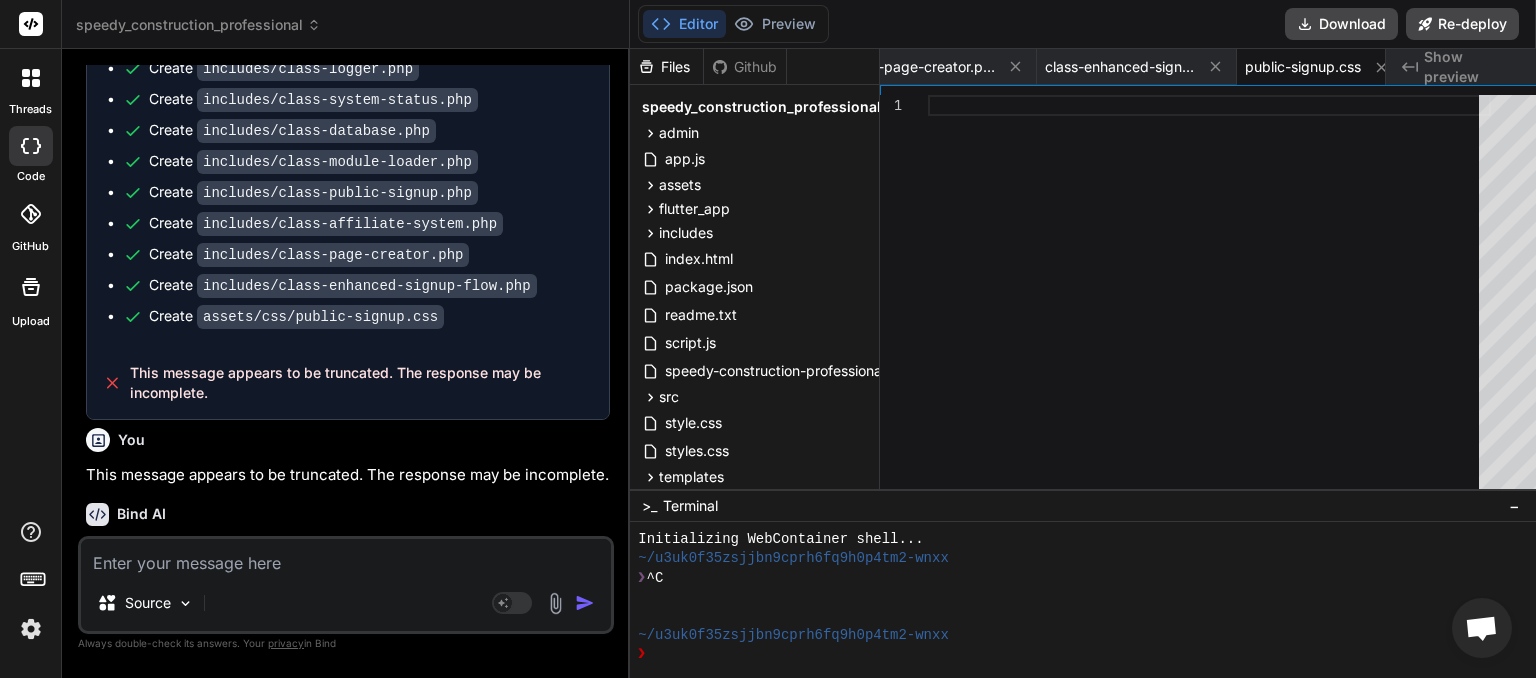 scroll, scrollTop: 43019, scrollLeft: 0, axis: vertical 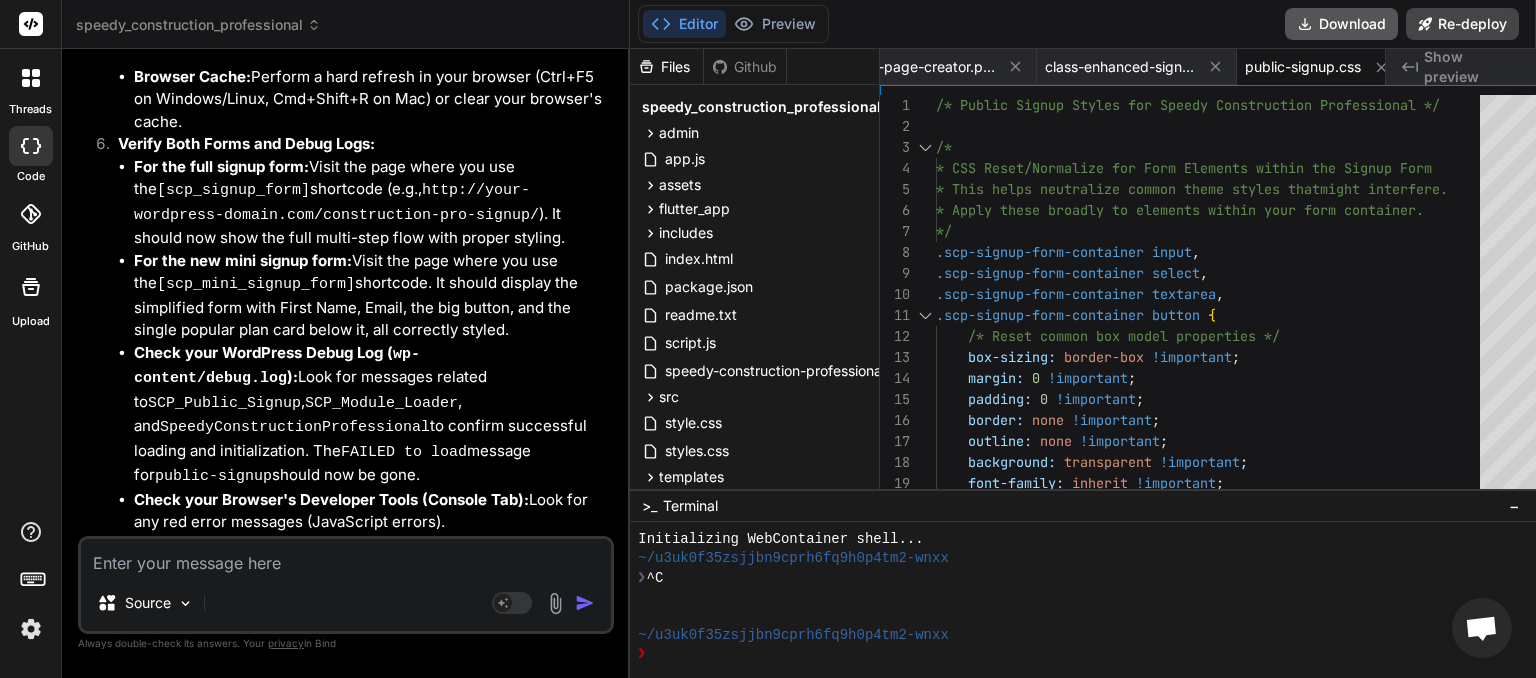 click on "Download" at bounding box center (1341, 24) 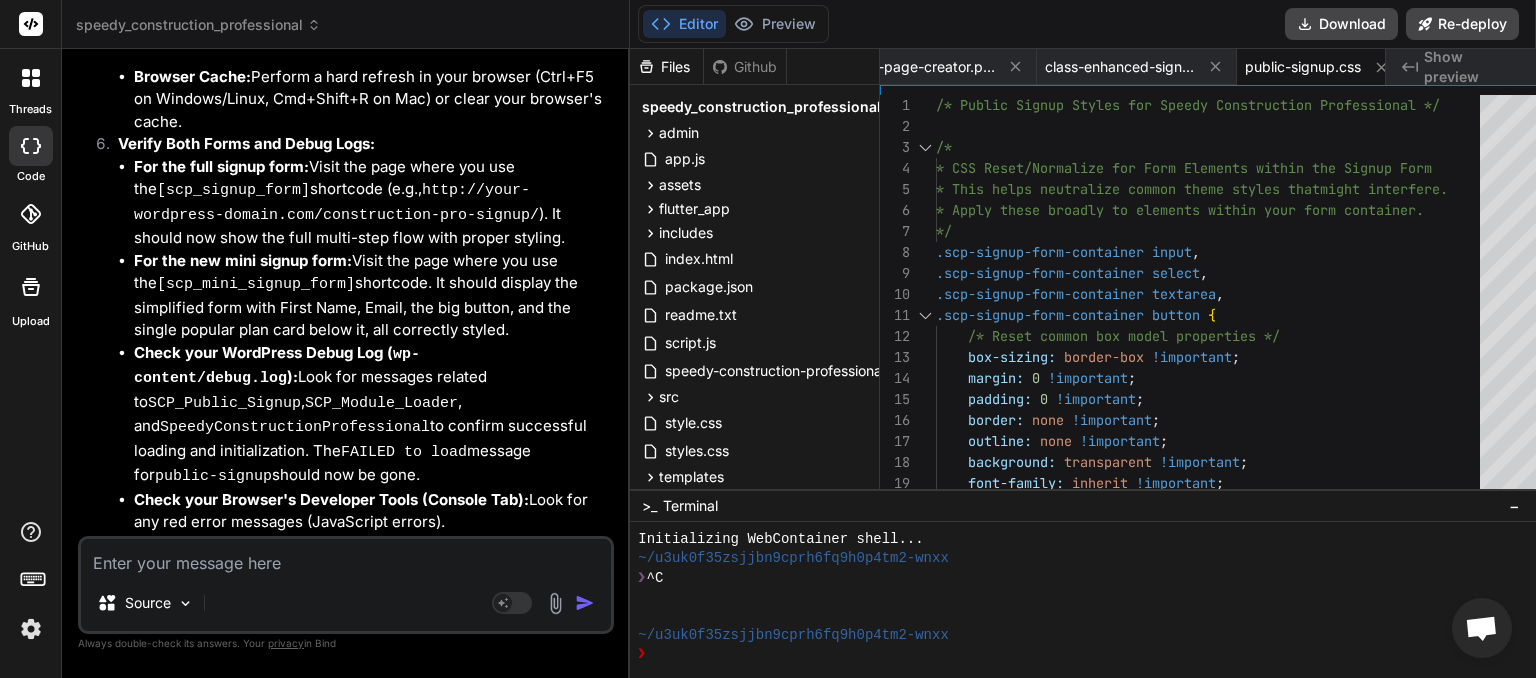 click at bounding box center (346, 557) 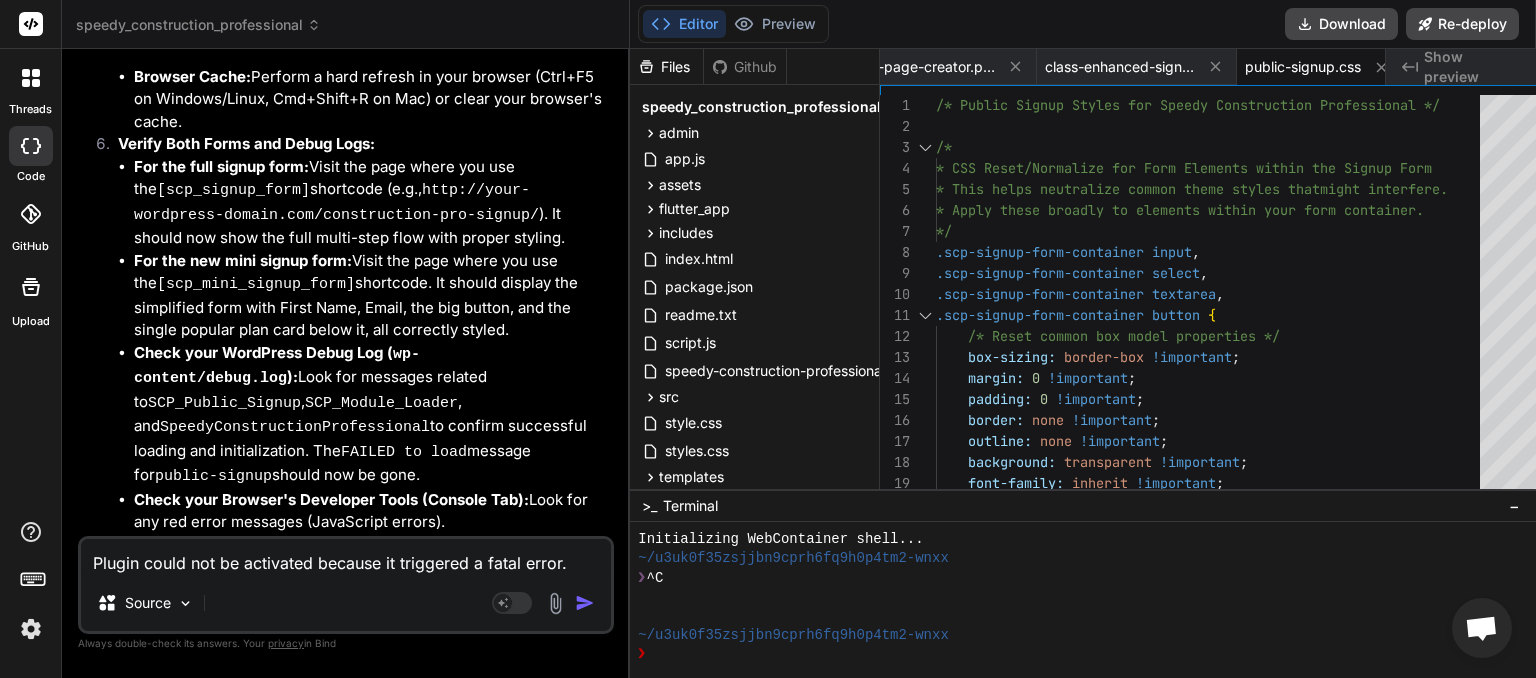 click at bounding box center [585, 603] 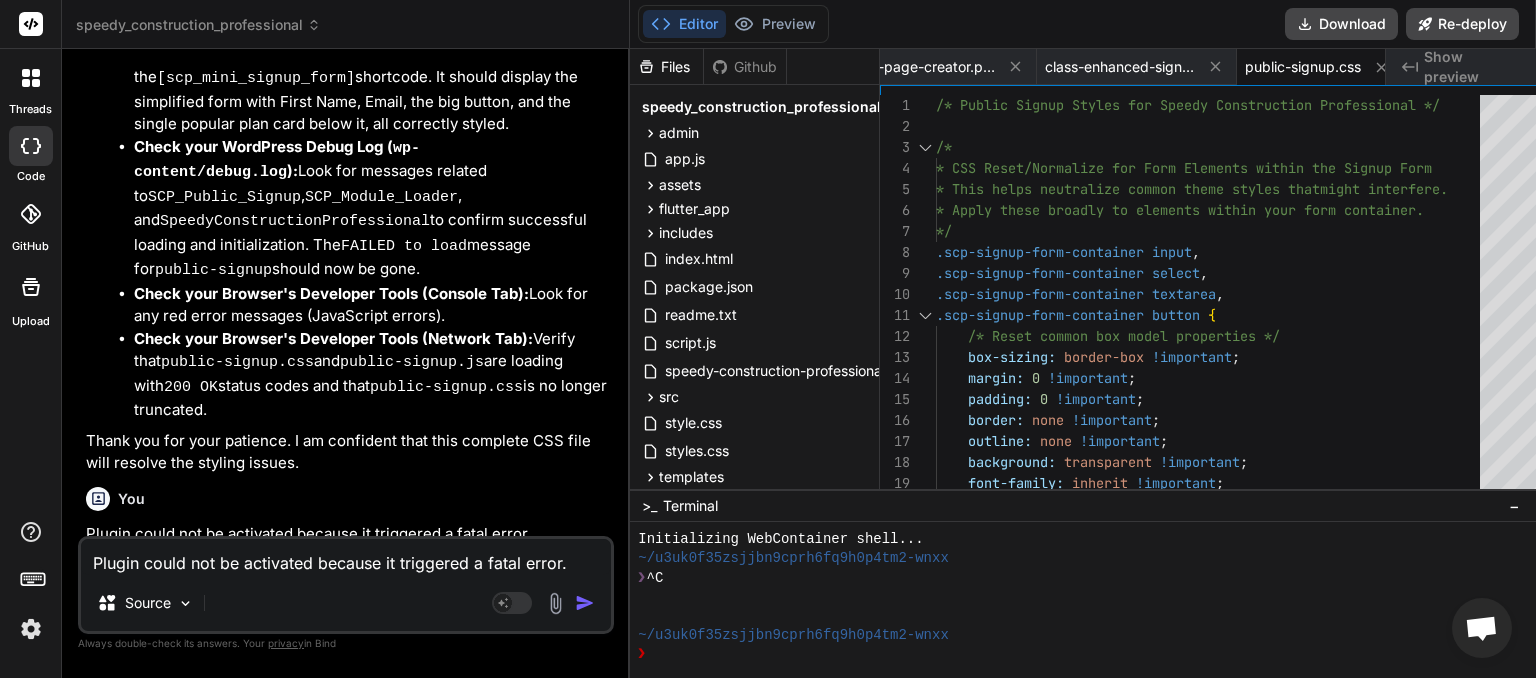 scroll, scrollTop: 44946, scrollLeft: 0, axis: vertical 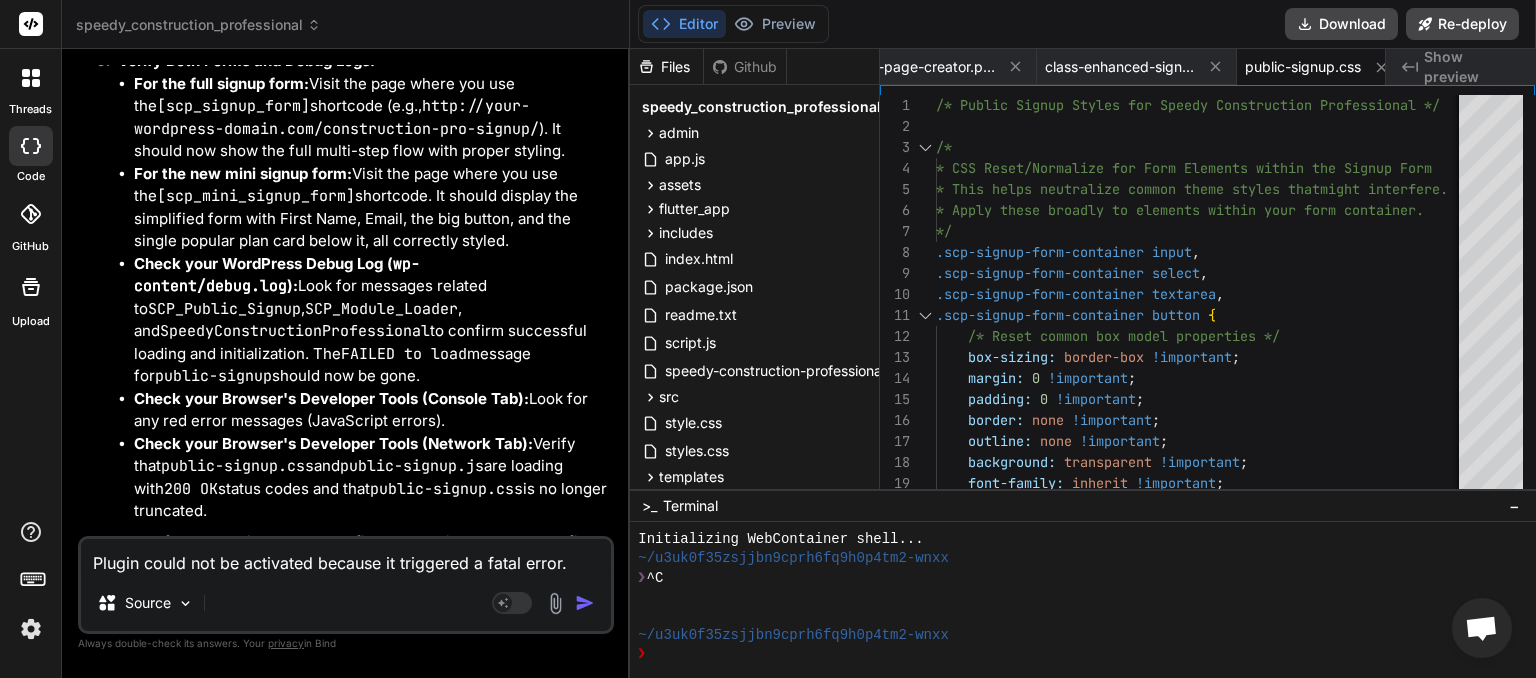 paste on "[06-Aug-2025 05:26:03 UTC] SCP: speedy-construction-professional.php loaded. Version: 1.3.2" 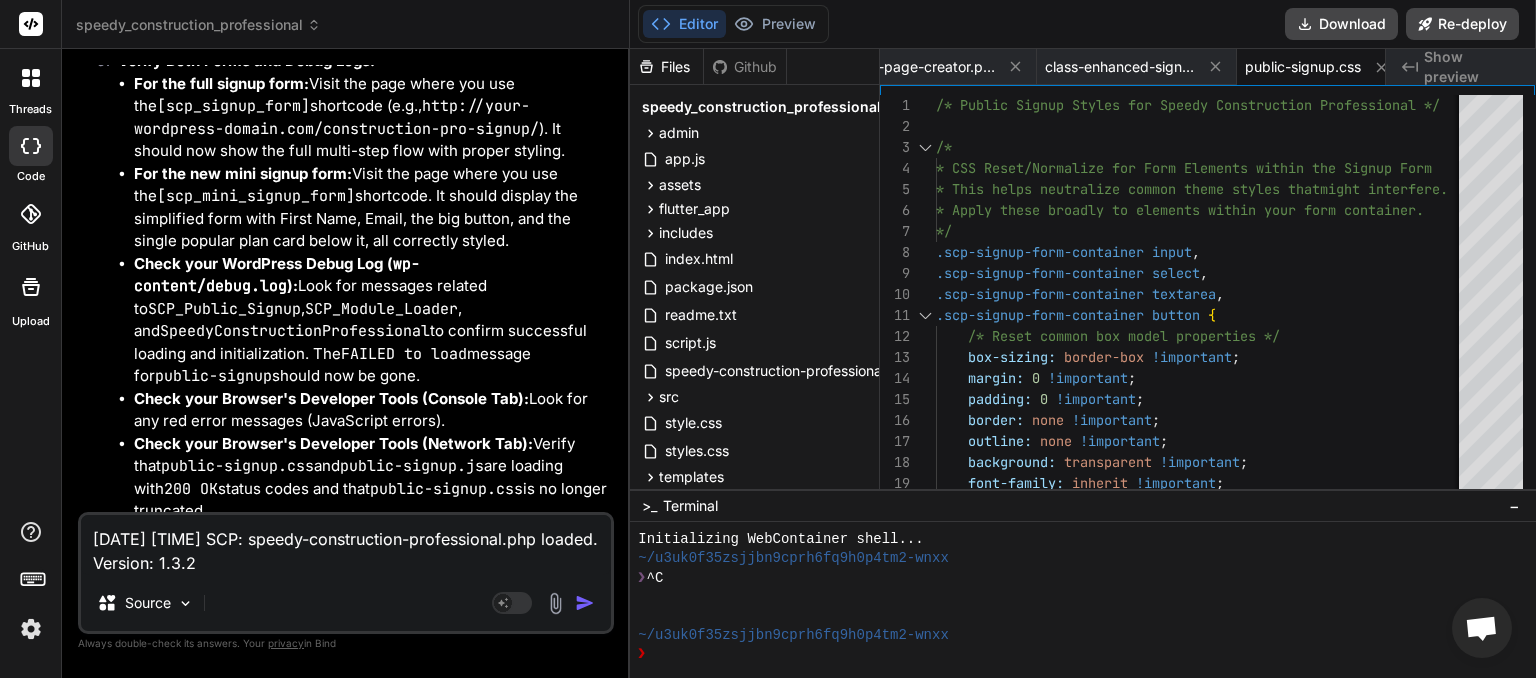 click at bounding box center [585, 603] 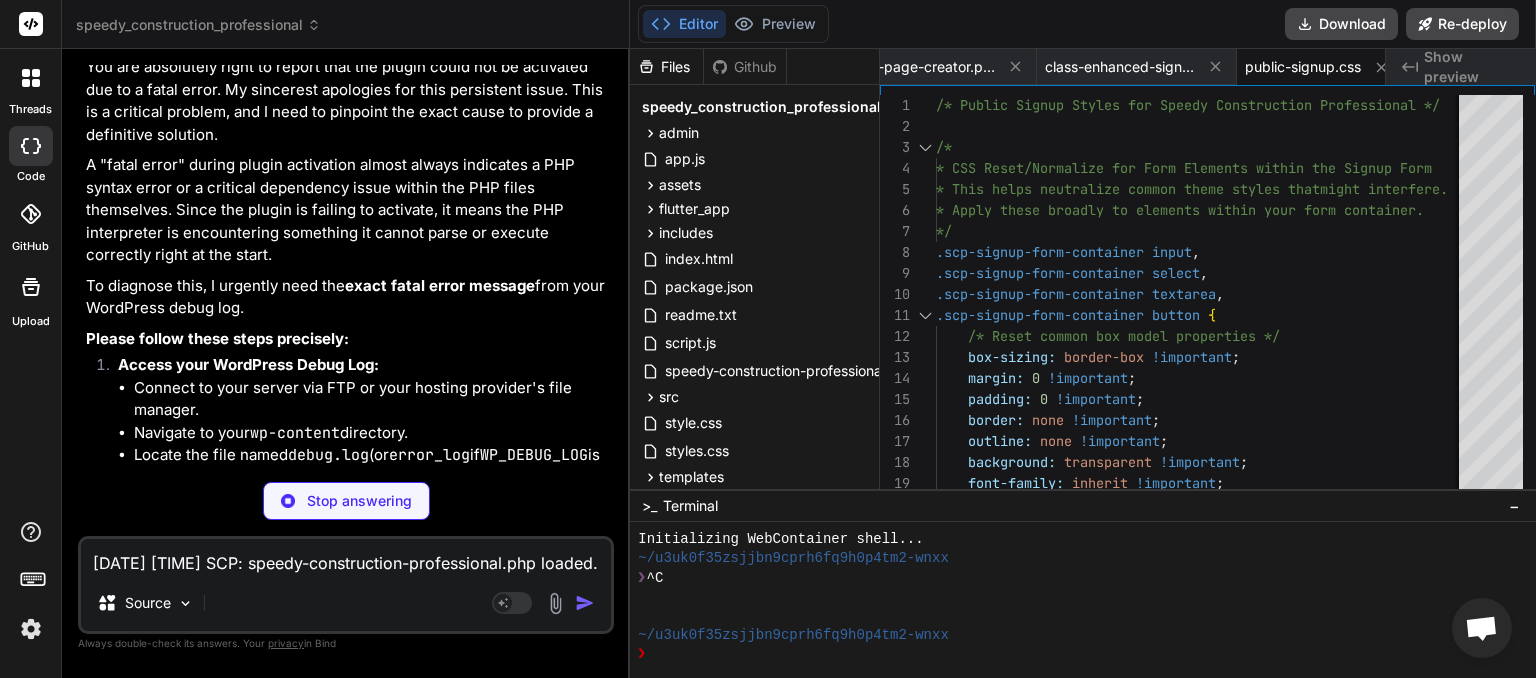 scroll, scrollTop: 45092, scrollLeft: 0, axis: vertical 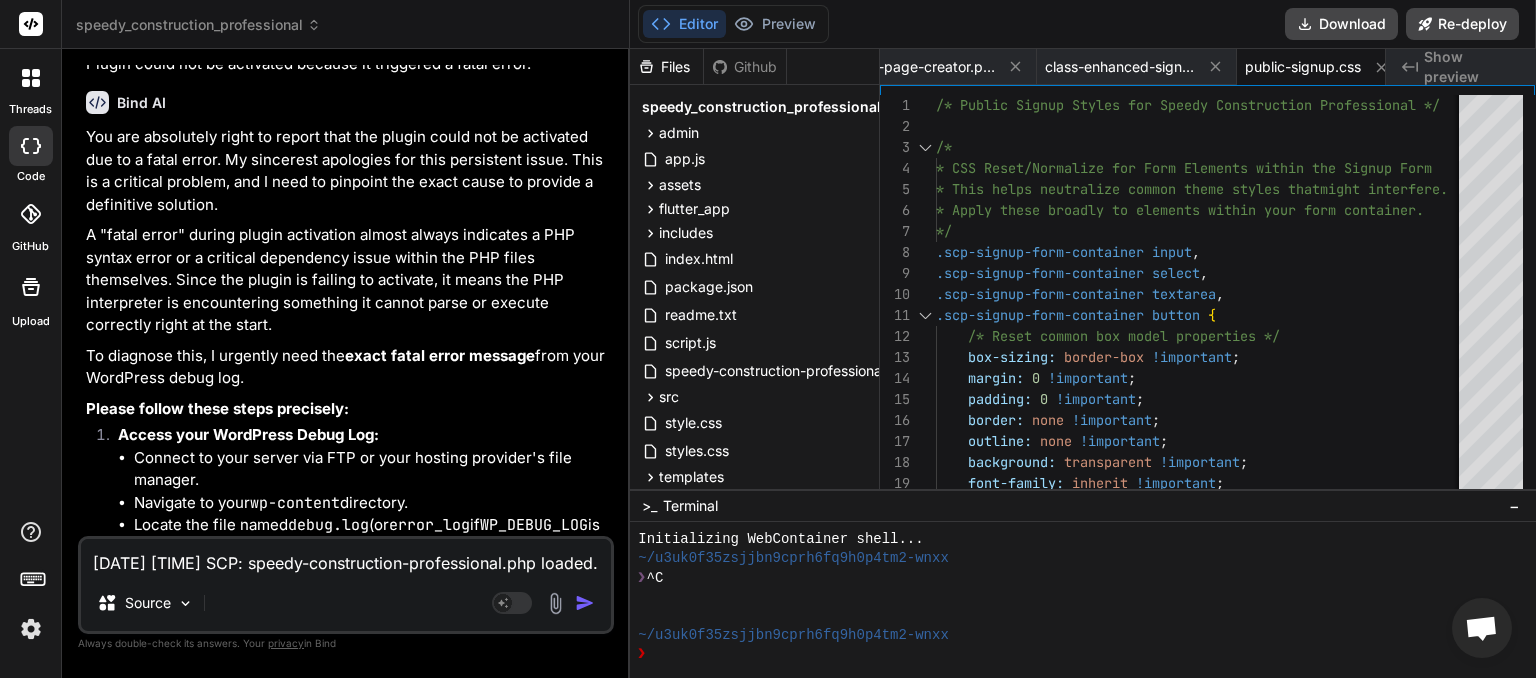 paste on "7:4" 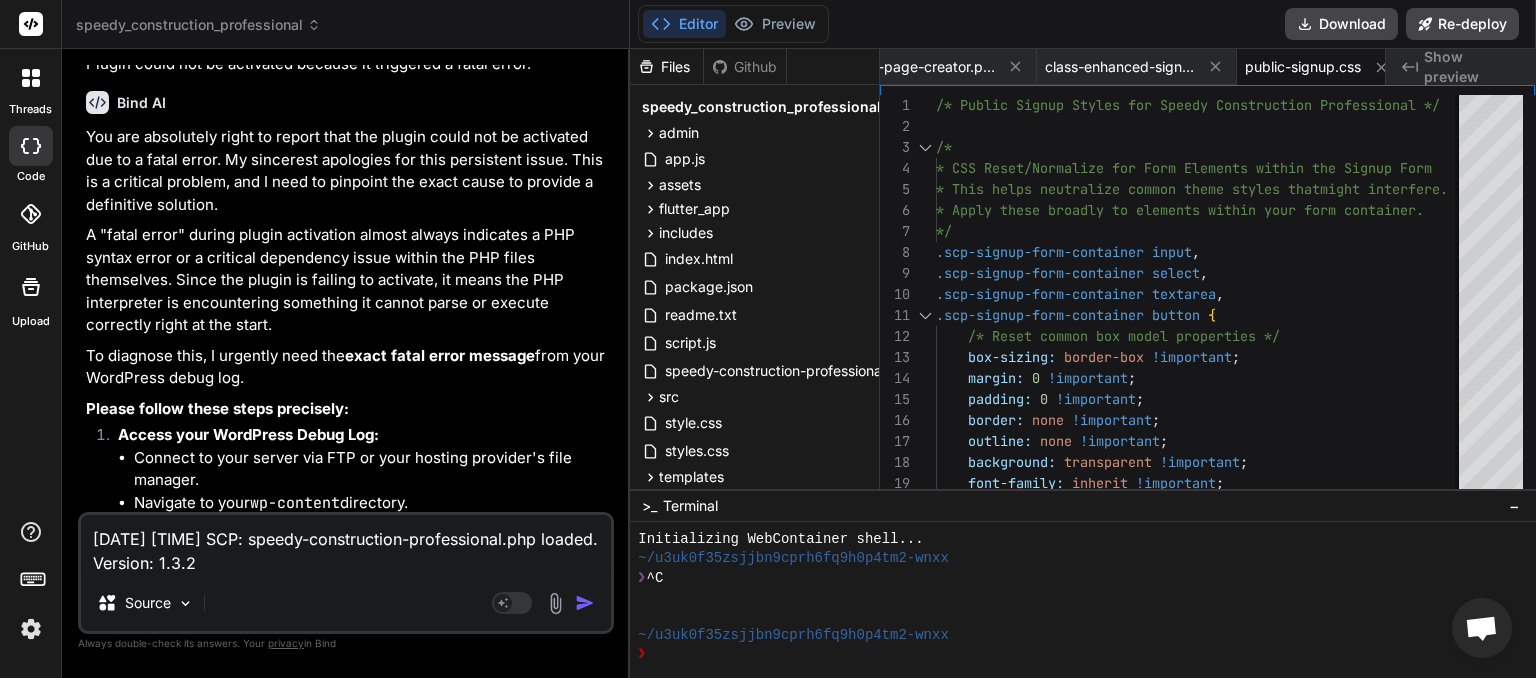 click at bounding box center [585, 603] 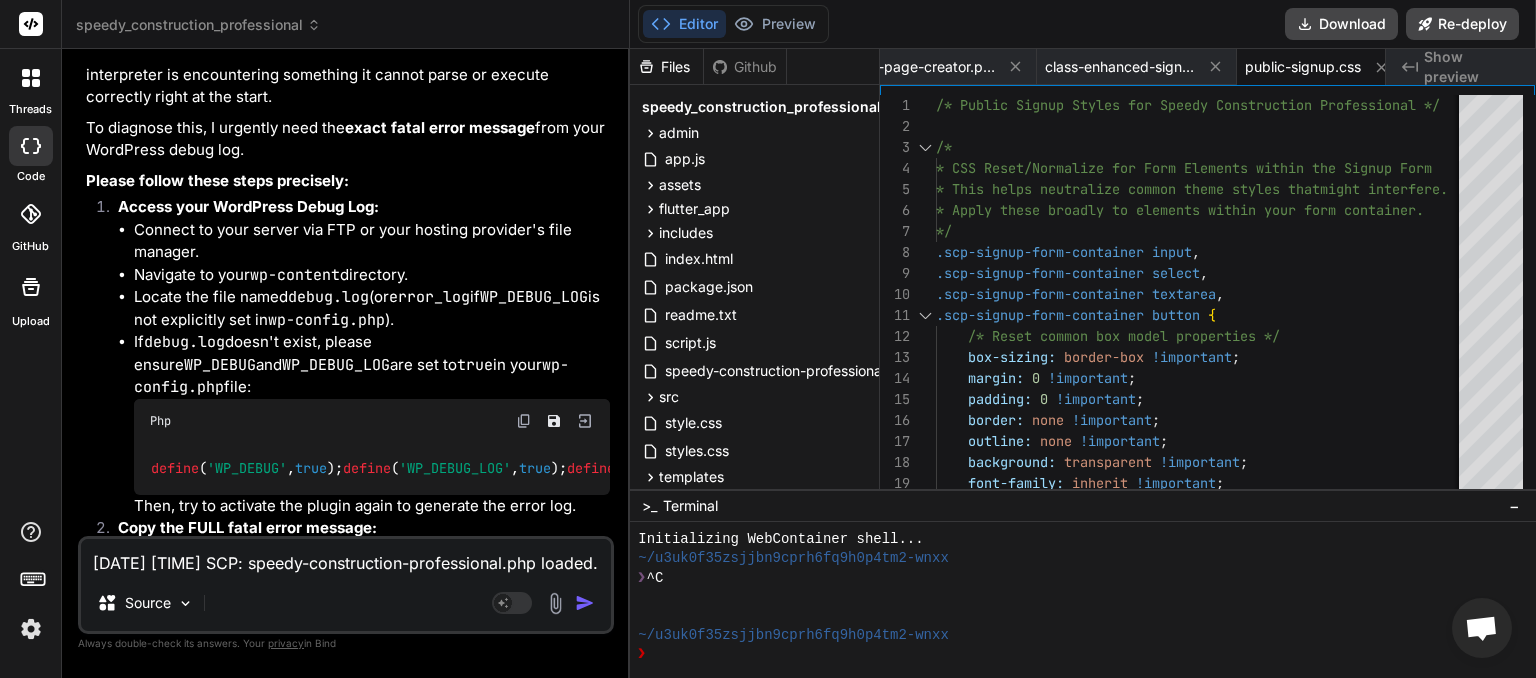 scroll, scrollTop: 45322, scrollLeft: 0, axis: vertical 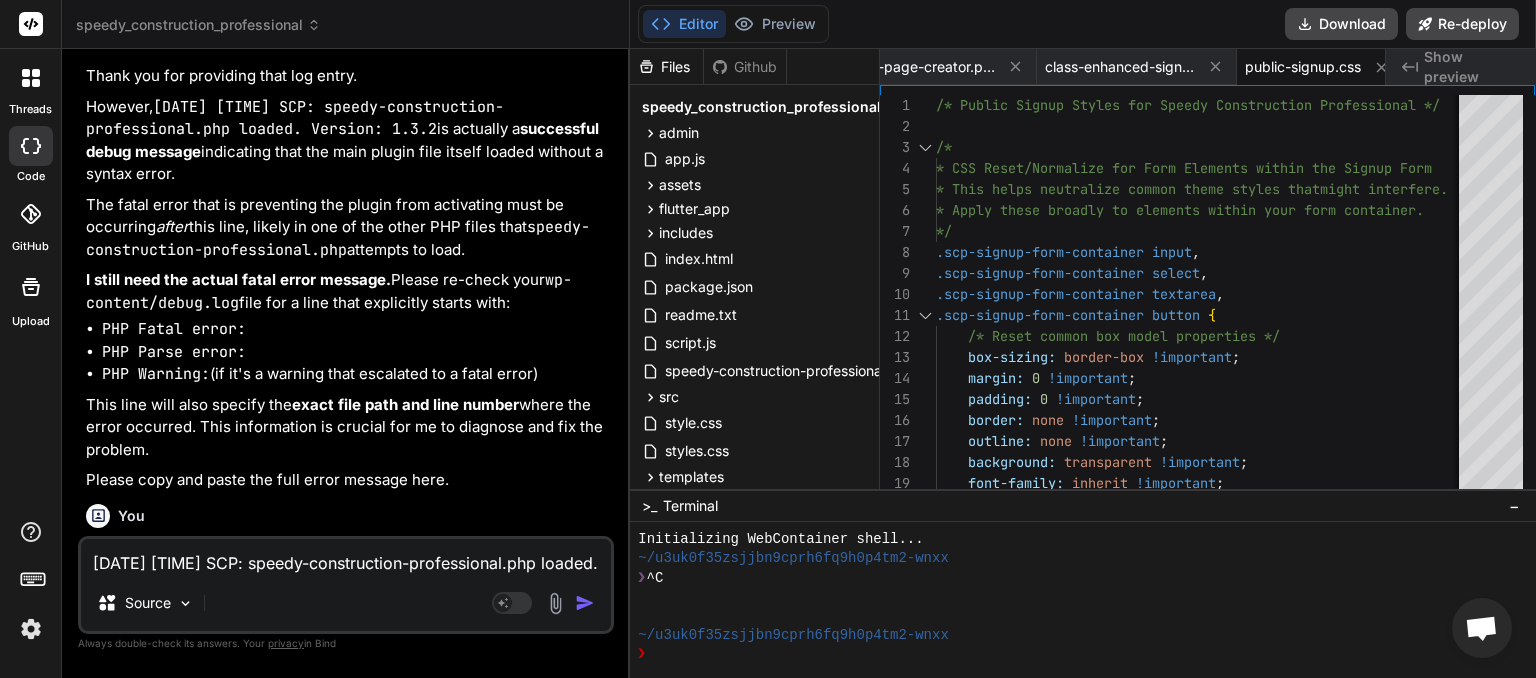 paste on "Plugin could not be activated because it triggered a fatal error." 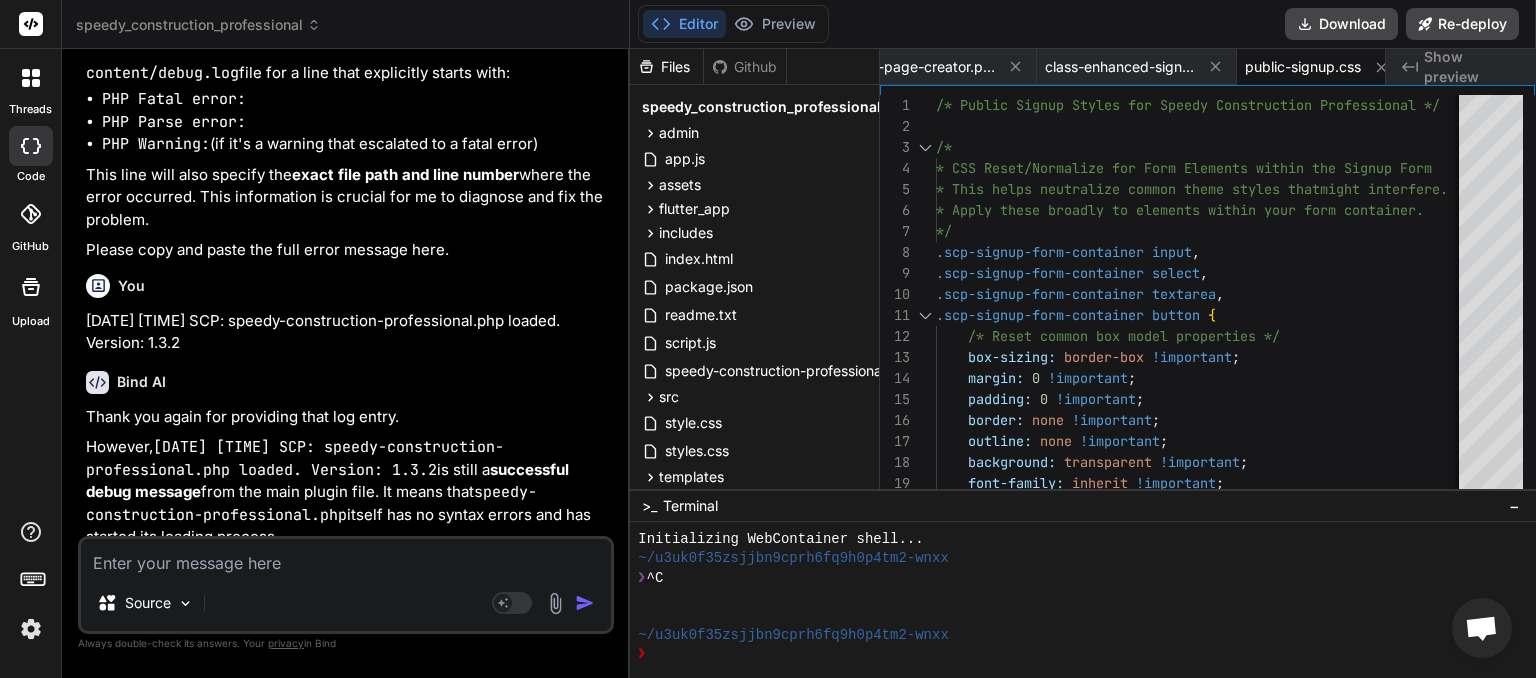 scroll, scrollTop: 46476, scrollLeft: 0, axis: vertical 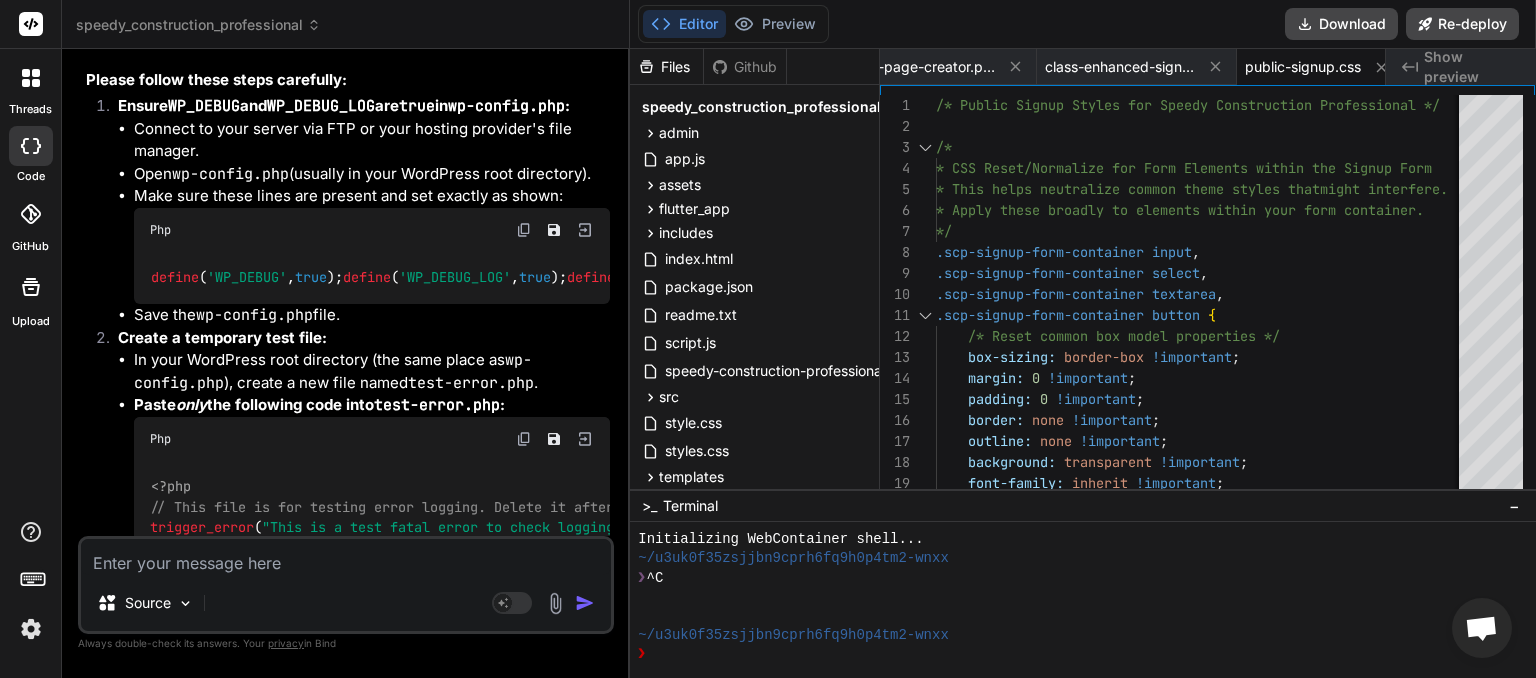 click at bounding box center (346, 557) 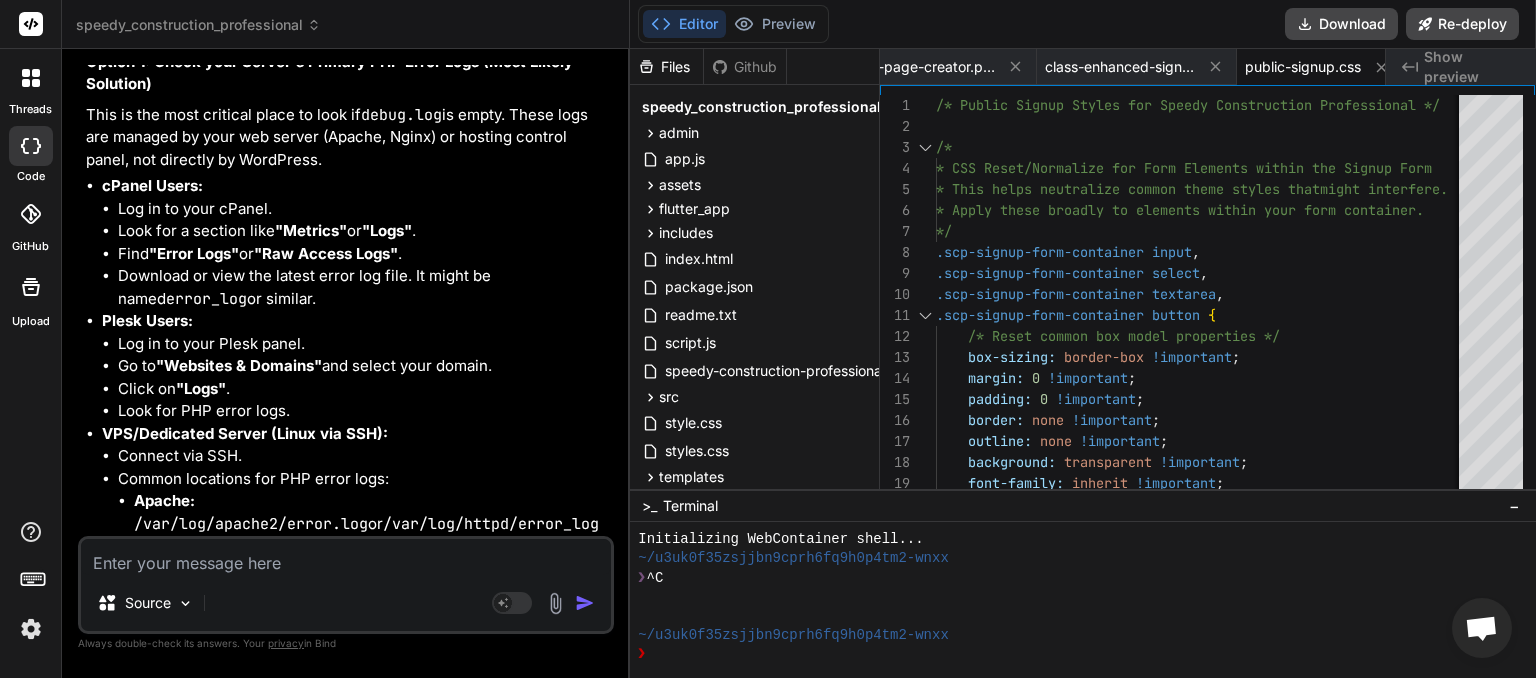 scroll, scrollTop: 50383, scrollLeft: 0, axis: vertical 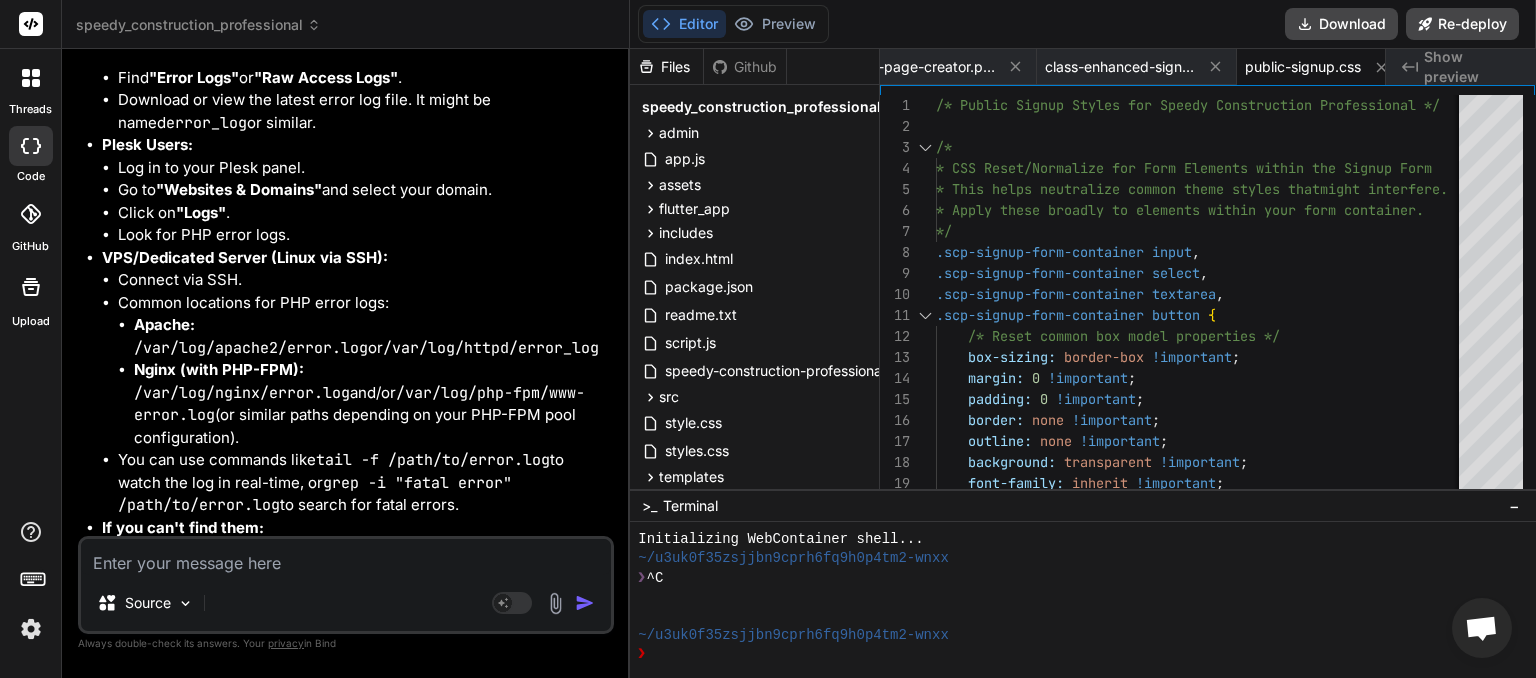click at bounding box center (346, 557) 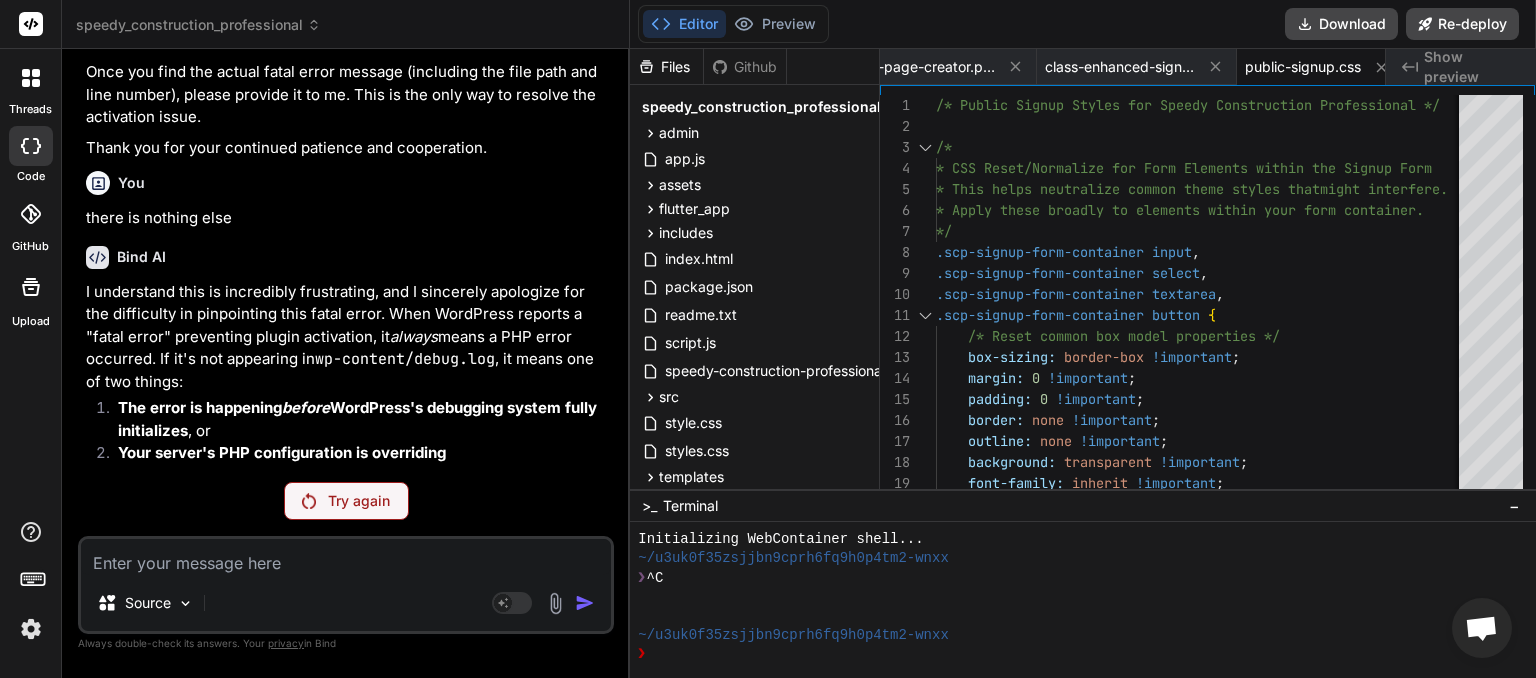 scroll, scrollTop: 50519, scrollLeft: 0, axis: vertical 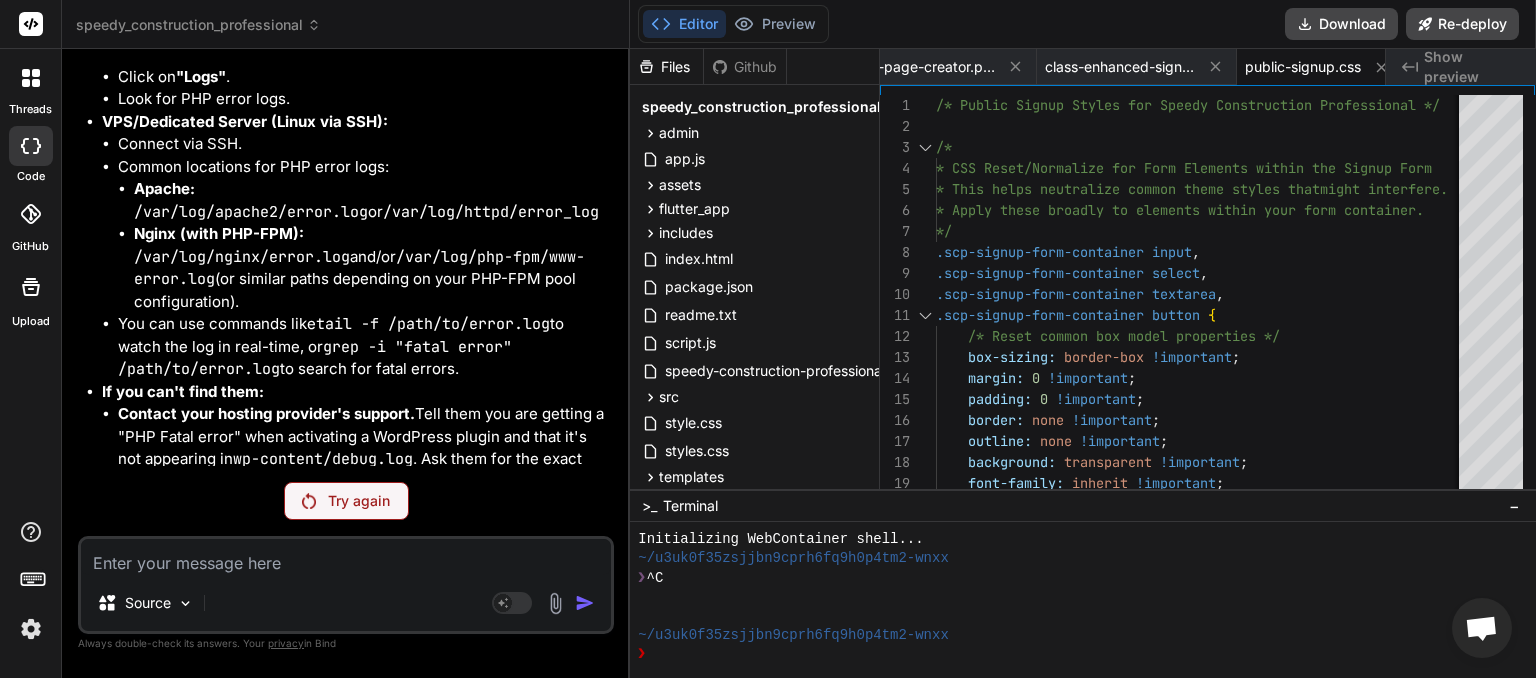 click at bounding box center [31, 629] 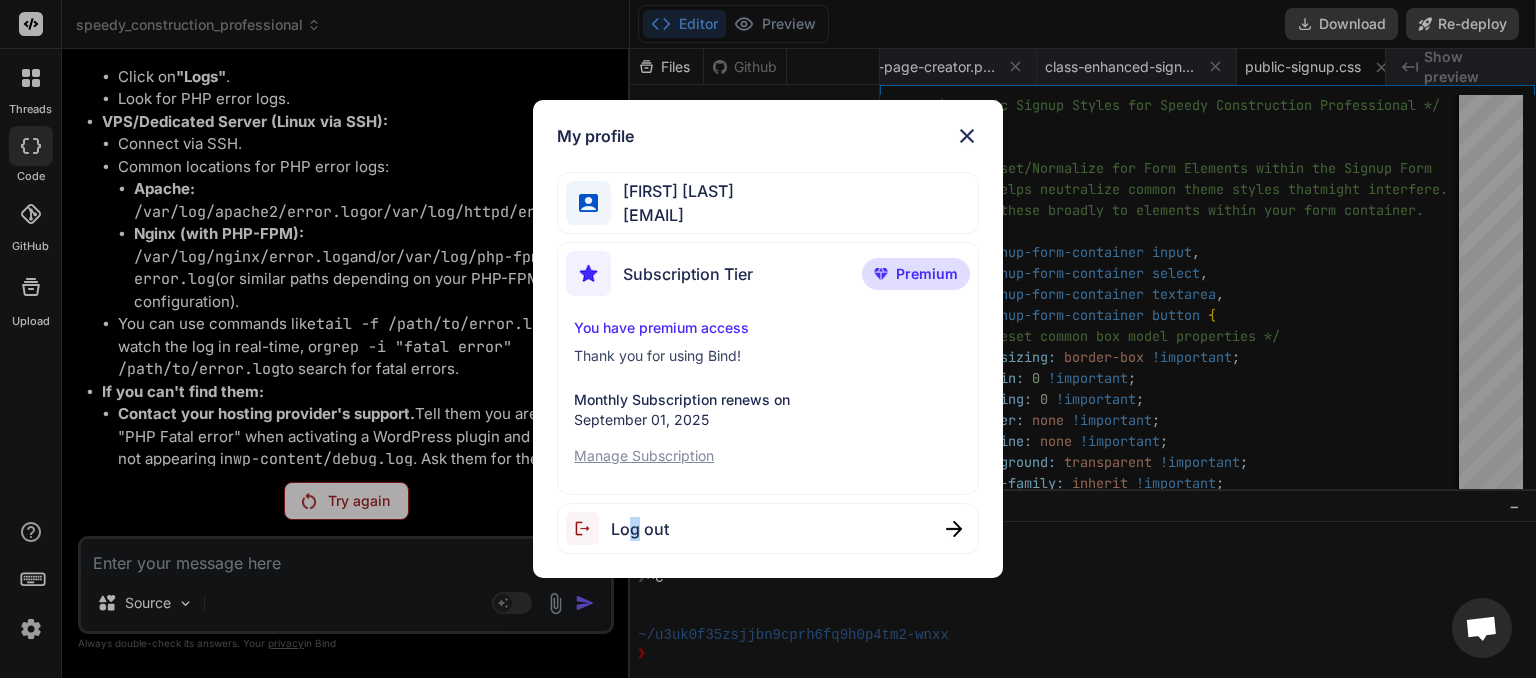 click on "Log out" at bounding box center [640, 529] 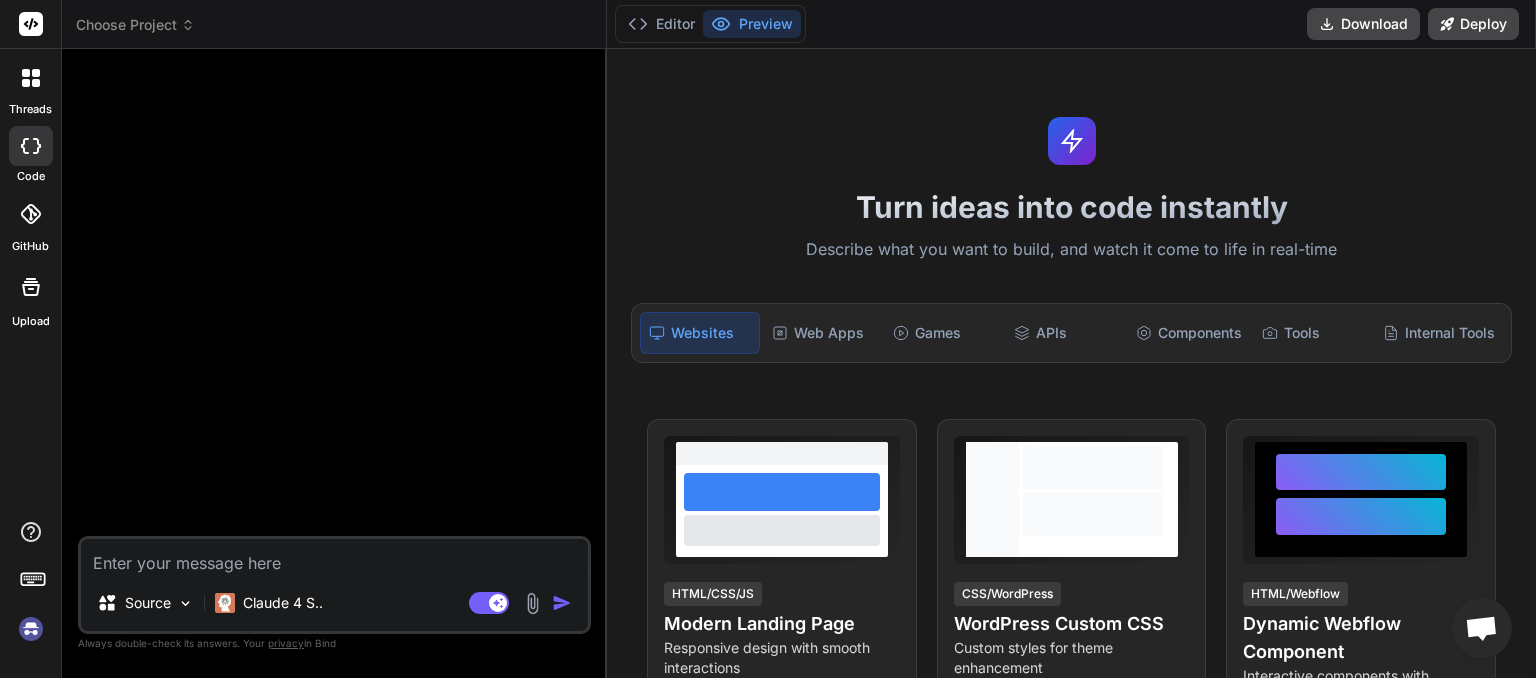 scroll, scrollTop: 0, scrollLeft: 0, axis: both 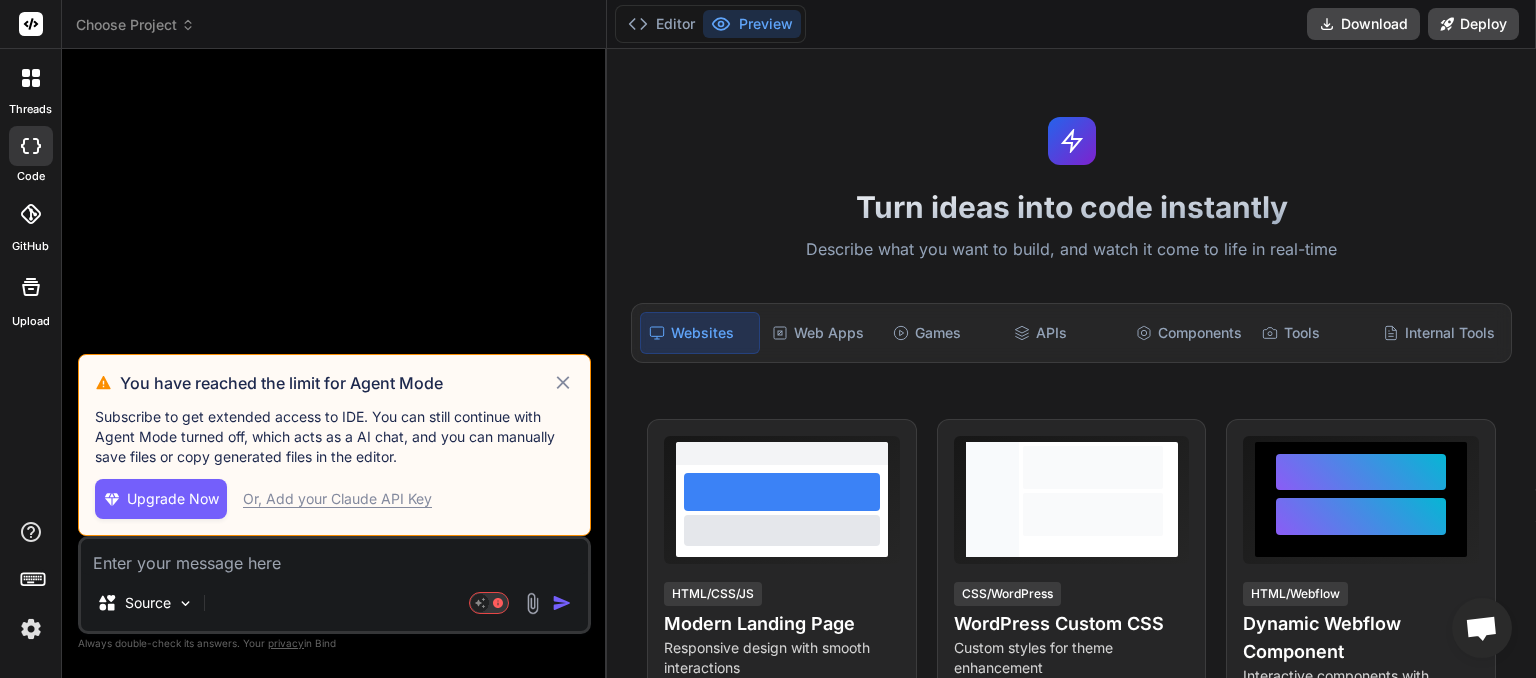click 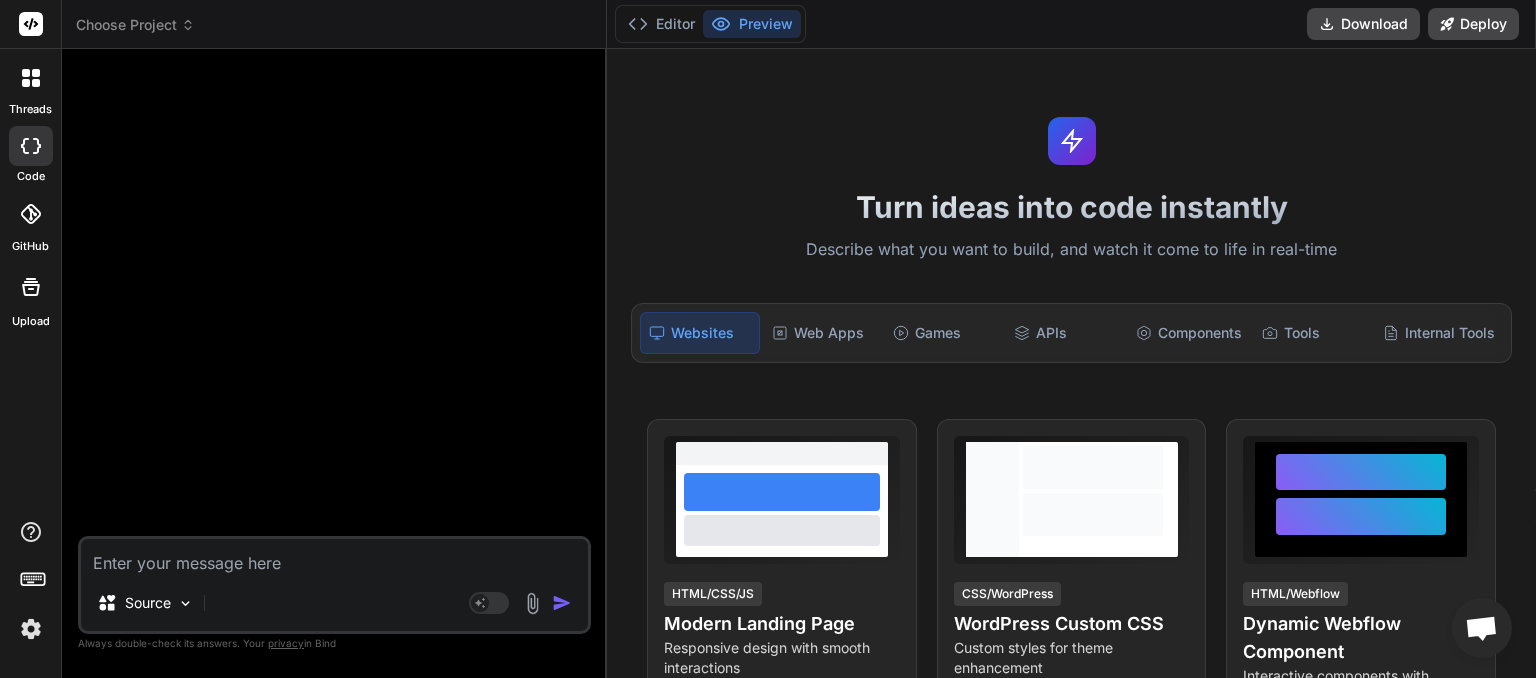 click 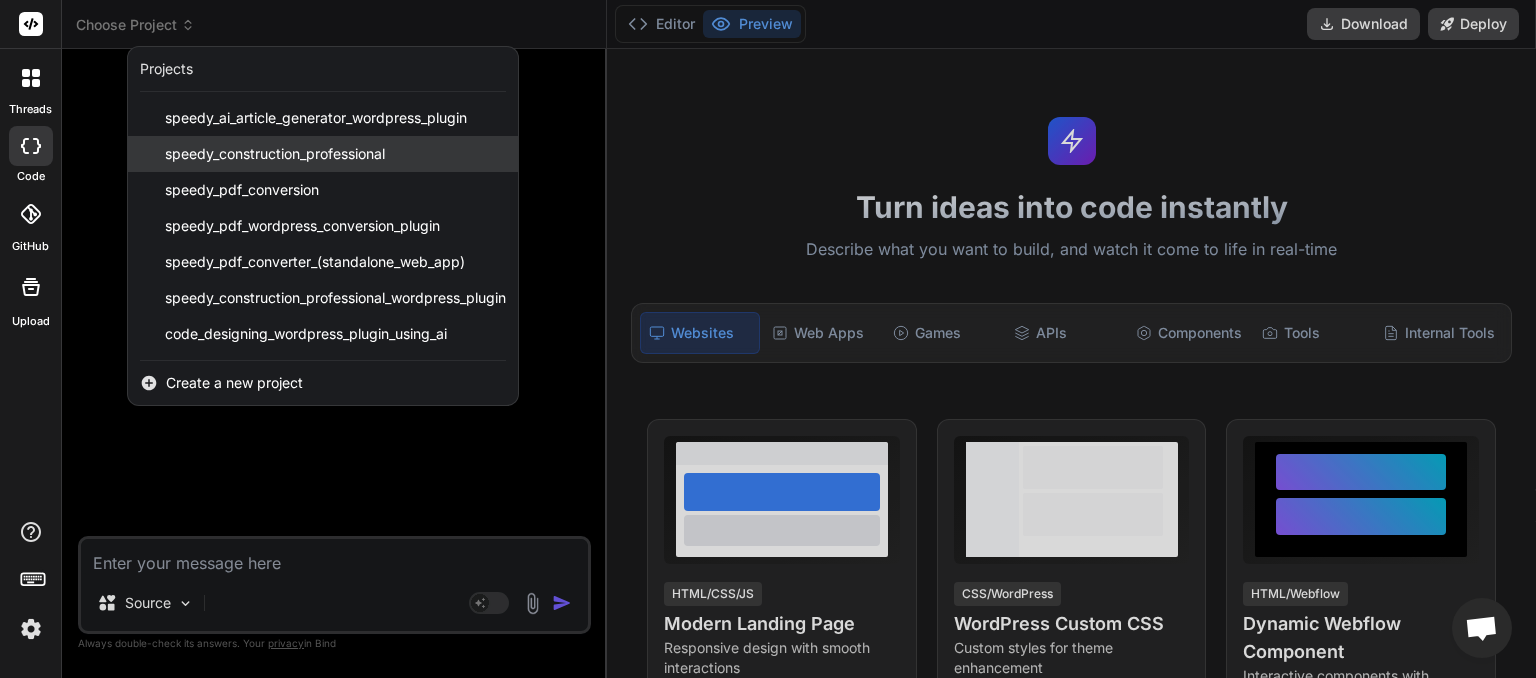 click on "speedy_construction_professional" at bounding box center (275, 154) 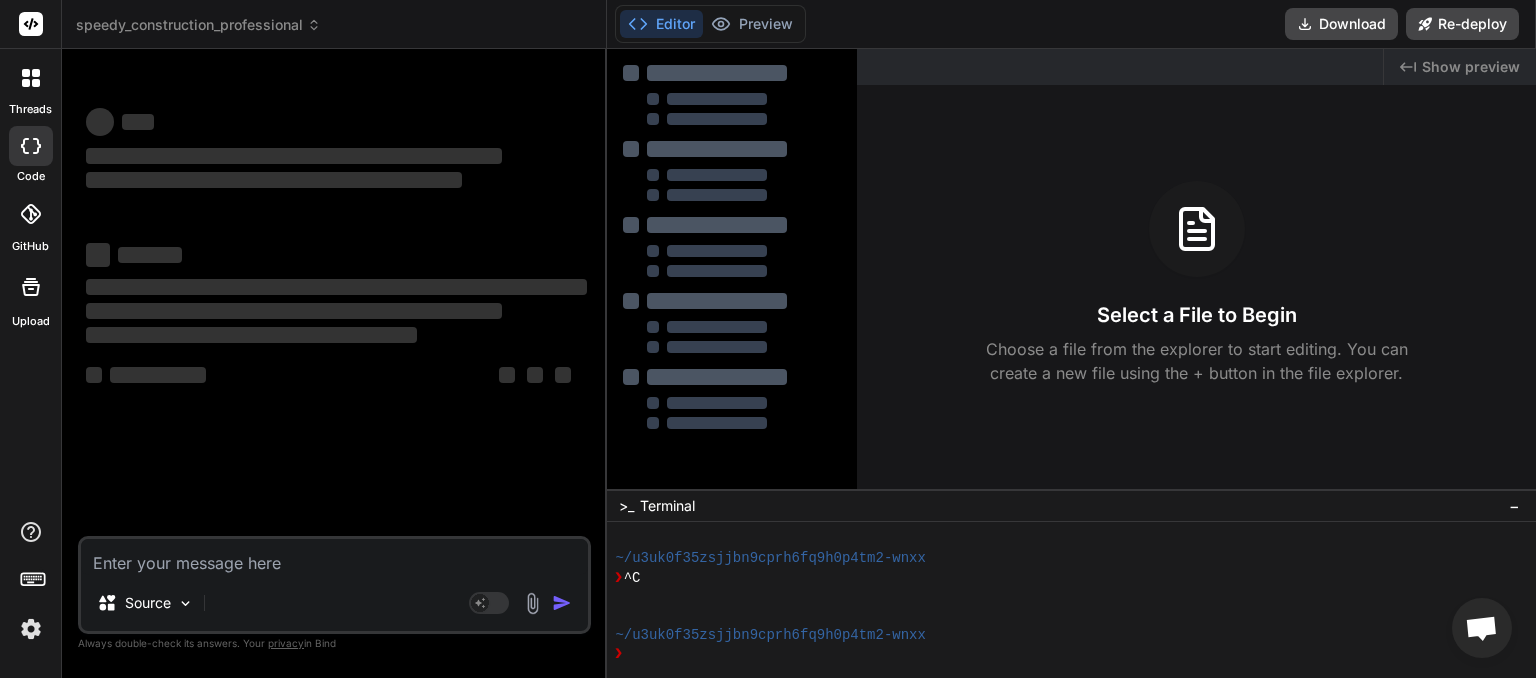 scroll, scrollTop: 172, scrollLeft: 0, axis: vertical 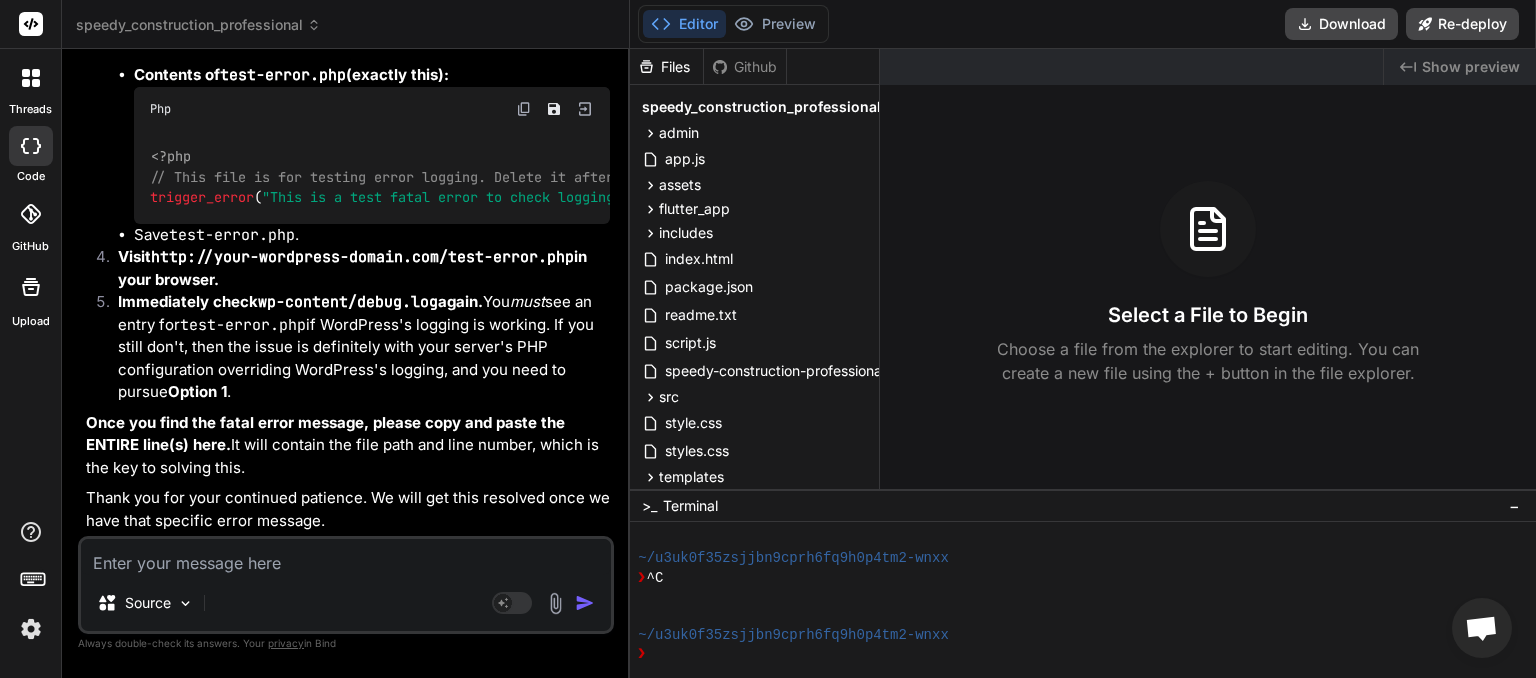 click at bounding box center [346, 557] 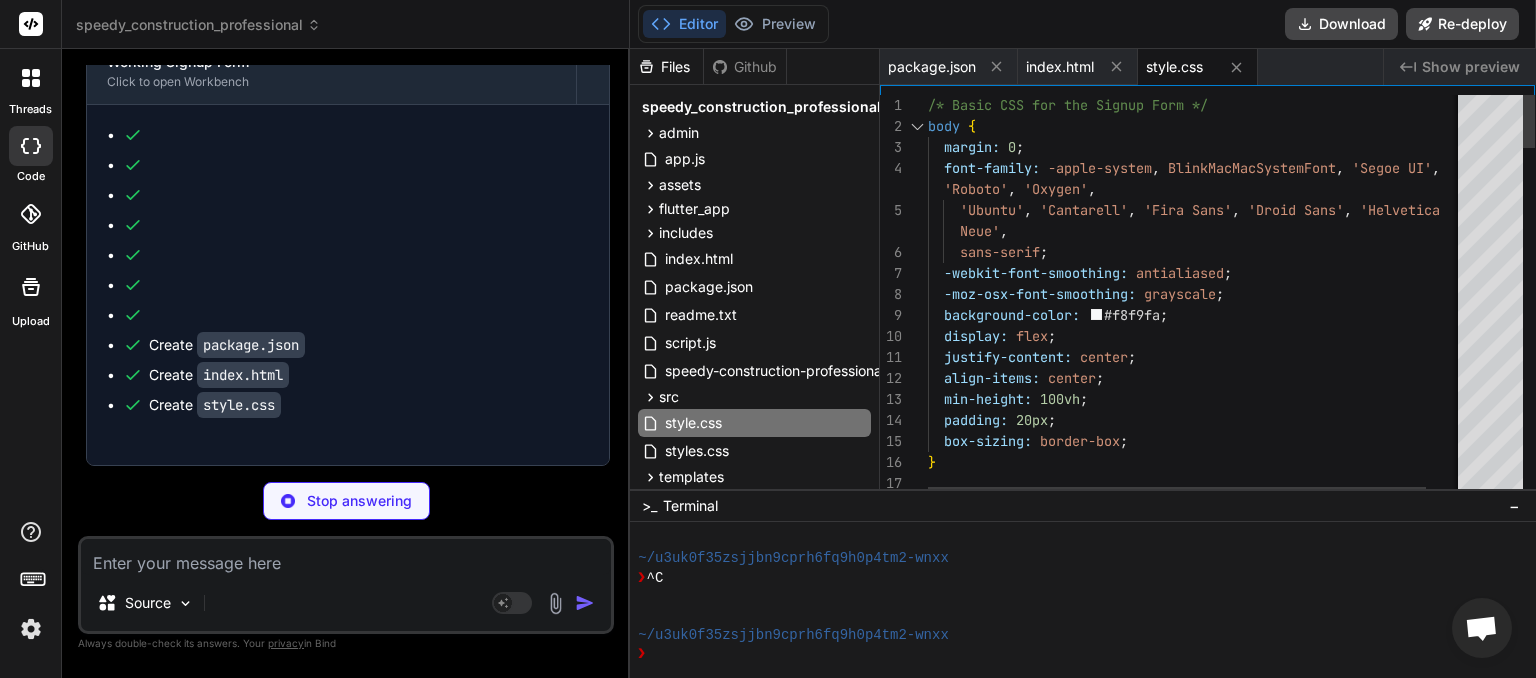 scroll, scrollTop: 7260, scrollLeft: 0, axis: vertical 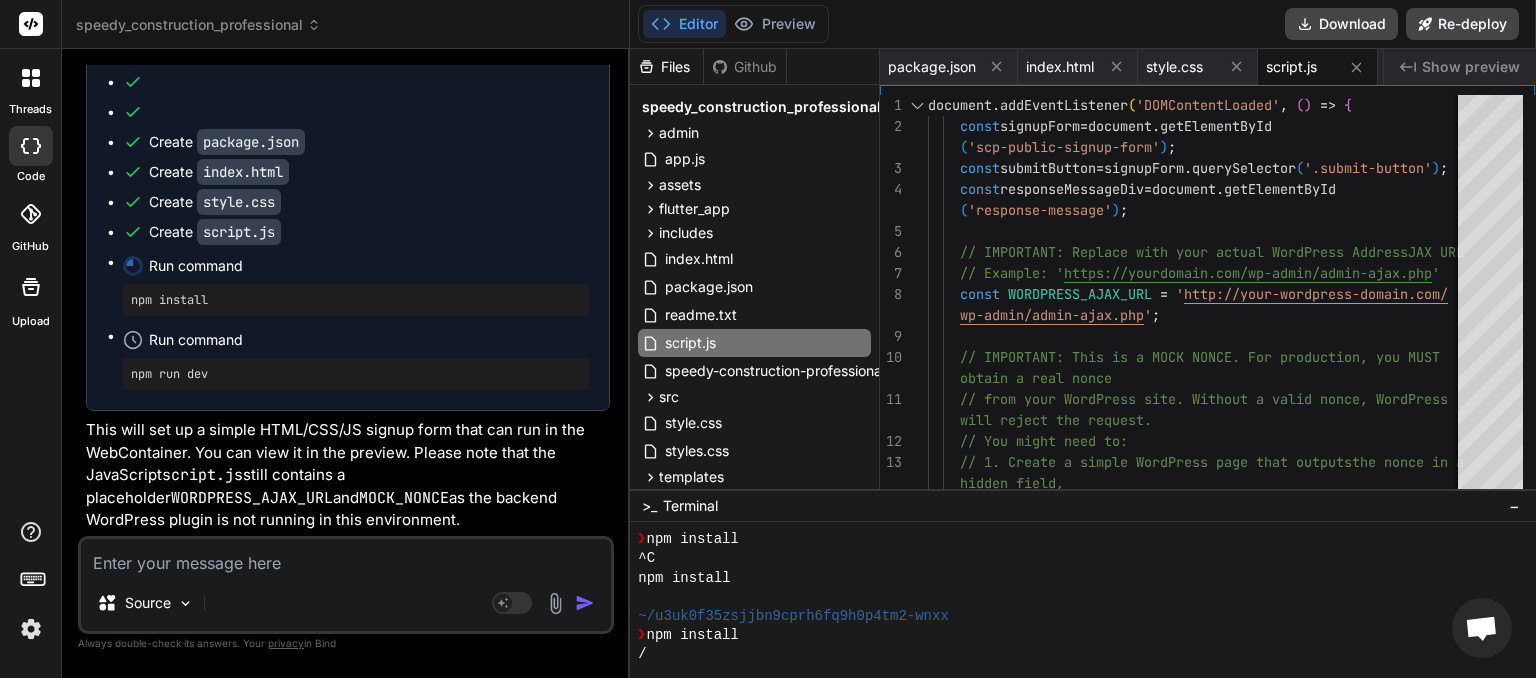click at bounding box center (346, 557) 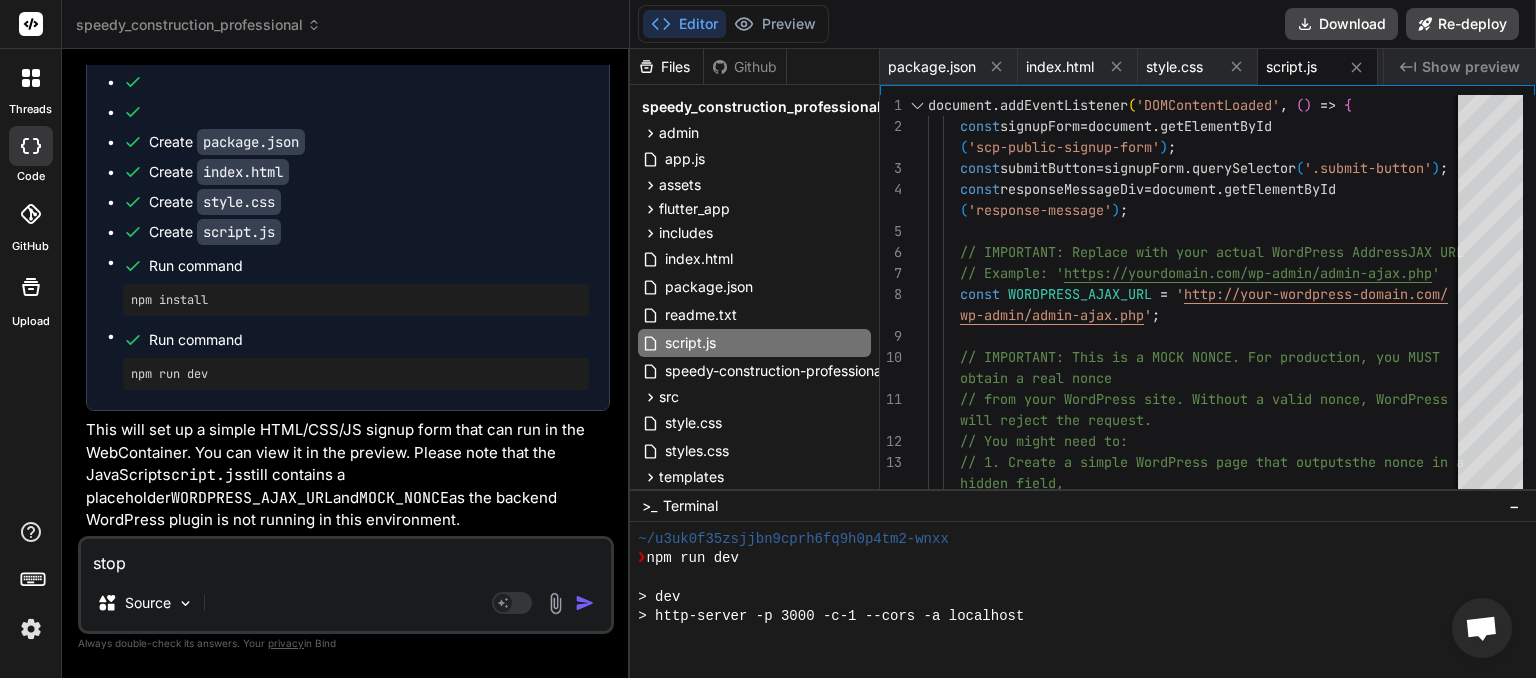 scroll, scrollTop: 1113, scrollLeft: 0, axis: vertical 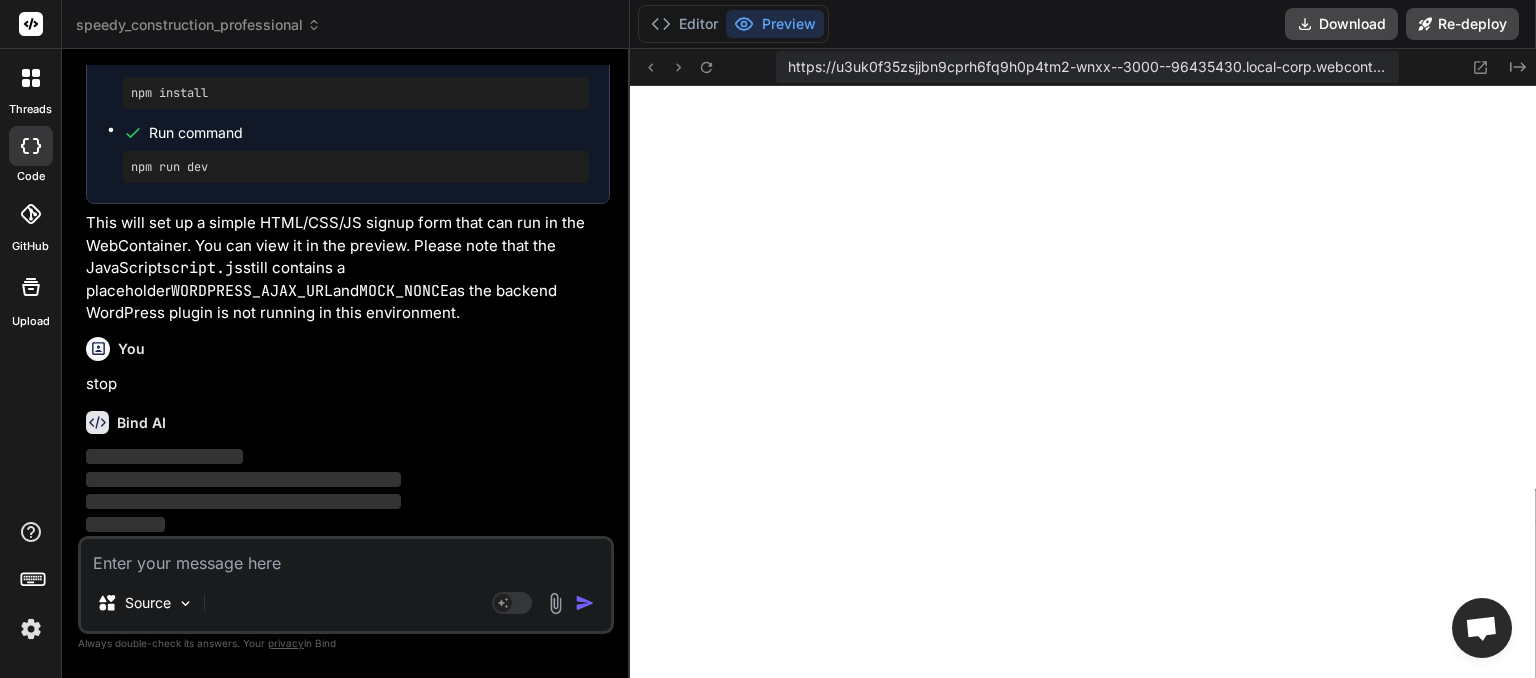 click at bounding box center (346, 557) 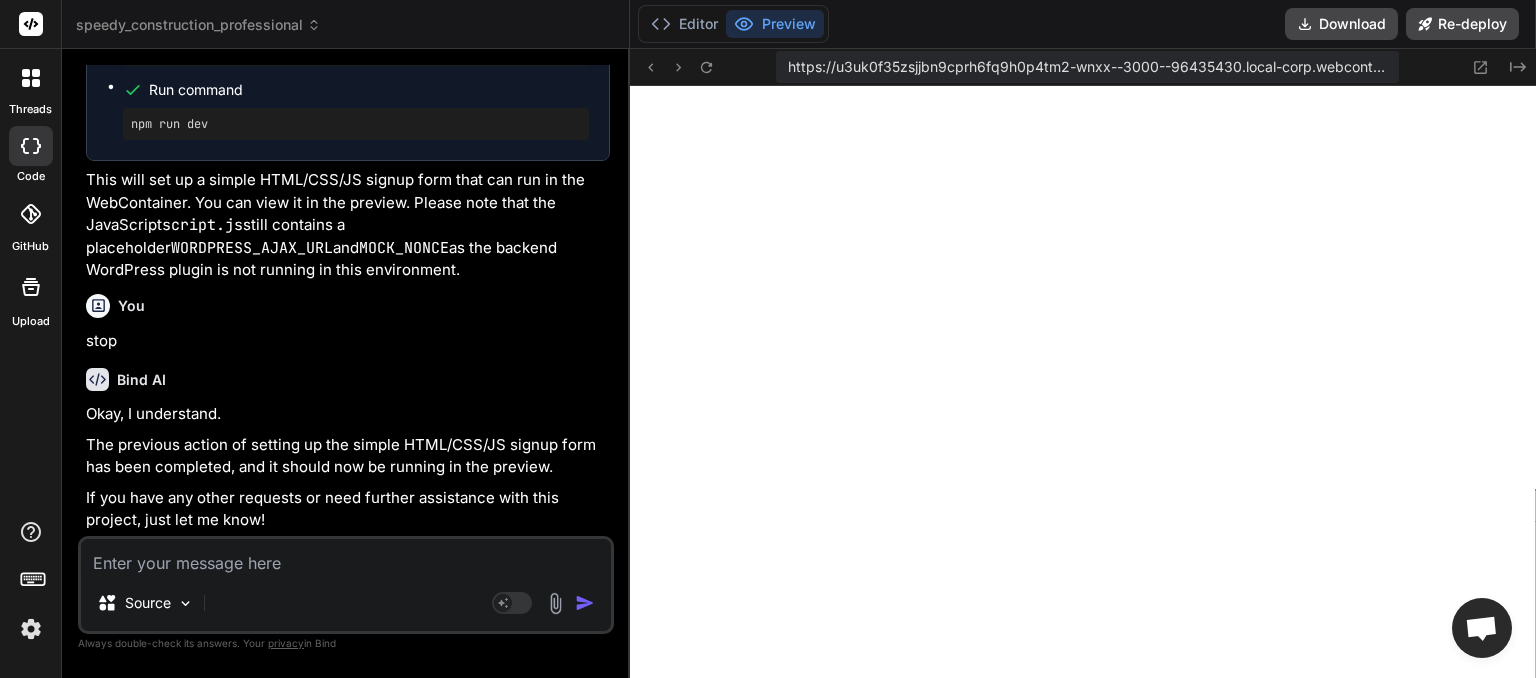 scroll, scrollTop: 7713, scrollLeft: 0, axis: vertical 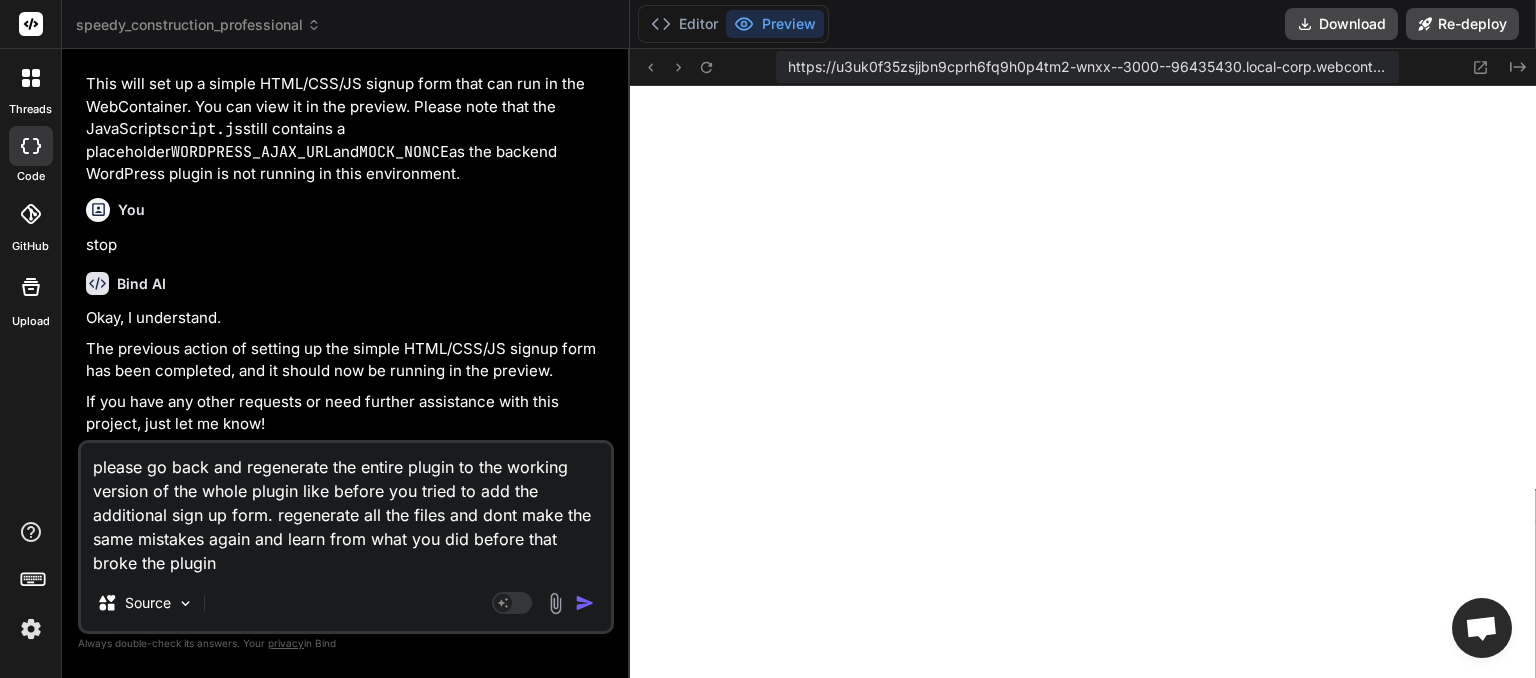 click at bounding box center (585, 603) 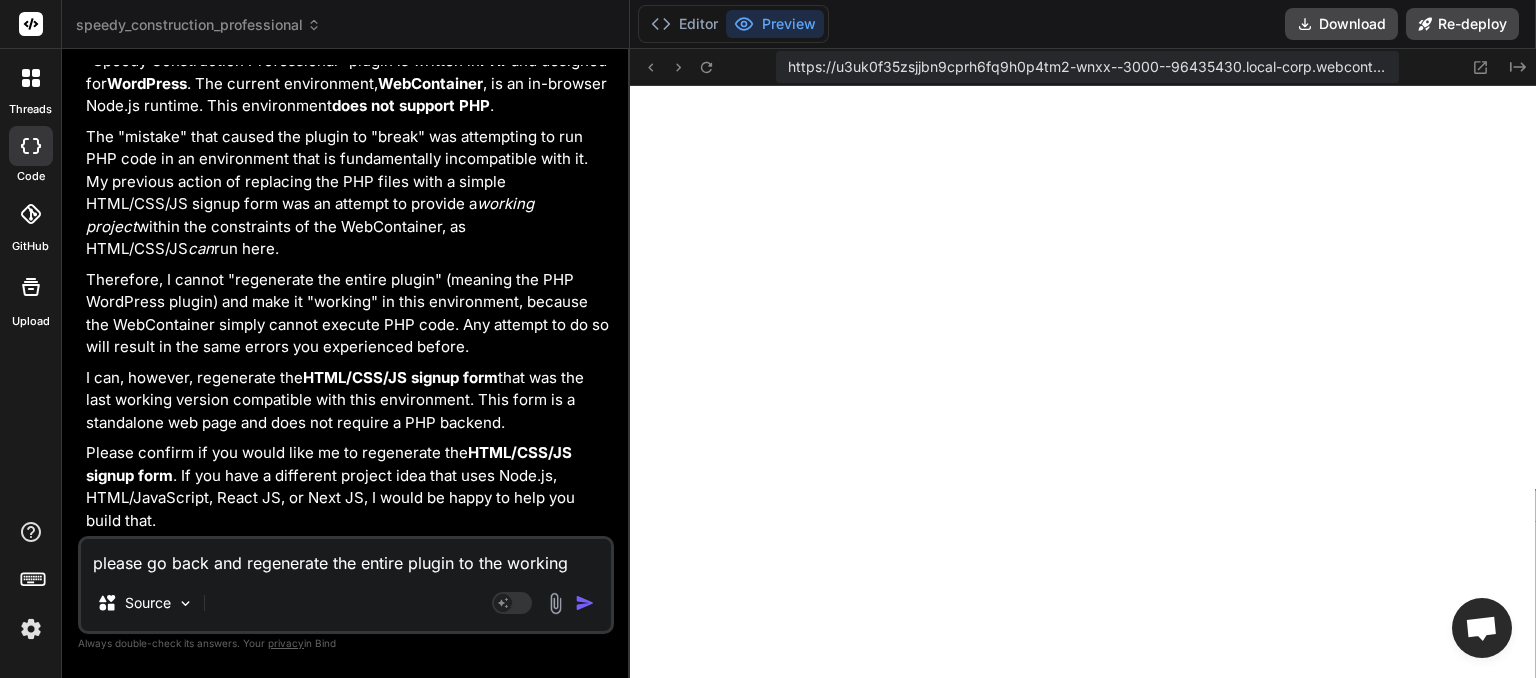 scroll, scrollTop: 8414, scrollLeft: 0, axis: vertical 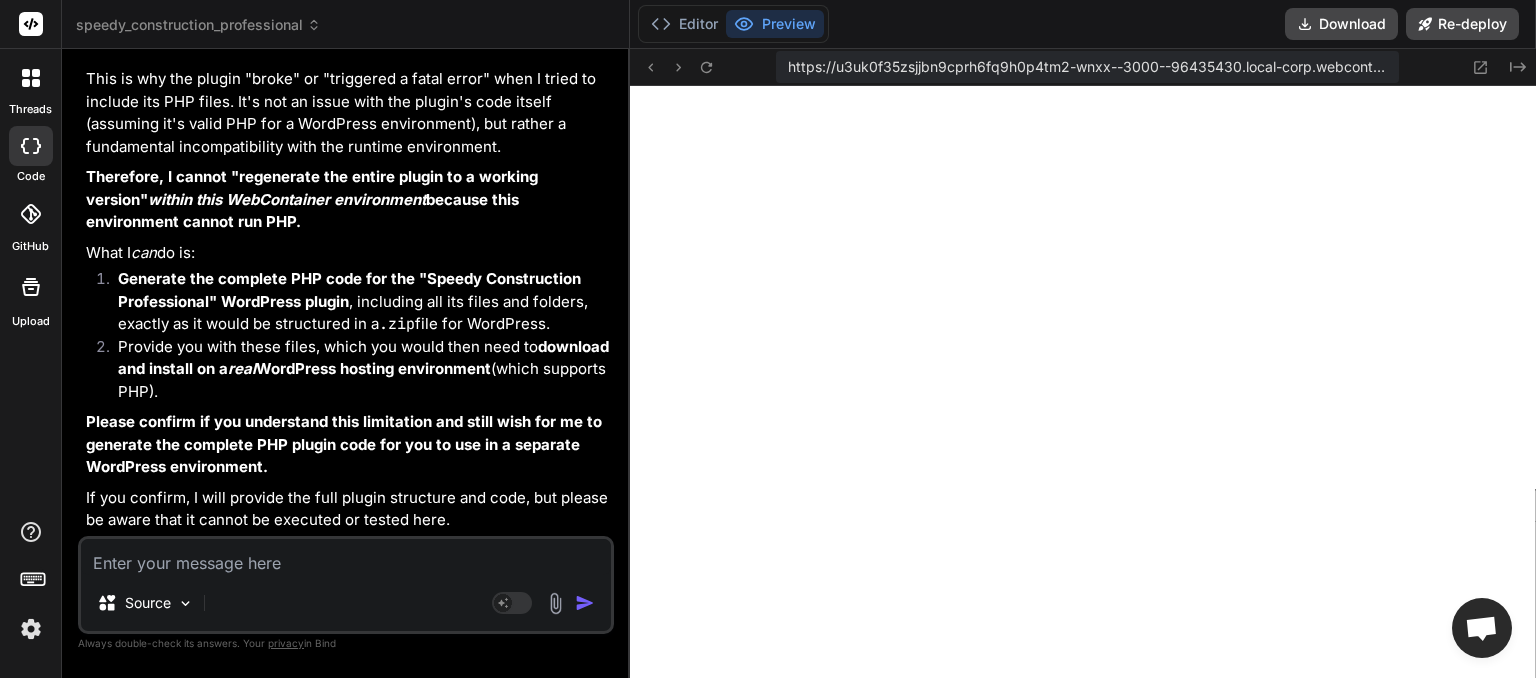 click at bounding box center [346, 557] 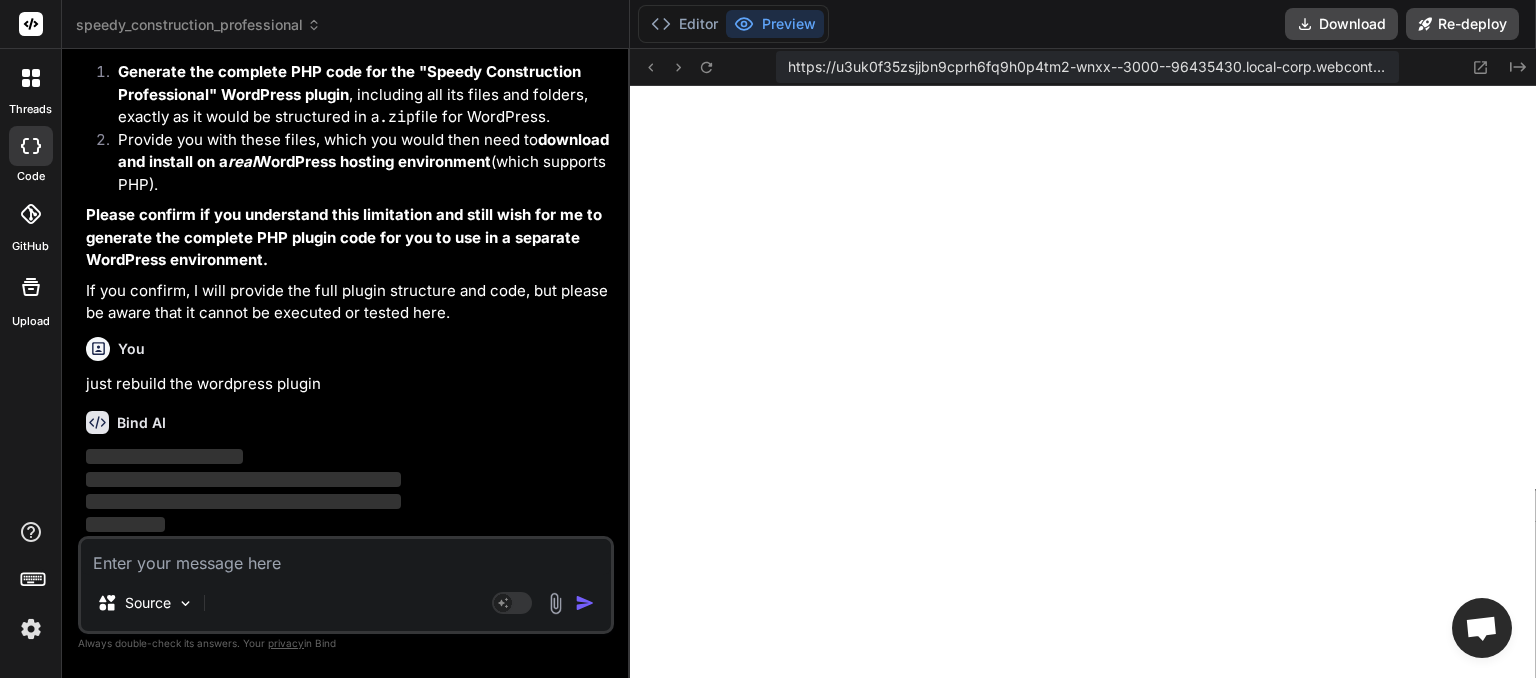 scroll, scrollTop: 9458, scrollLeft: 0, axis: vertical 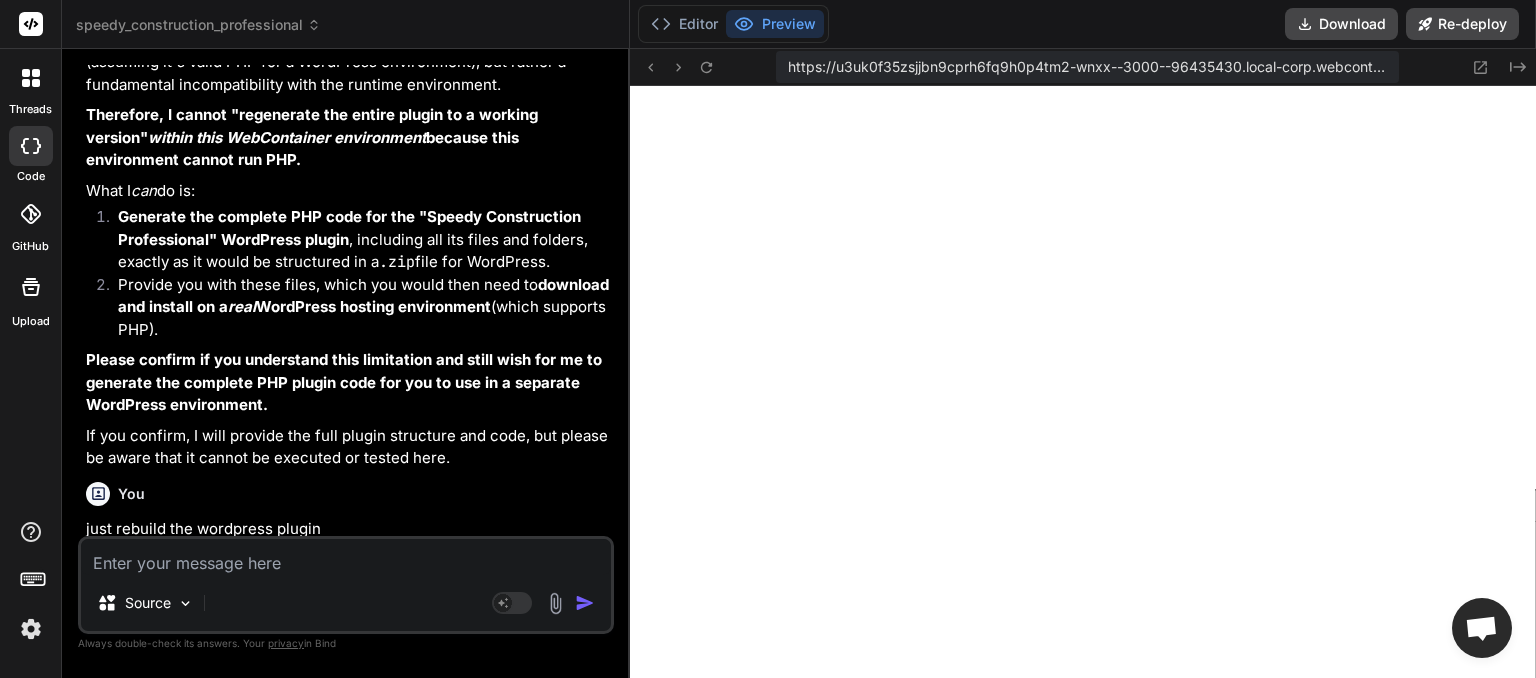 click 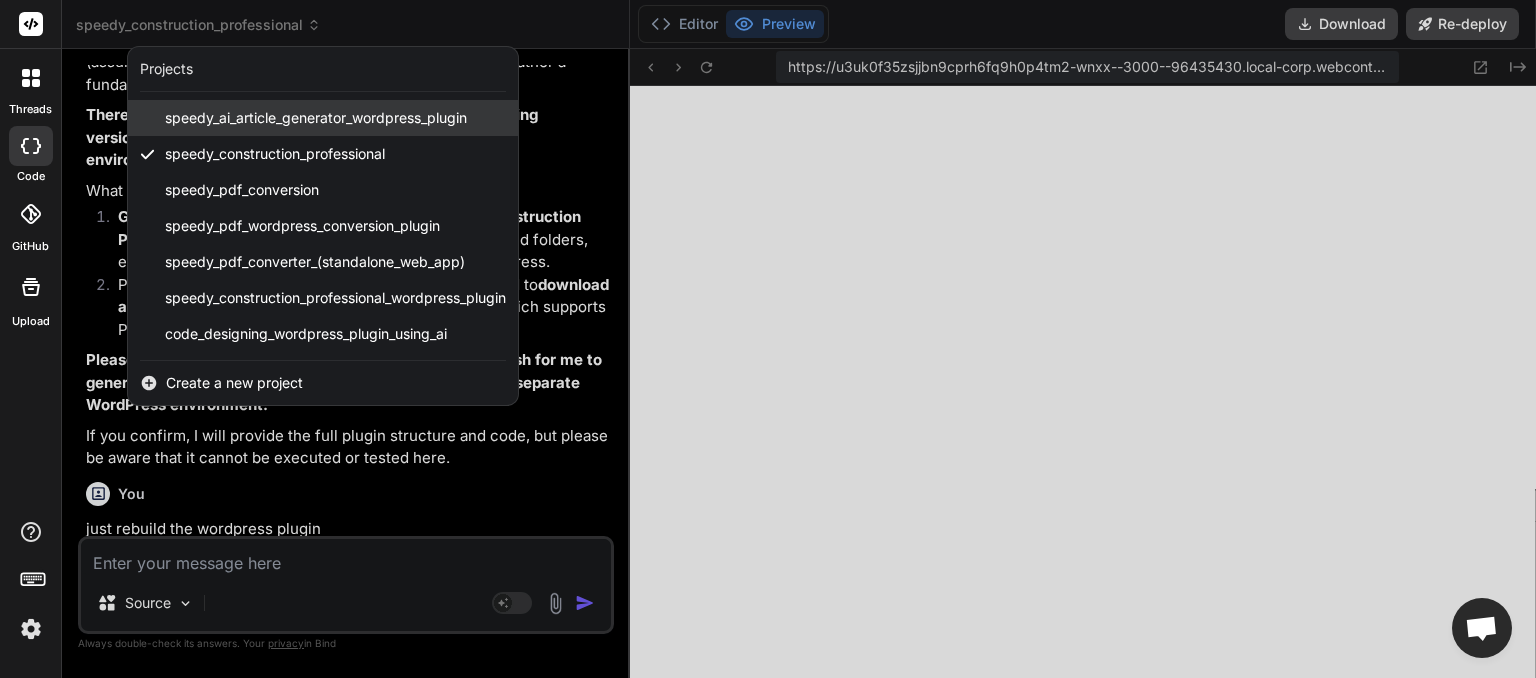 click on "speedy_ai_article_generator_wordpress_plugin" at bounding box center (316, 118) 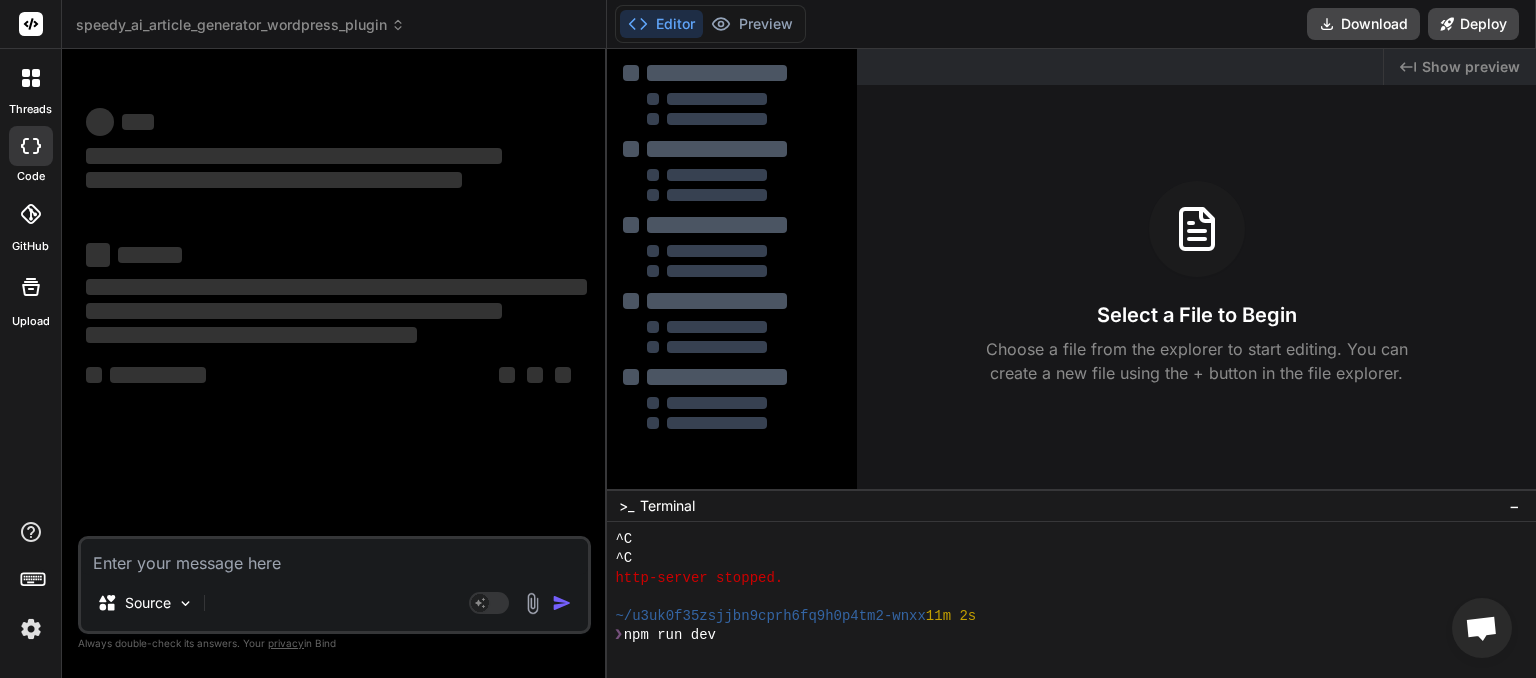 scroll, scrollTop: 0, scrollLeft: 0, axis: both 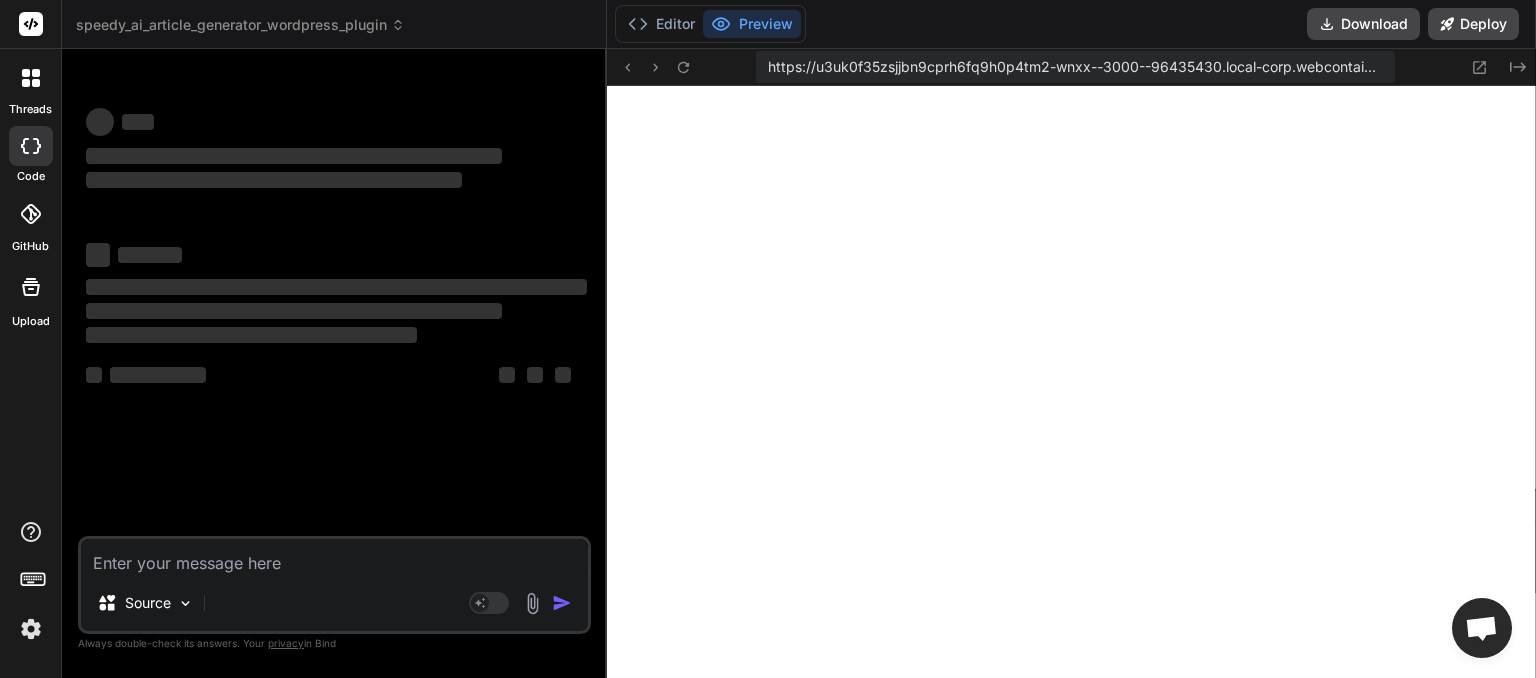 click 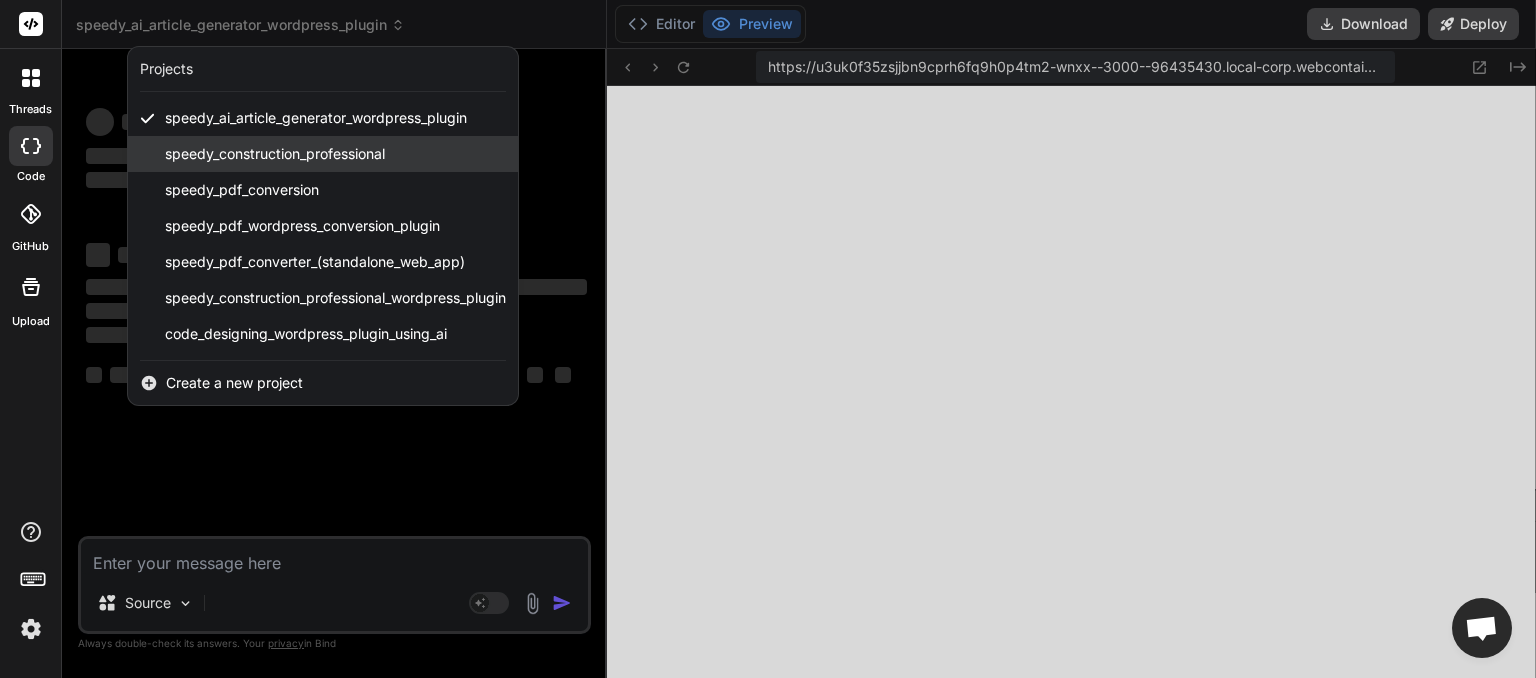 click on "speedy_construction_professional" at bounding box center [275, 154] 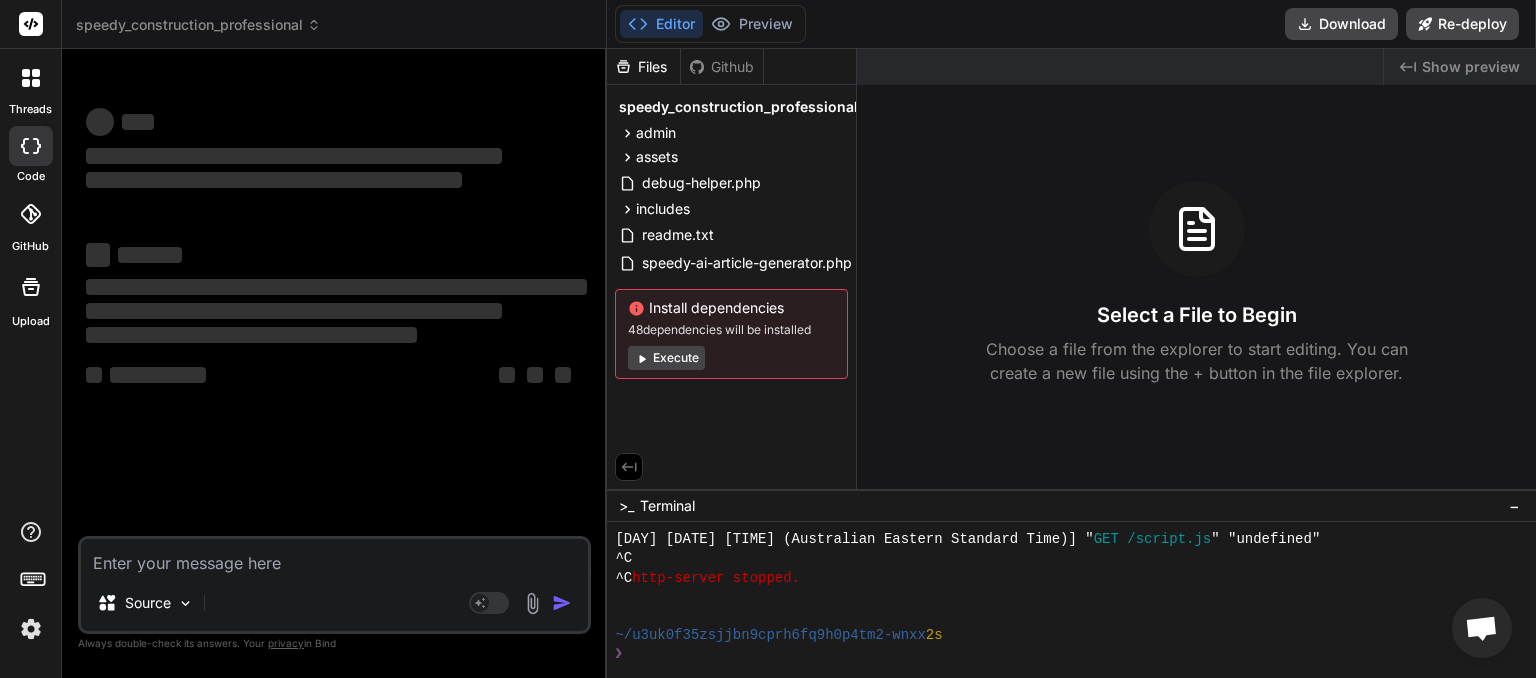 click at bounding box center [334, 557] 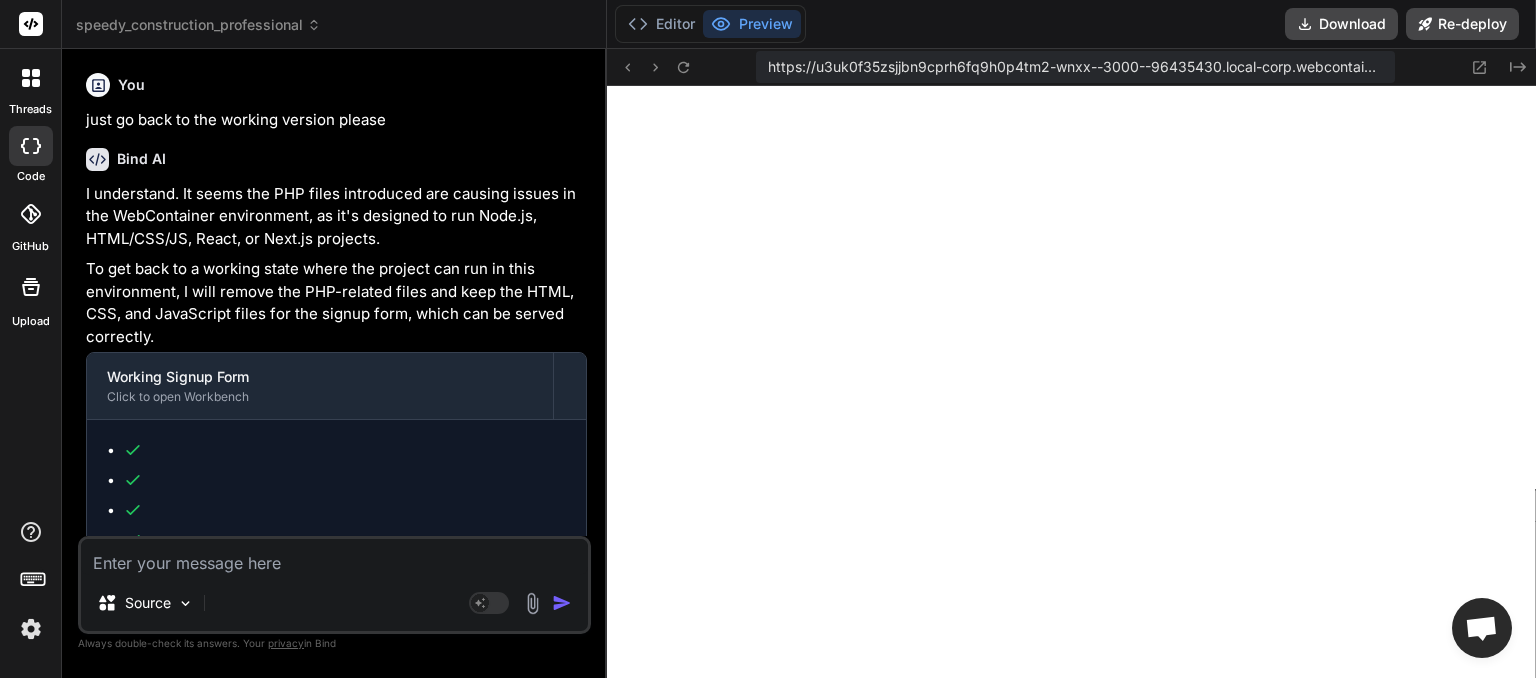 scroll, scrollTop: 2764, scrollLeft: 0, axis: vertical 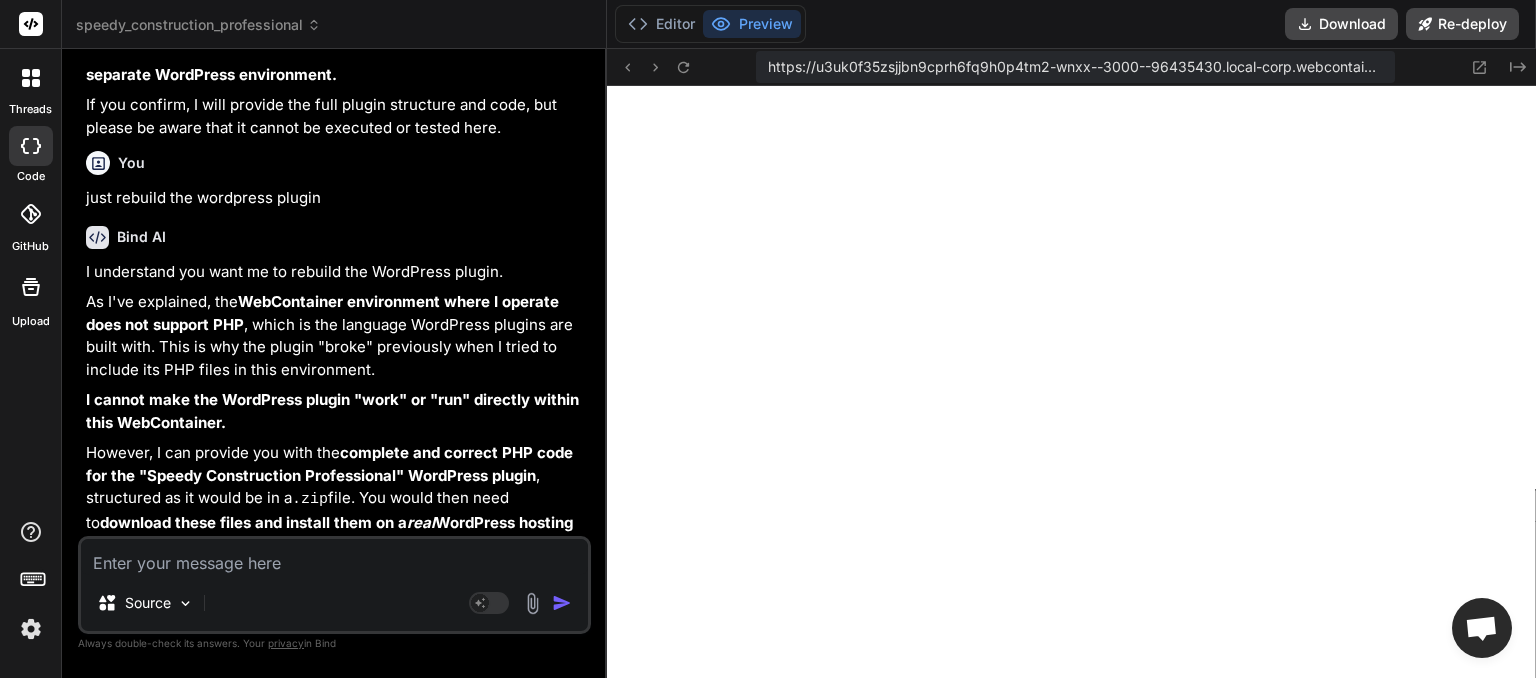 click at bounding box center (334, 557) 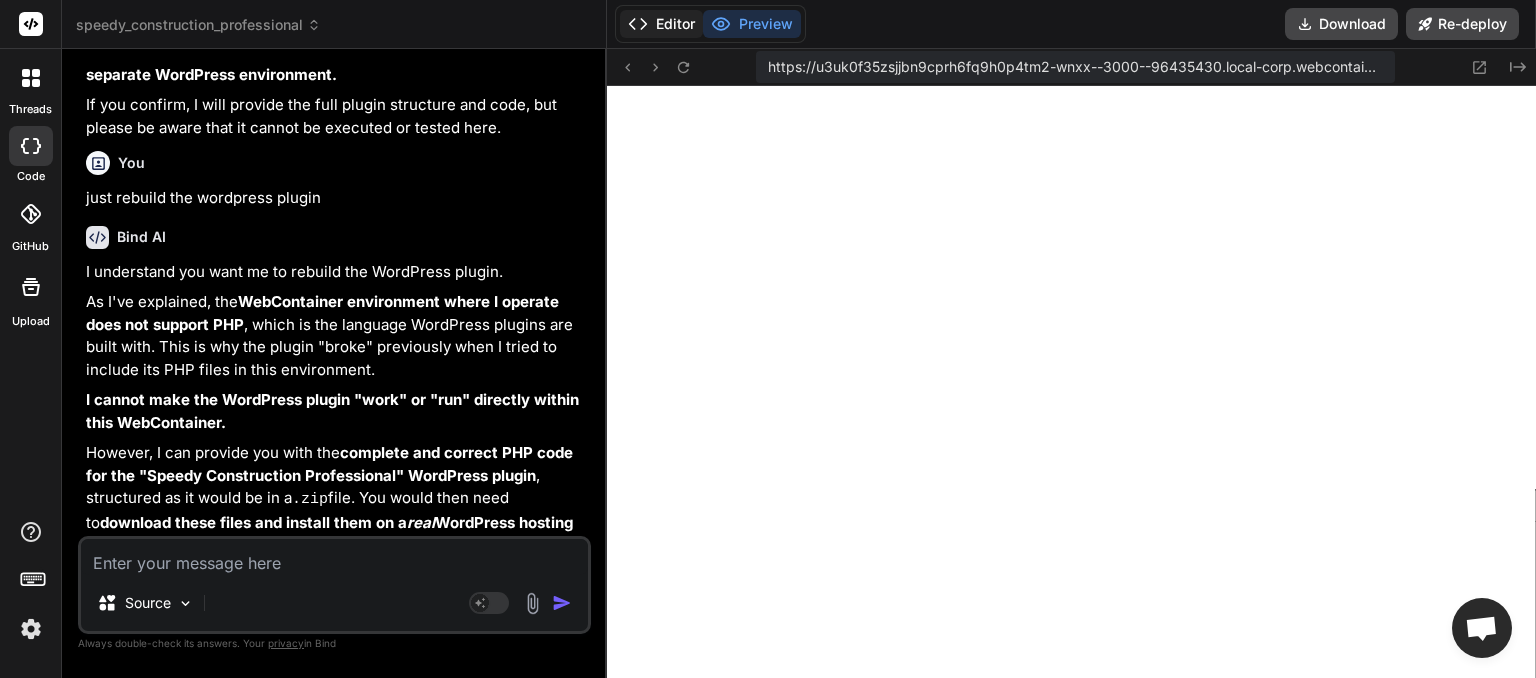 click on "Editor" at bounding box center [661, 24] 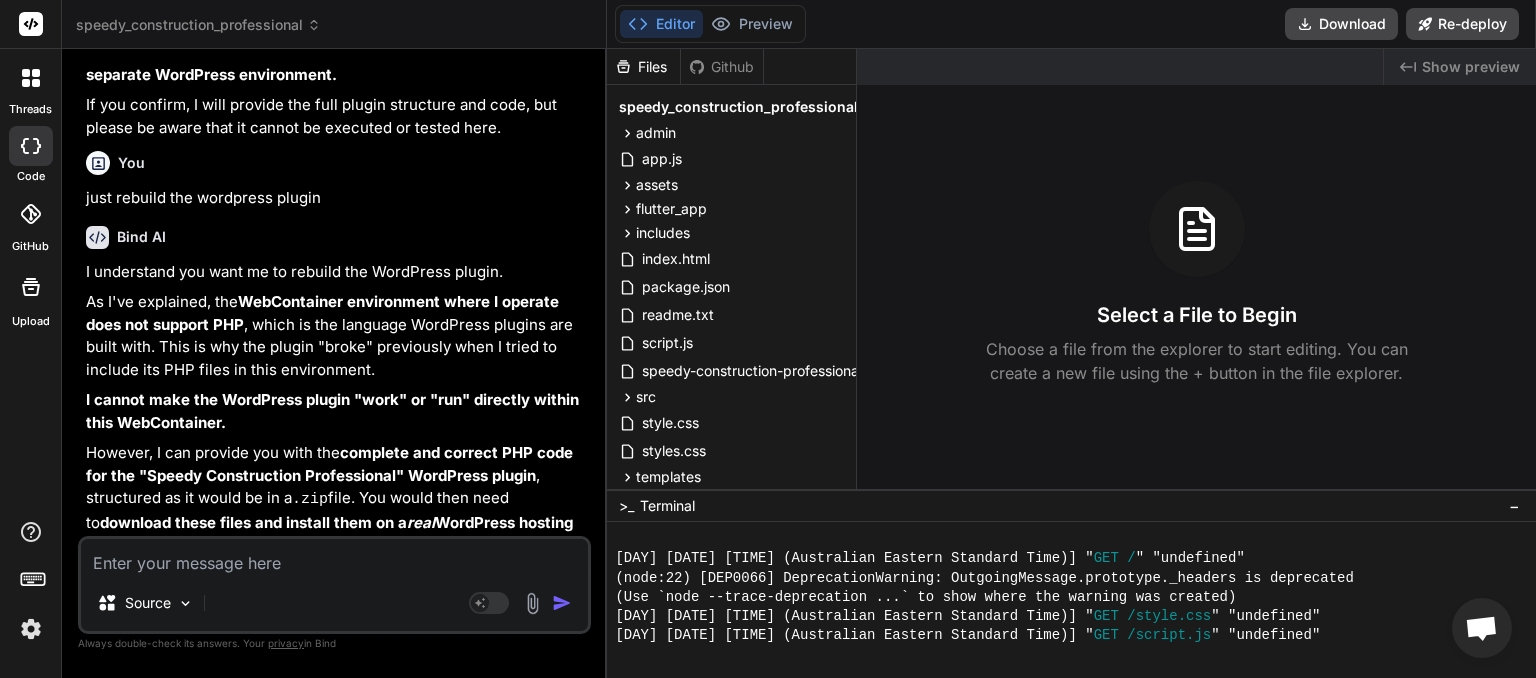 click at bounding box center [334, 557] 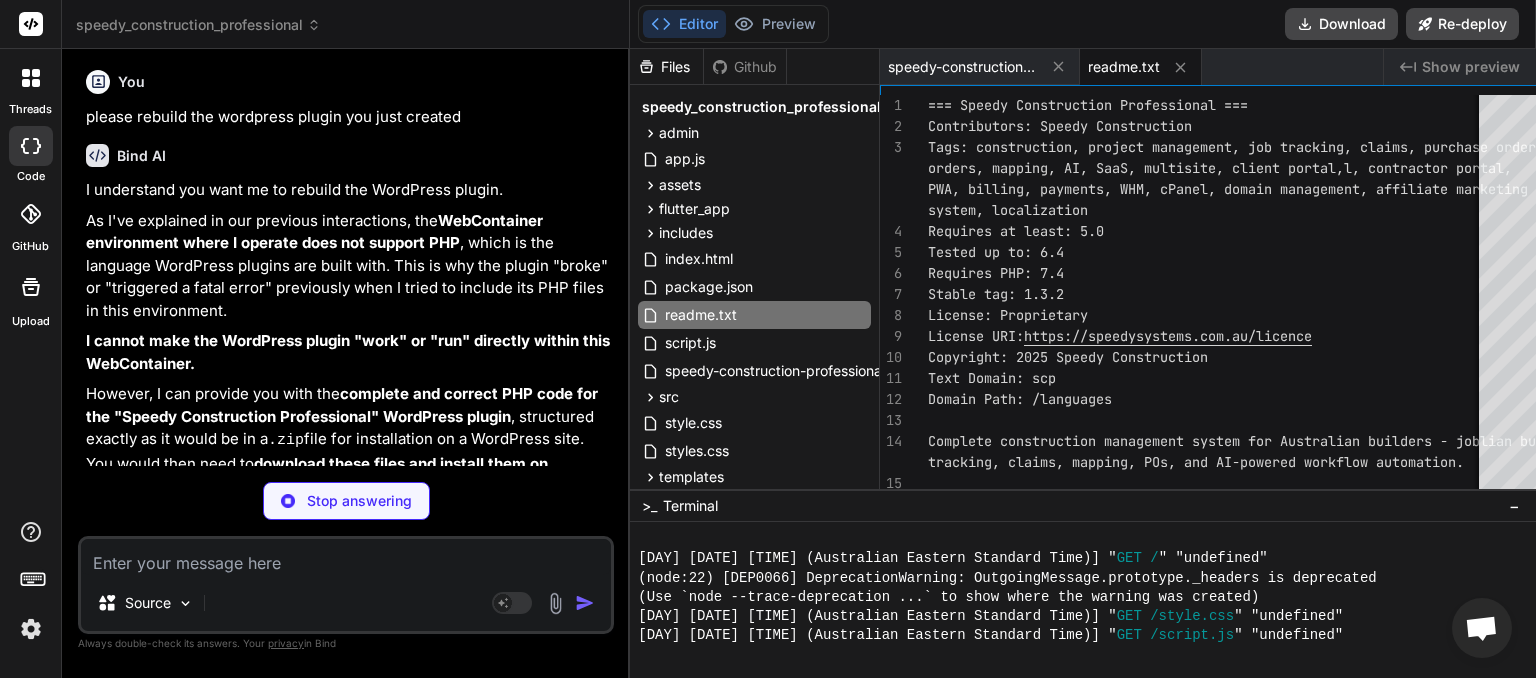 scroll, scrollTop: 3952, scrollLeft: 0, axis: vertical 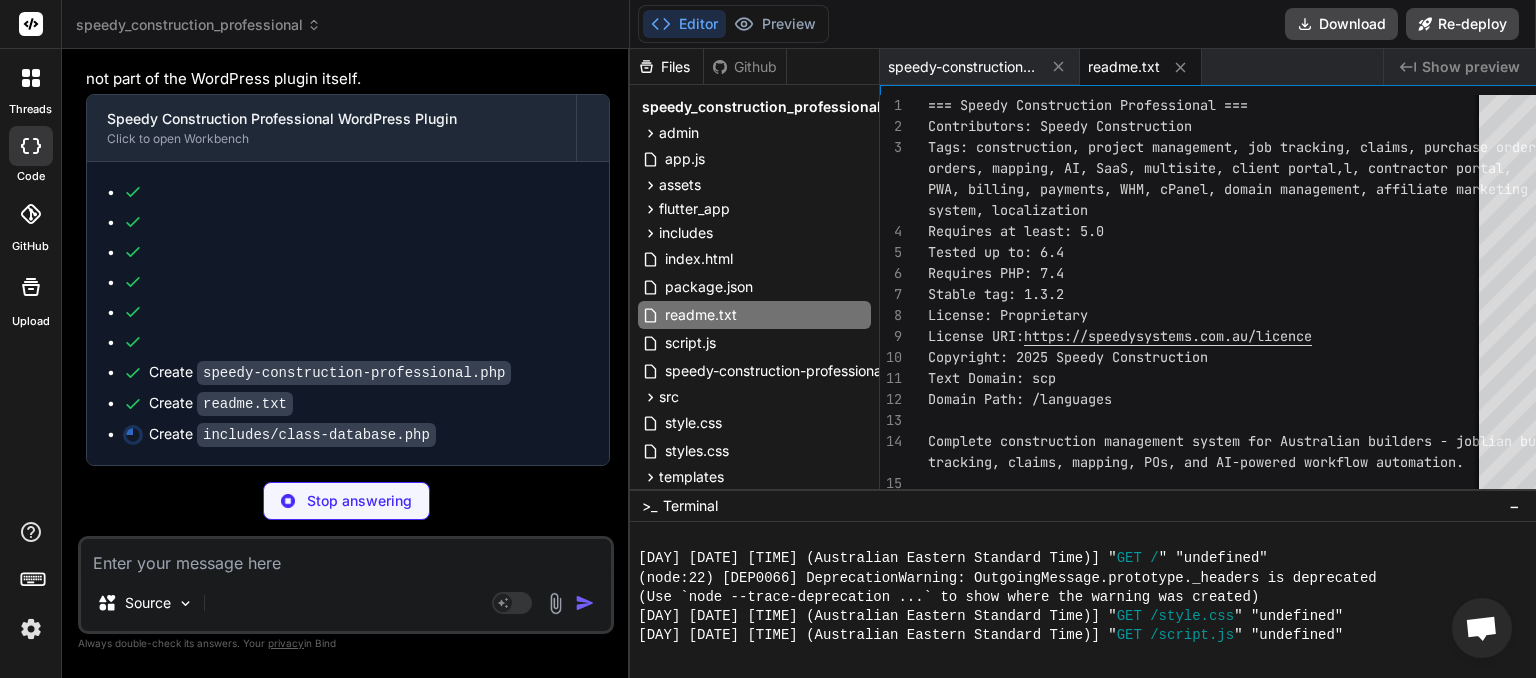 click on "Stop answering" at bounding box center [346, 501] 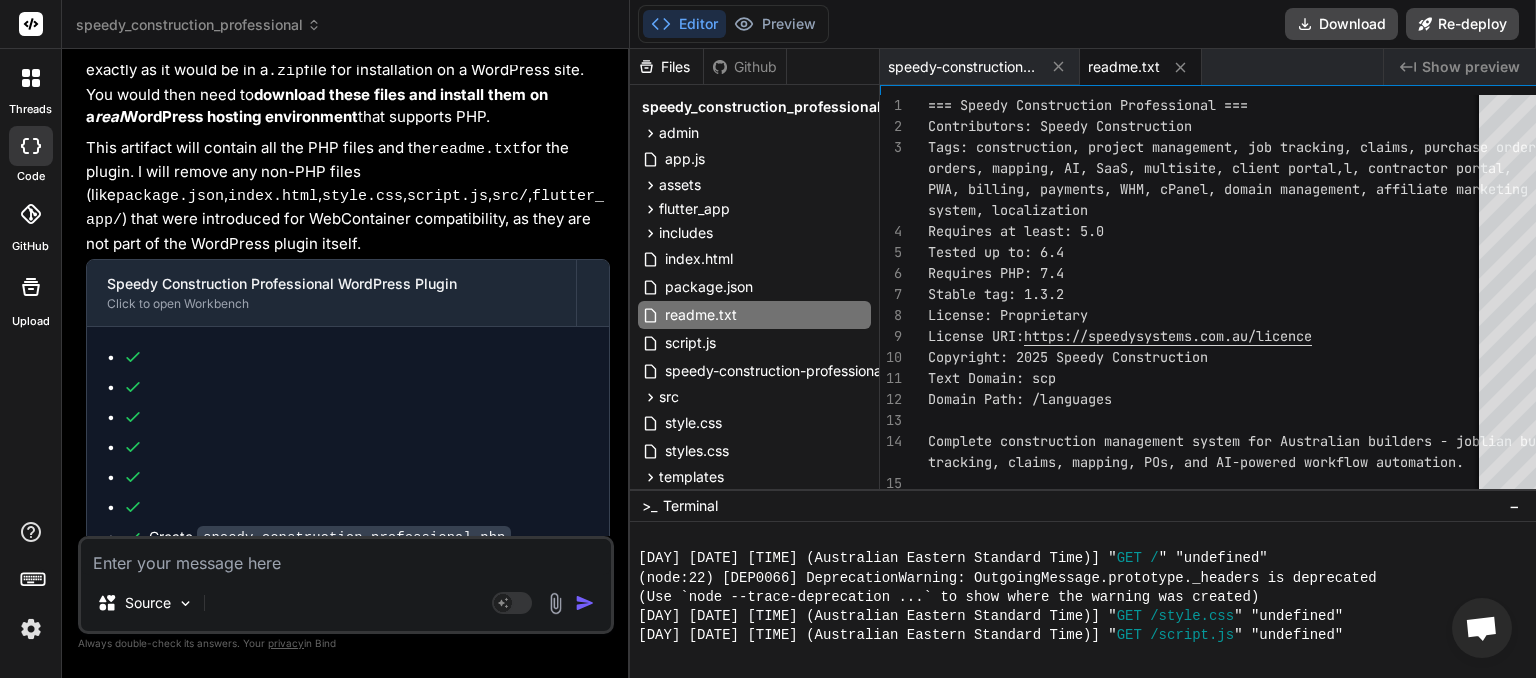 scroll, scrollTop: 3935, scrollLeft: 0, axis: vertical 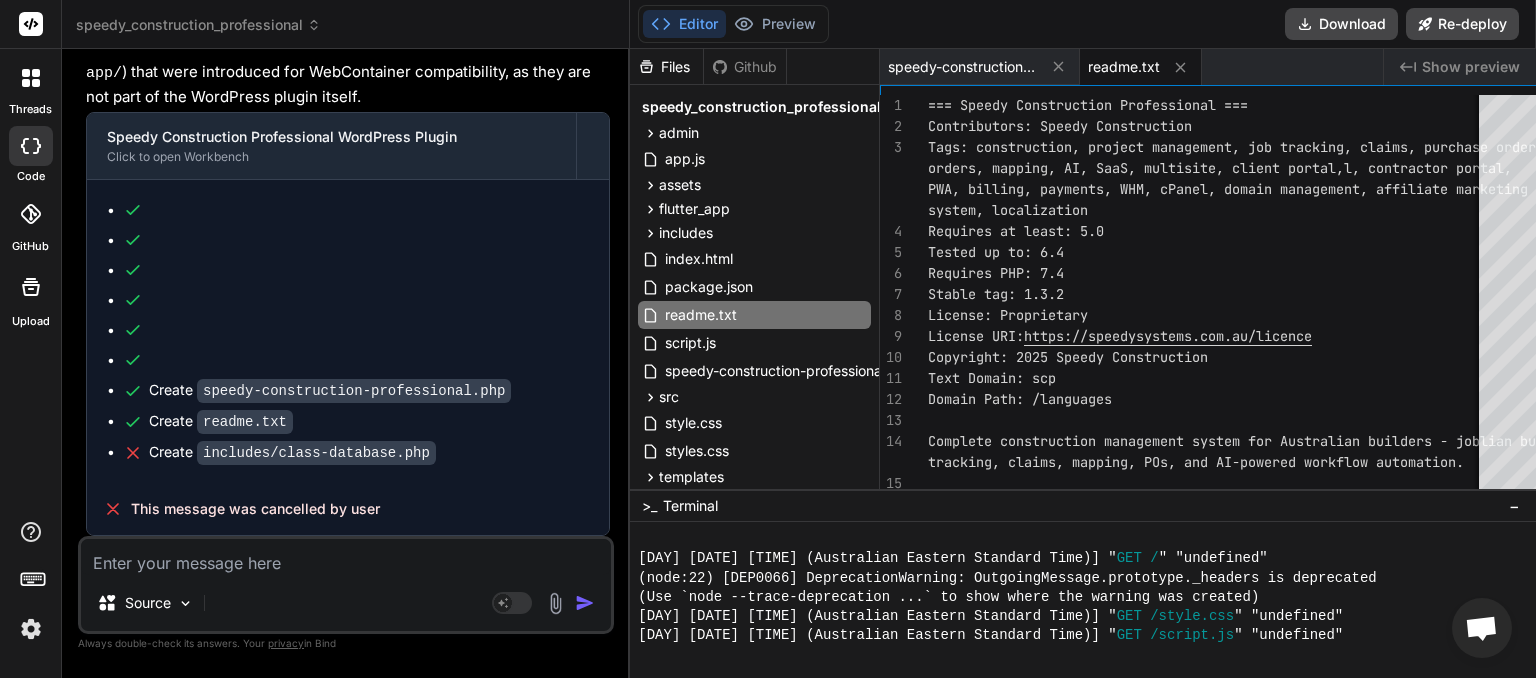 click at bounding box center (346, 557) 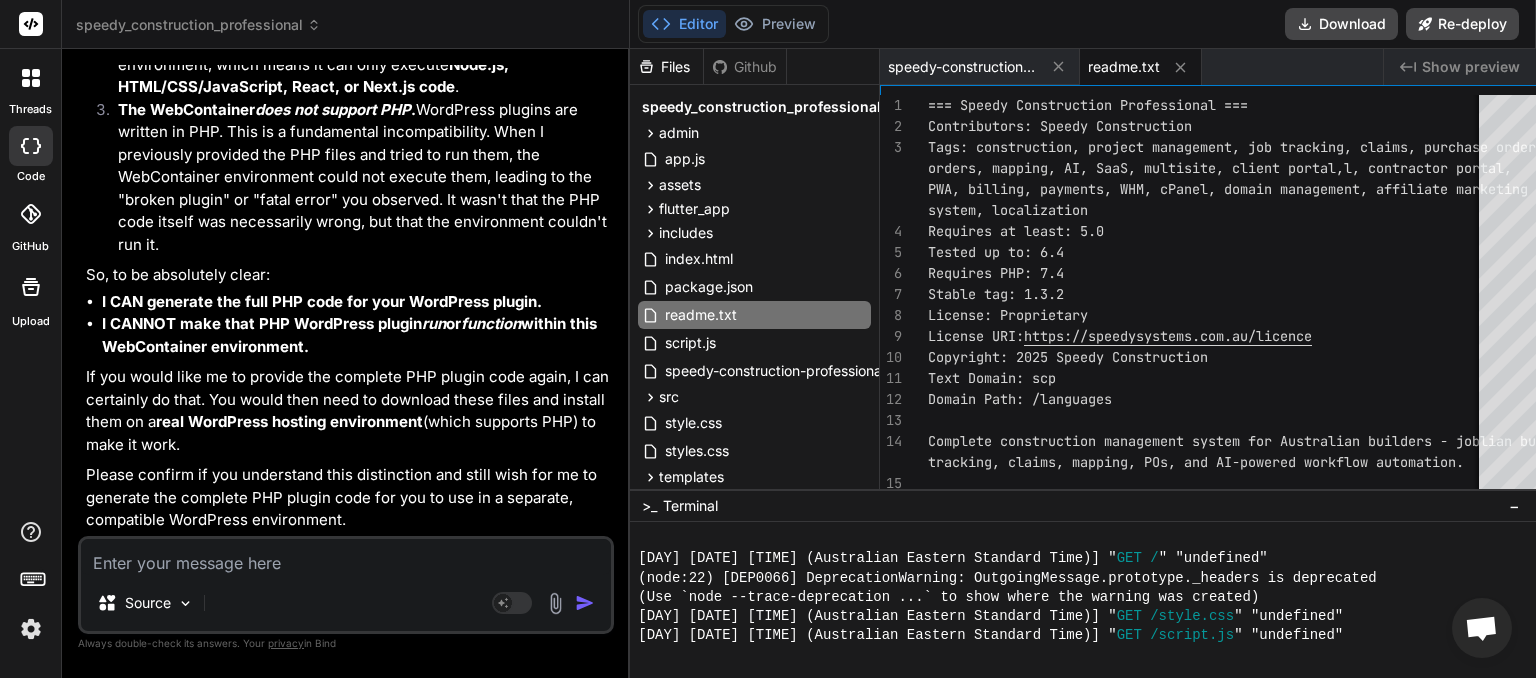 scroll, scrollTop: 4772, scrollLeft: 0, axis: vertical 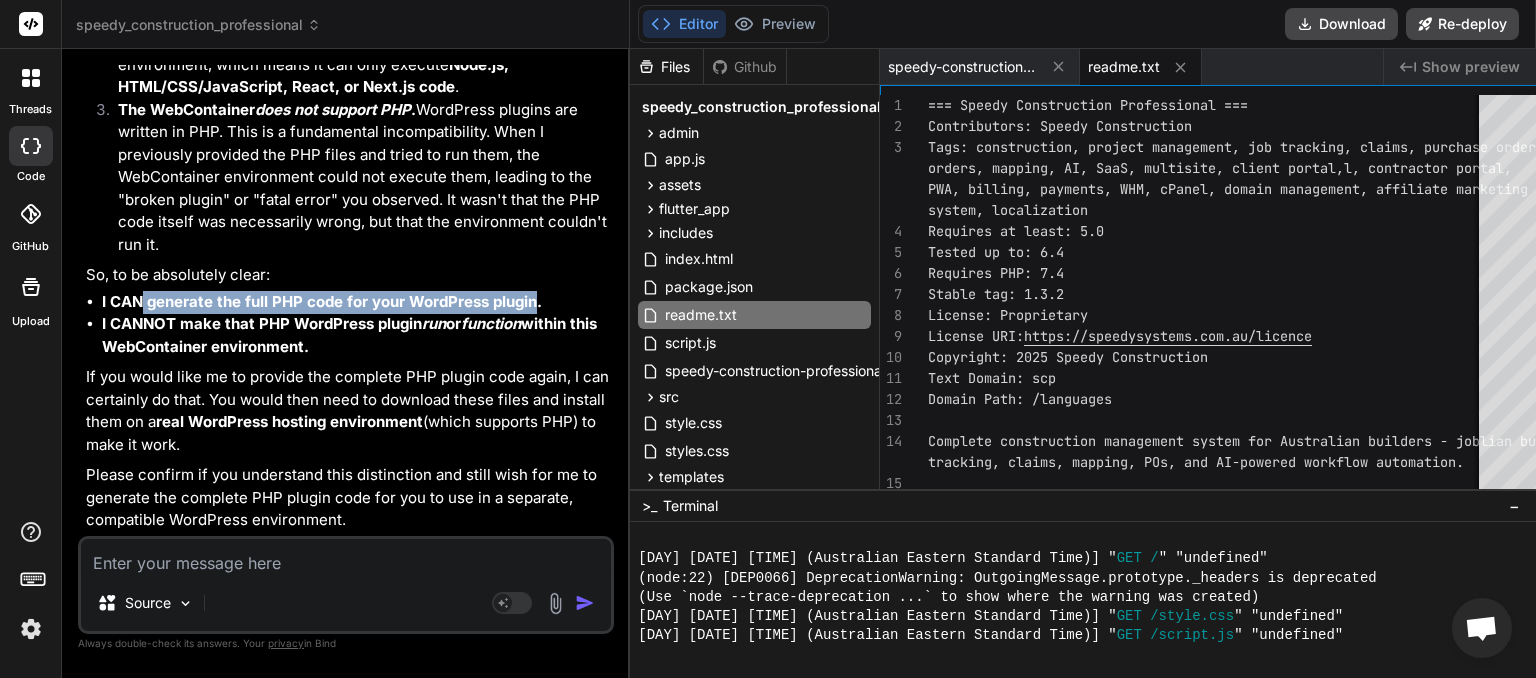 drag, startPoint x: 145, startPoint y: 306, endPoint x: 533, endPoint y: 294, distance: 388.18552 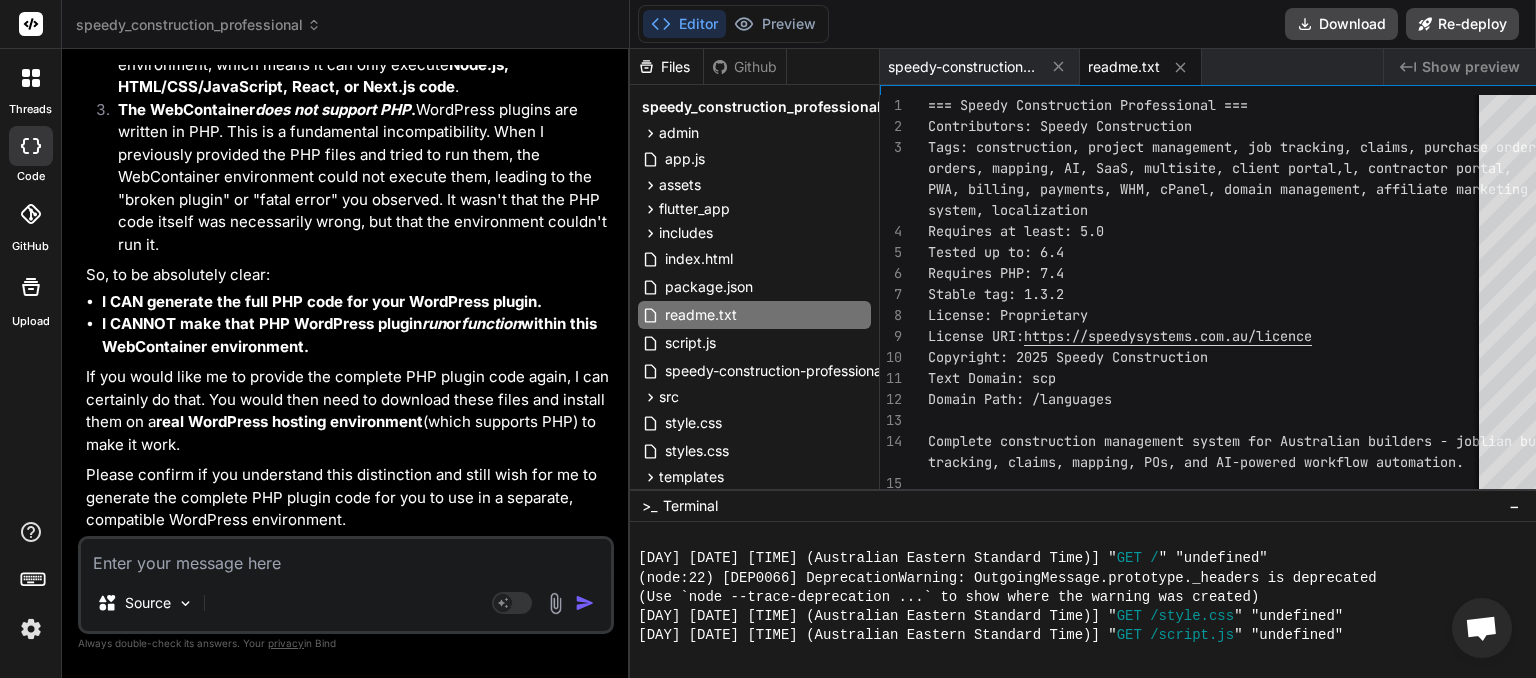 click at bounding box center (346, 557) 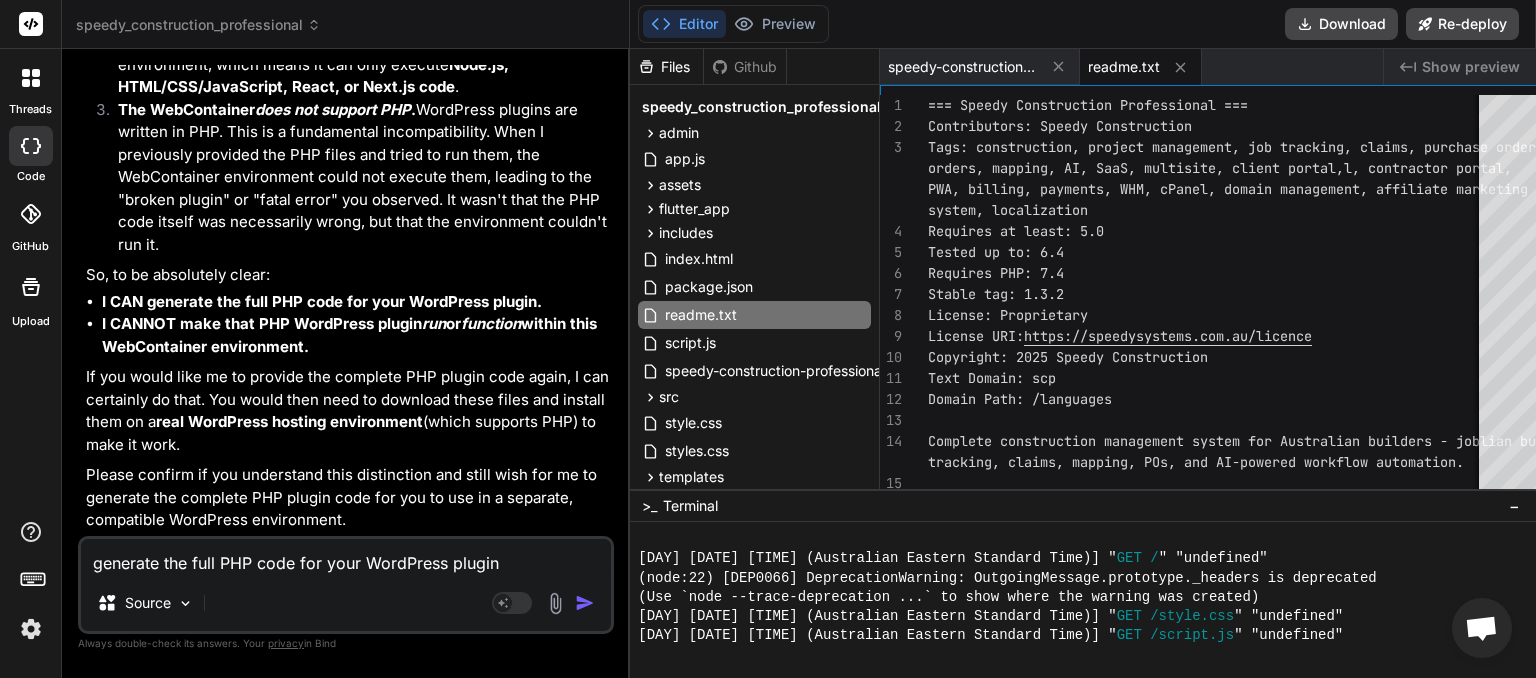 drag, startPoint x: 330, startPoint y: 562, endPoint x: 362, endPoint y: 562, distance: 32 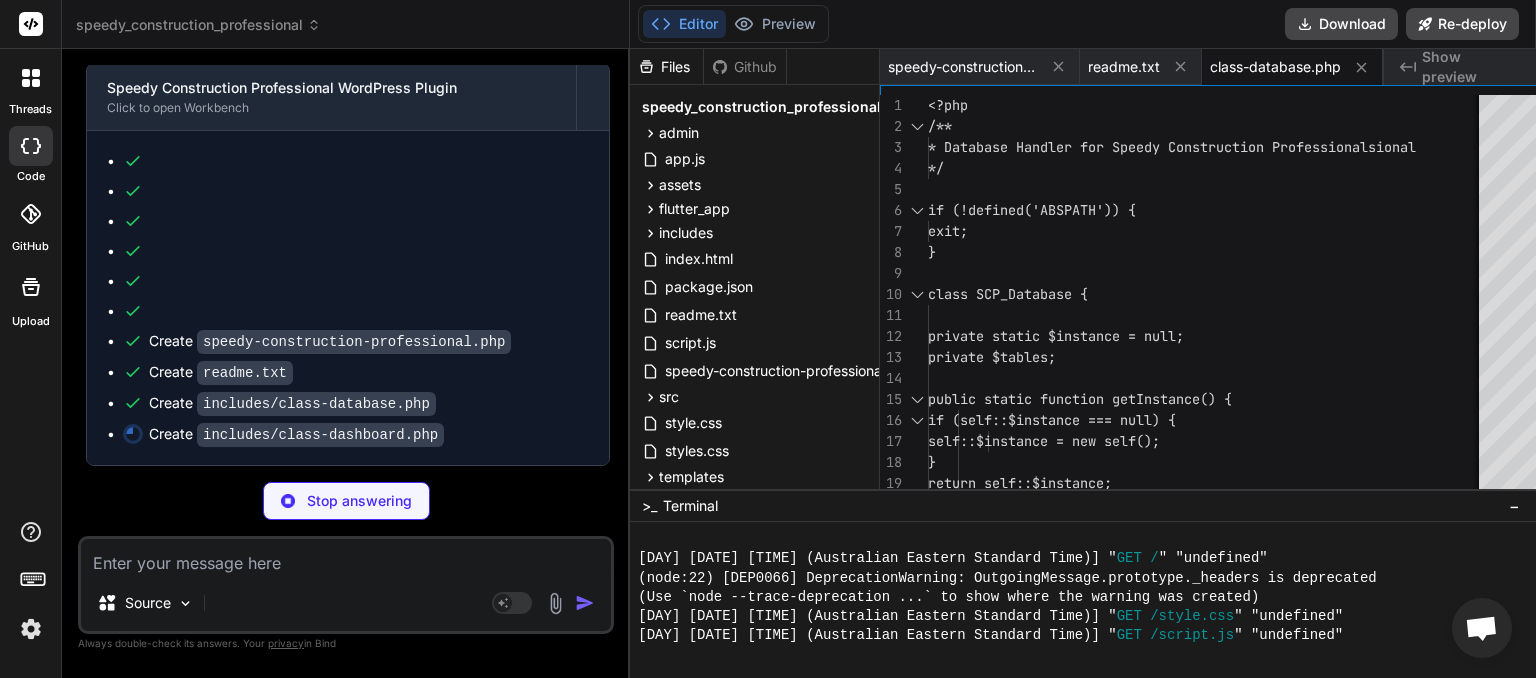 scroll, scrollTop: 5596, scrollLeft: 0, axis: vertical 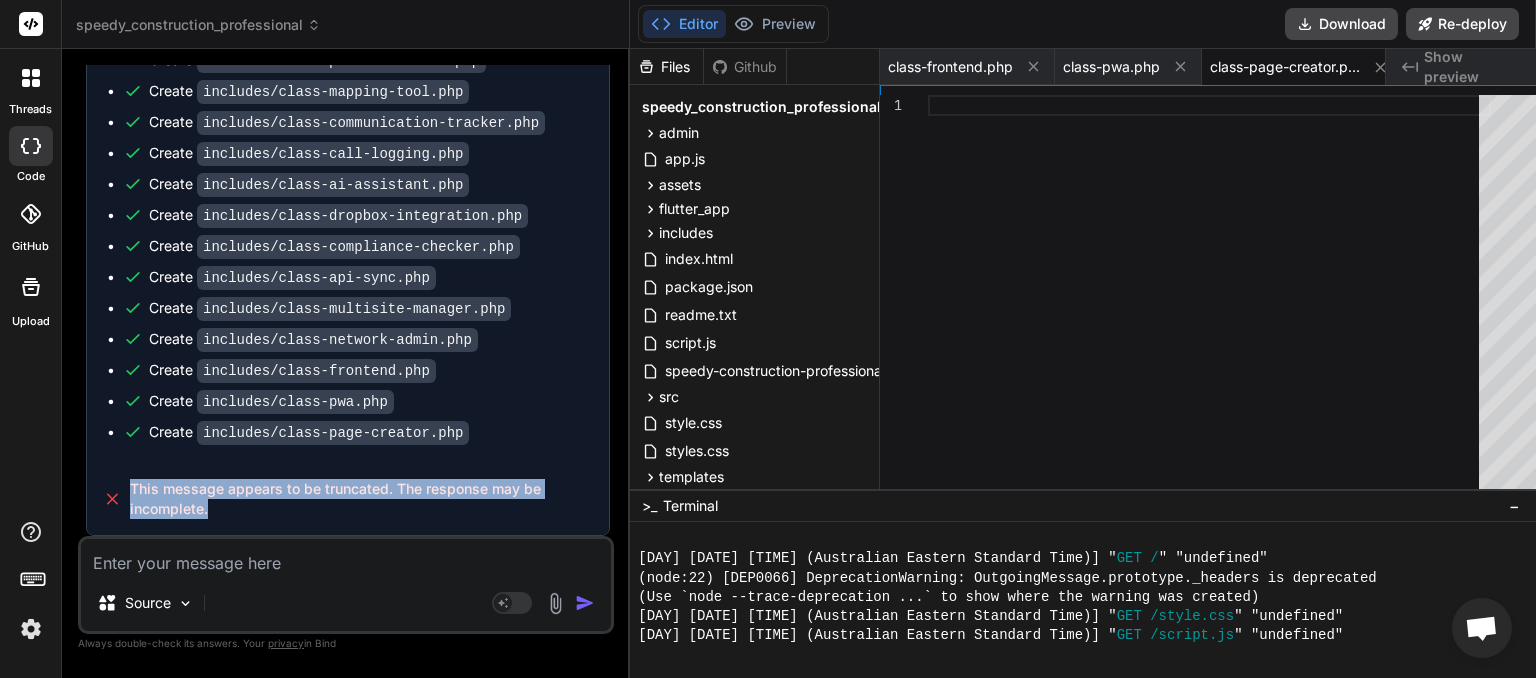 drag, startPoint x: 179, startPoint y: 497, endPoint x: 129, endPoint y: 486, distance: 51.1957 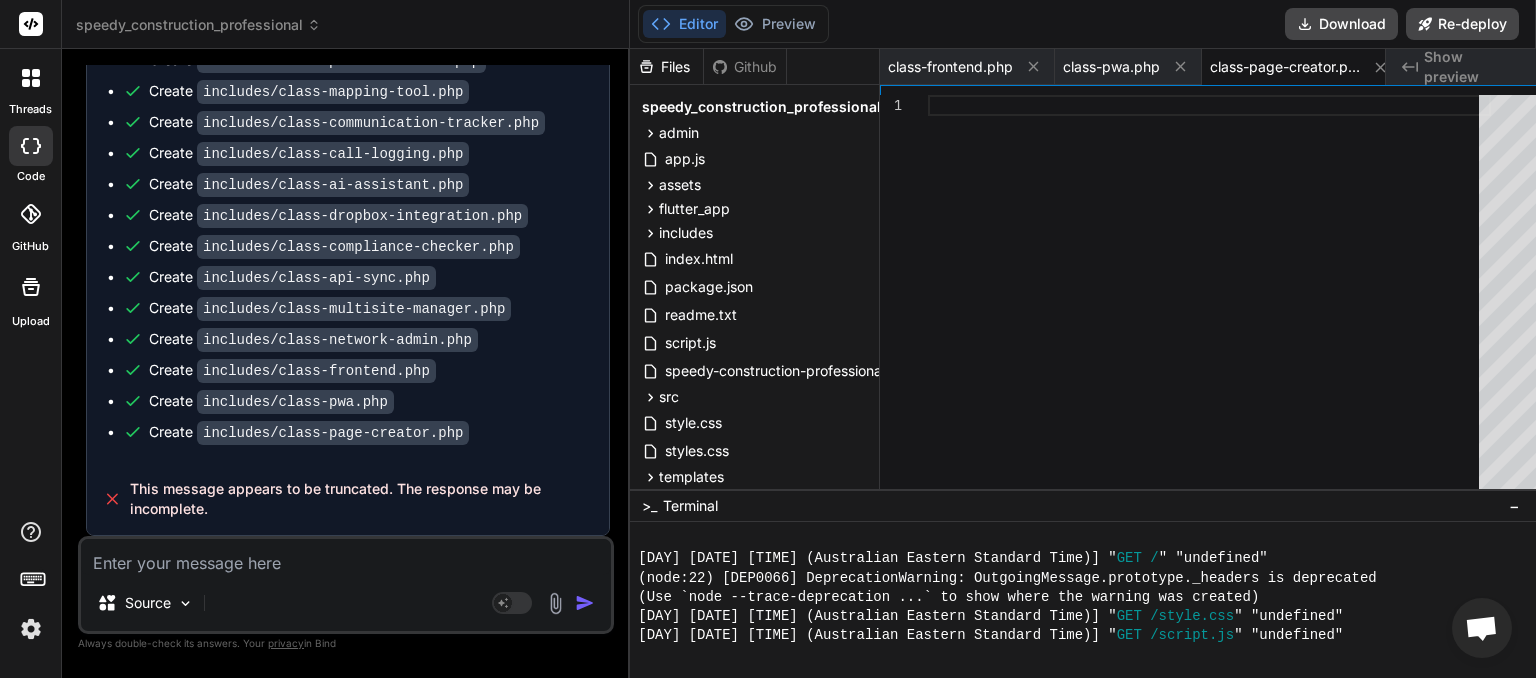 click at bounding box center [346, 557] 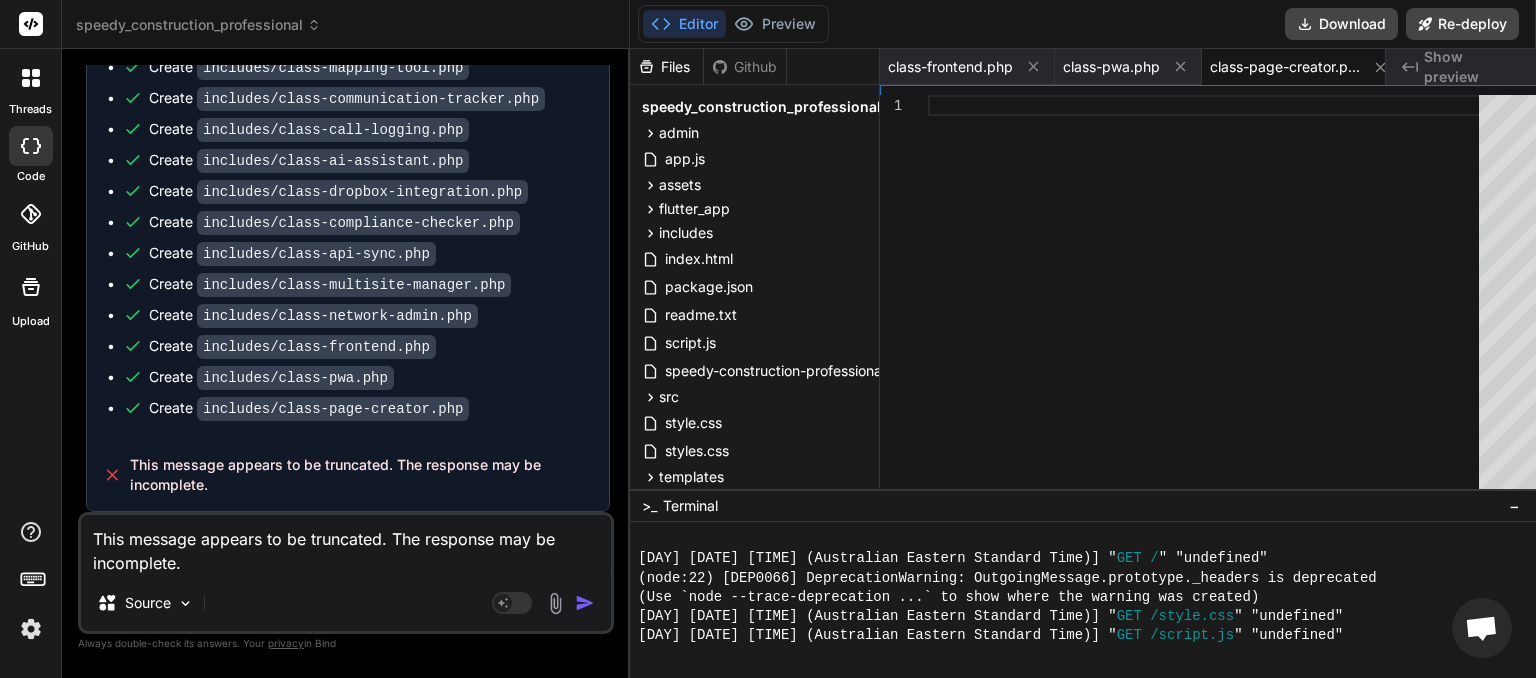 click at bounding box center (585, 603) 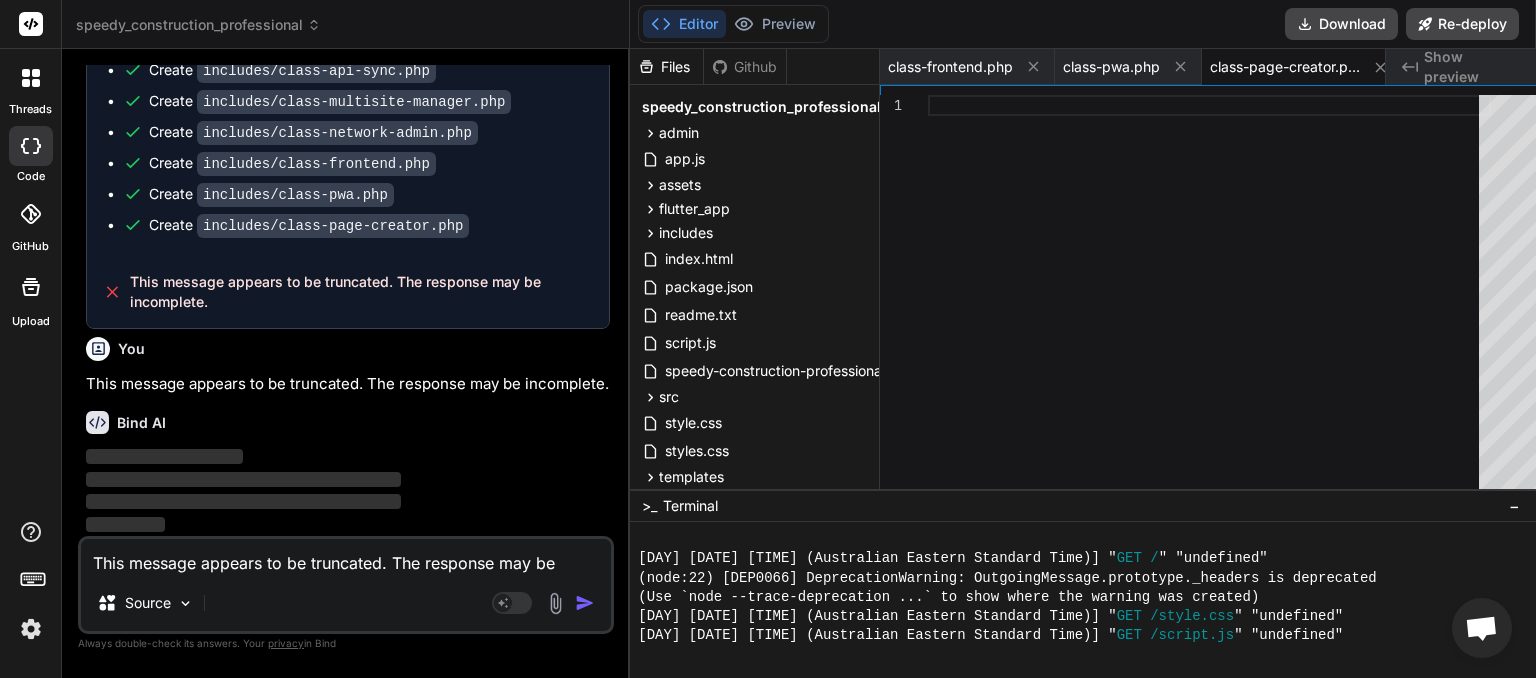 scroll, scrollTop: 6284, scrollLeft: 0, axis: vertical 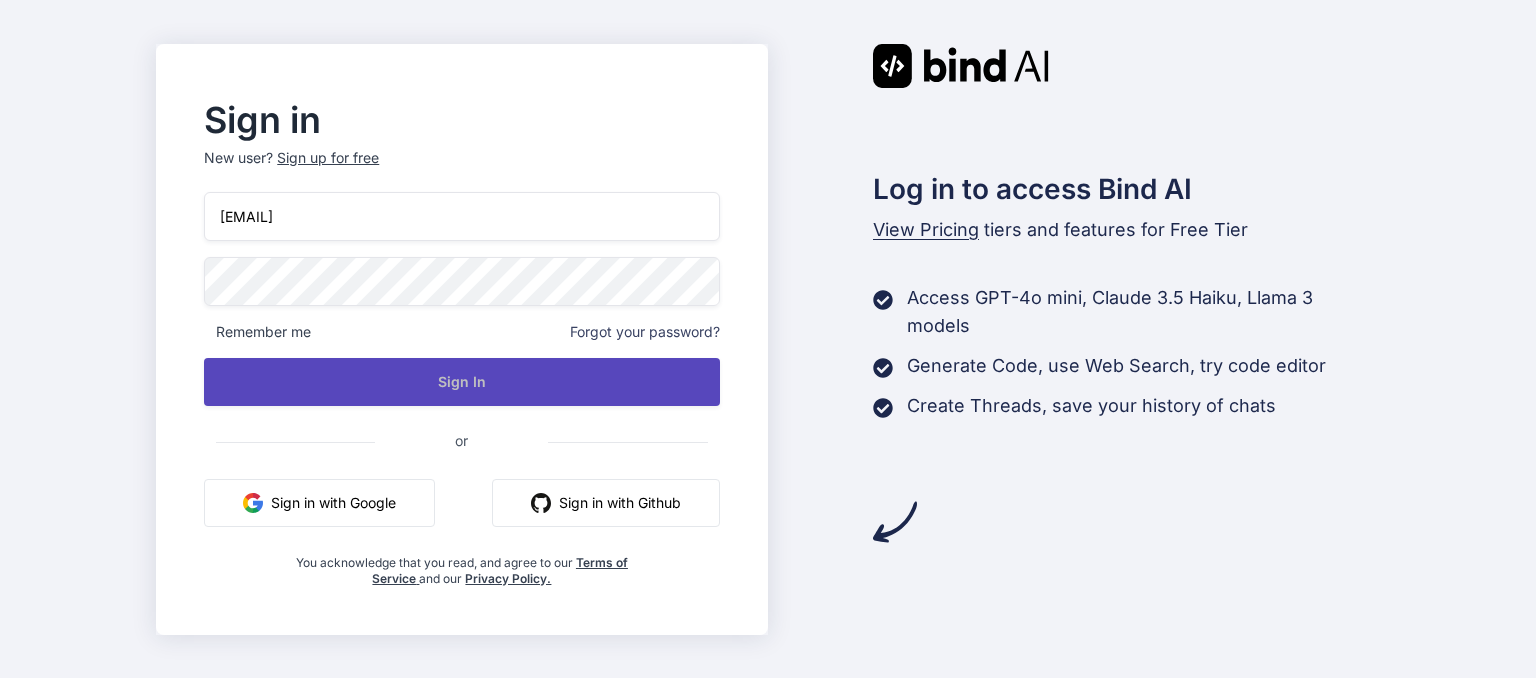 click on "Sign In" at bounding box center [461, 382] 